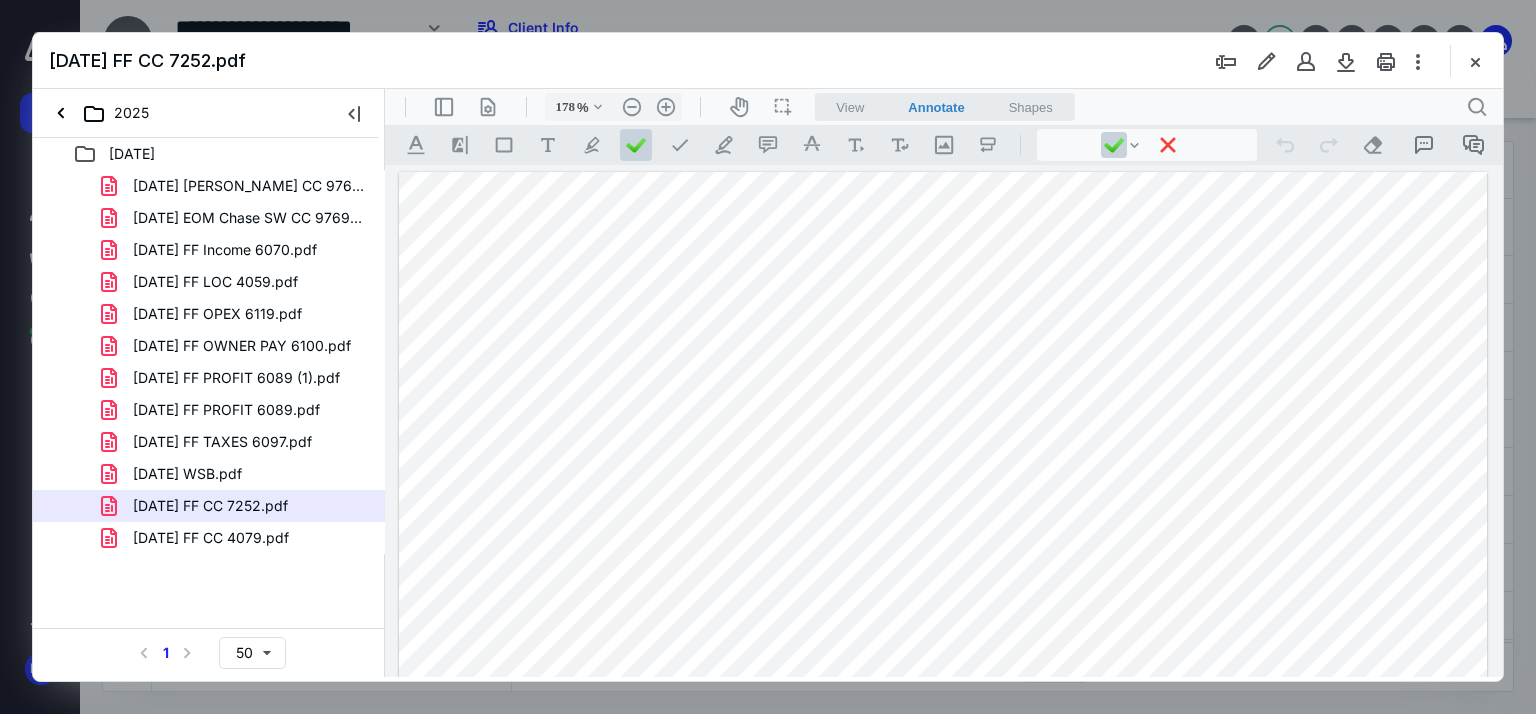scroll, scrollTop: 0, scrollLeft: 0, axis: both 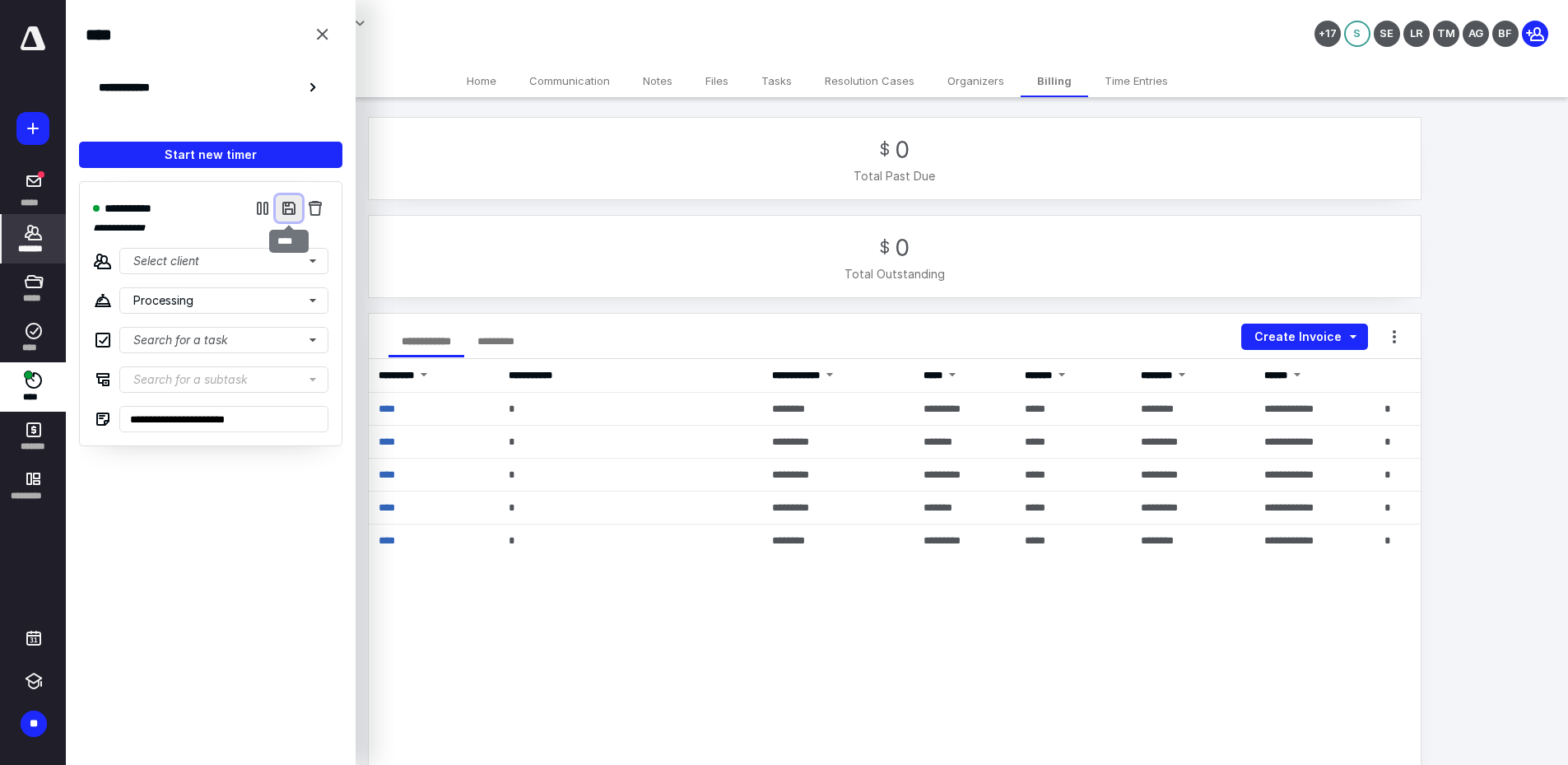 click at bounding box center (289, 208) 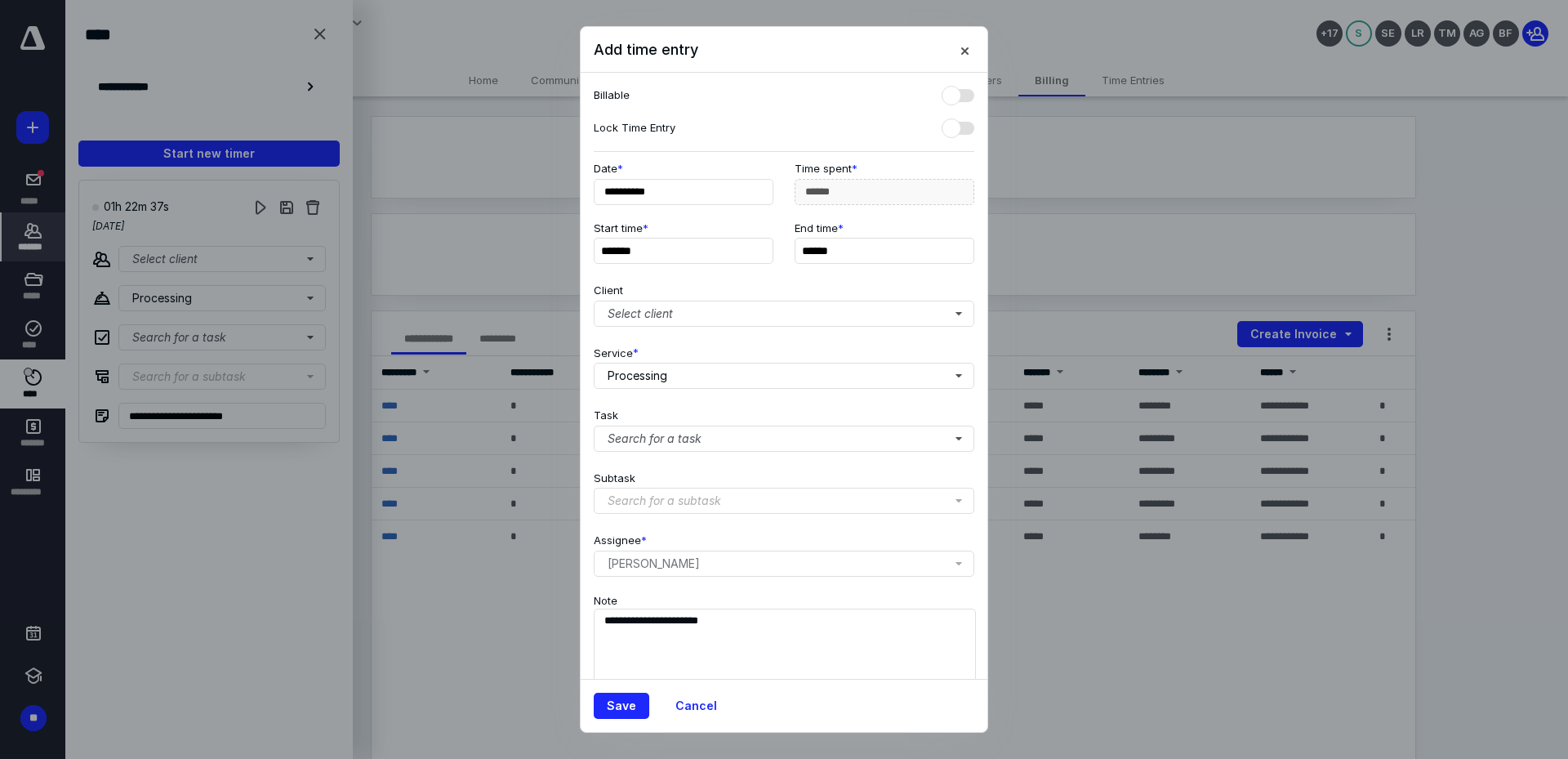 drag, startPoint x: 877, startPoint y: 252, endPoint x: 777, endPoint y: 253, distance: 100.005 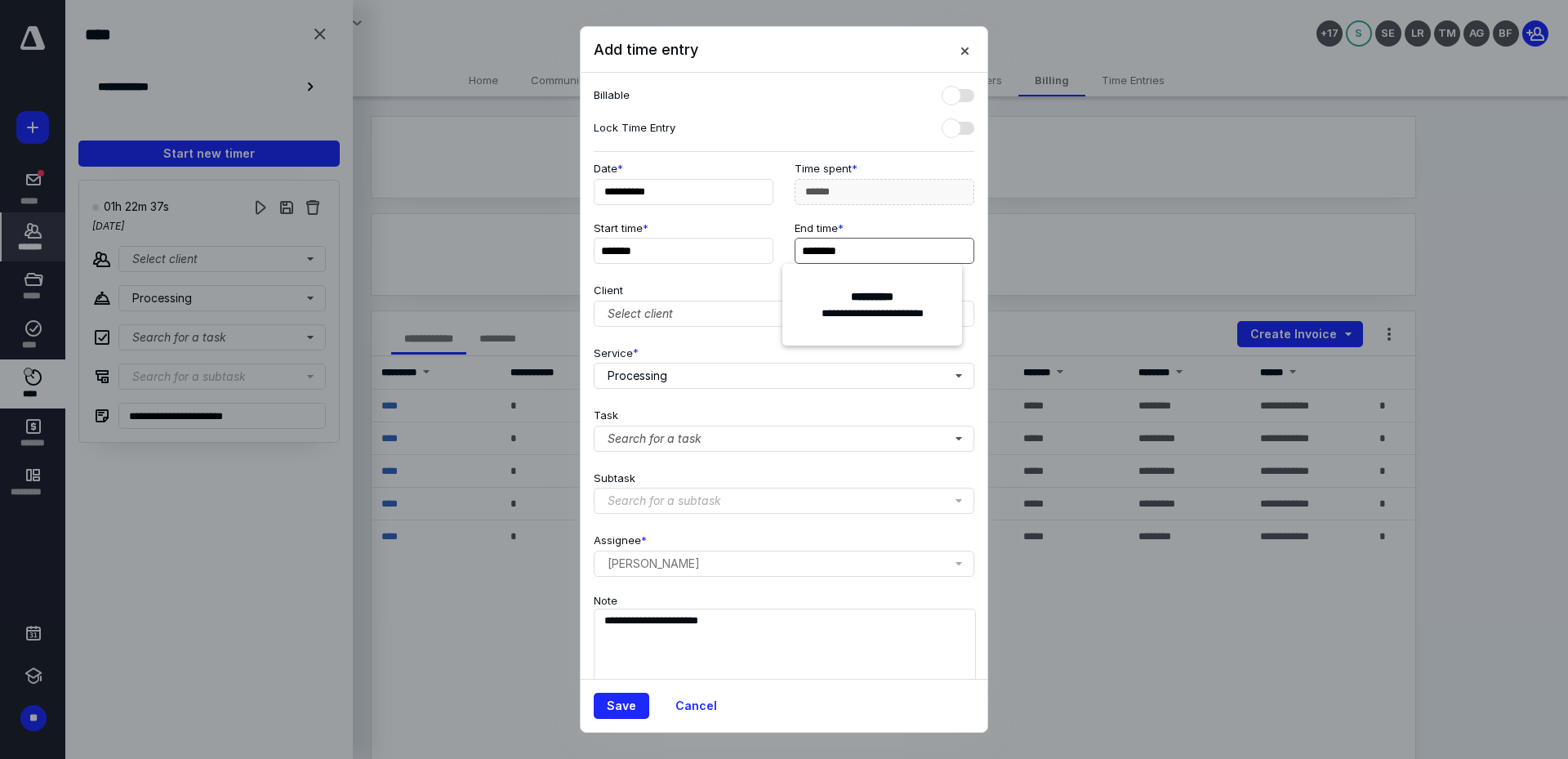 click on "********" at bounding box center [884, 251] 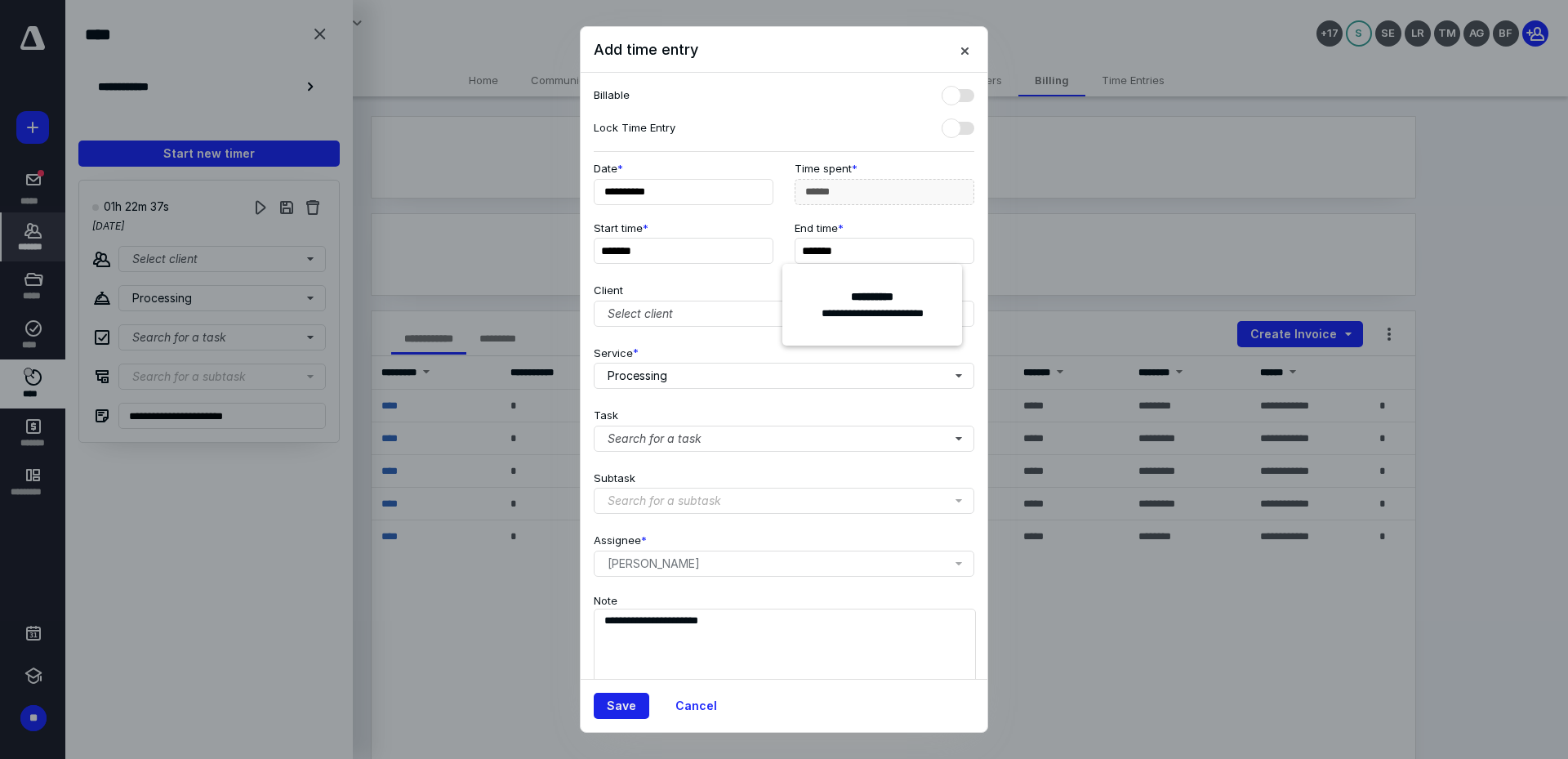 type on "*******" 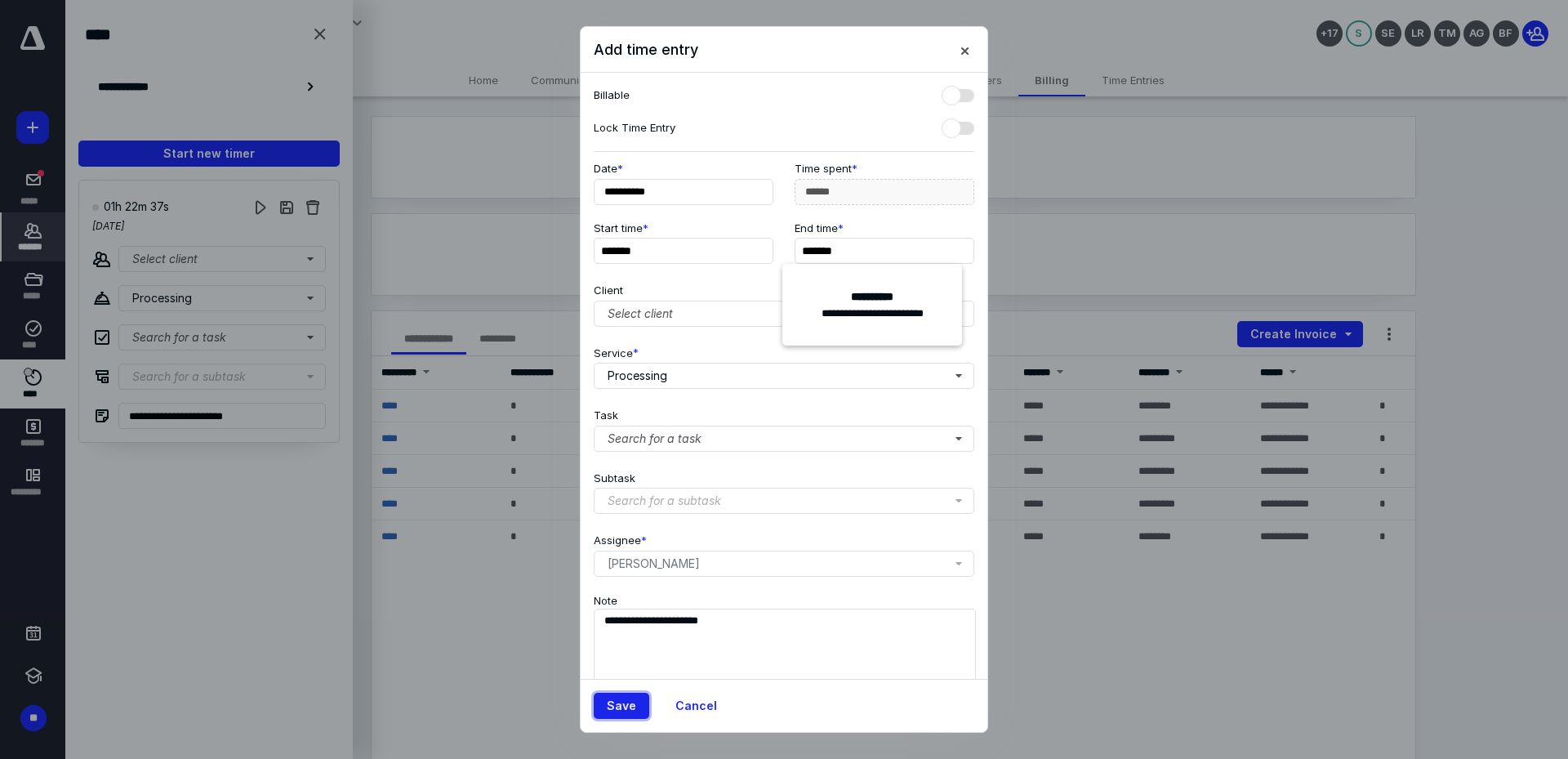 type on "***" 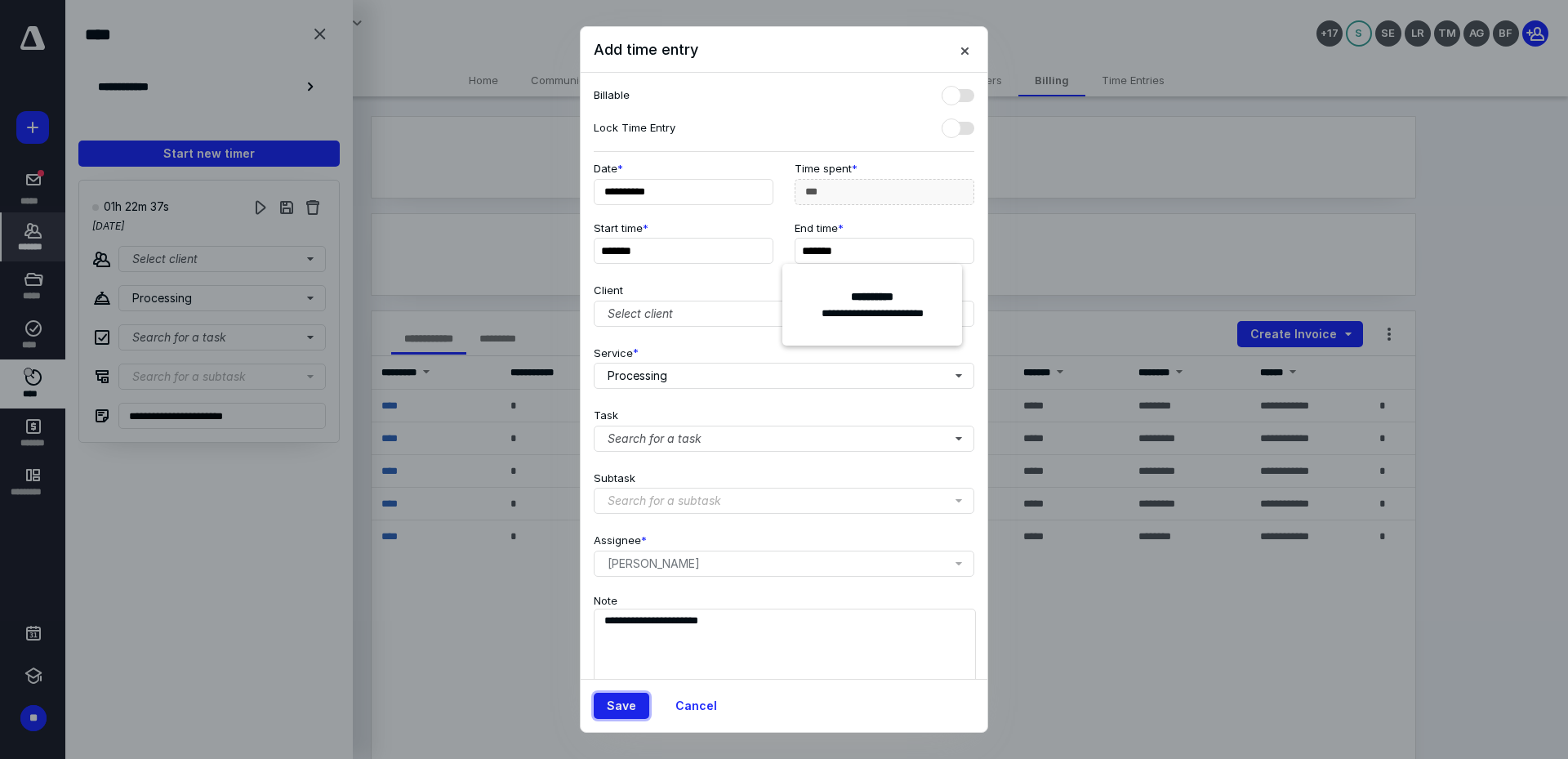 click on "Save" at bounding box center (621, 706) 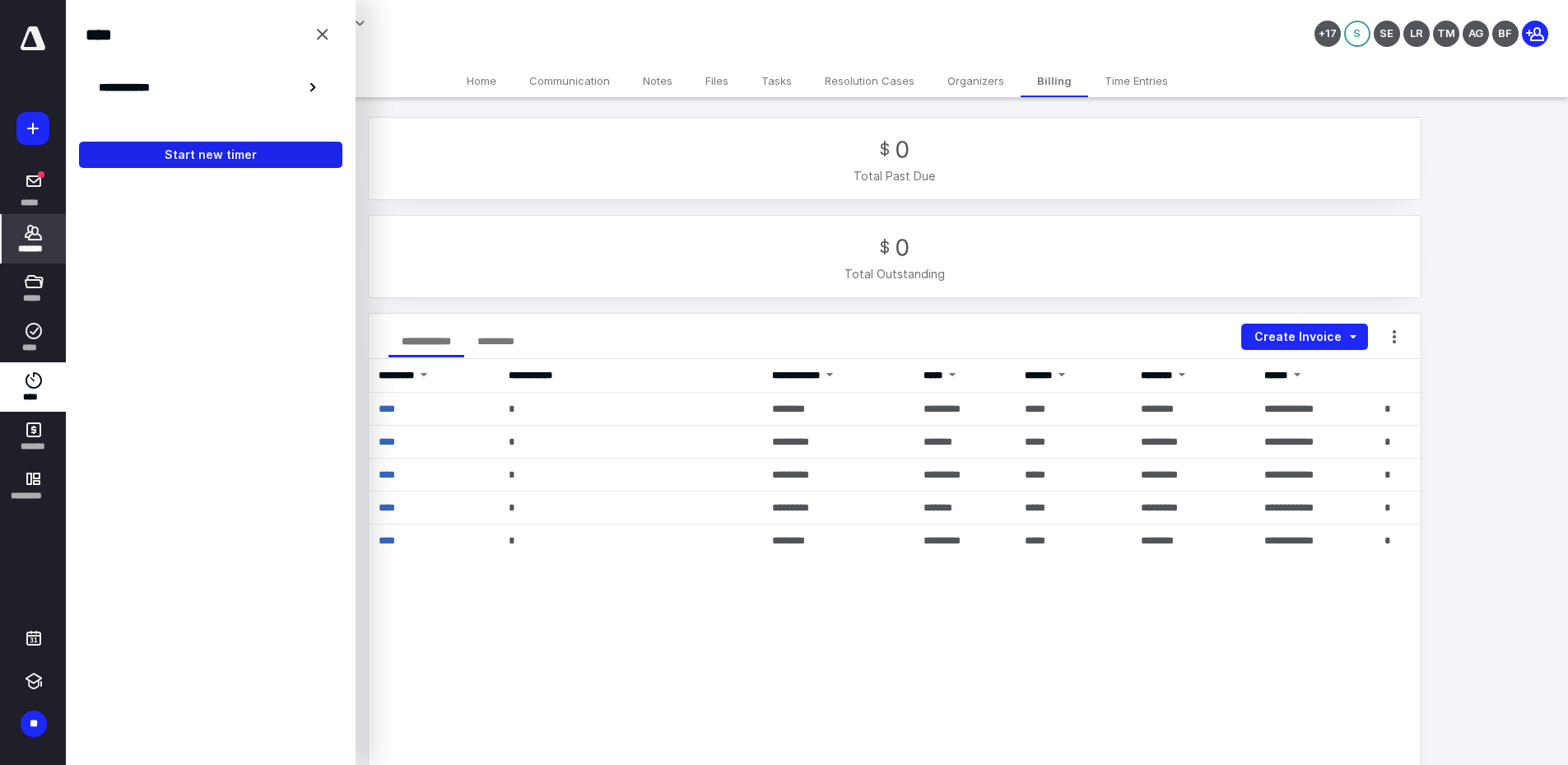 click on "Start new timer" at bounding box center (211, 155) 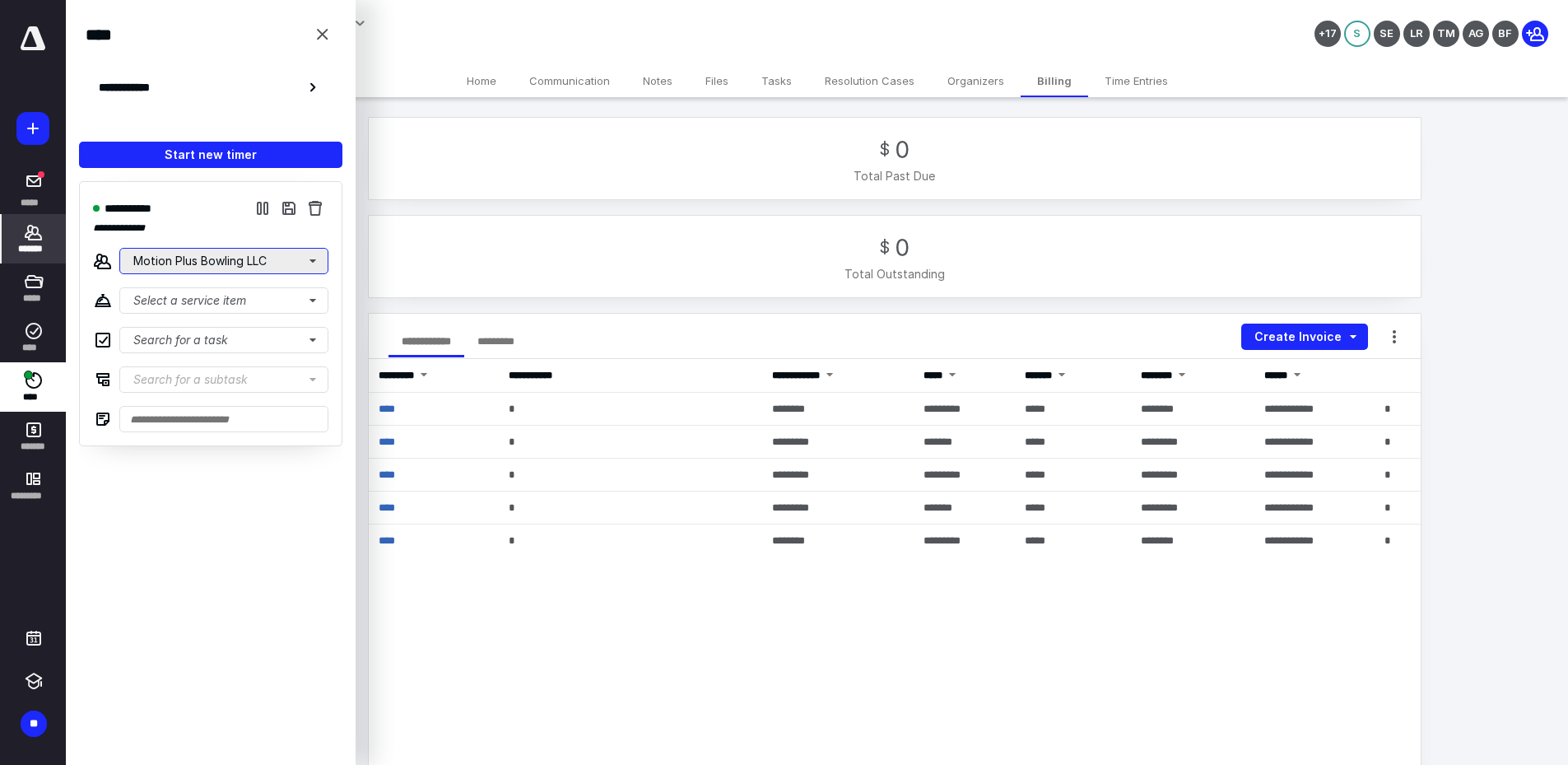 click on "Motion Plus Bowling LLC" at bounding box center (224, 261) 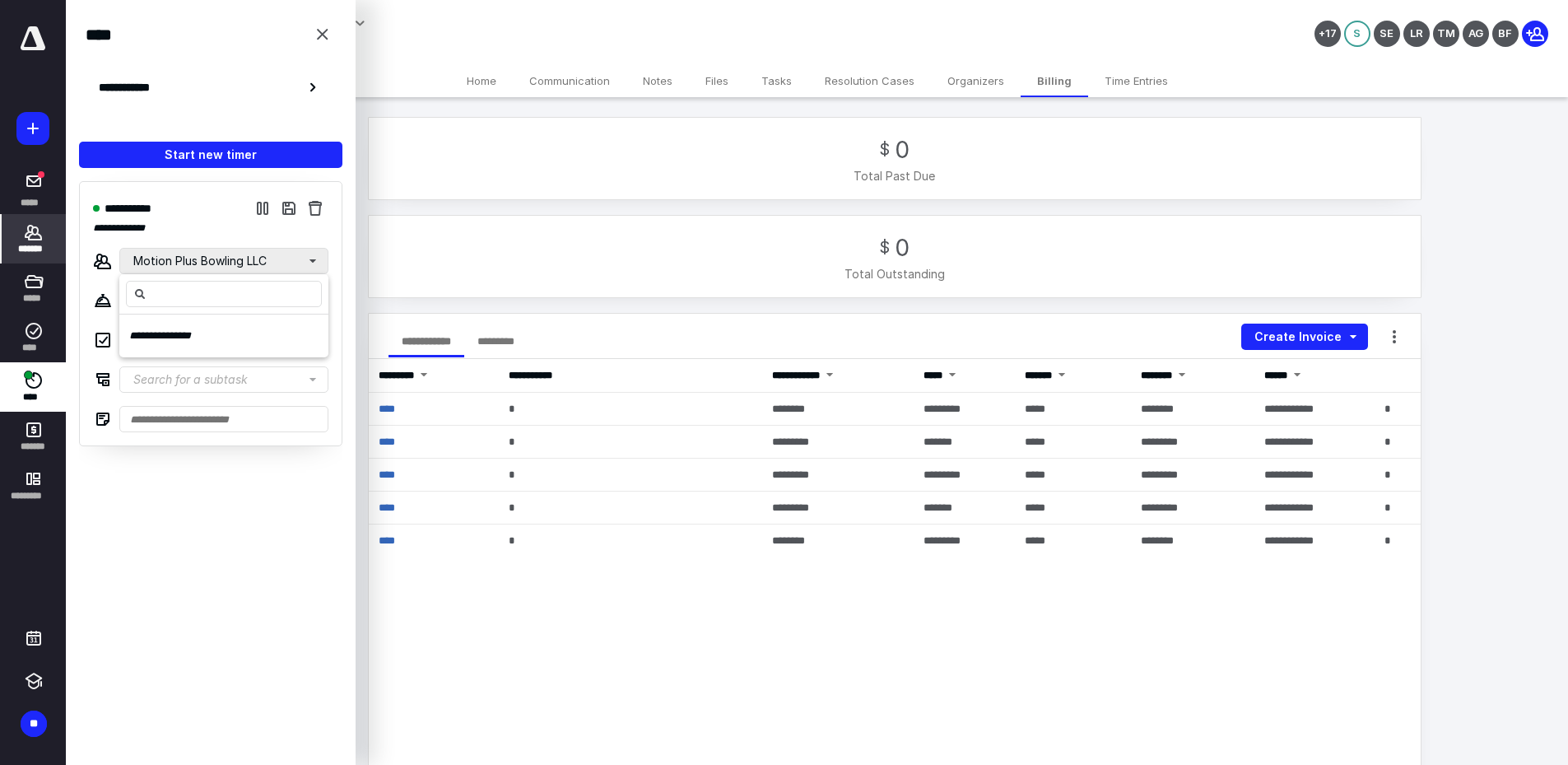 drag, startPoint x: 142, startPoint y: 334, endPoint x: 176, endPoint y: 263, distance: 78.72103 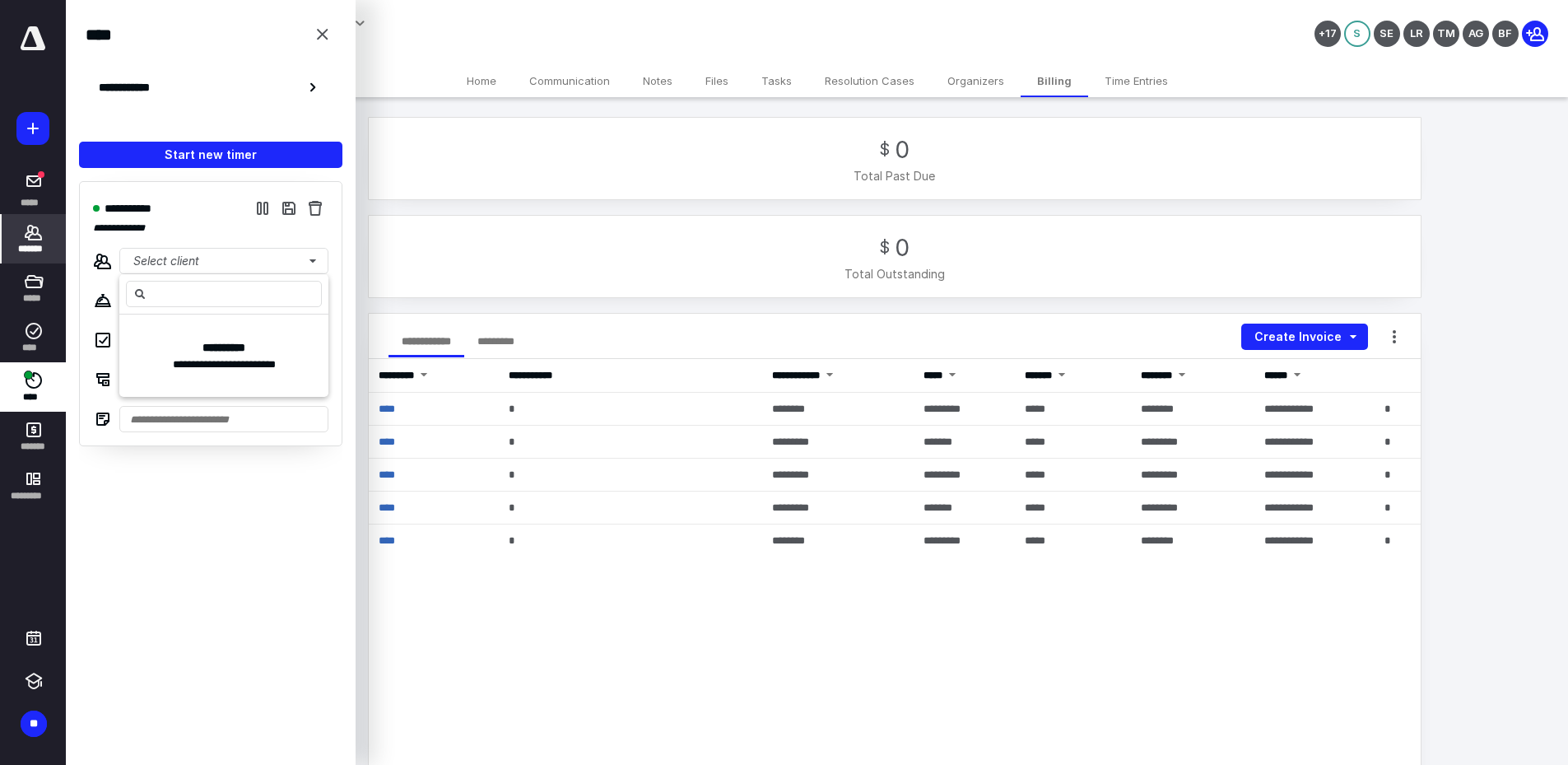 click on "**********" at bounding box center (211, 314) 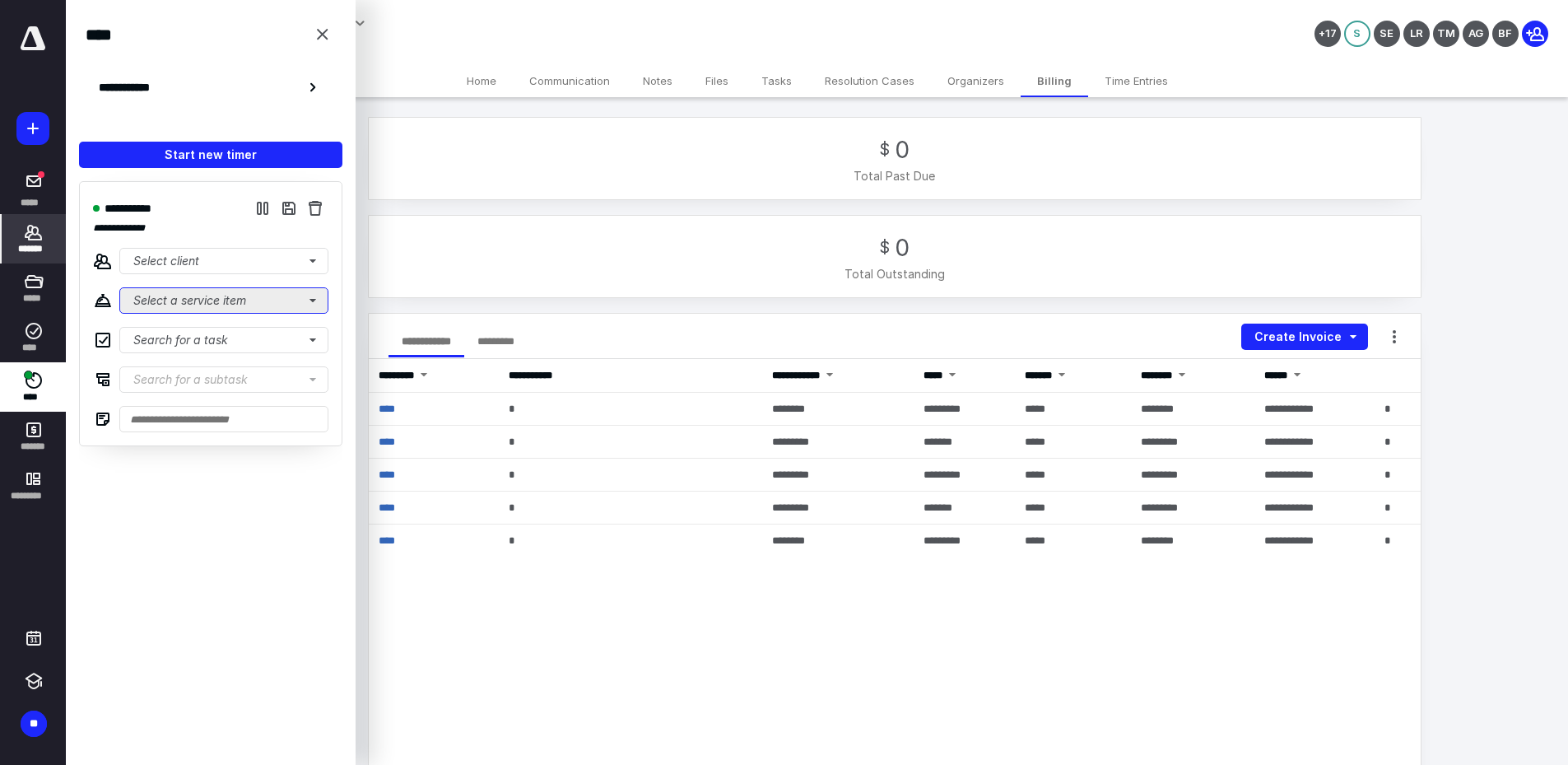 click on "Select a service item" at bounding box center [224, 301] 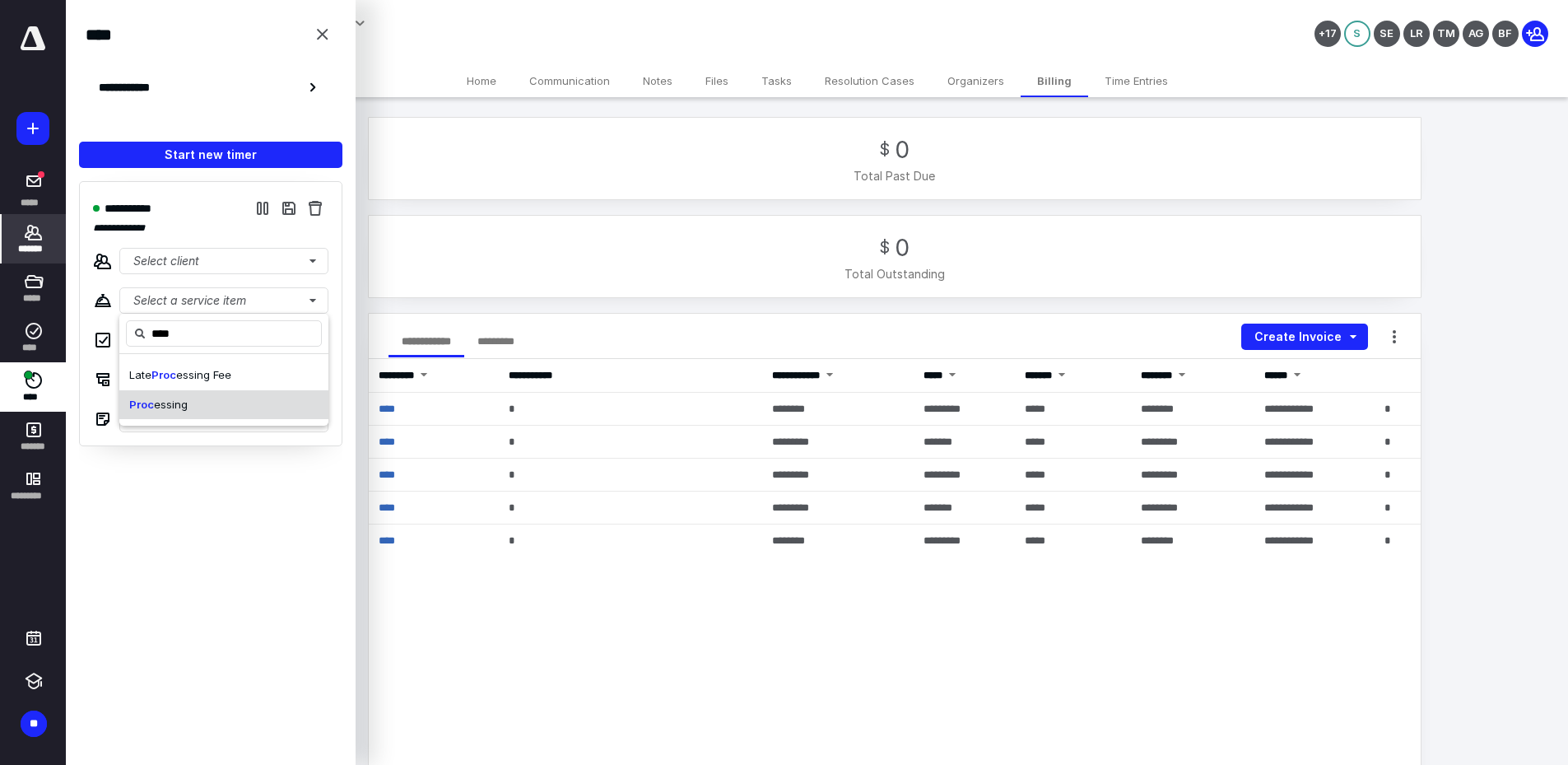 click on "Proc" at bounding box center (142, 404) 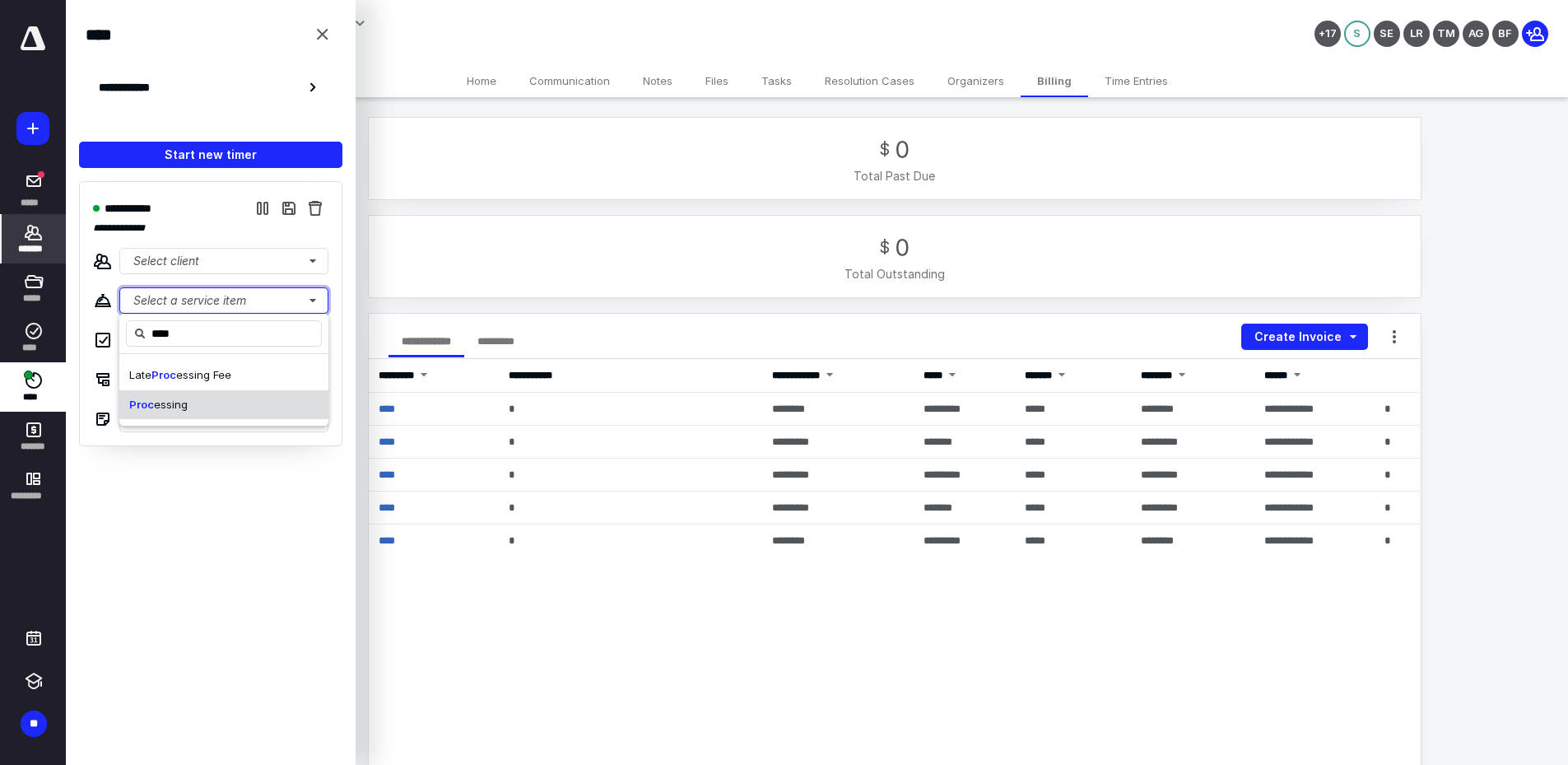 type 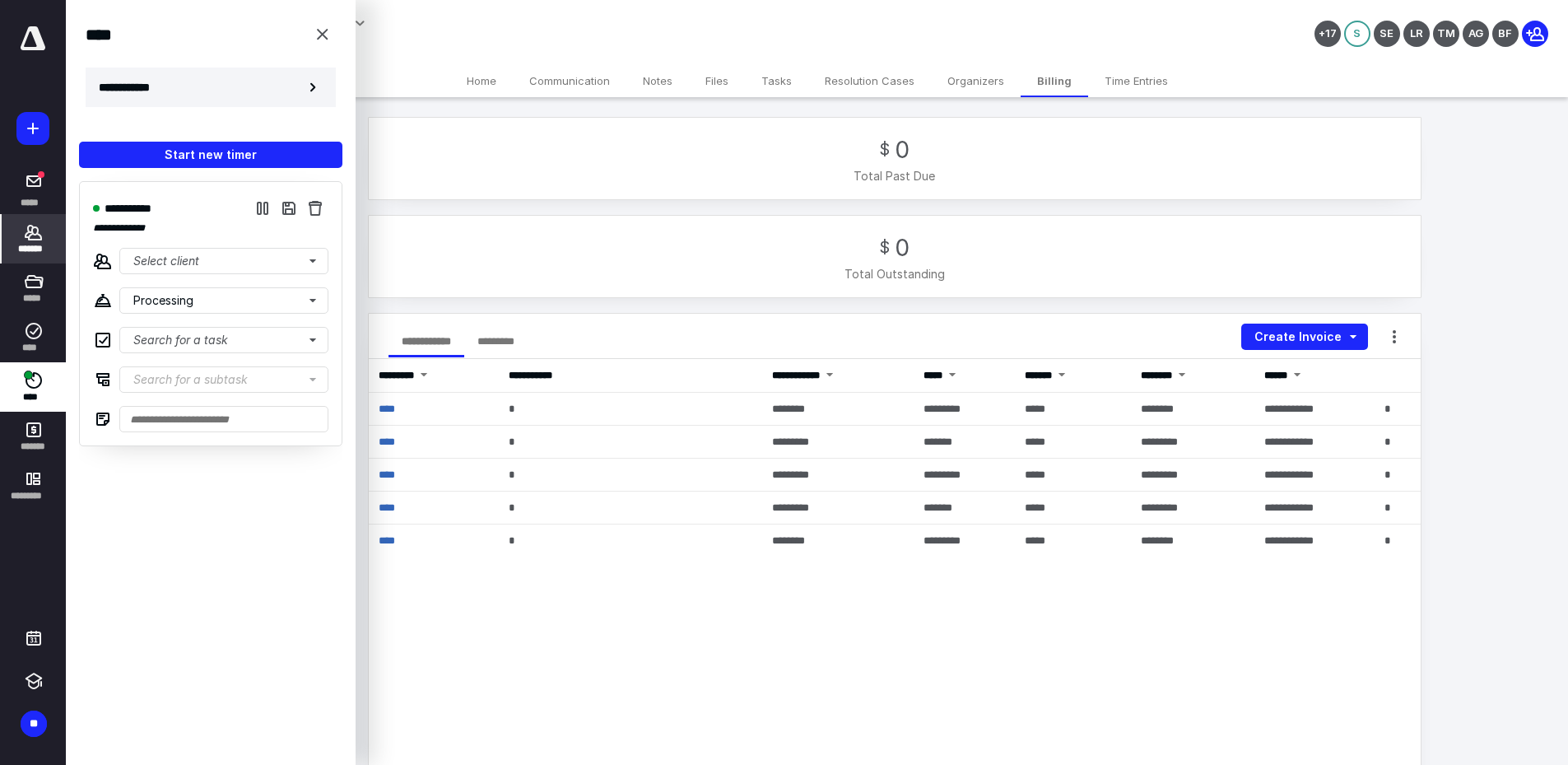 click on "**********" at bounding box center [133, 87] 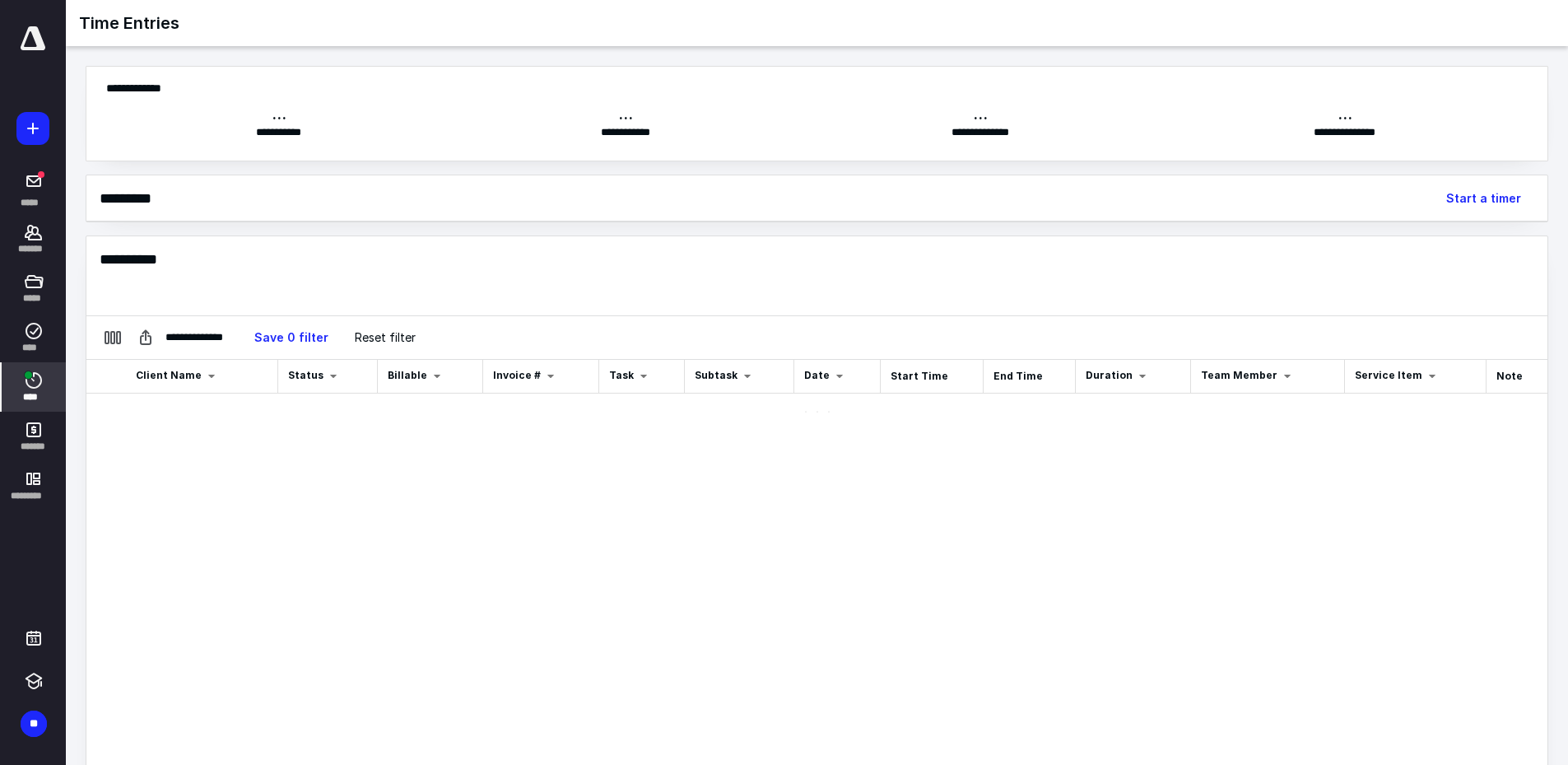 scroll, scrollTop: 0, scrollLeft: 313, axis: horizontal 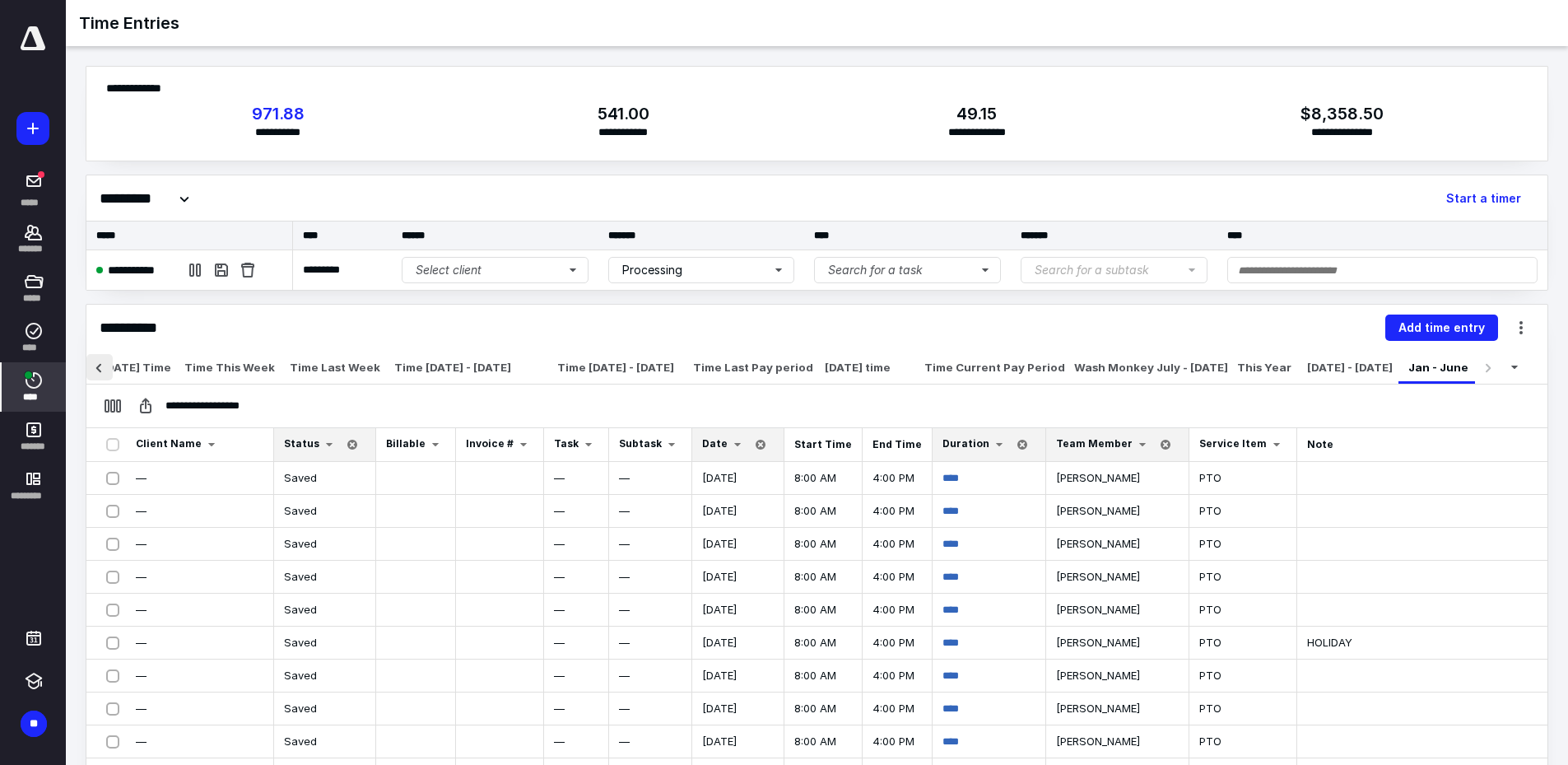 click at bounding box center [100, 367] 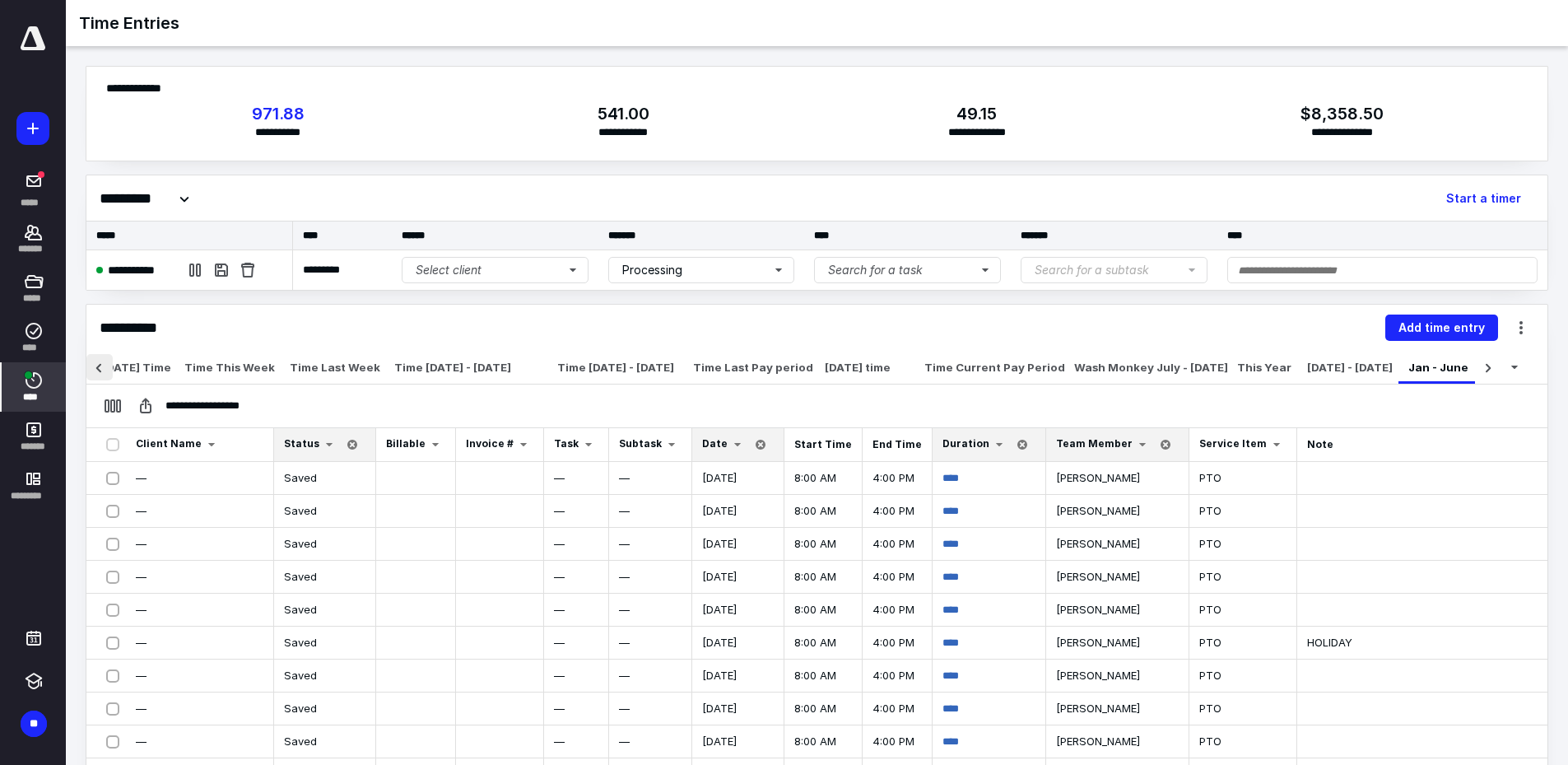 scroll, scrollTop: 0, scrollLeft: 292, axis: horizontal 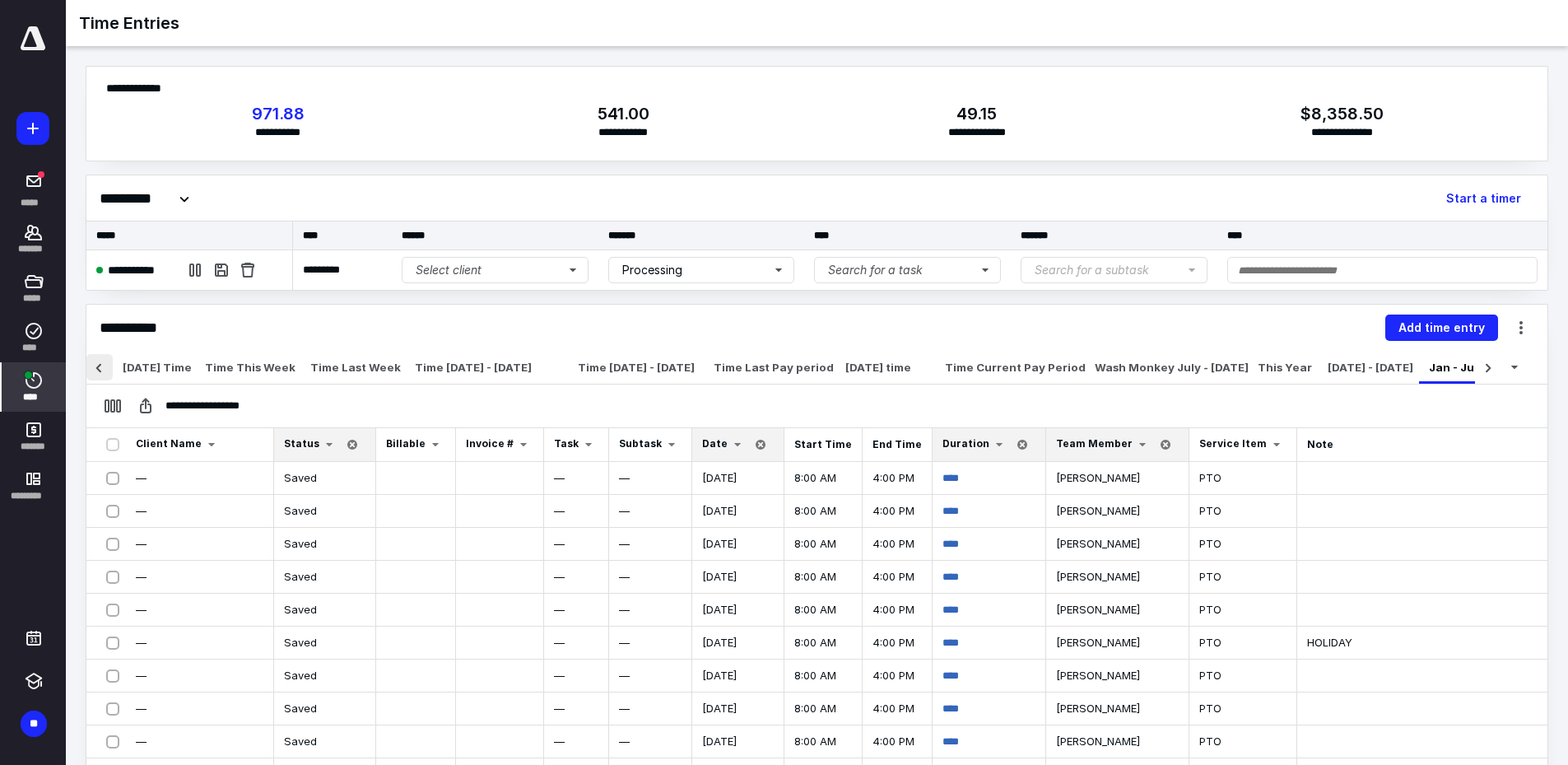 click at bounding box center [100, 367] 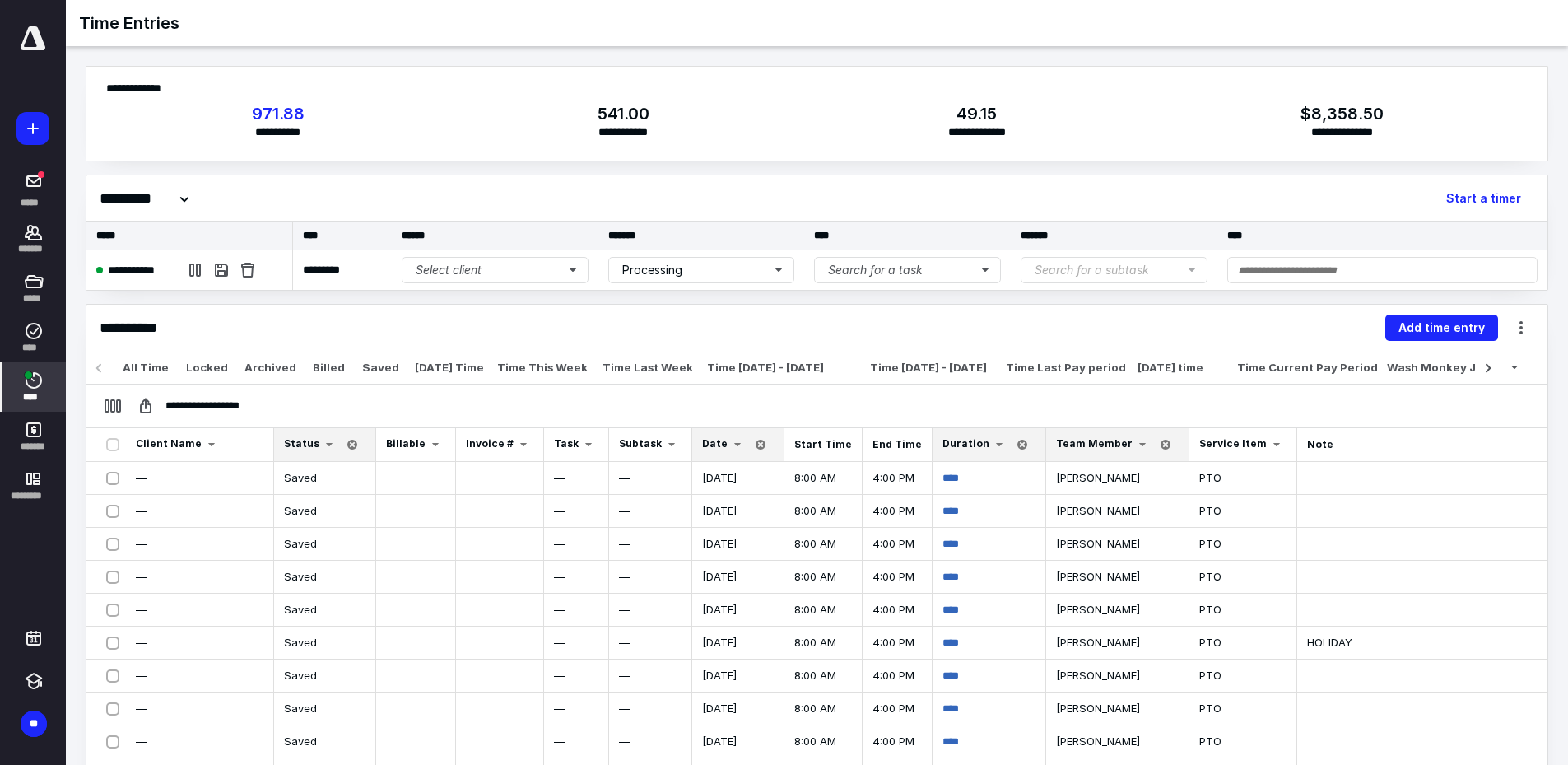 click 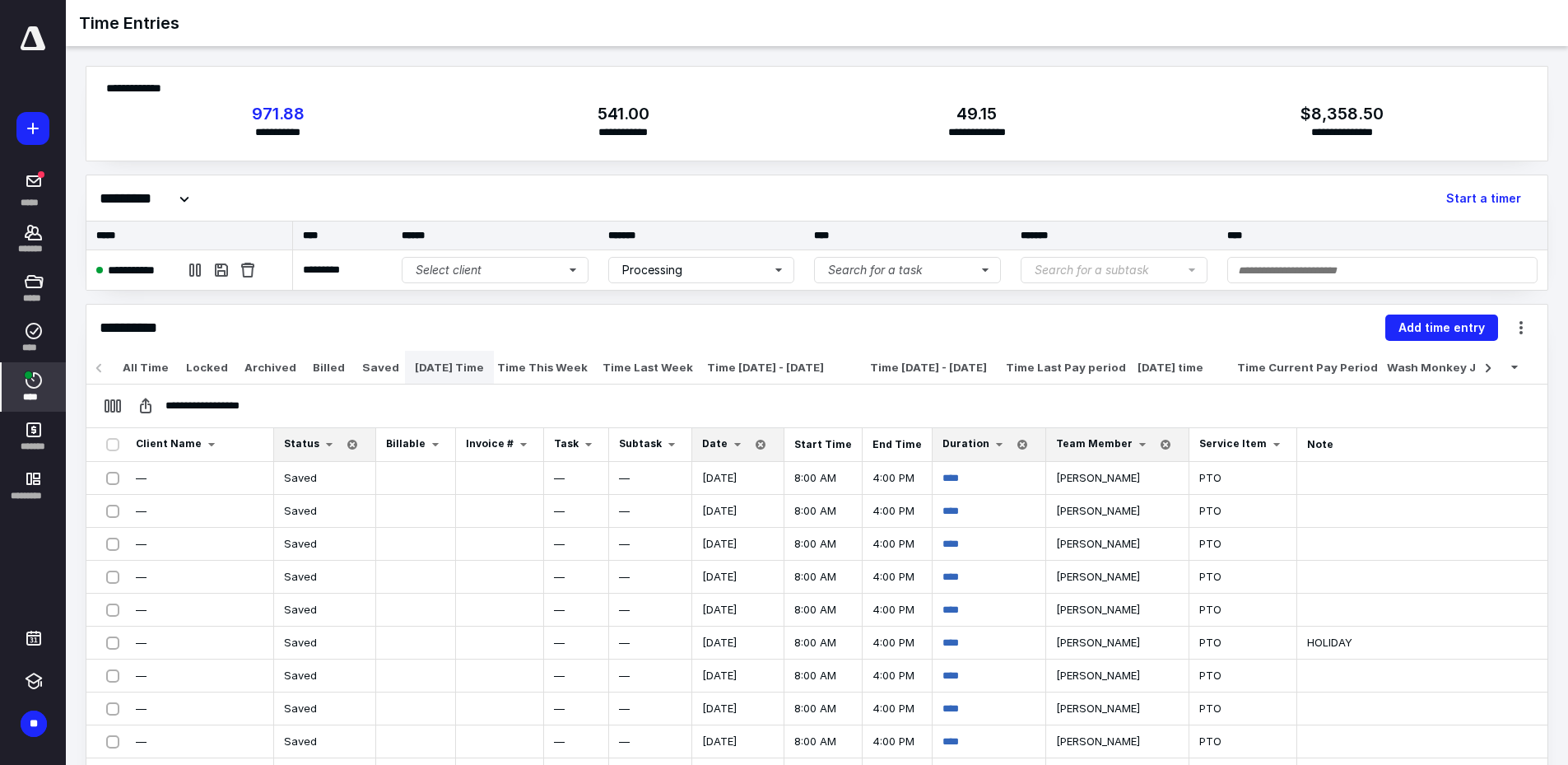 click on "Today Time" at bounding box center (449, 367) 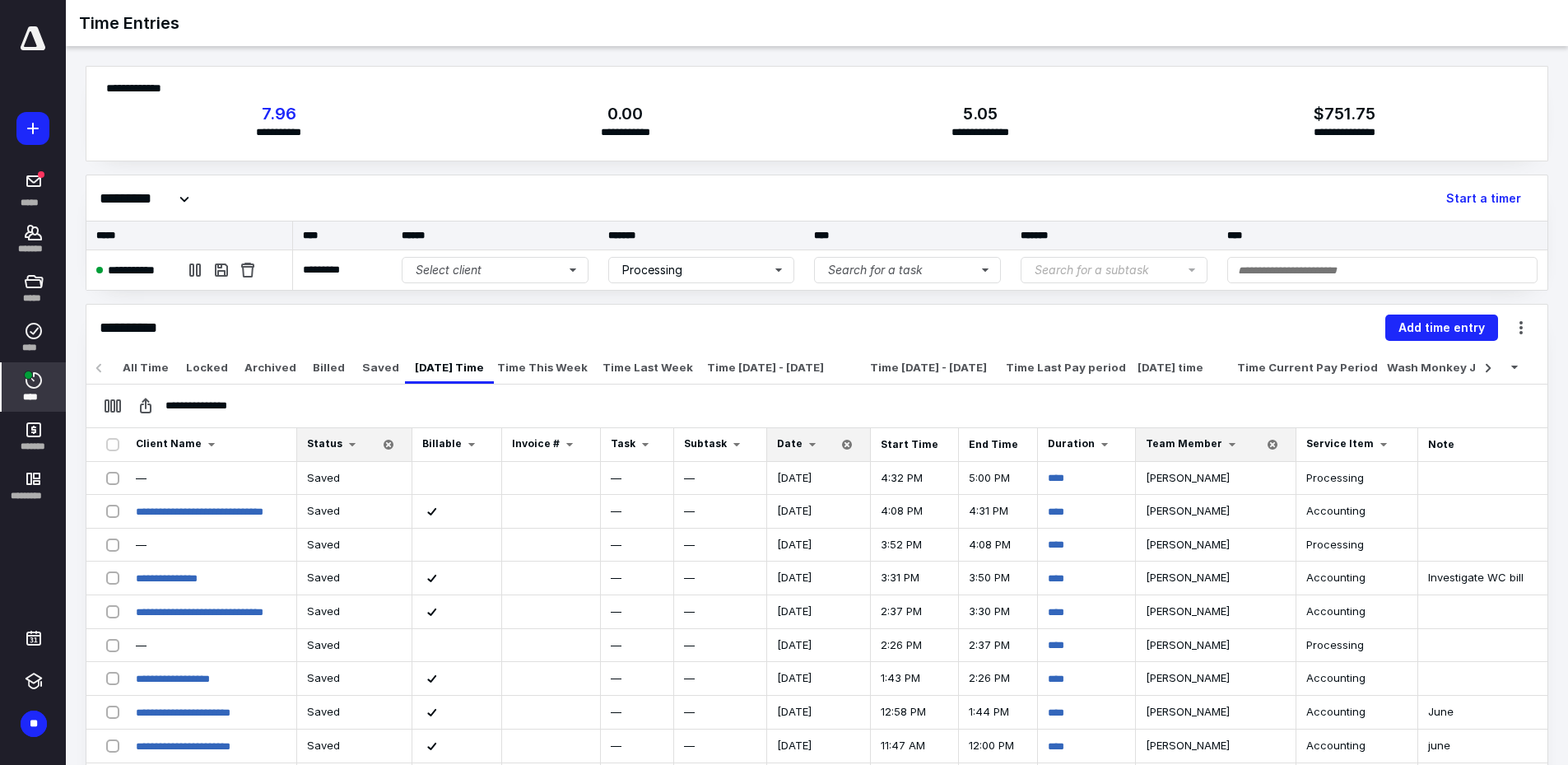 click on "Date" at bounding box center [789, 443] 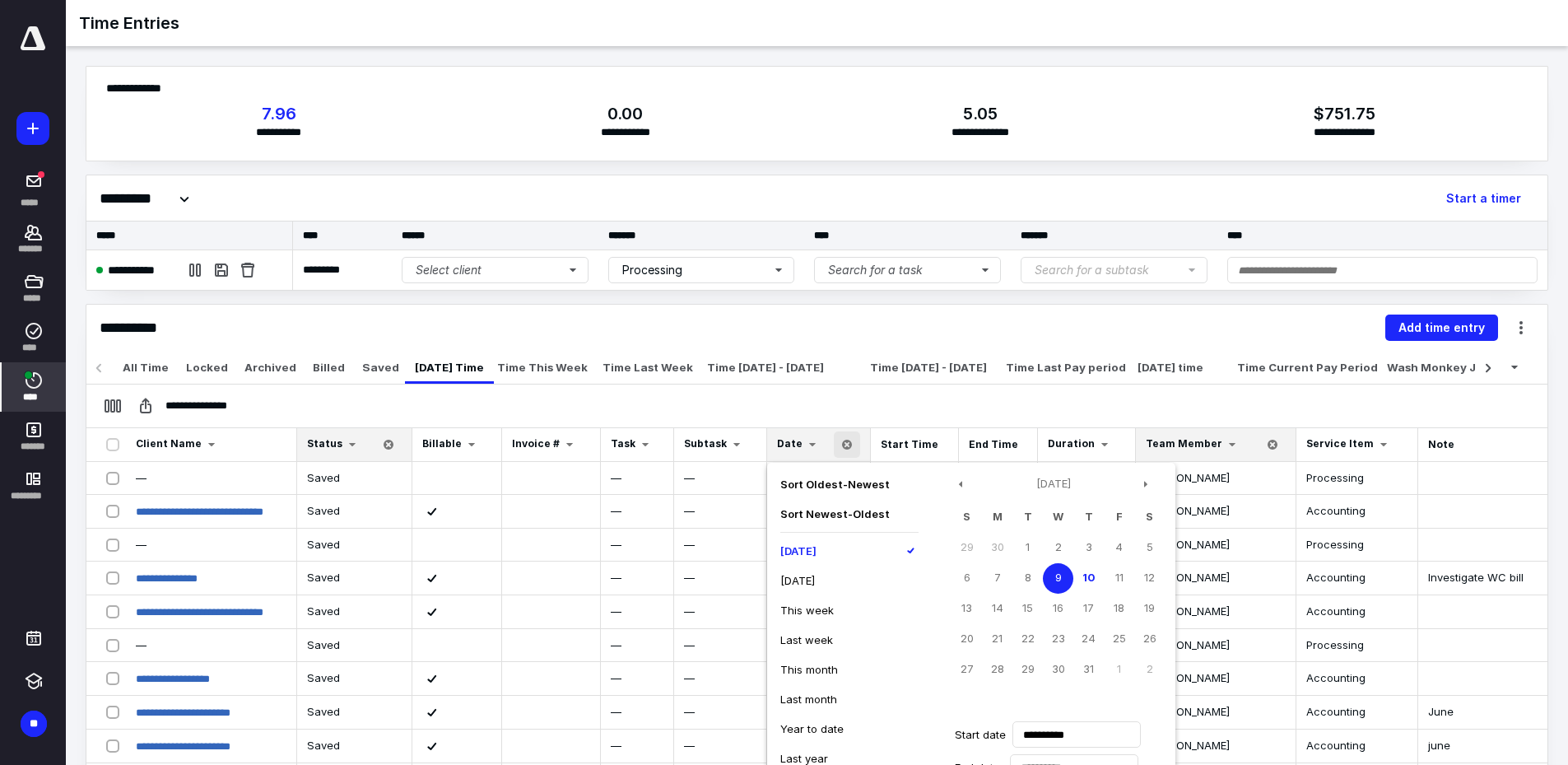 click on "Today" at bounding box center (849, 551) 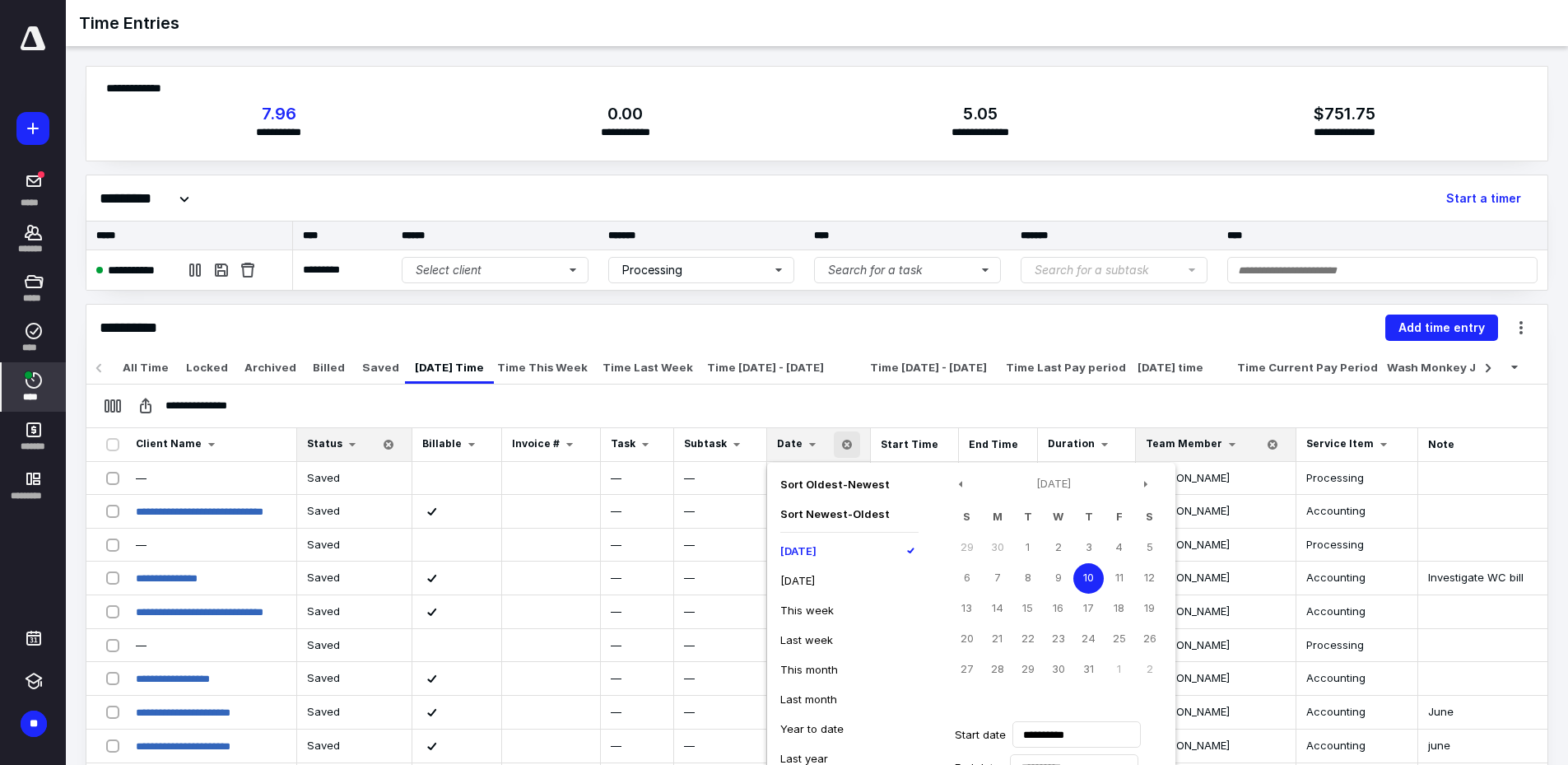 type on "**********" 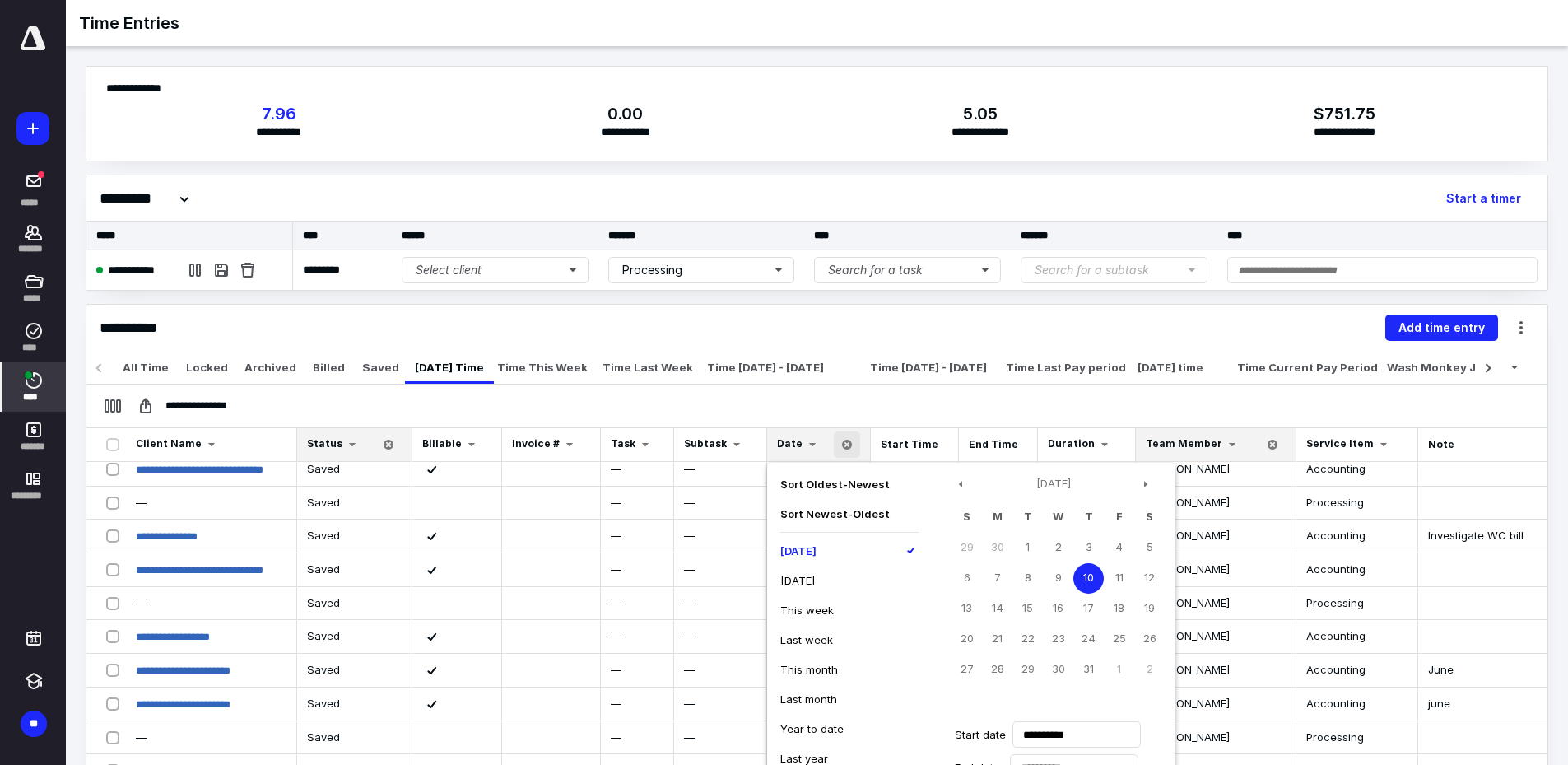 scroll, scrollTop: 43, scrollLeft: 0, axis: vertical 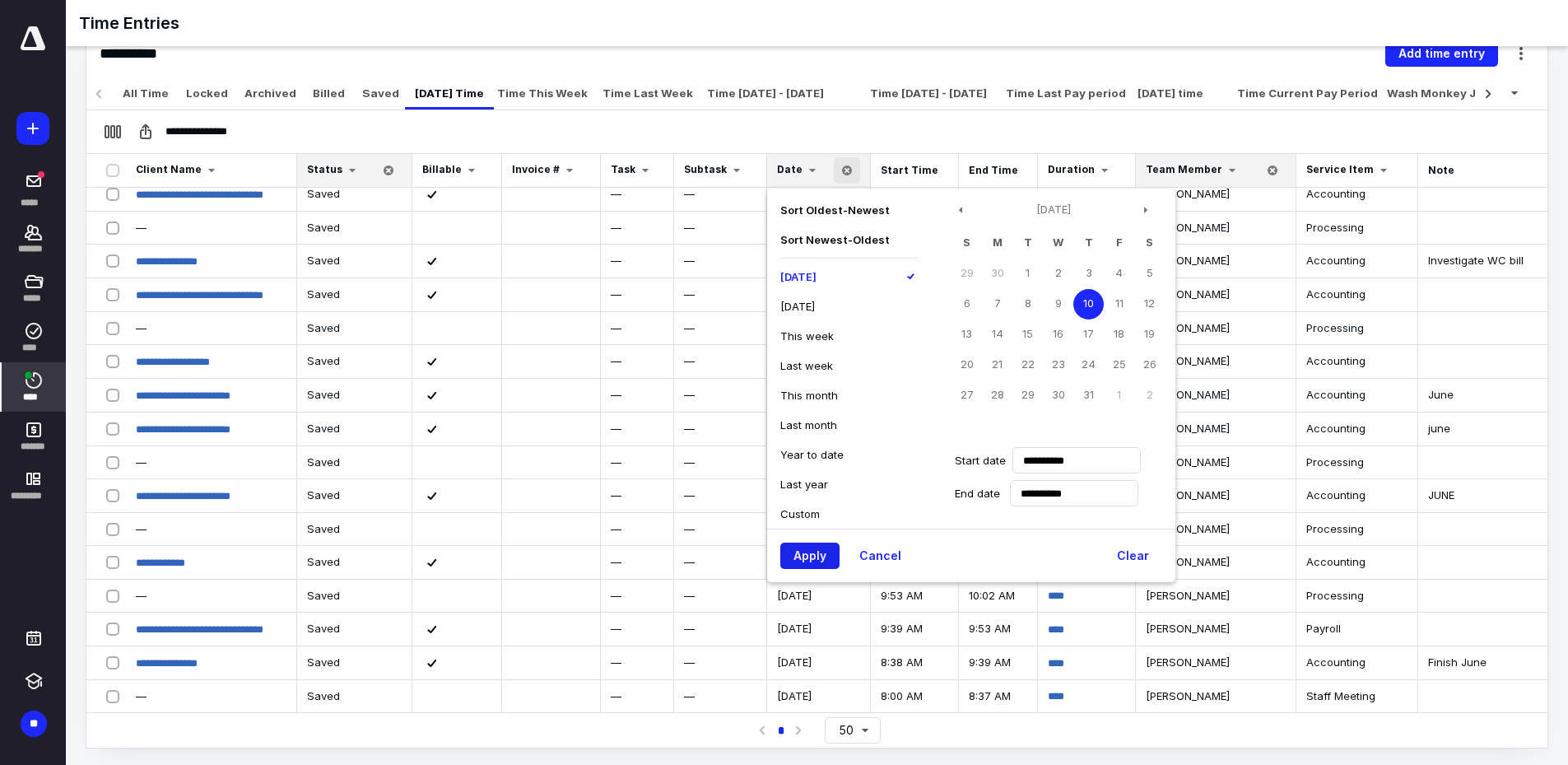 click on "Apply" at bounding box center (810, 556) 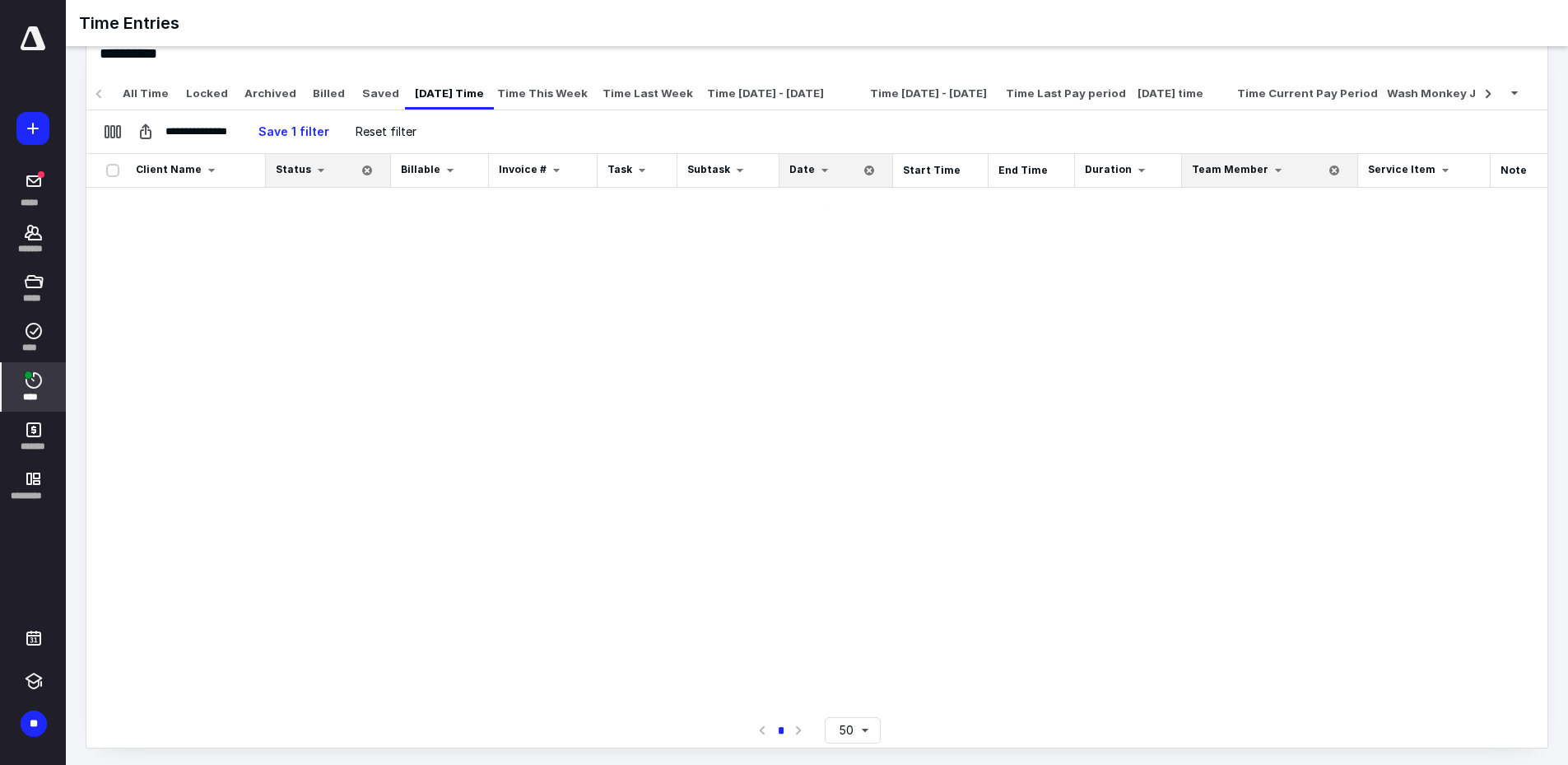 scroll, scrollTop: 0, scrollLeft: 0, axis: both 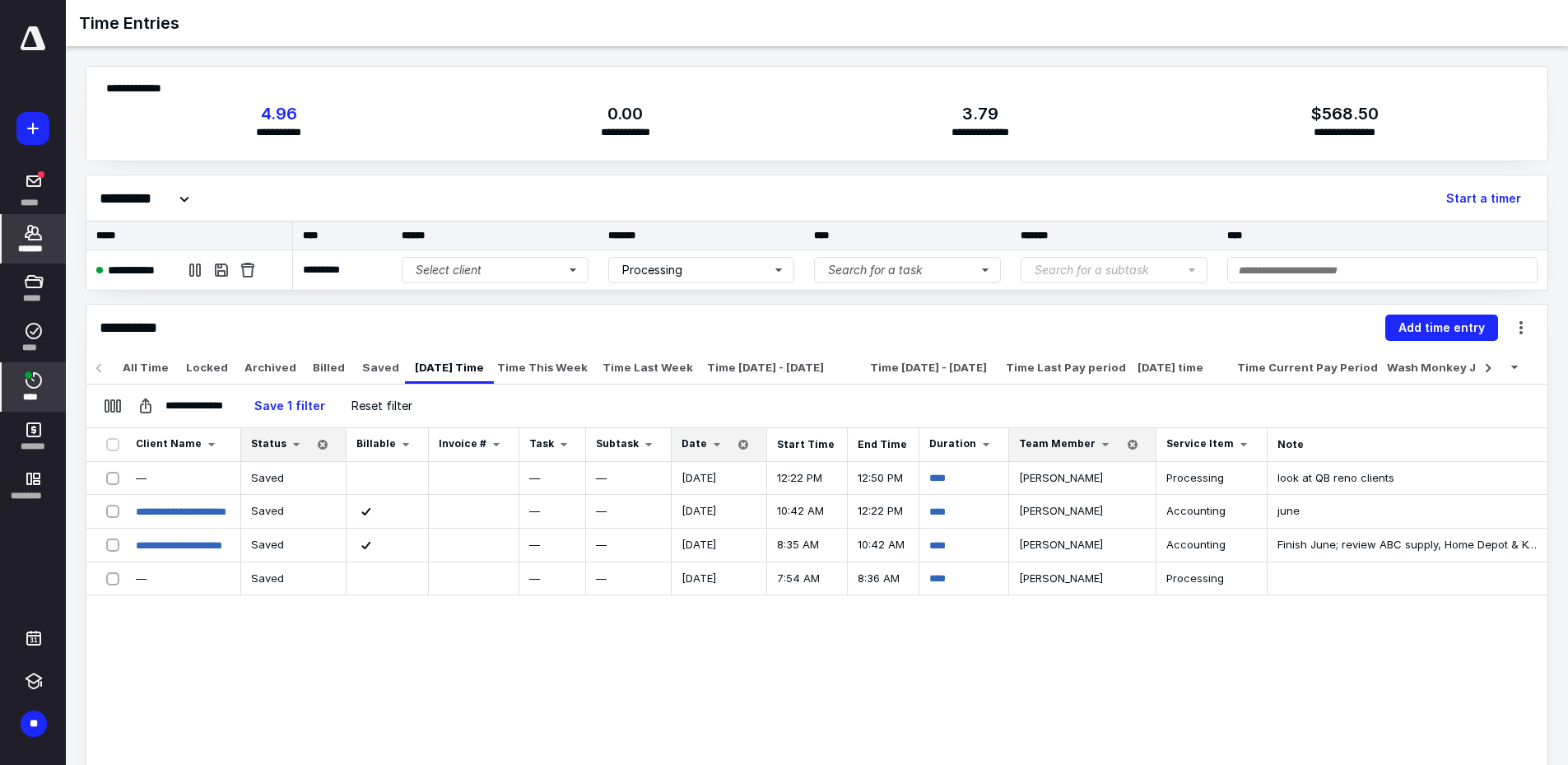 click 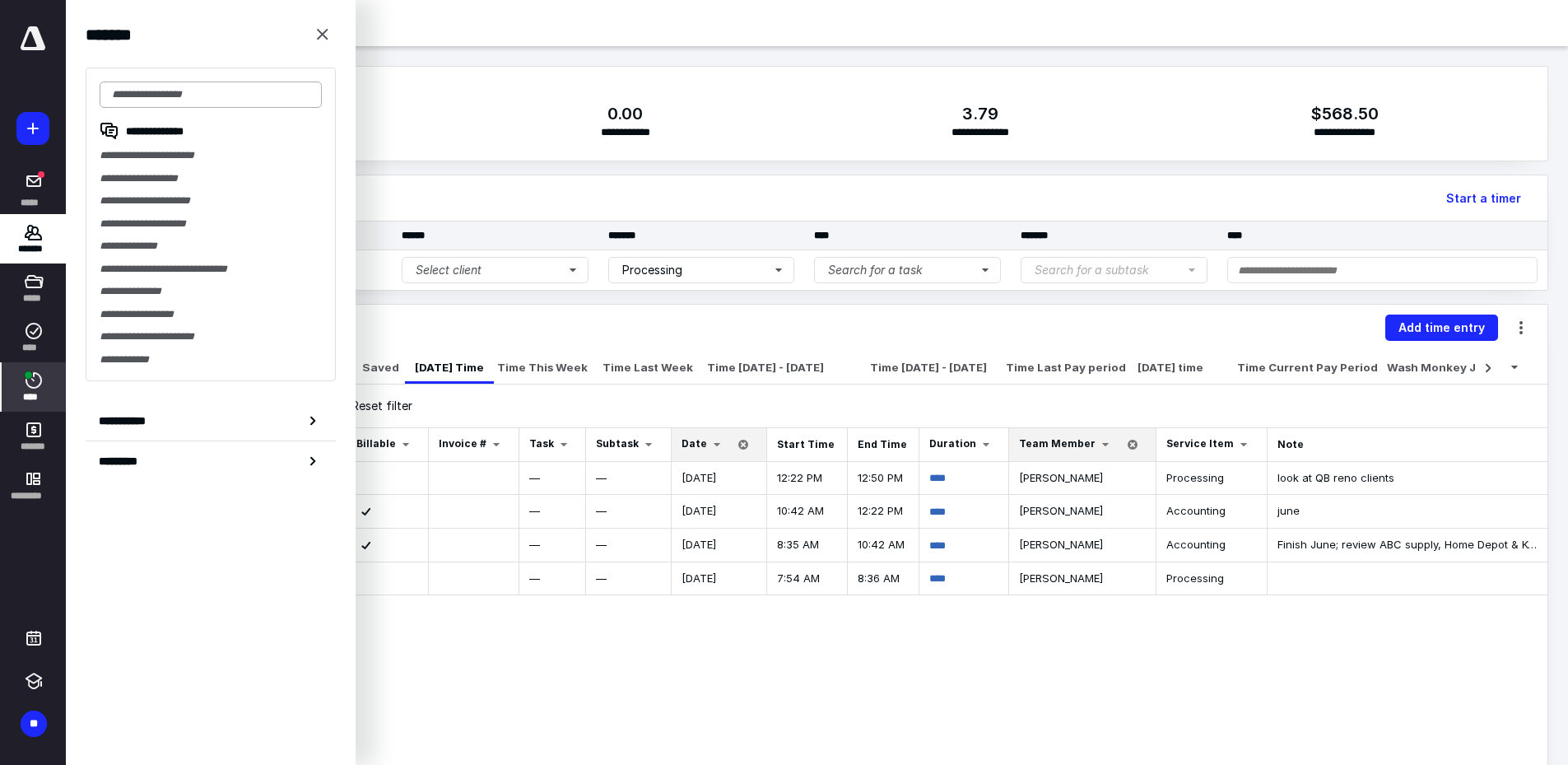 click at bounding box center [211, 95] 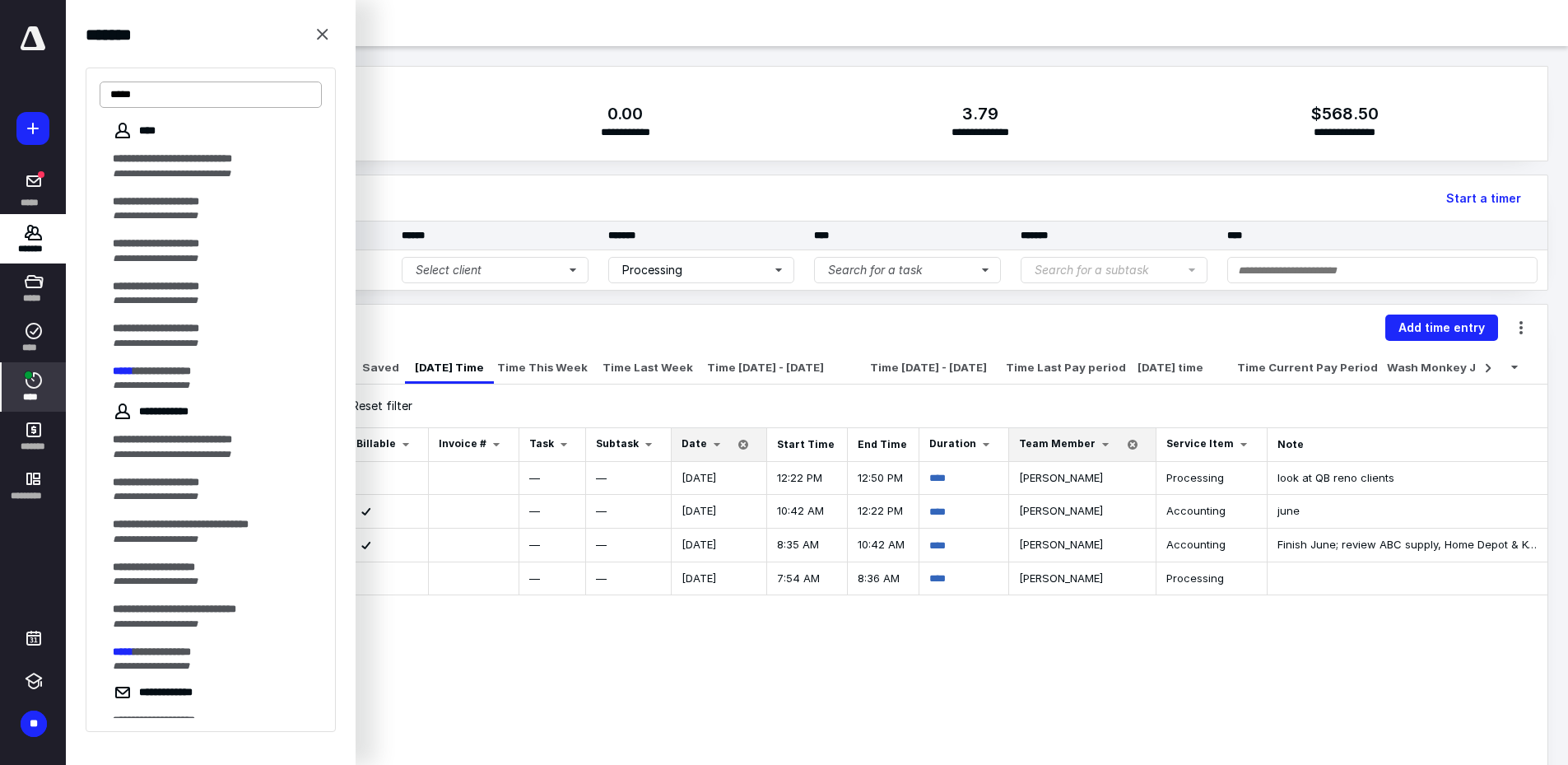 drag, startPoint x: 165, startPoint y: 93, endPoint x: 104, endPoint y: 85, distance: 61.522354 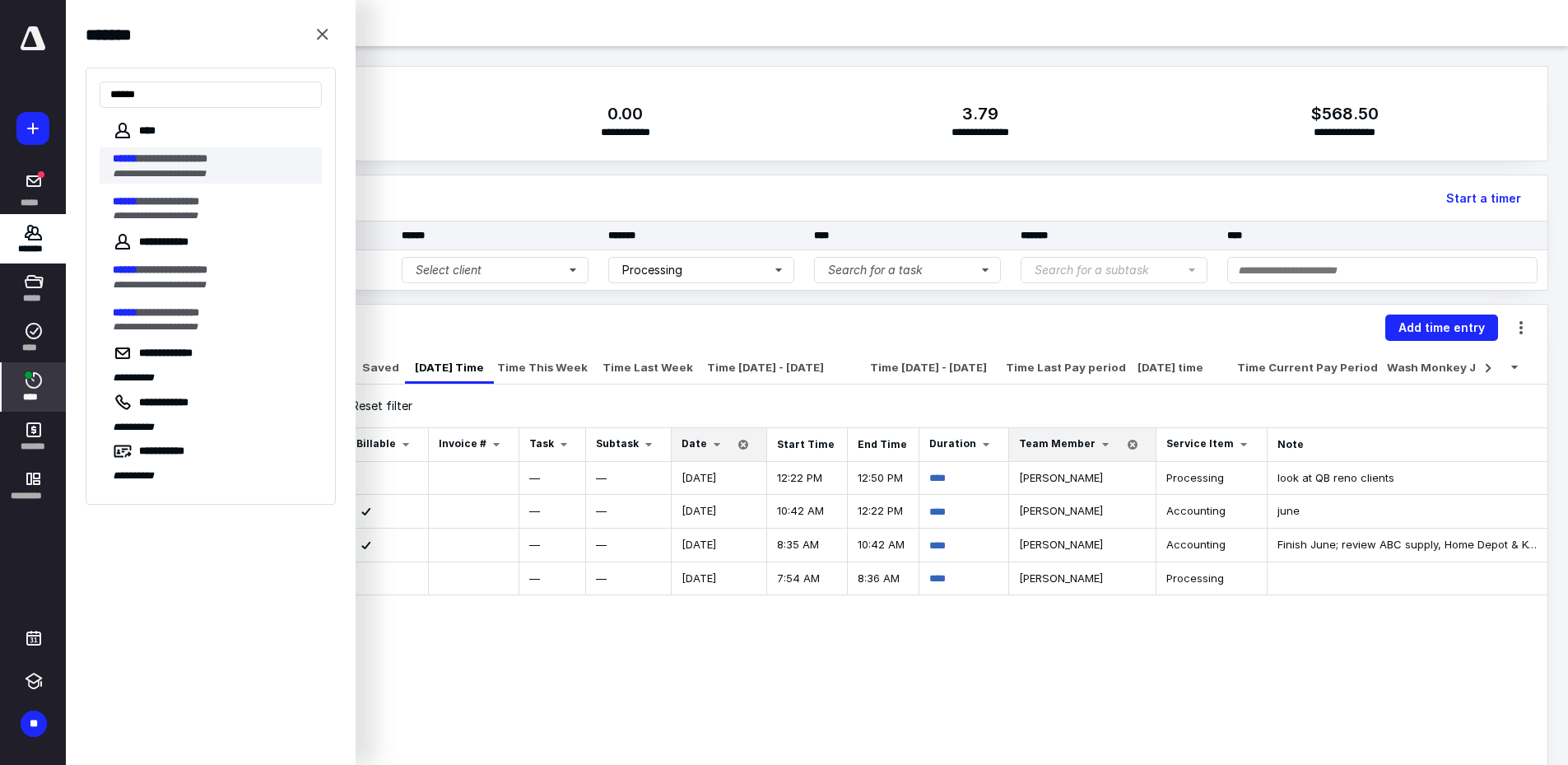 type on "******" 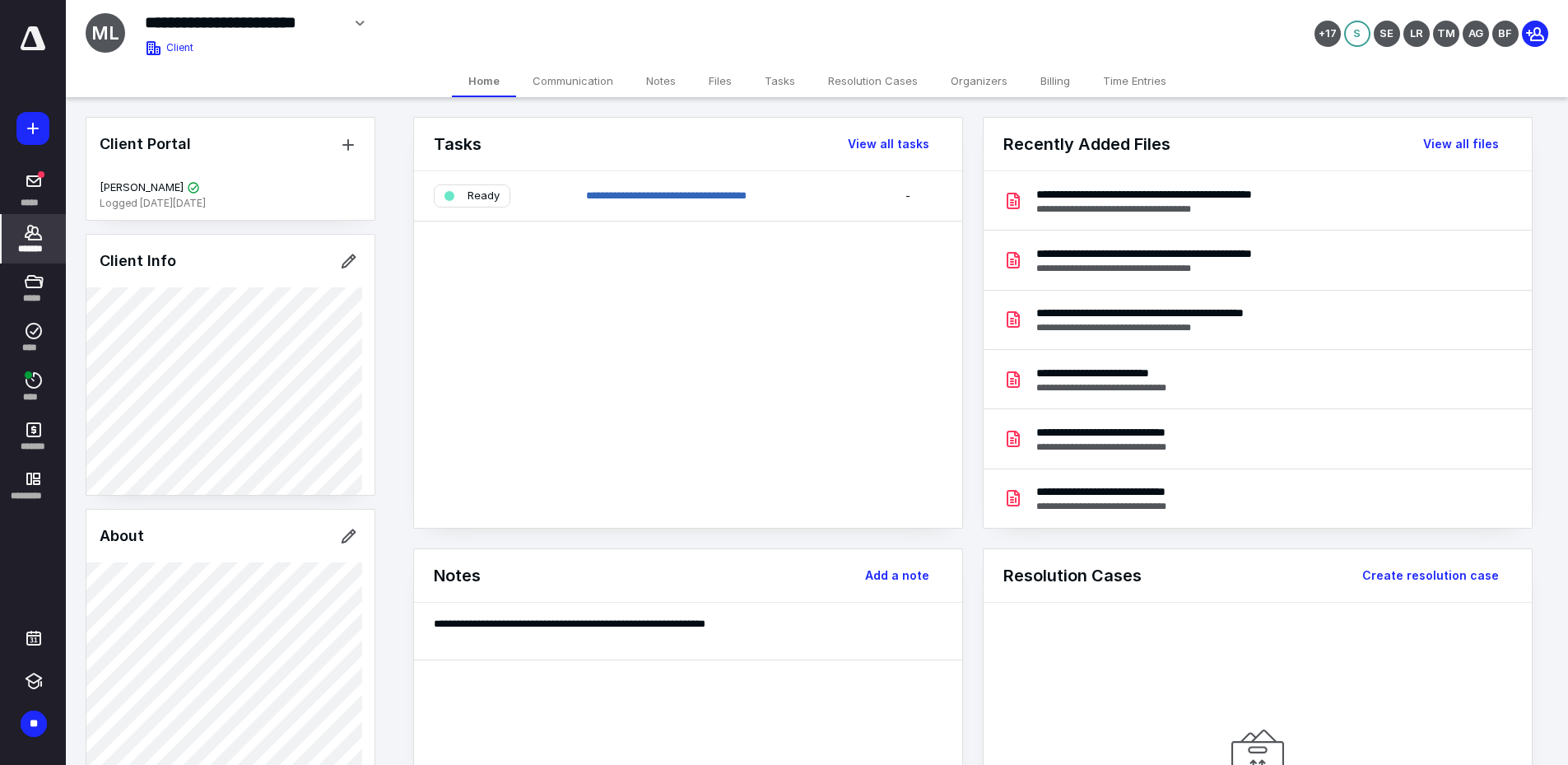 click on "Files" at bounding box center (720, 81) 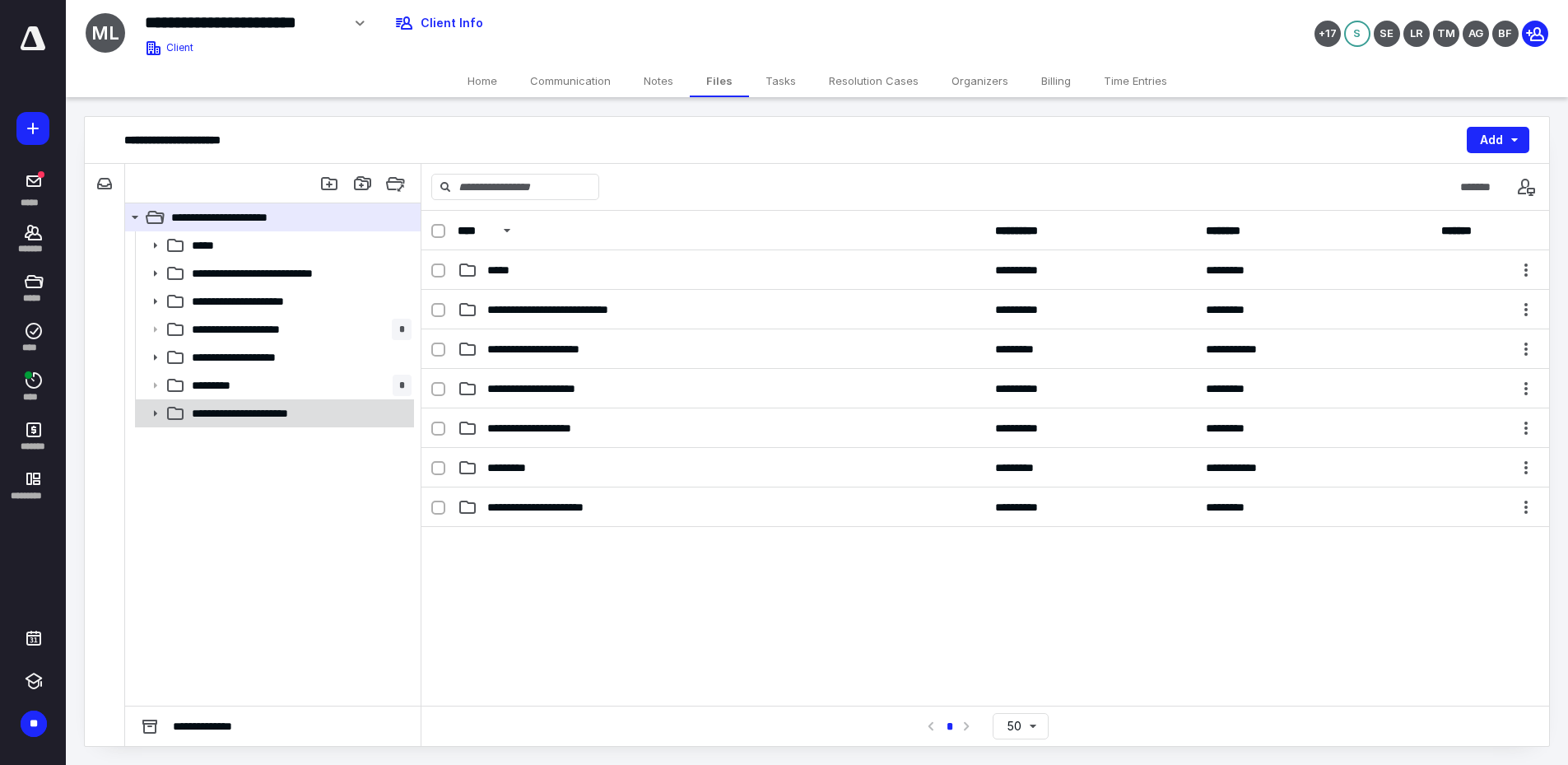 click at bounding box center (150, 413) 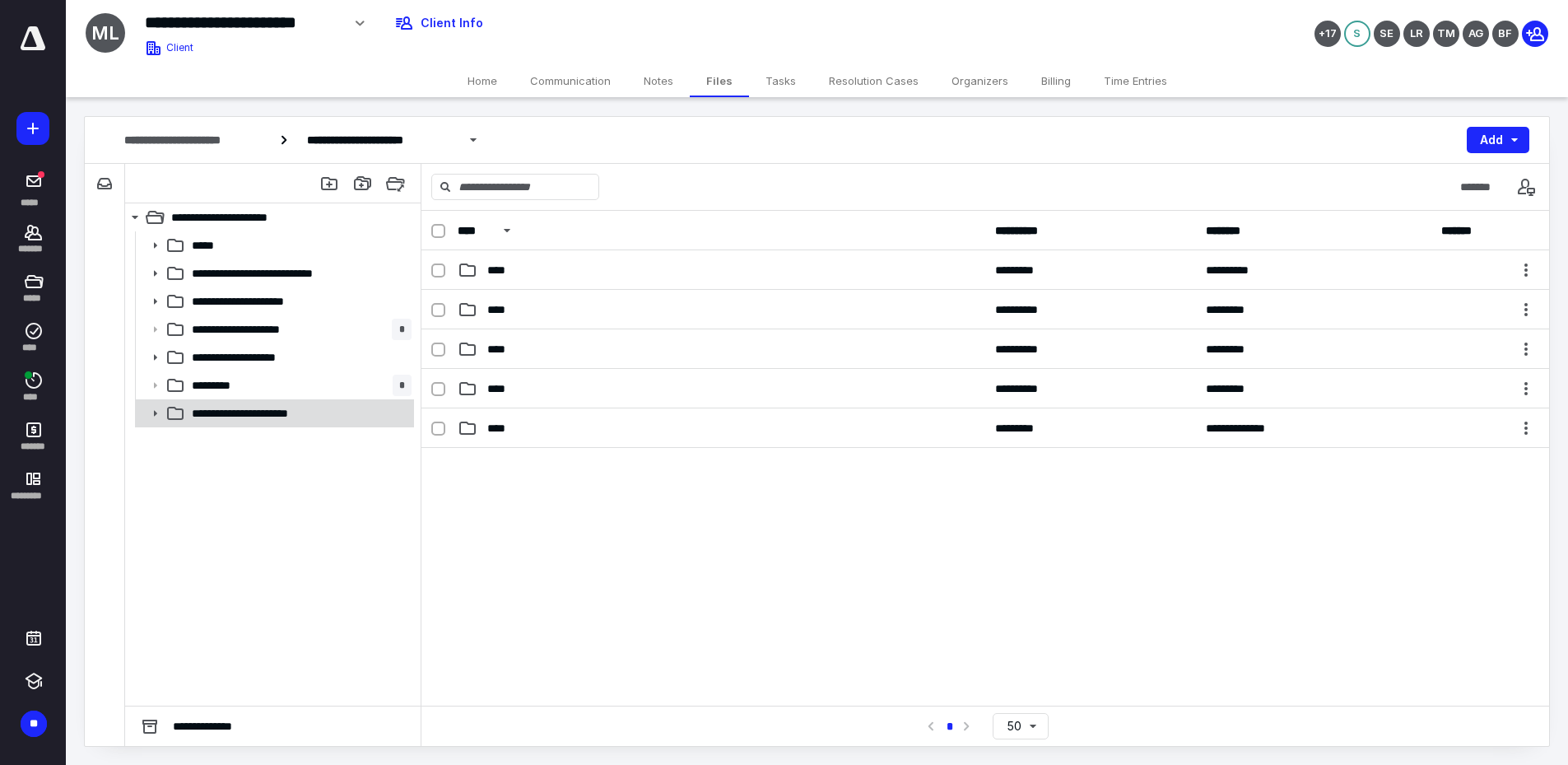click 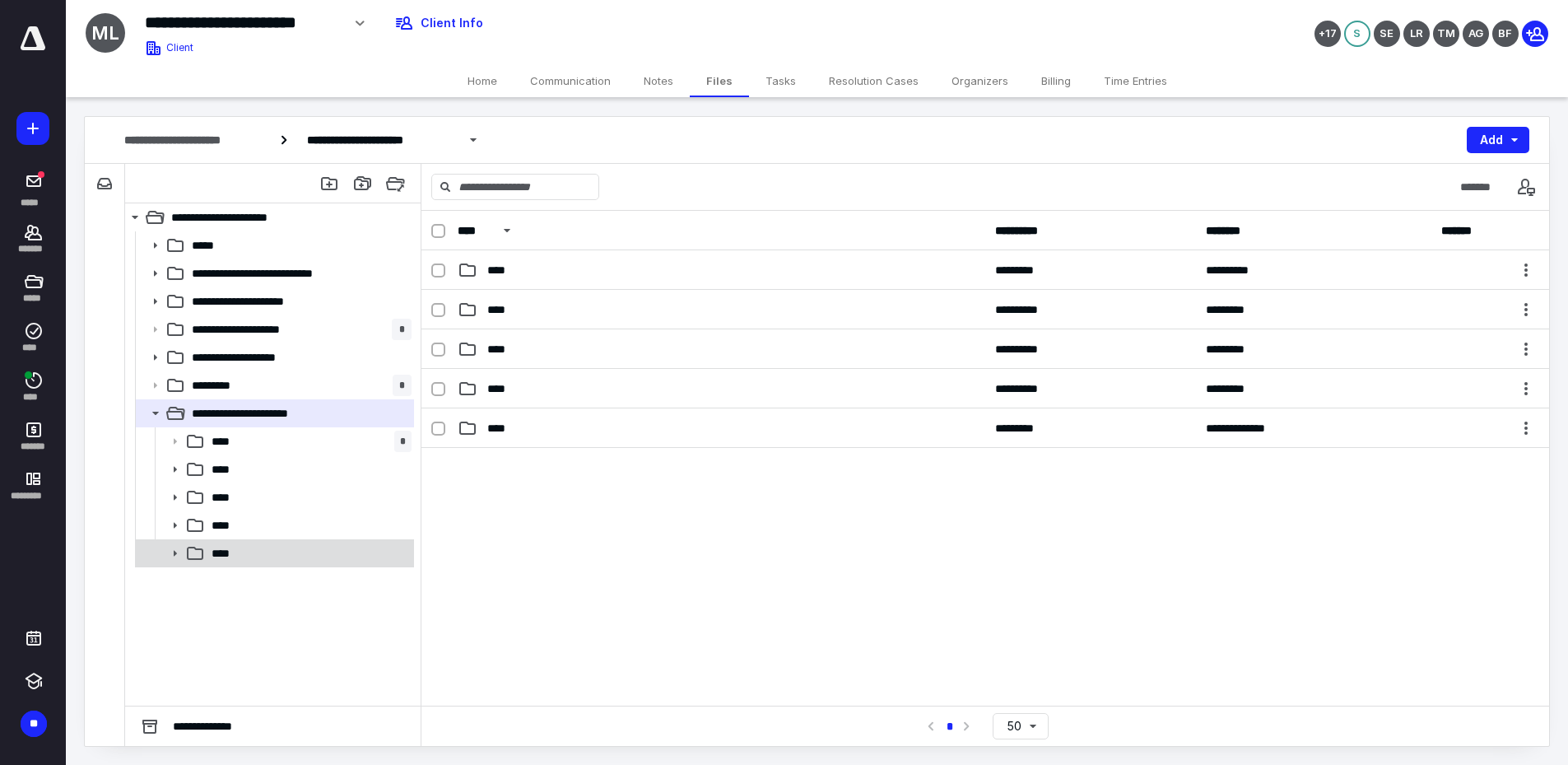 click 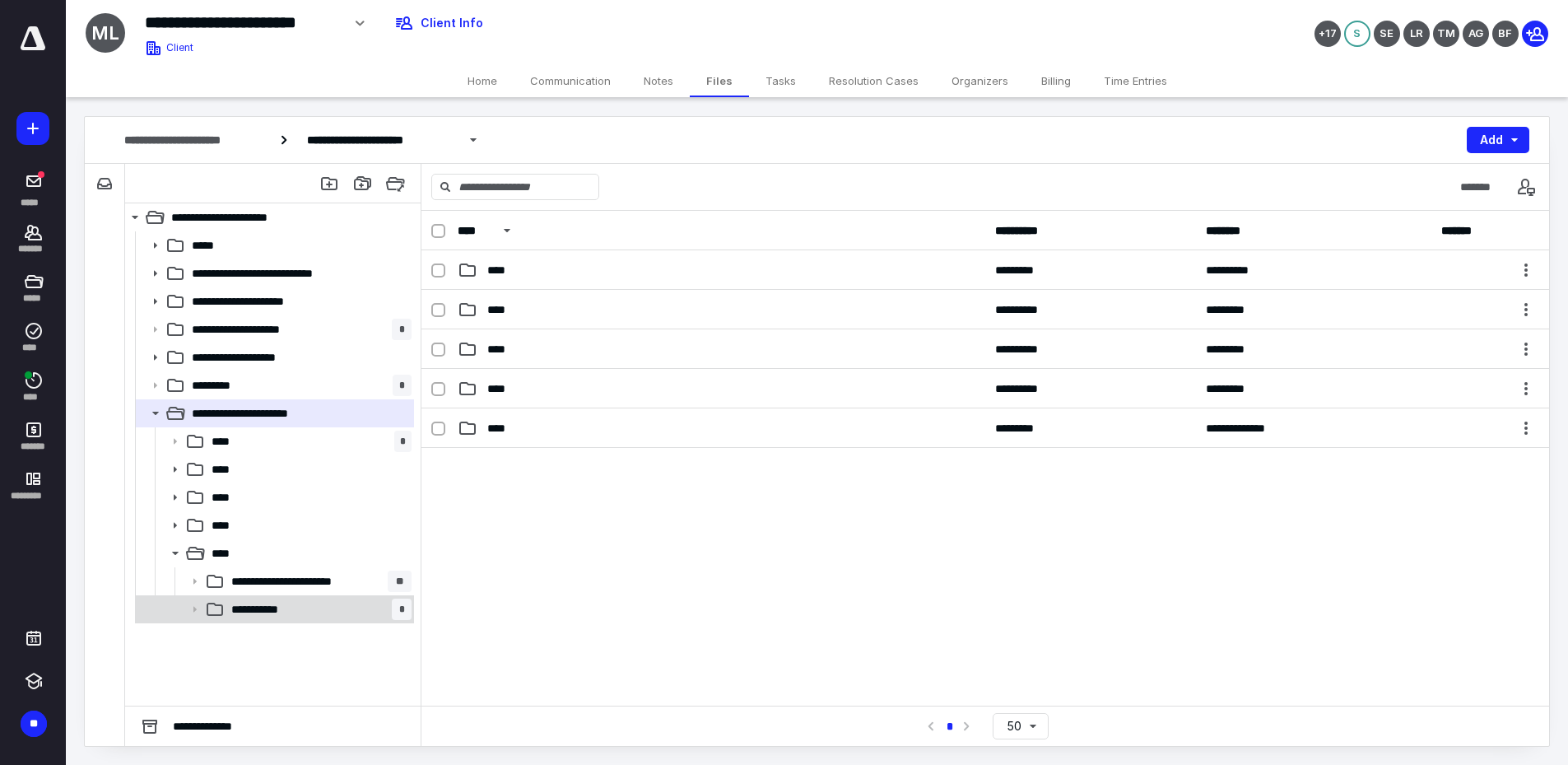 click on "**********" at bounding box center (318, 609) 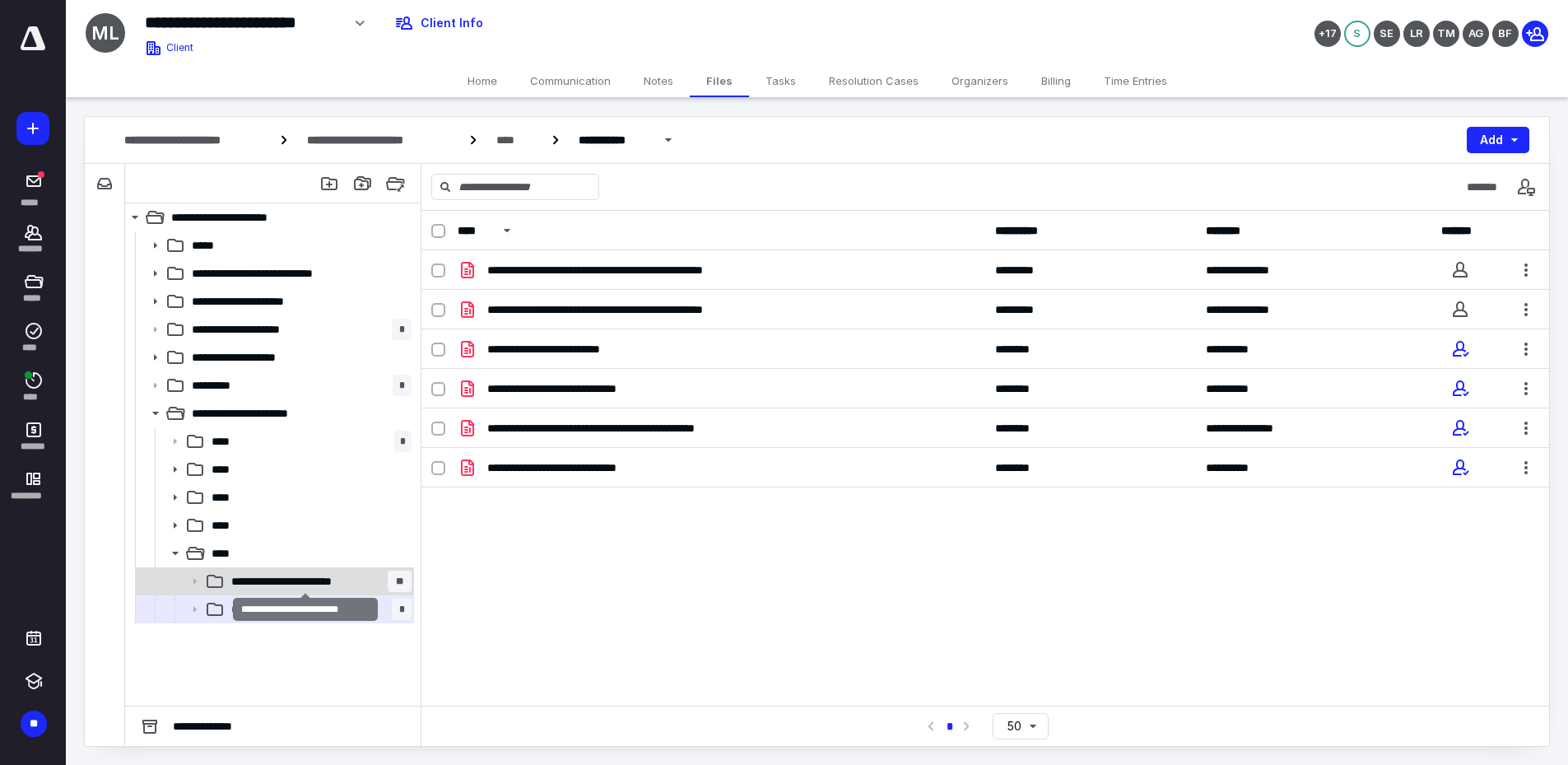 click on "**********" at bounding box center (305, 581) 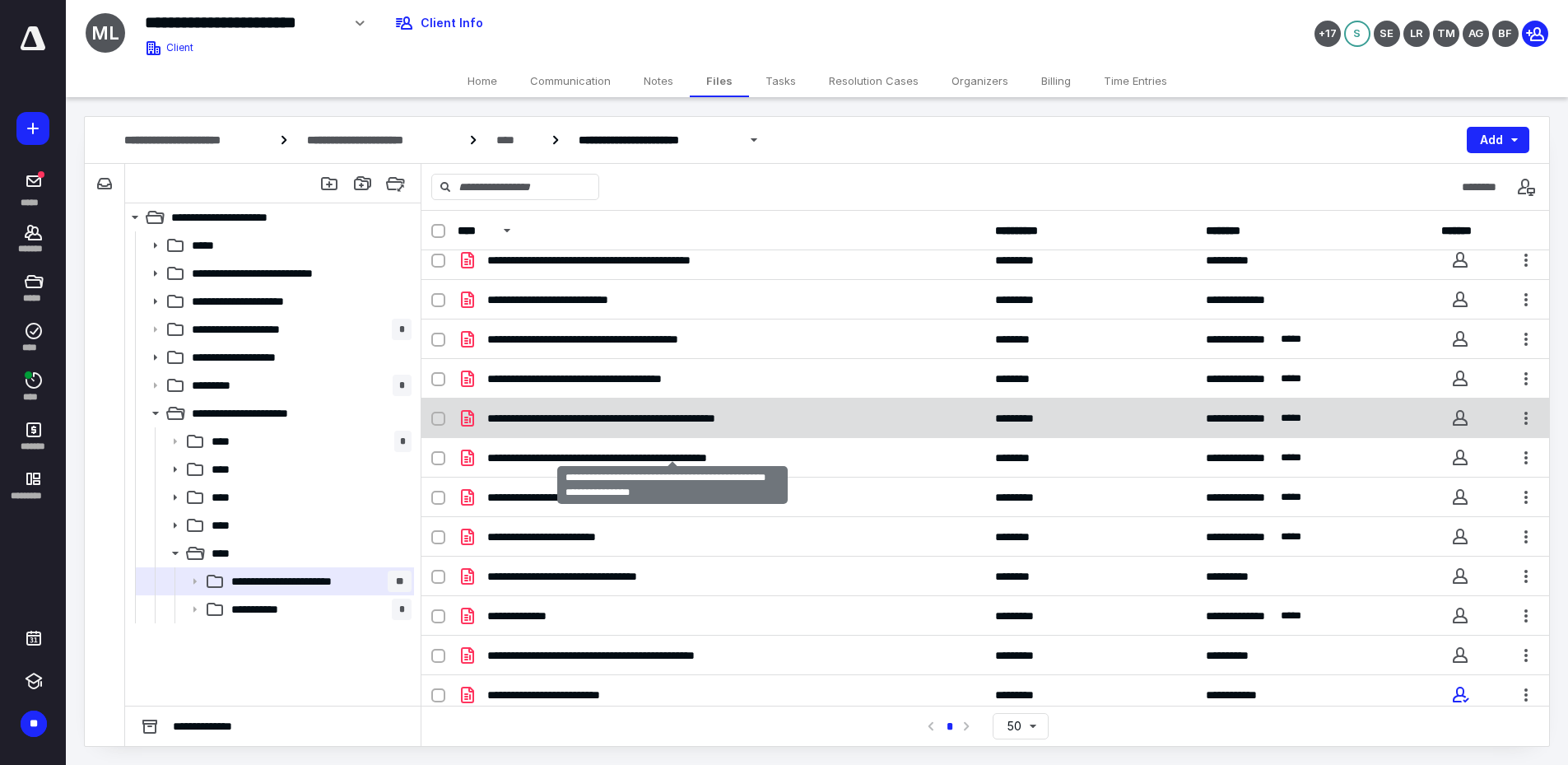 scroll, scrollTop: 98, scrollLeft: 0, axis: vertical 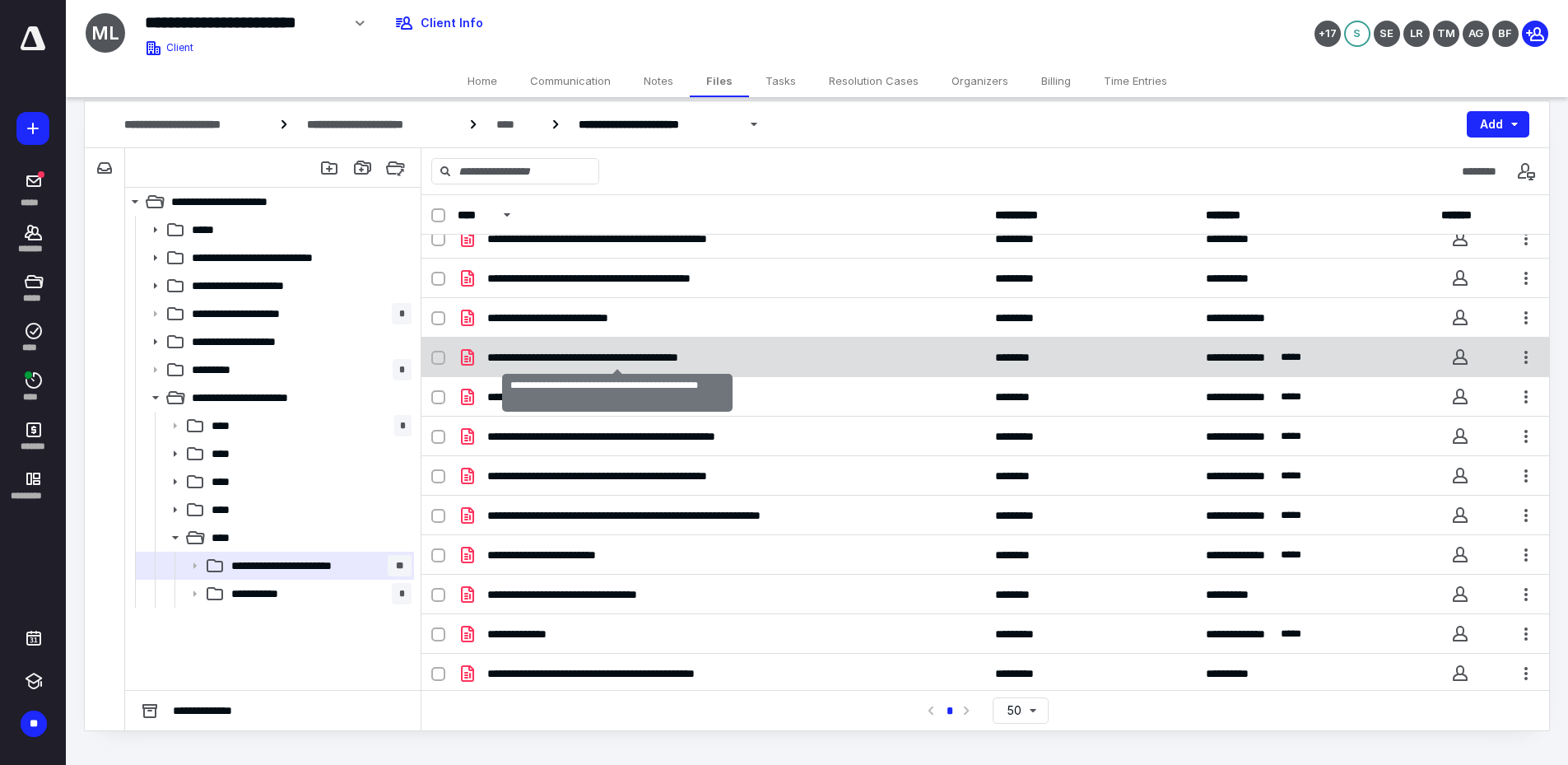 click on "**********" at bounding box center (616, 357) 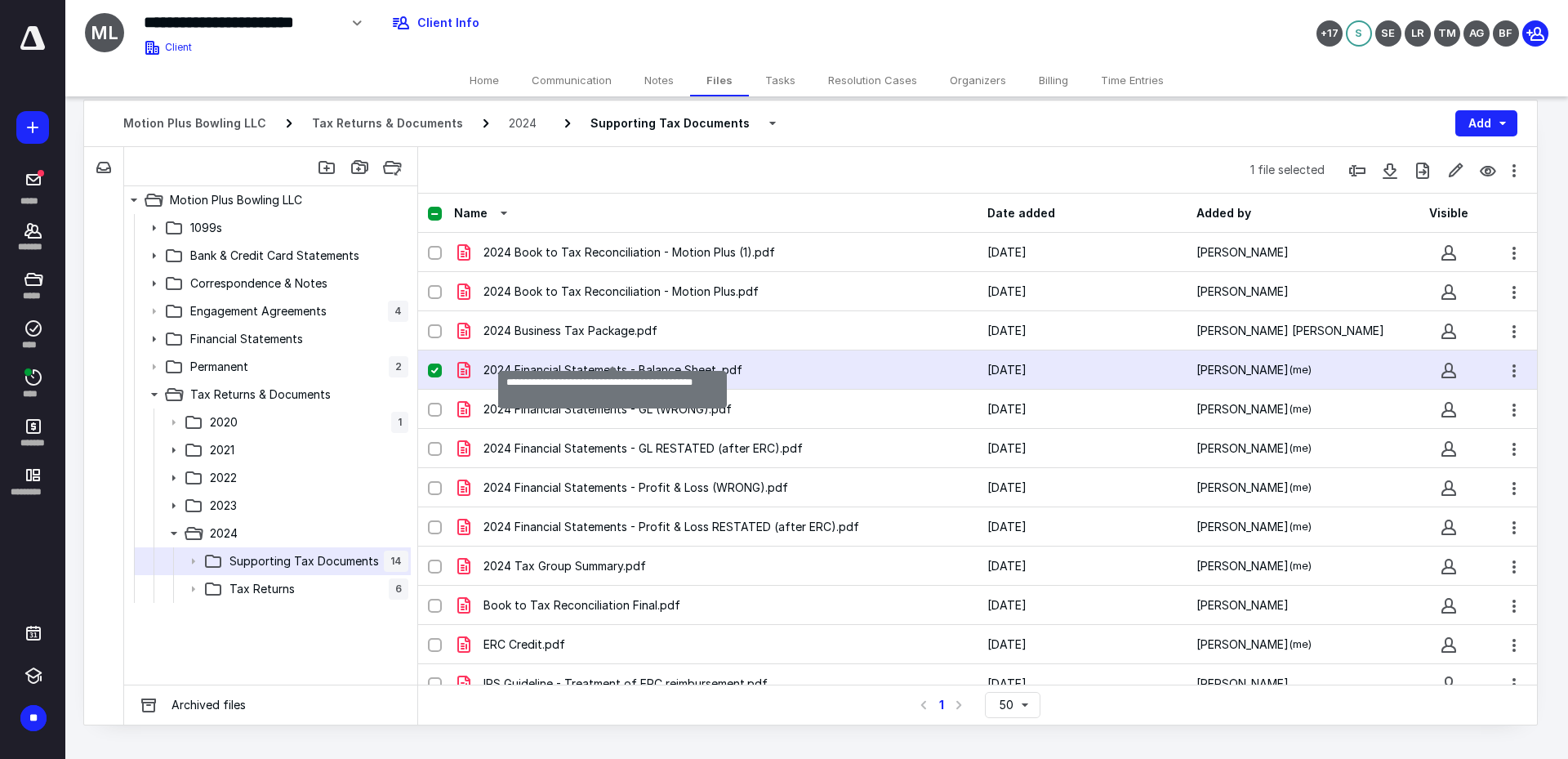 scroll, scrollTop: 16, scrollLeft: 0, axis: vertical 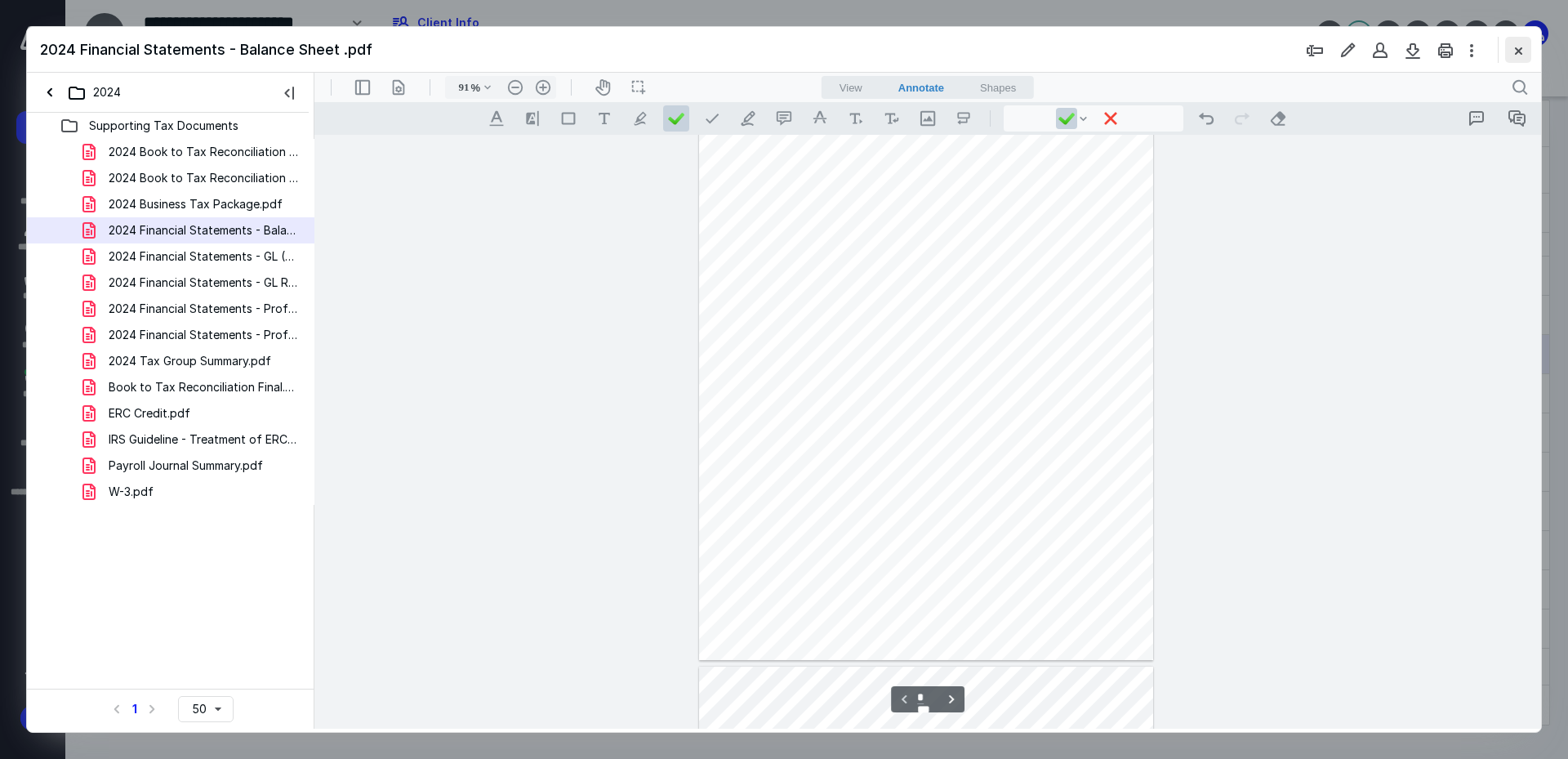 type on "240" 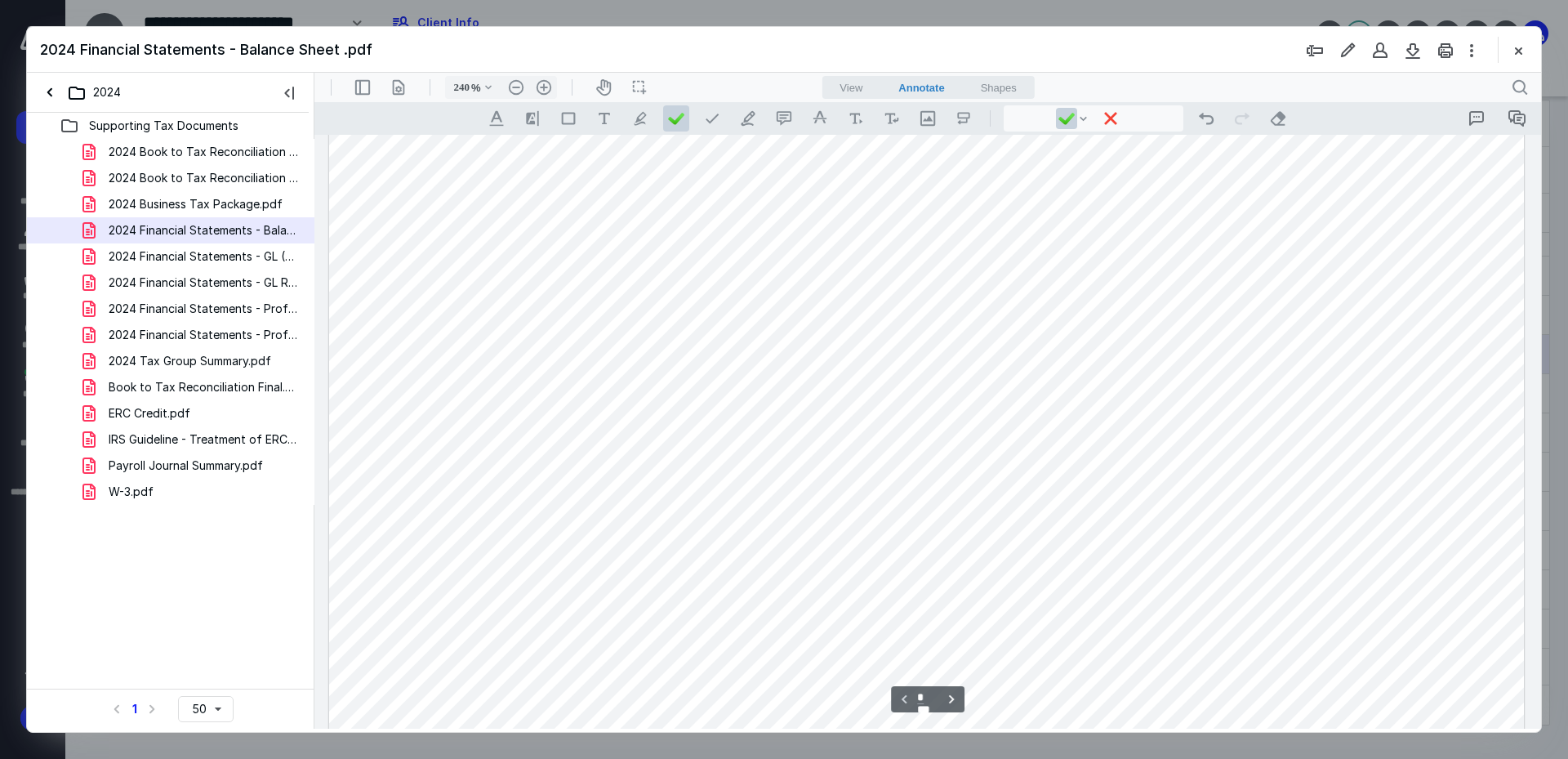scroll, scrollTop: 744, scrollLeft: 0, axis: vertical 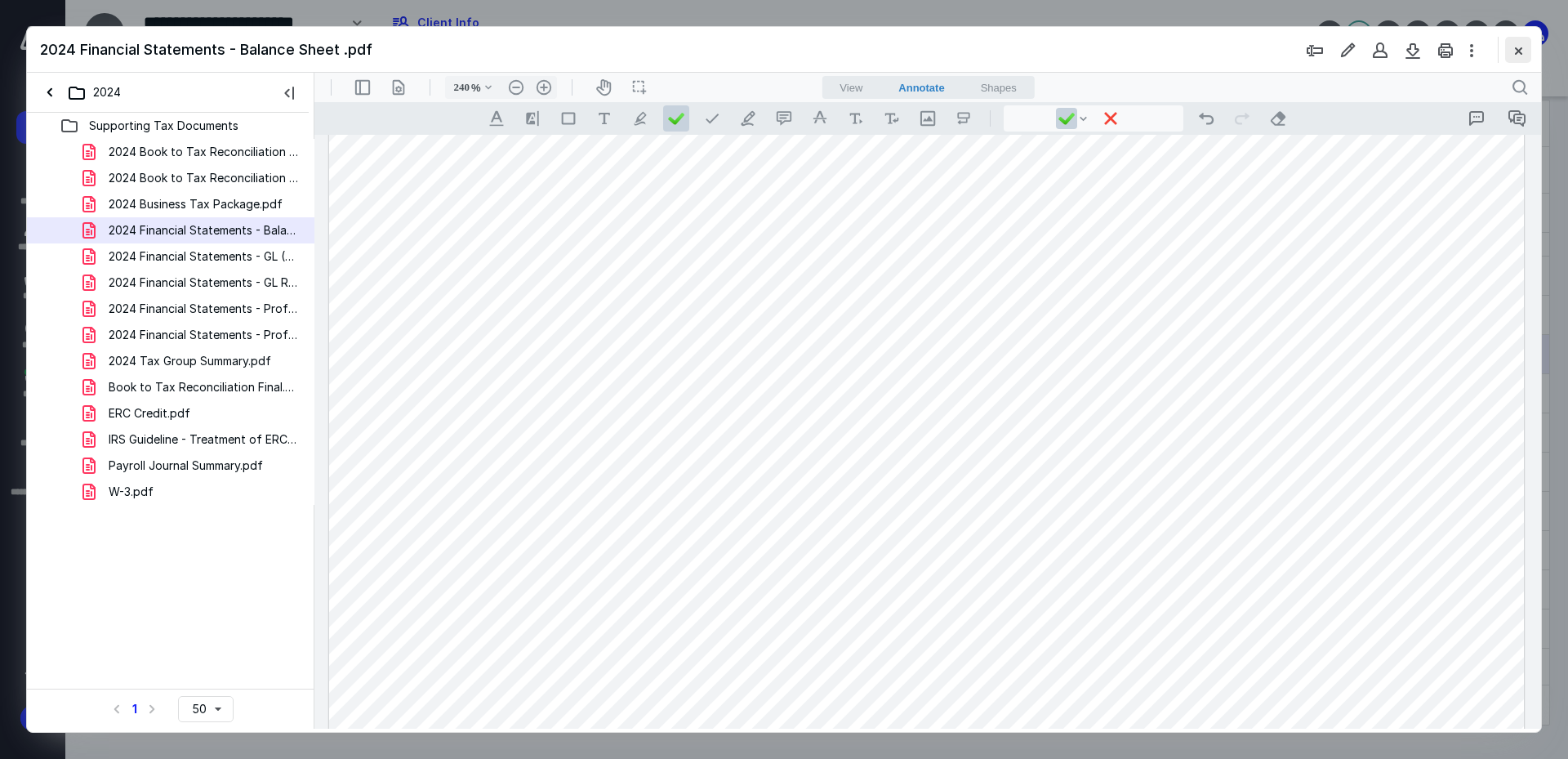 click at bounding box center [1518, 50] 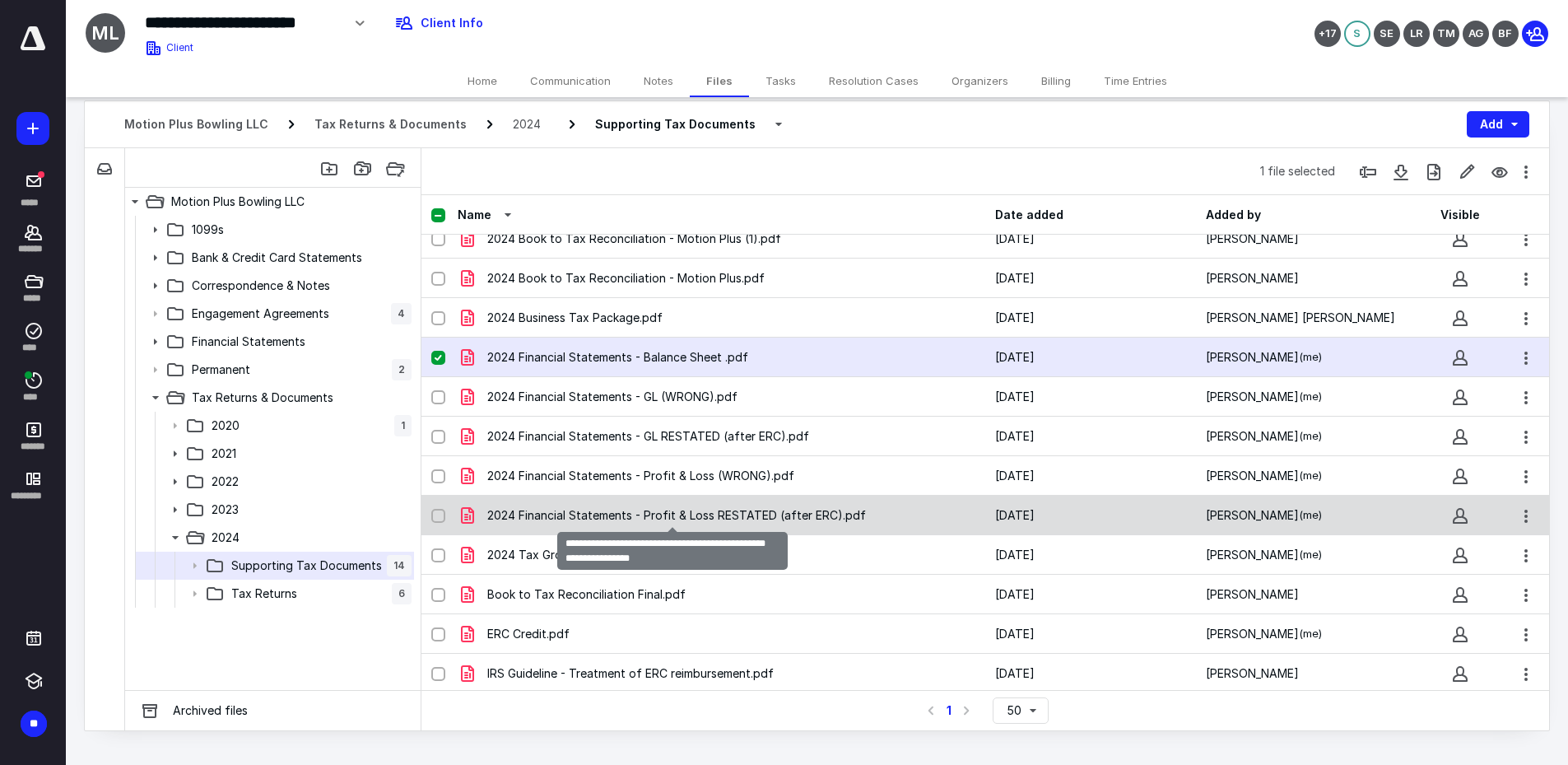 click on "2024 Financial Statements - Profit & Loss RESTATED (after ERC).pdf" at bounding box center (677, 515) 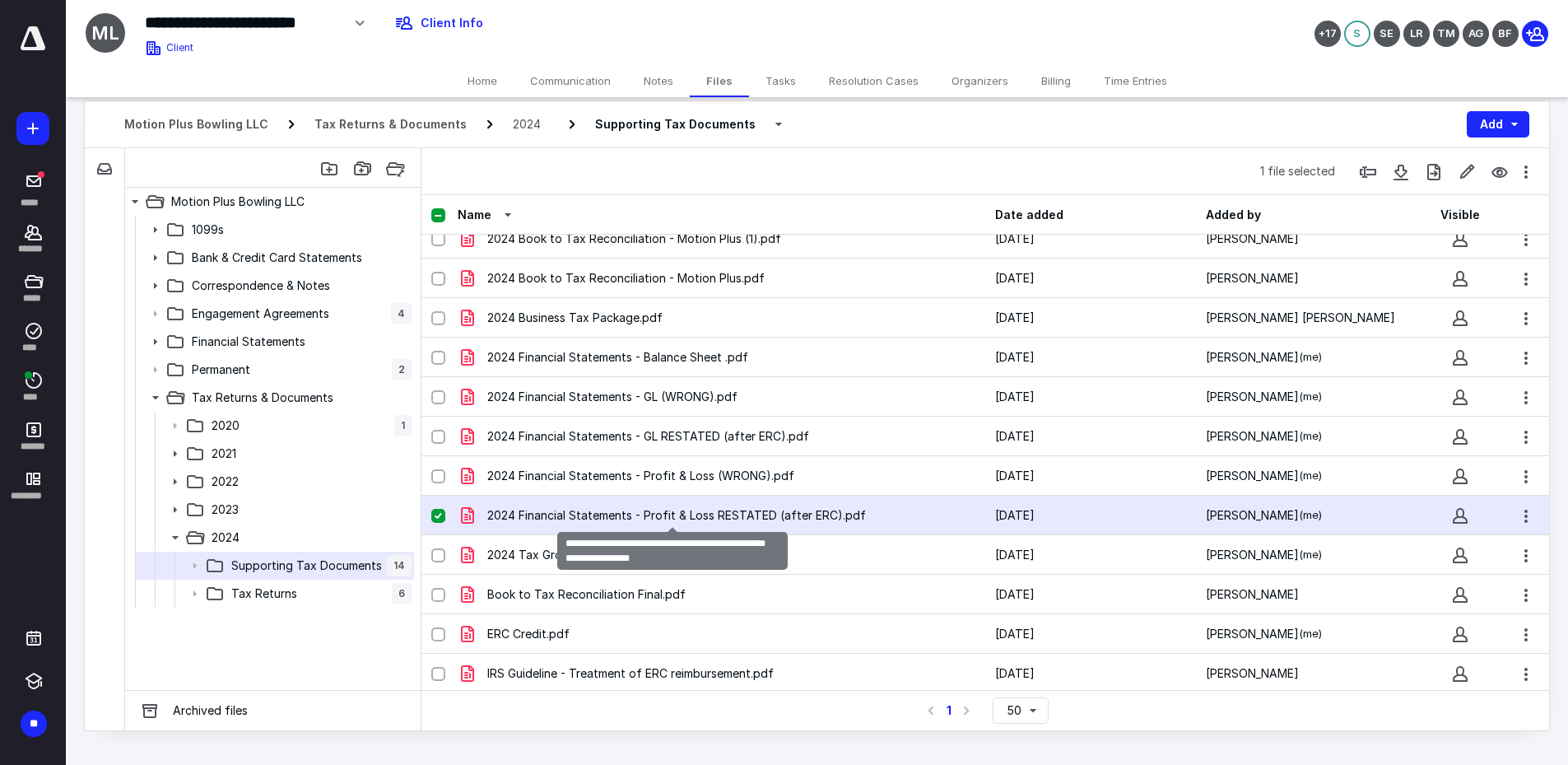 click on "2024 Financial Statements - Profit & Loss RESTATED (after ERC).pdf" at bounding box center (677, 515) 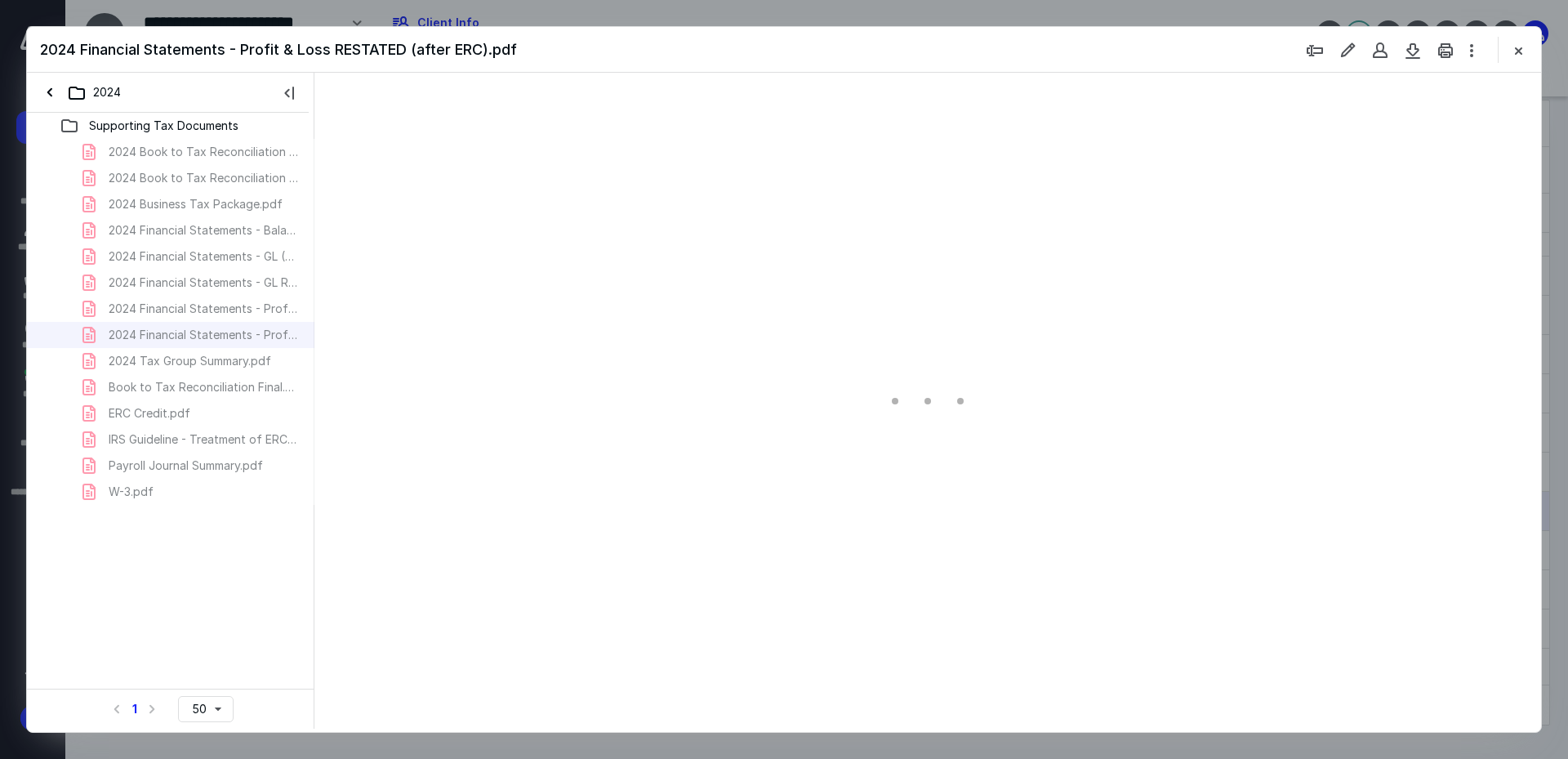 scroll, scrollTop: 0, scrollLeft: 0, axis: both 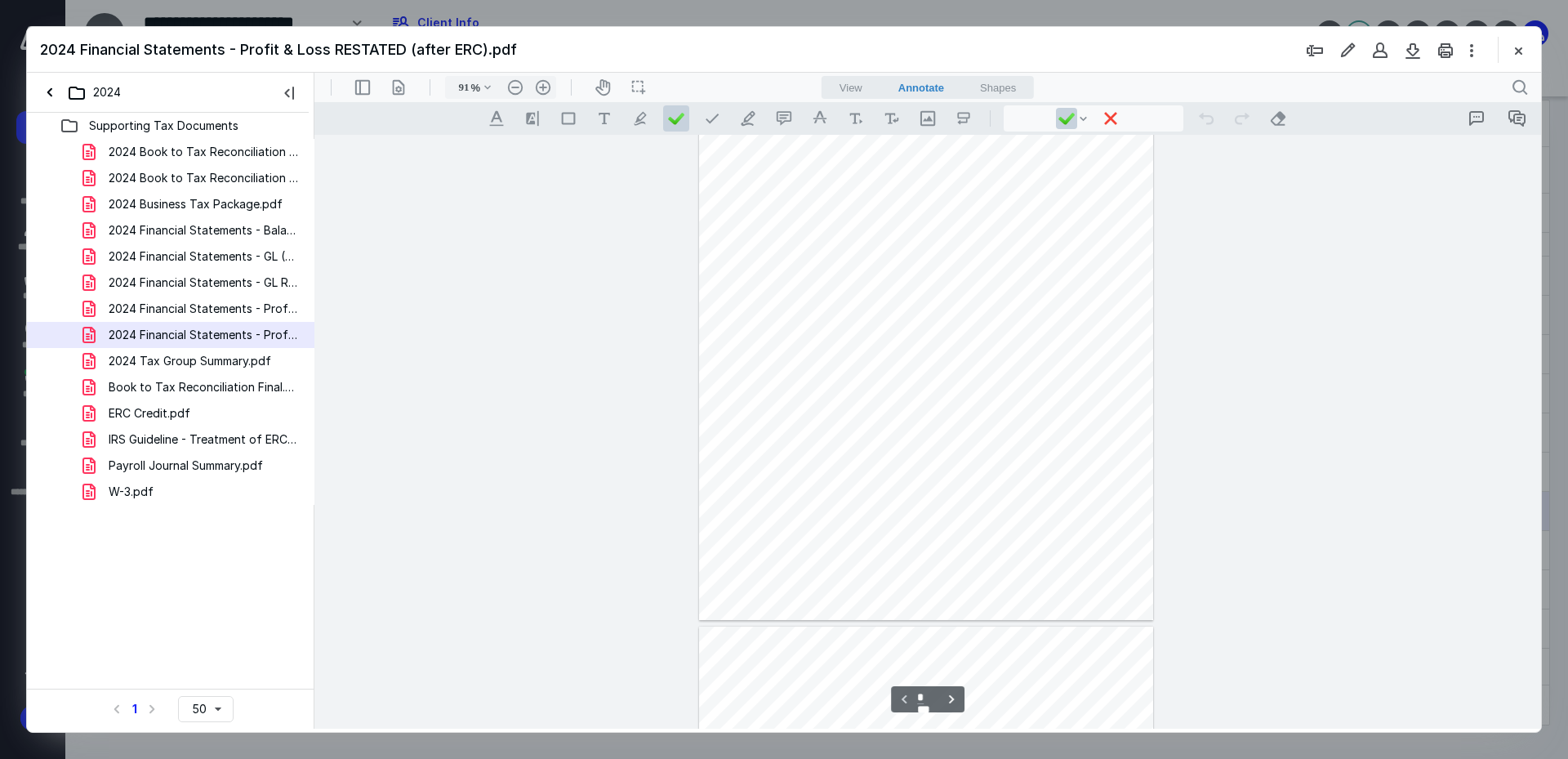type on "240" 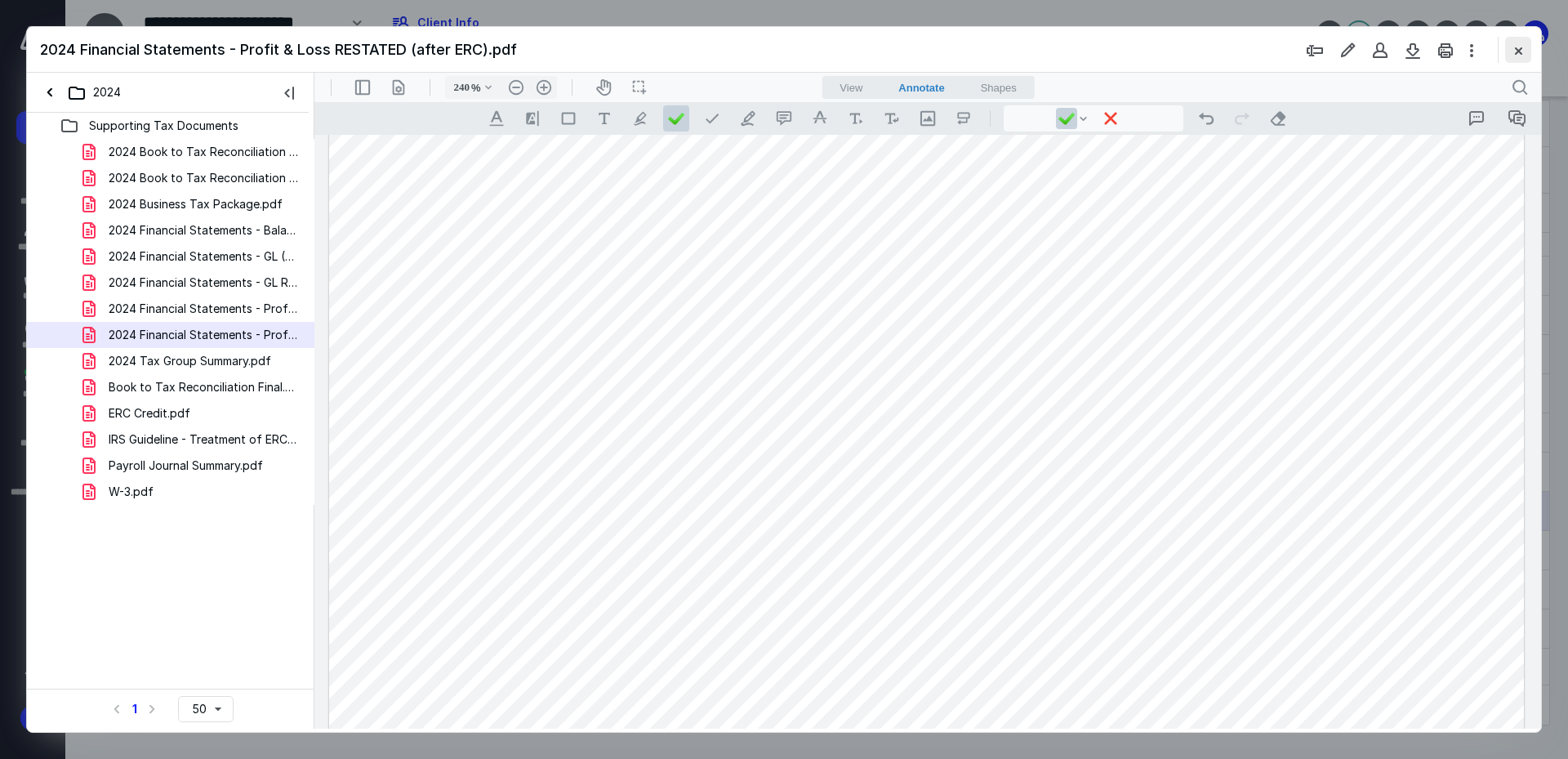 click at bounding box center (1518, 50) 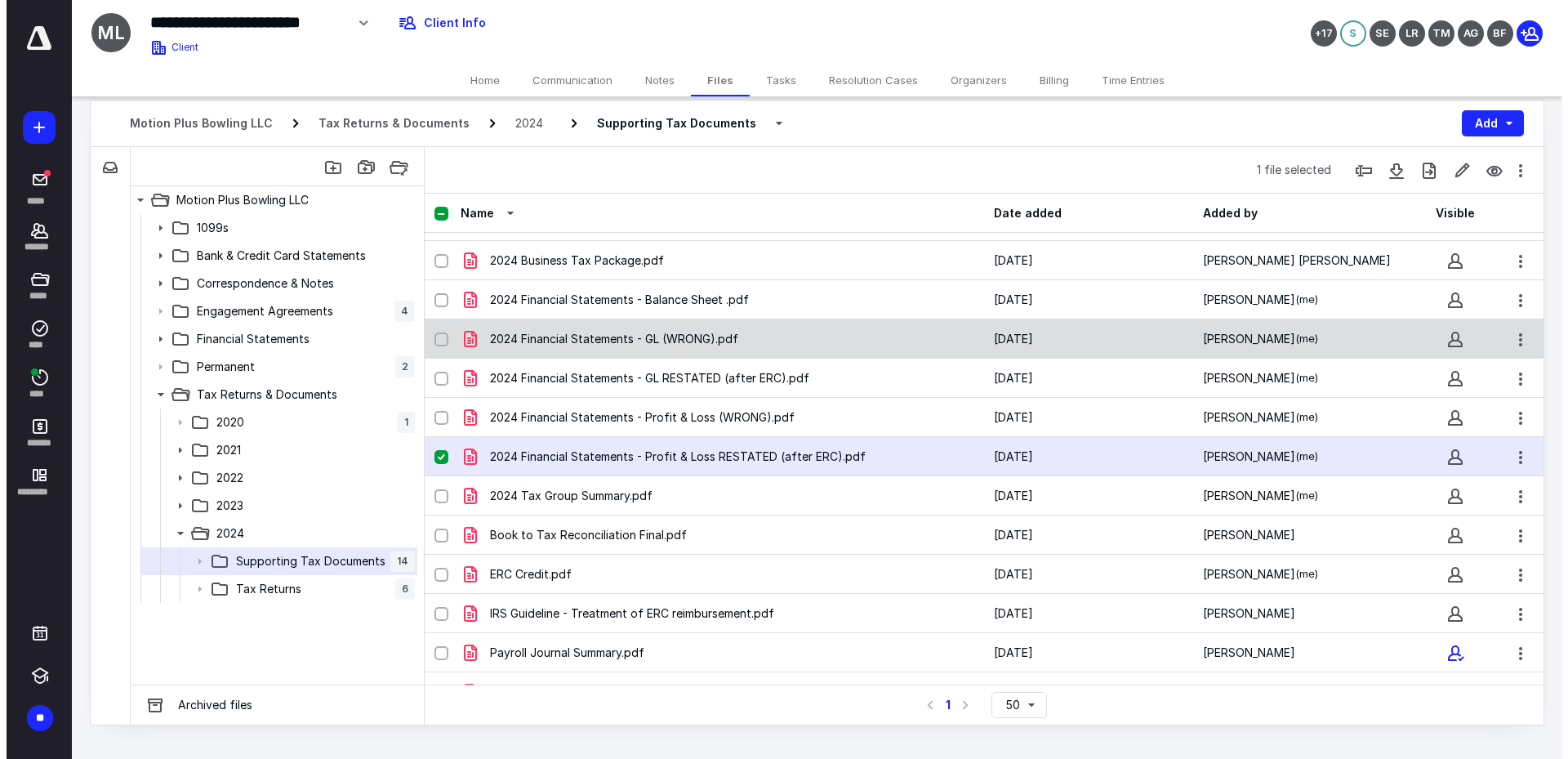 scroll, scrollTop: 97, scrollLeft: 0, axis: vertical 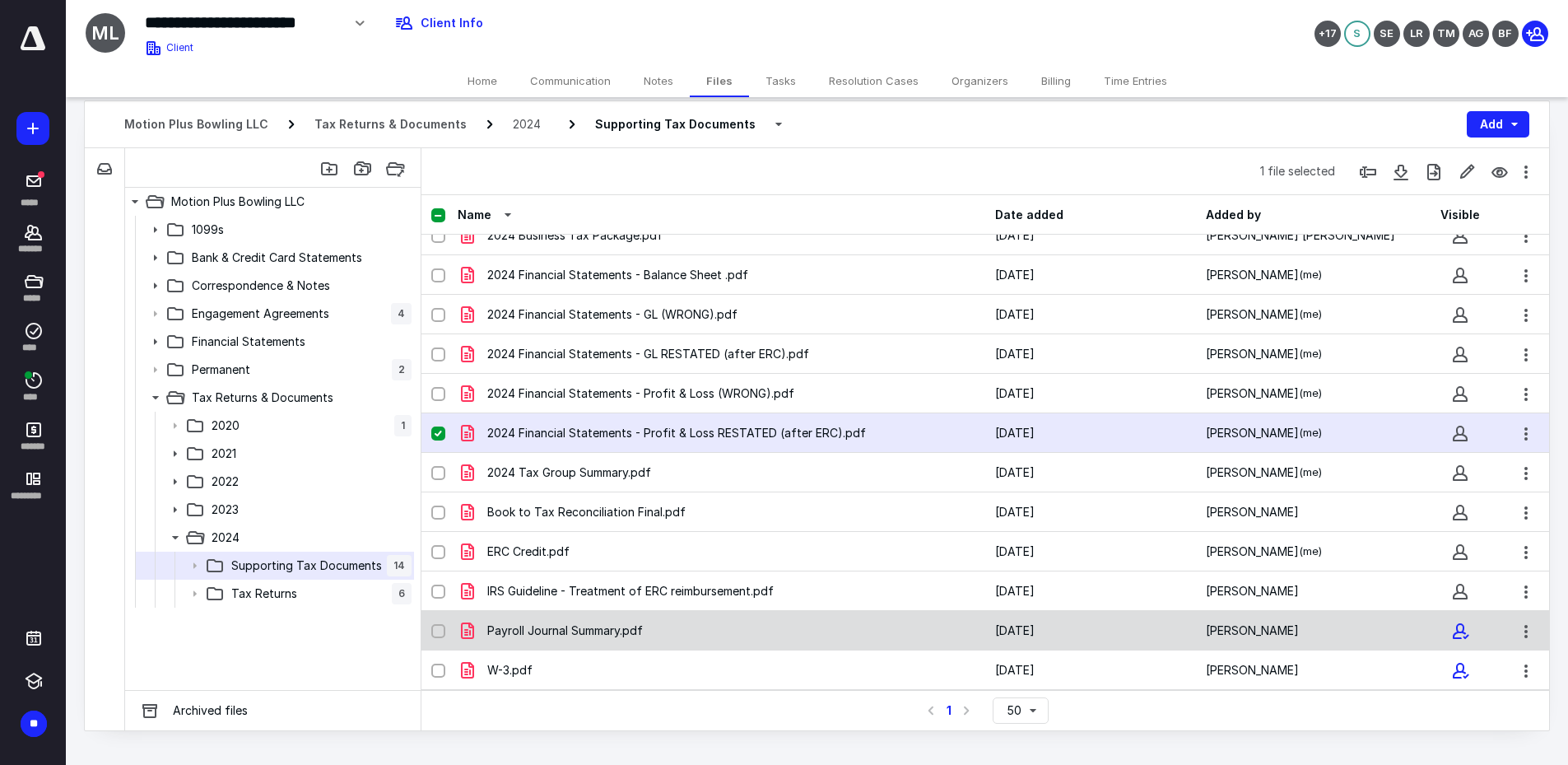 click on "Payroll Journal Summary.pdf" at bounding box center [565, 631] 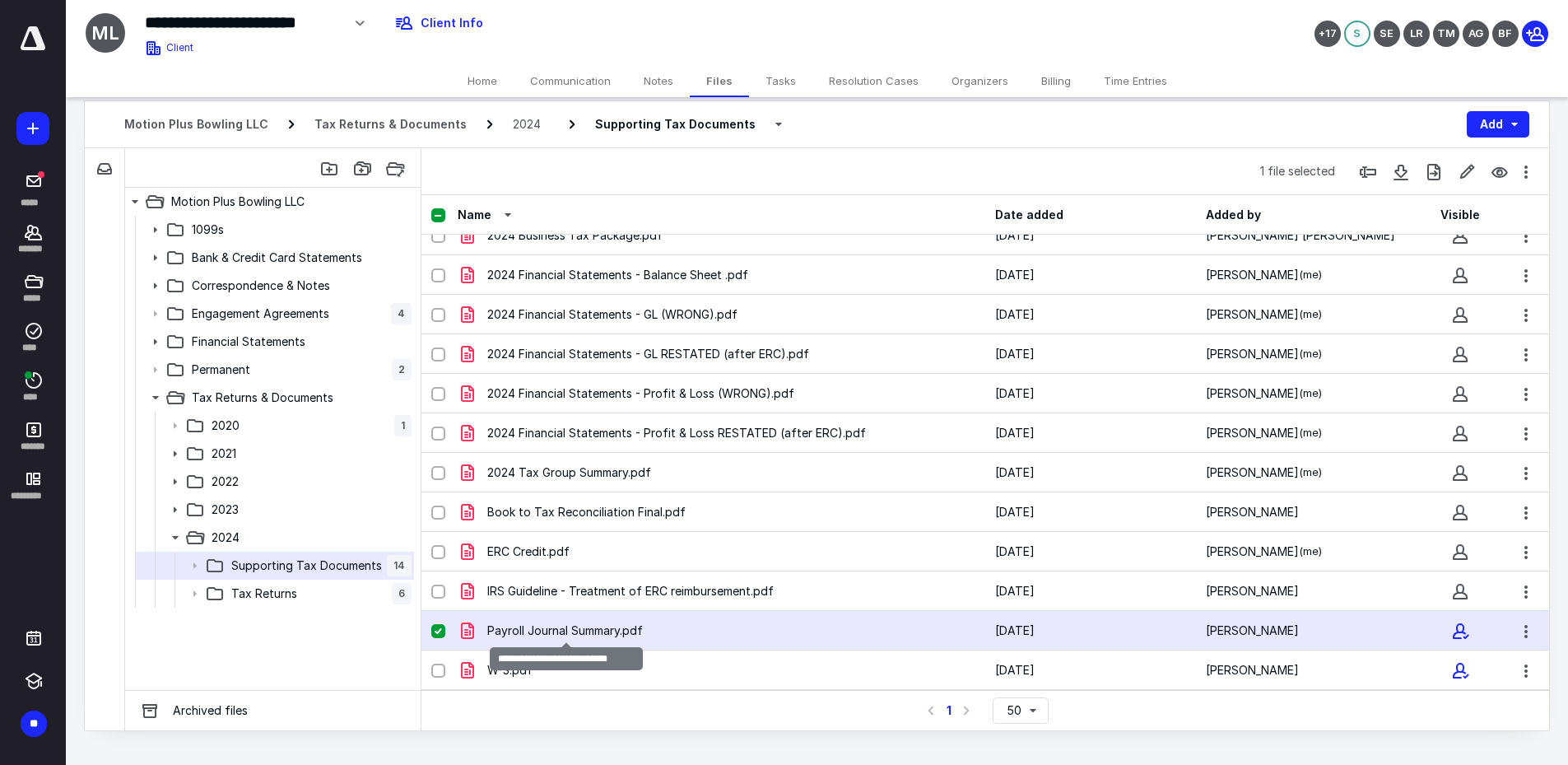 click on "Payroll Journal Summary.pdf" at bounding box center (565, 631) 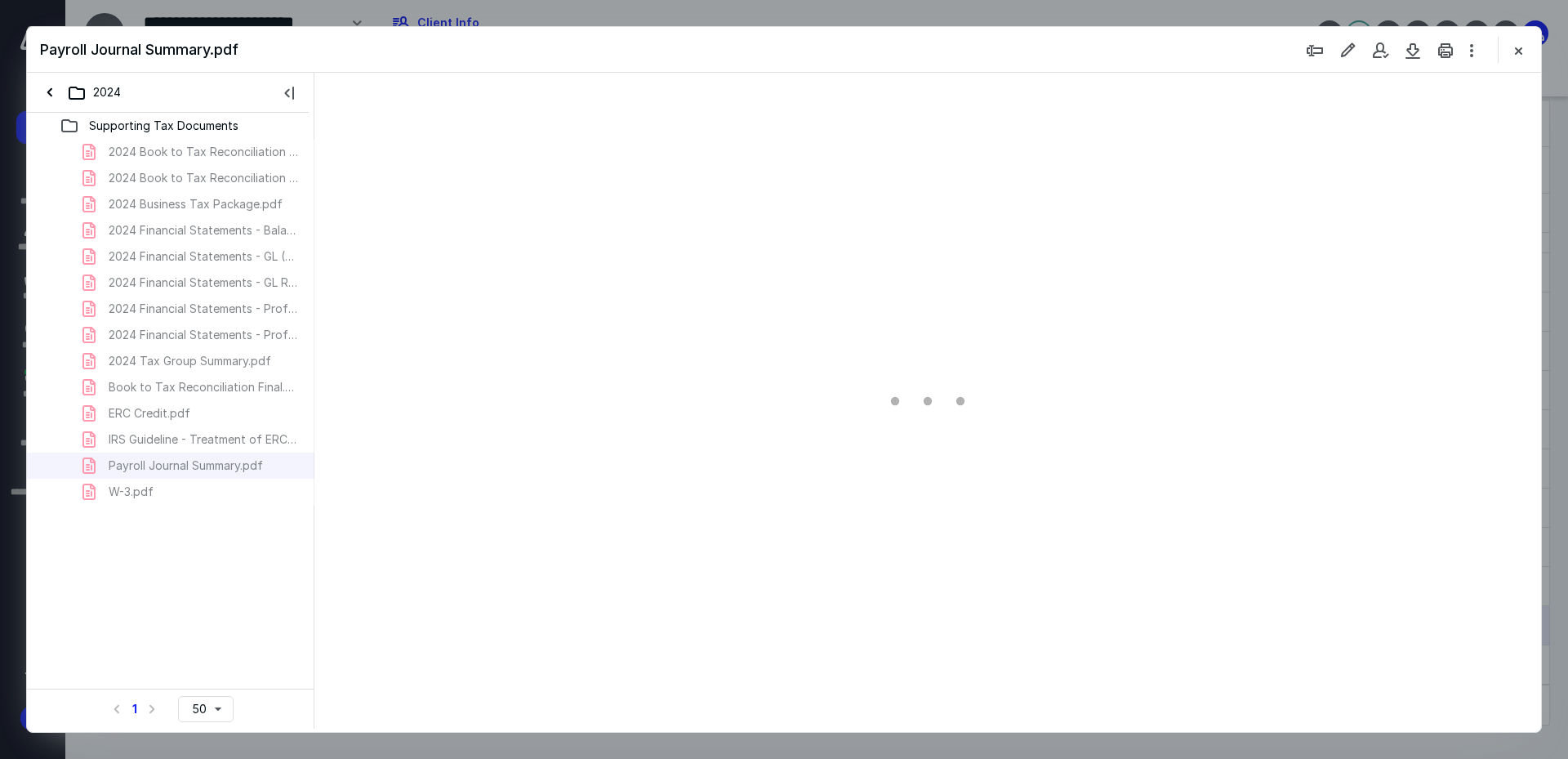 scroll, scrollTop: 0, scrollLeft: 0, axis: both 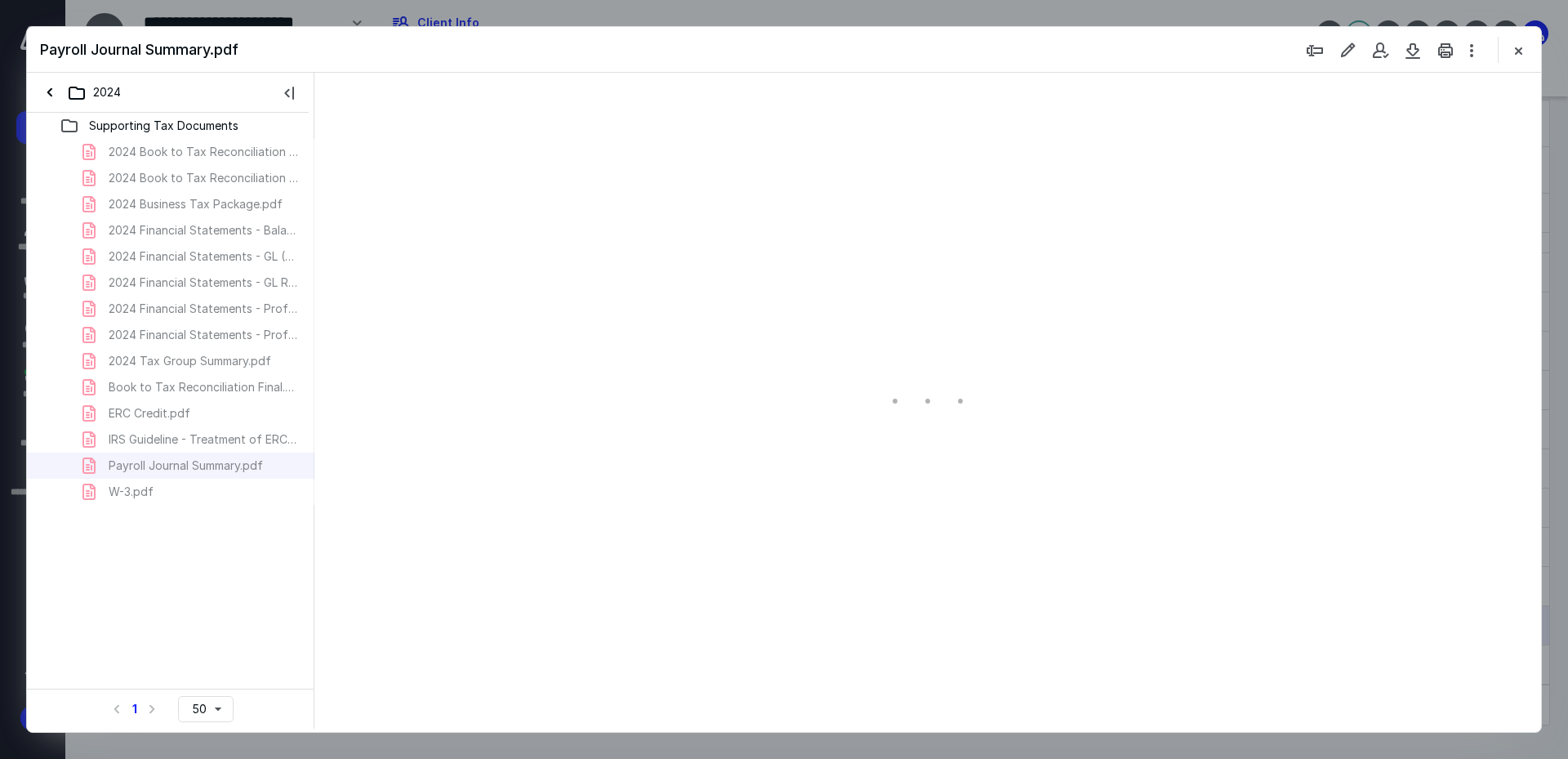 type on "187" 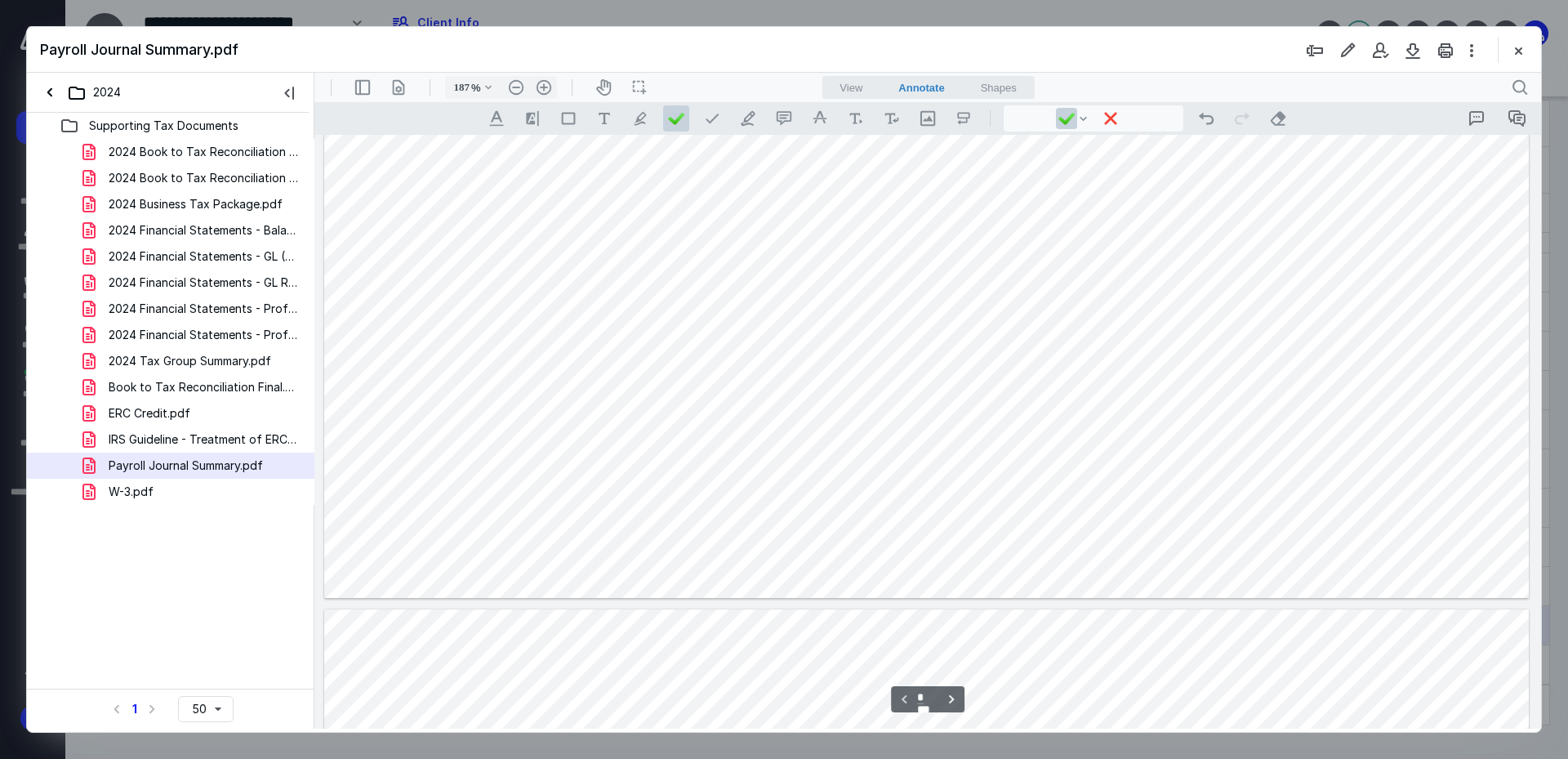 scroll, scrollTop: 572, scrollLeft: 0, axis: vertical 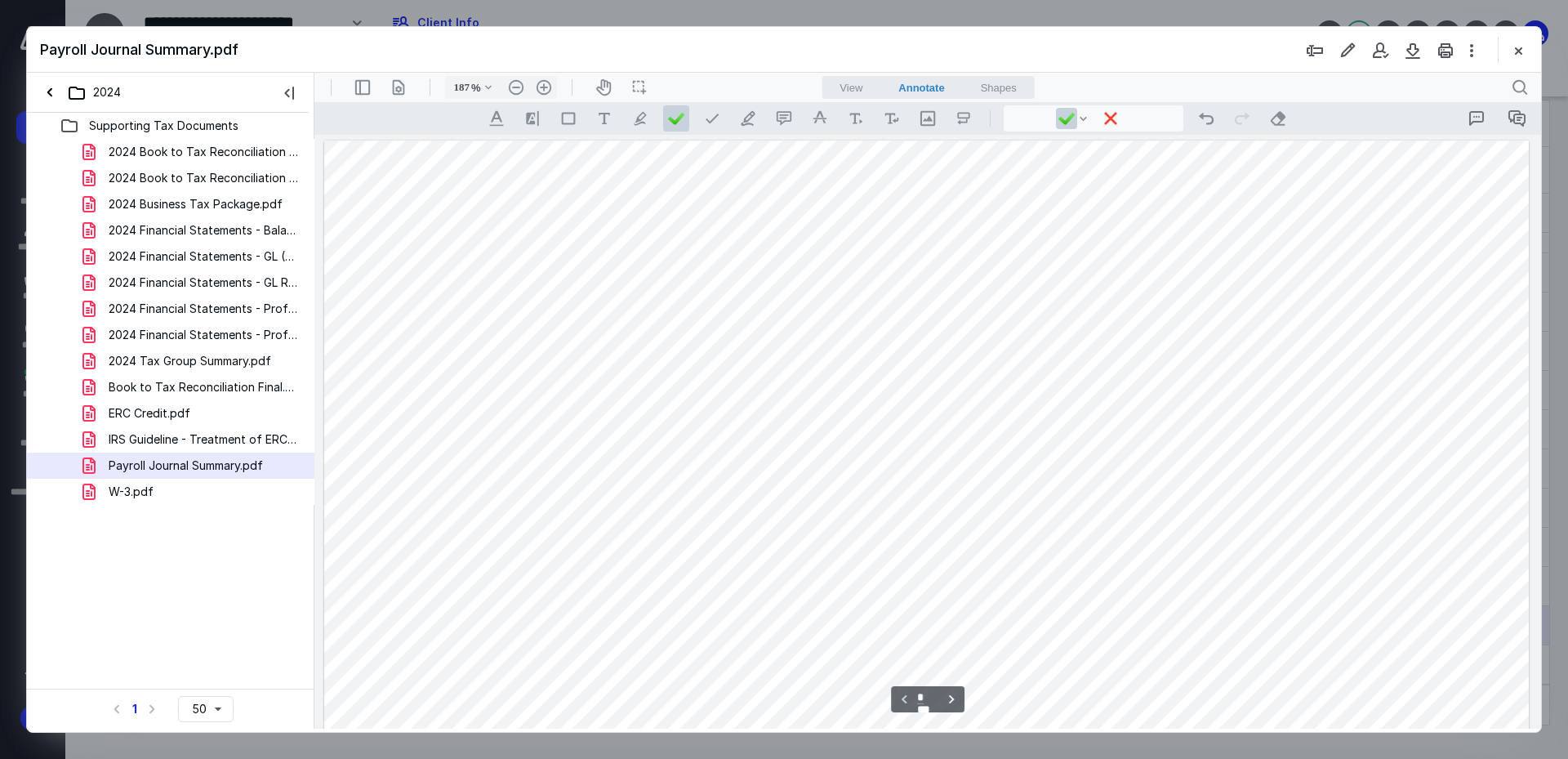 drag, startPoint x: 1533, startPoint y: 218, endPoint x: 1856, endPoint y: 198, distance: 323.6186 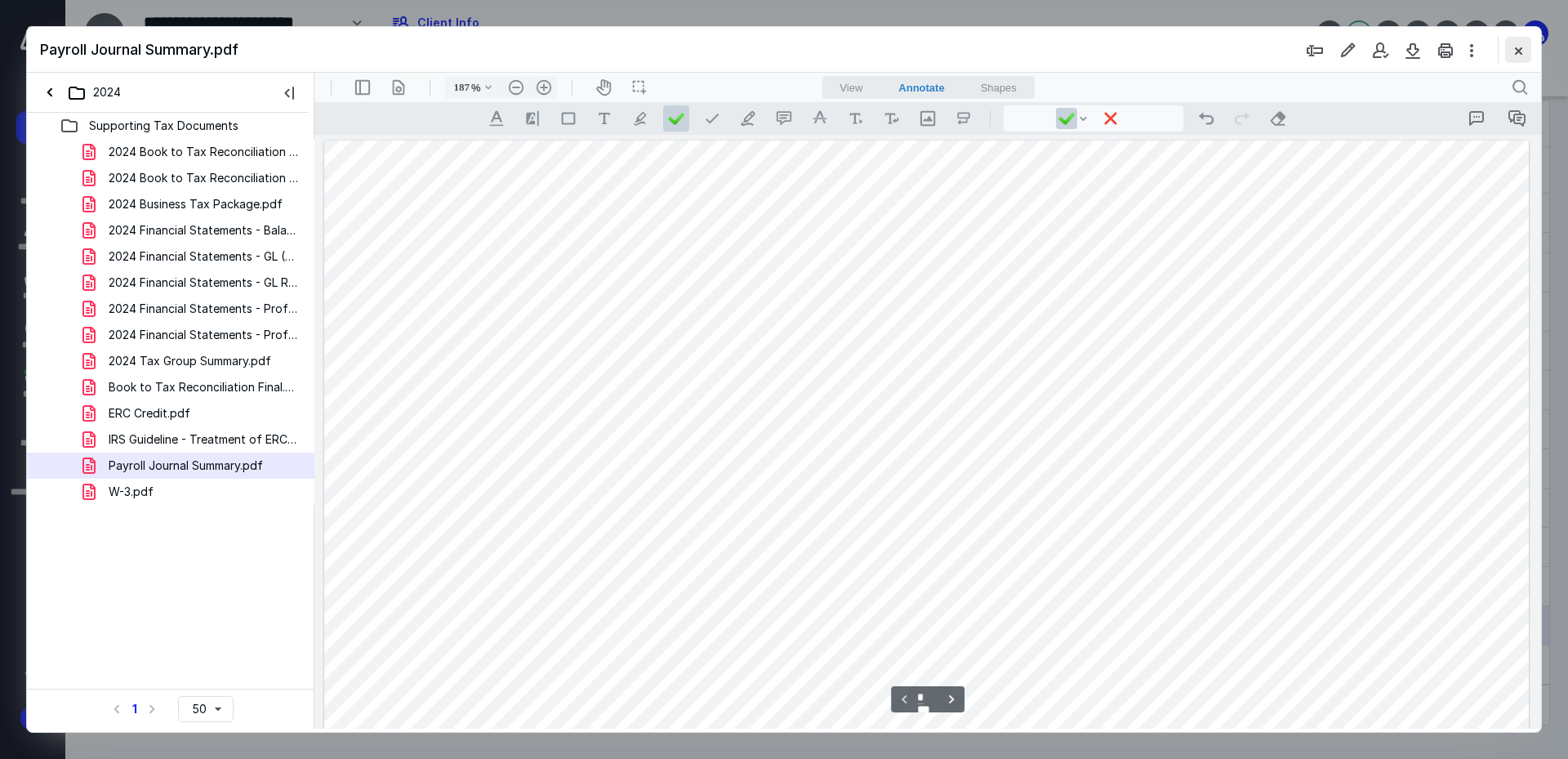 click at bounding box center [1518, 50] 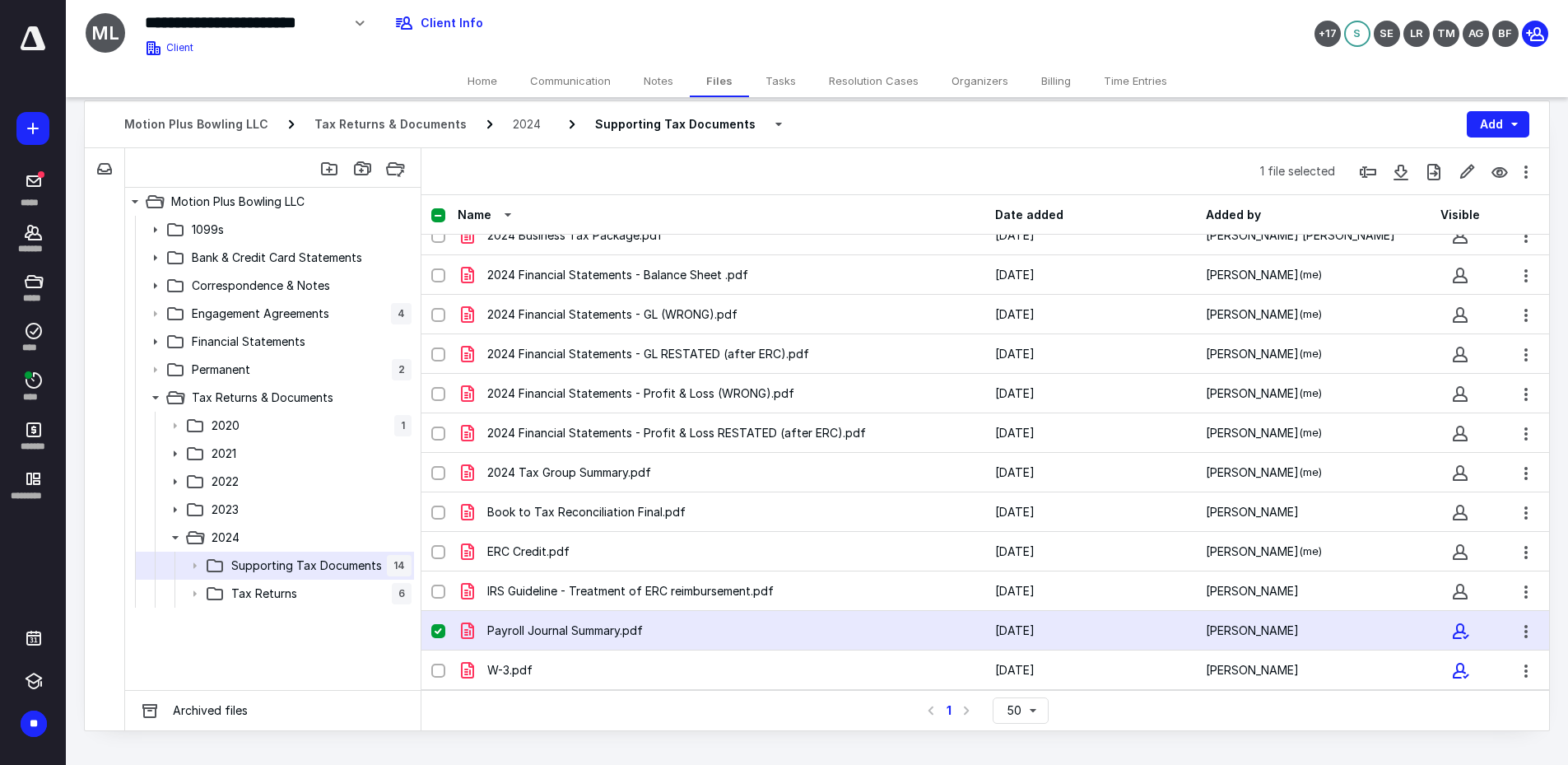 click on "Billing" at bounding box center [1056, 81] 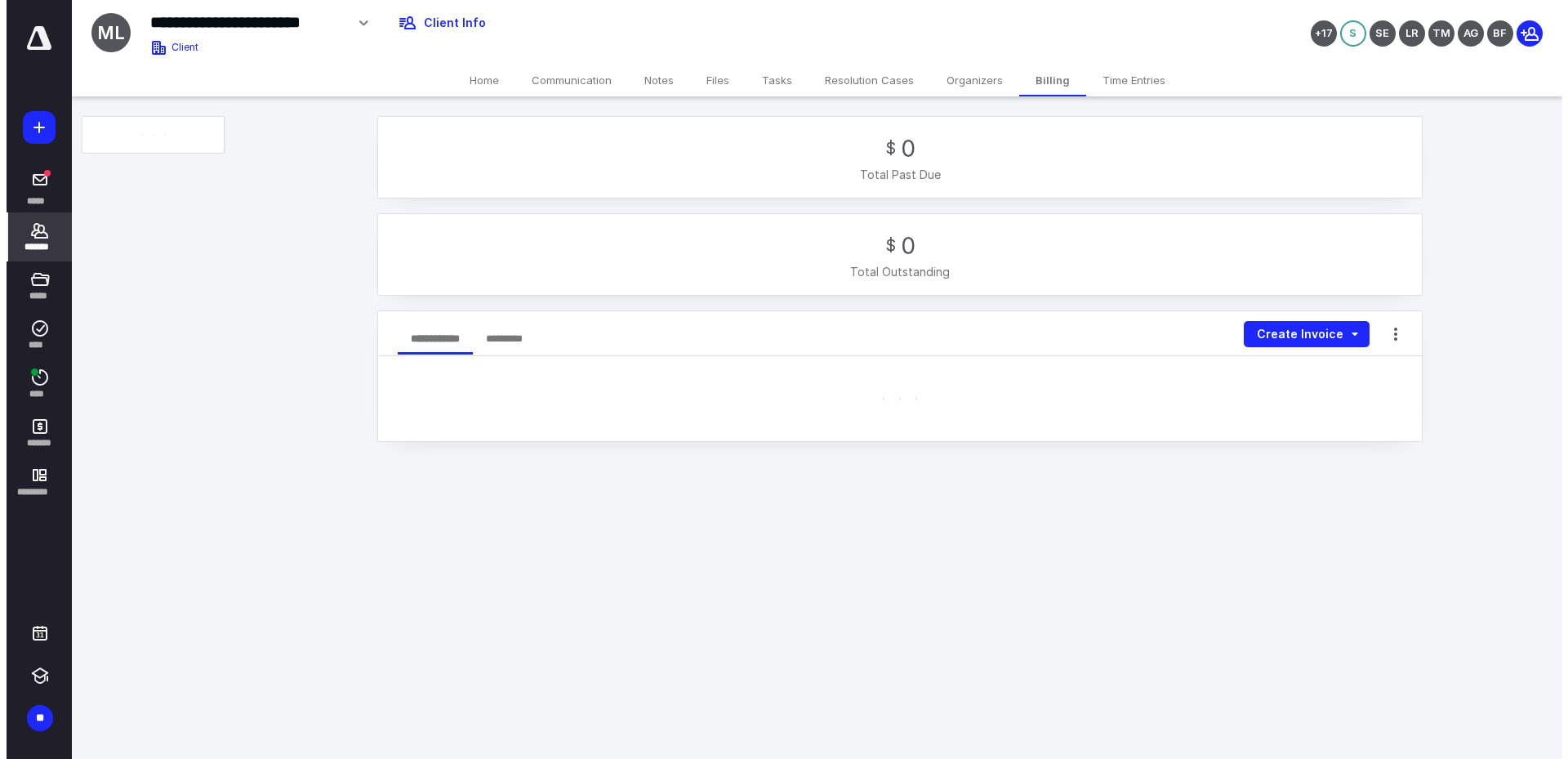 scroll, scrollTop: 0, scrollLeft: 0, axis: both 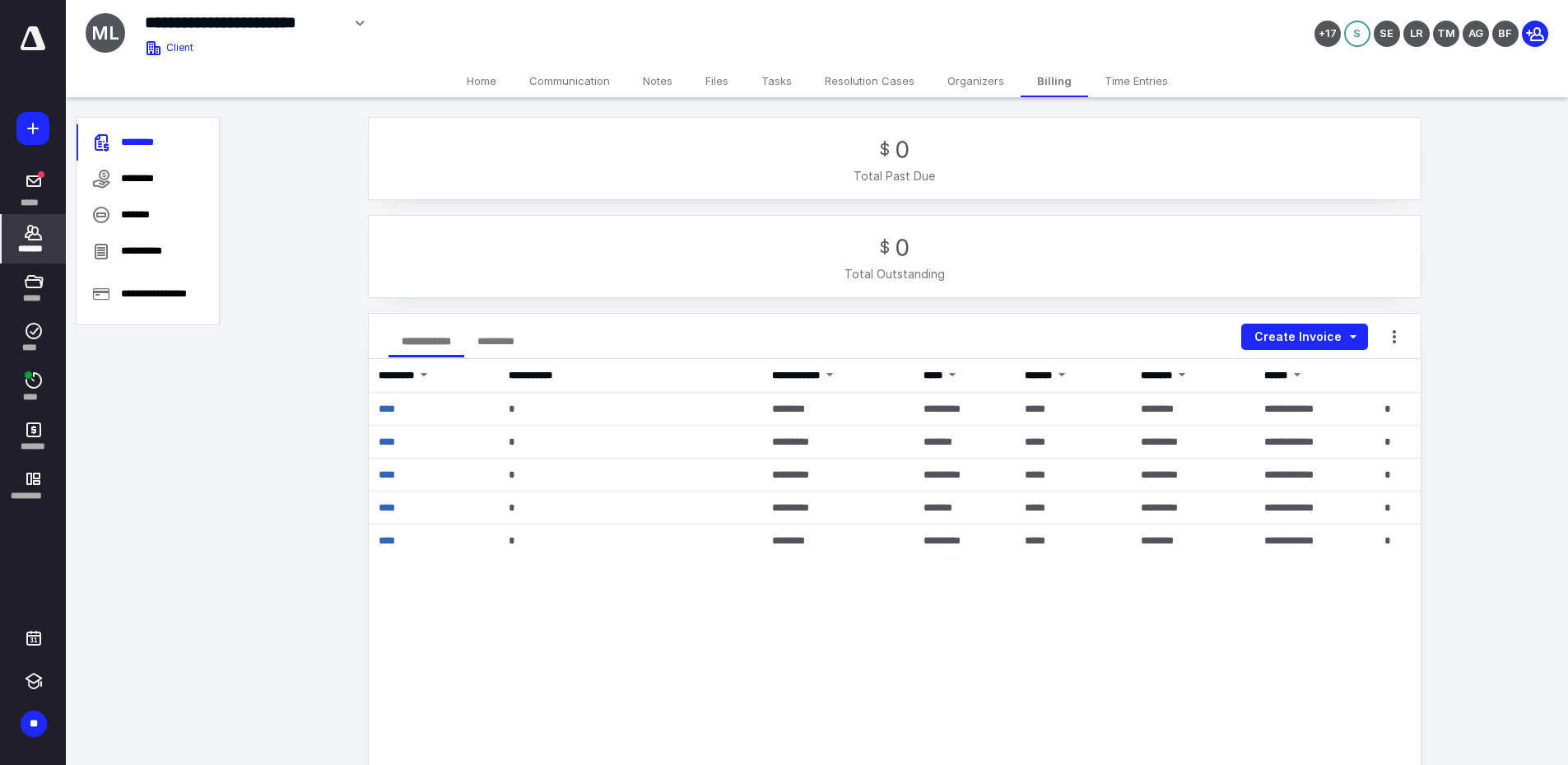 click on "*******" at bounding box center [34, 249] 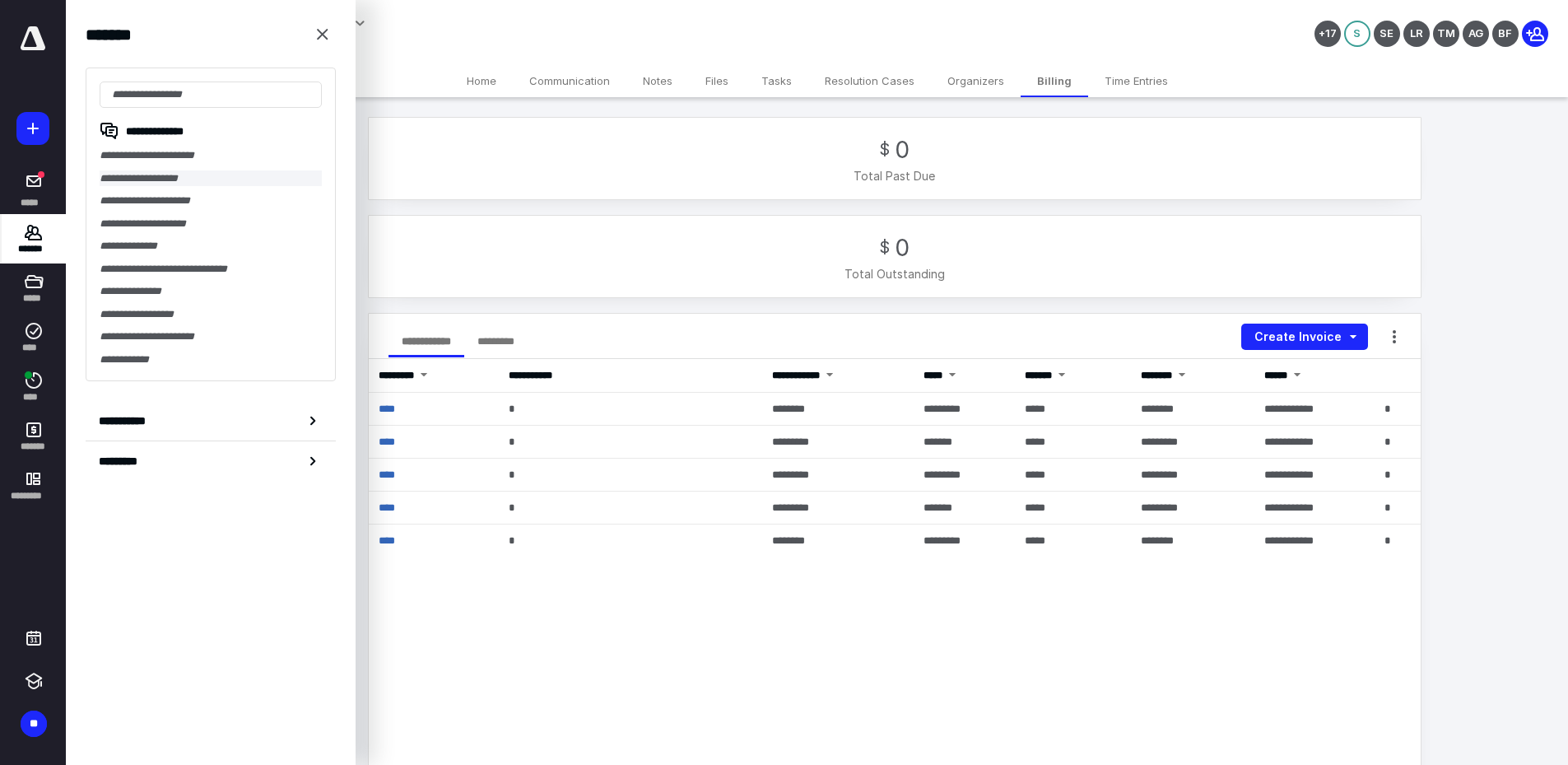 click on "**********" at bounding box center [211, 179] 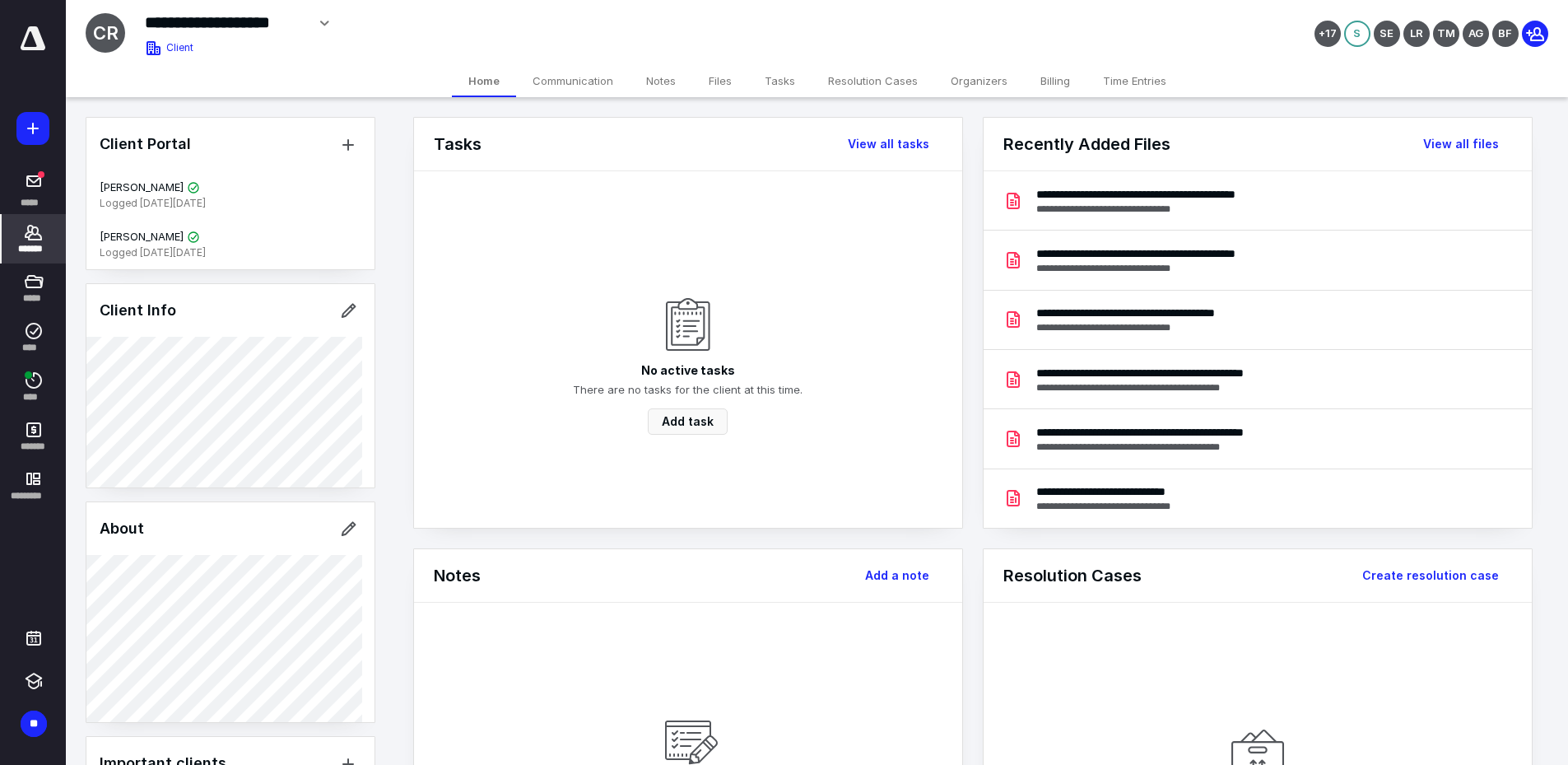 click on "Billing" at bounding box center (1055, 81) 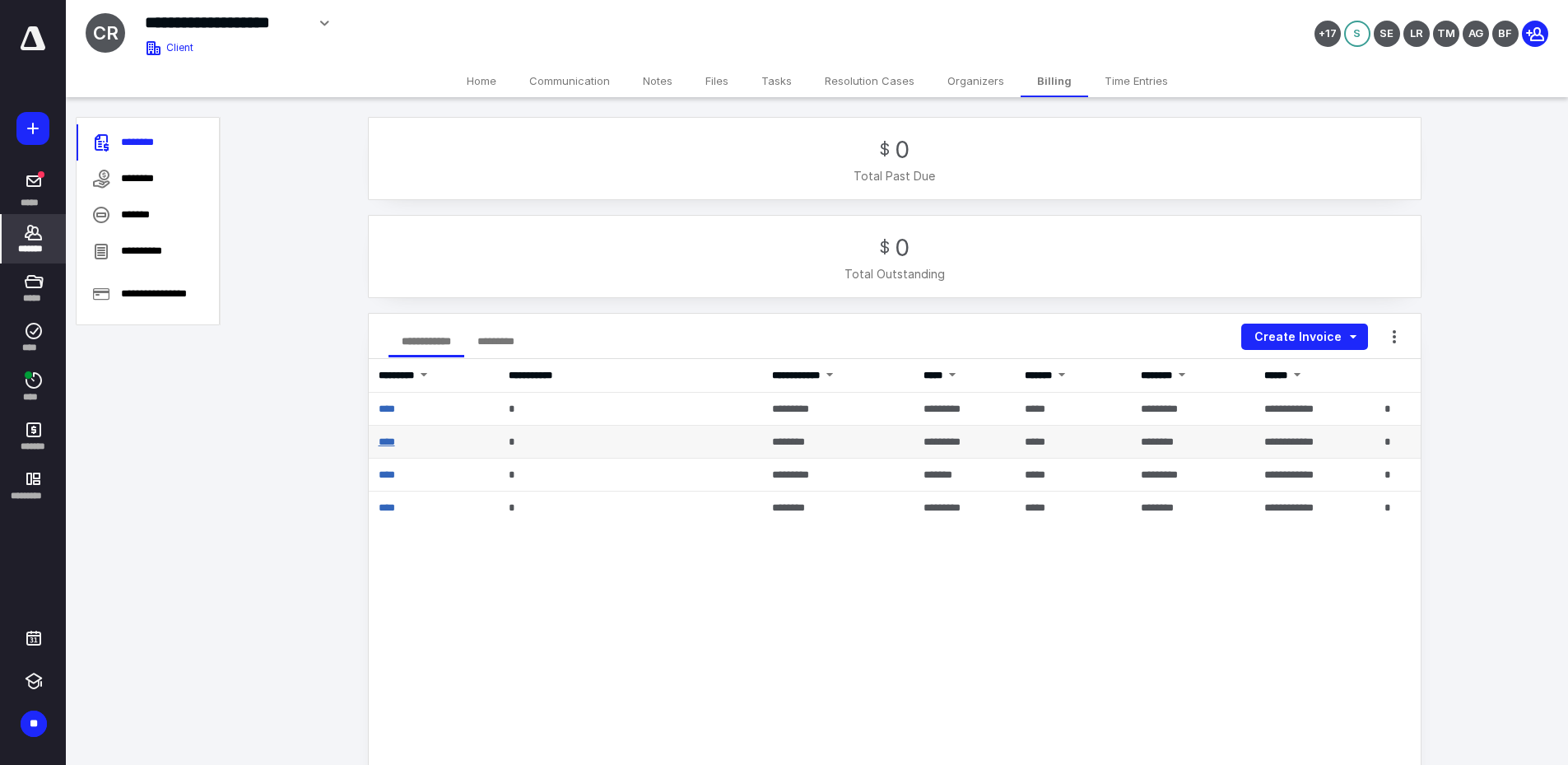 click on "****" at bounding box center (387, 441) 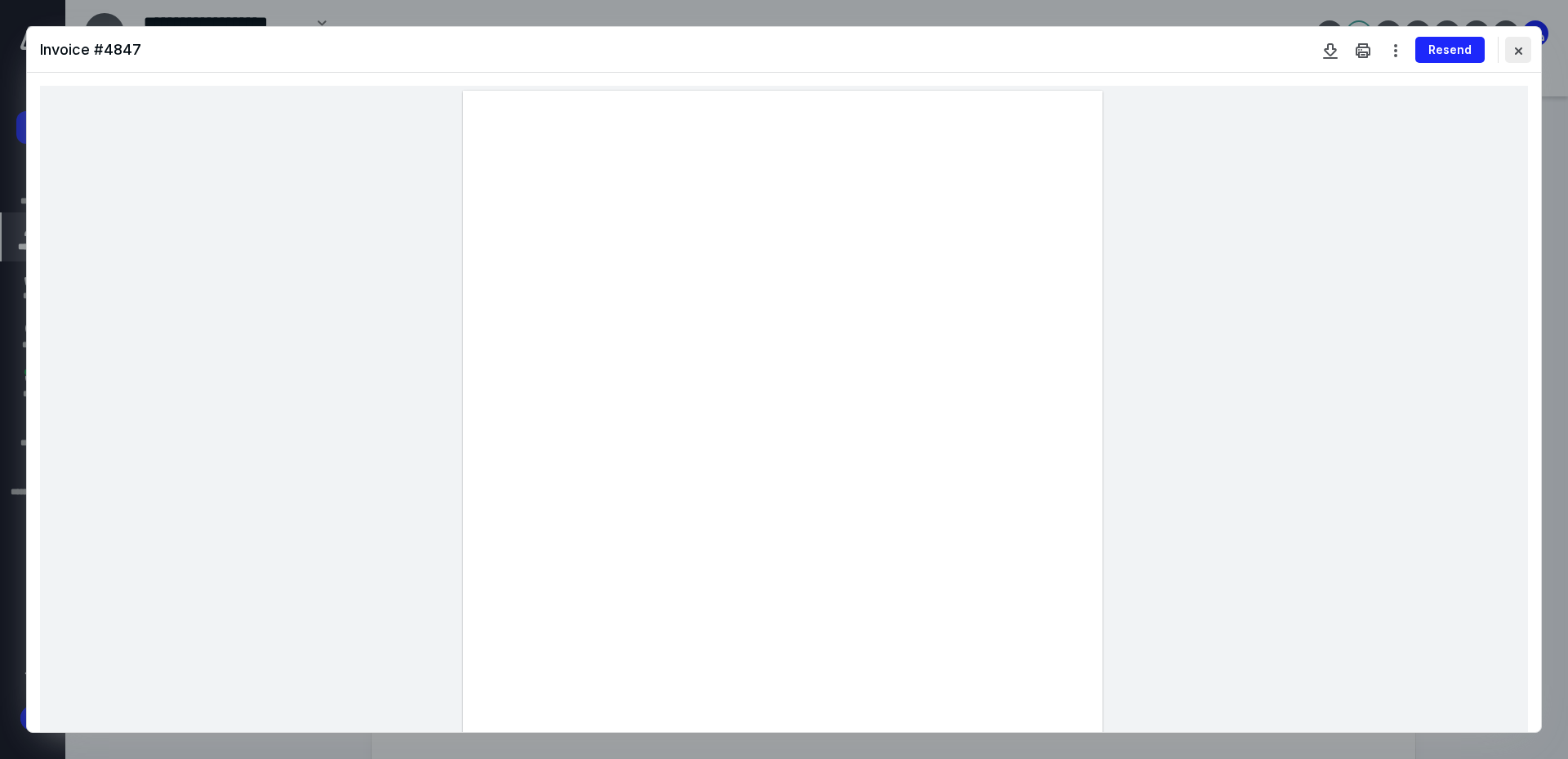 click at bounding box center (1518, 50) 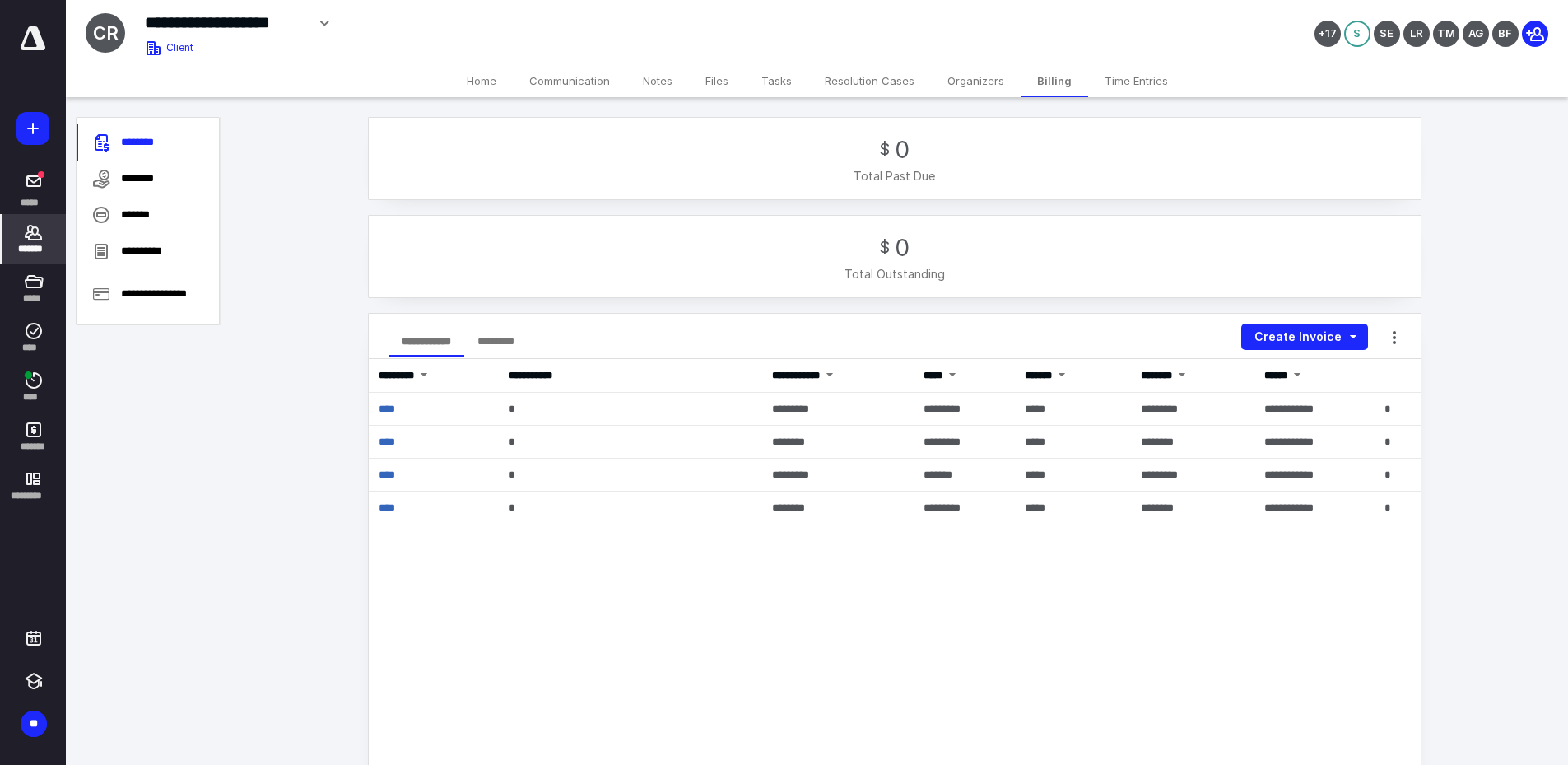 click on "Files" at bounding box center [717, 81] 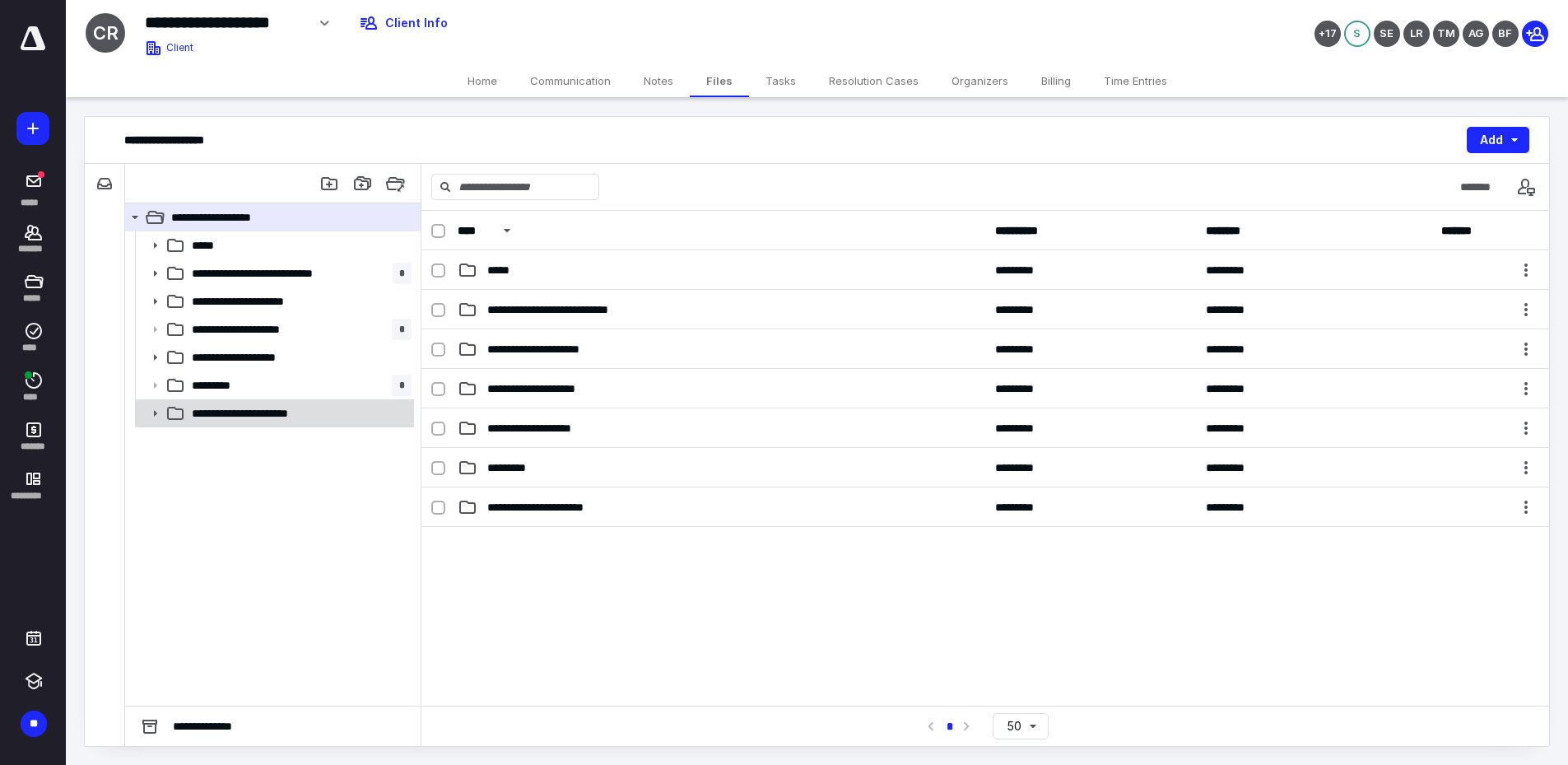 click 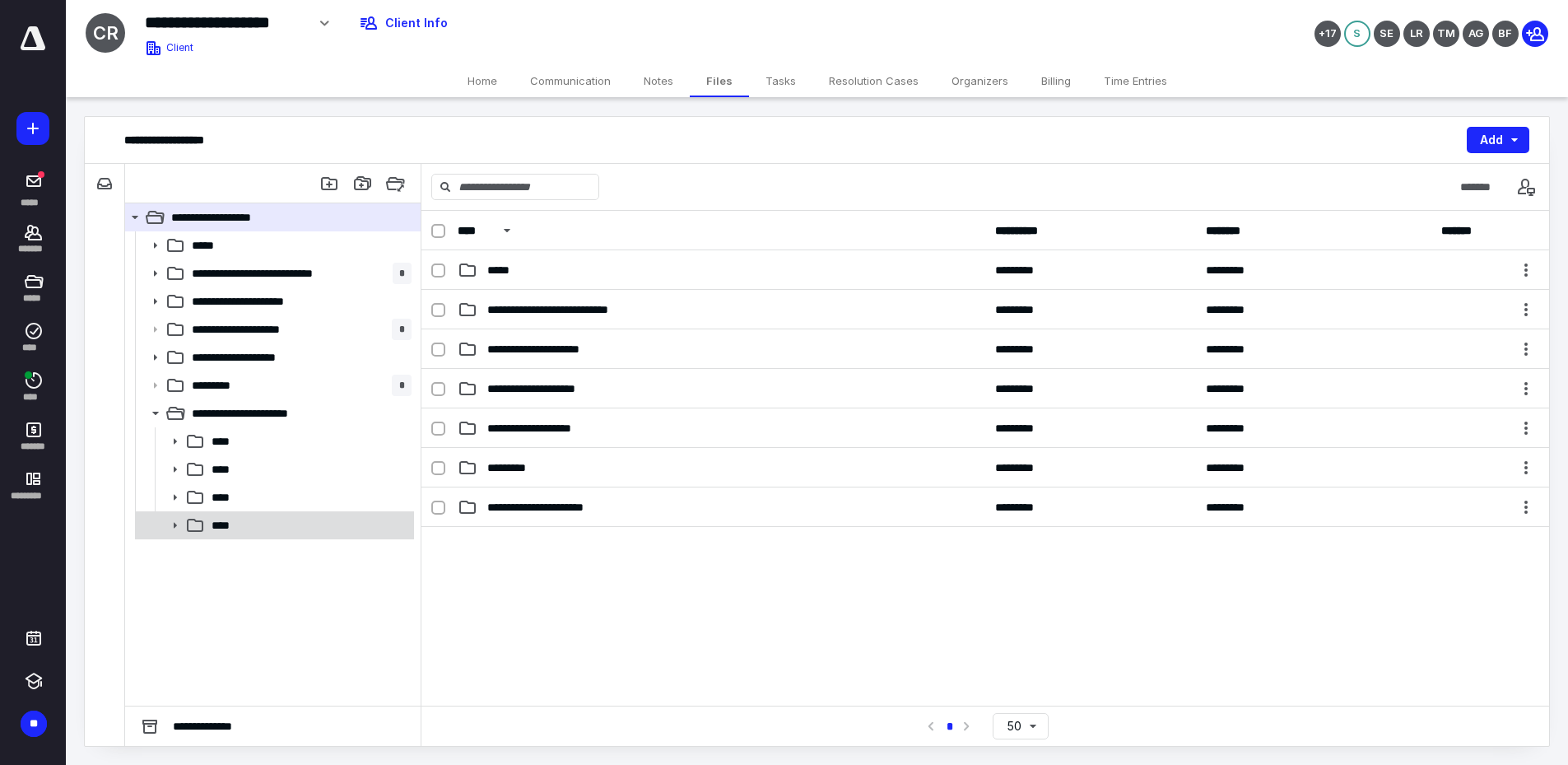 click 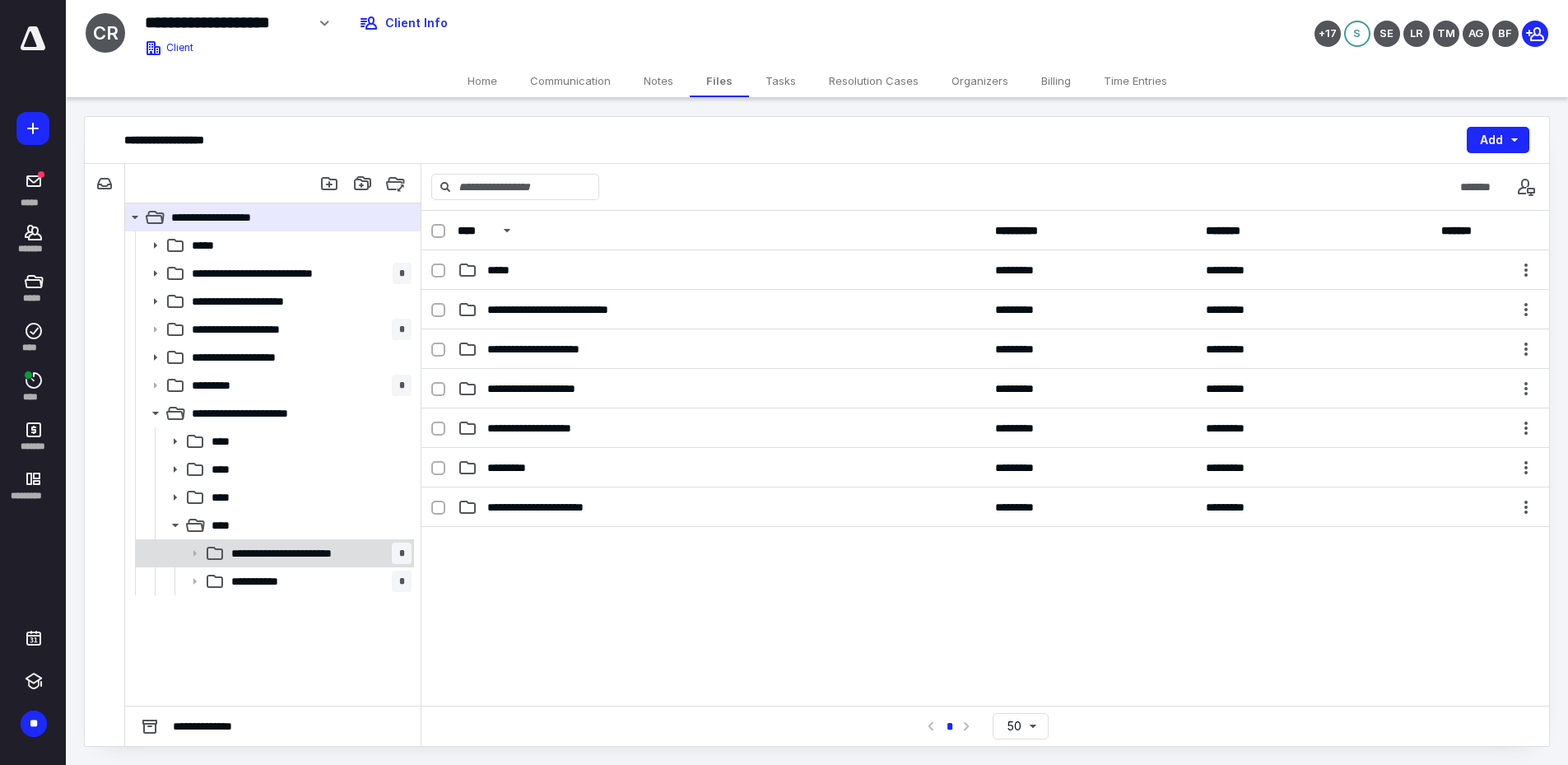 click on "**********" at bounding box center (305, 553) 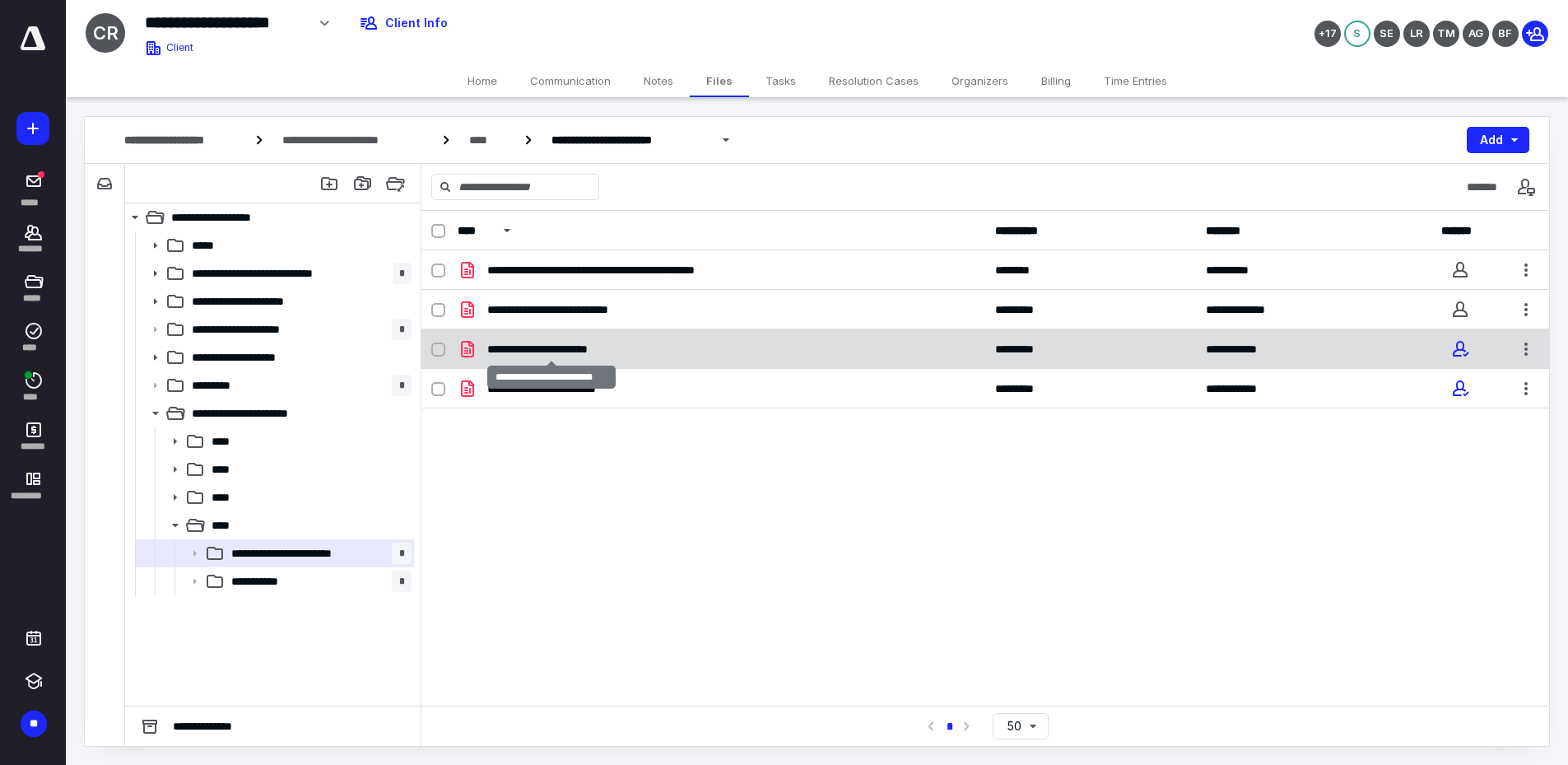 click on "**********" at bounding box center [551, 349] 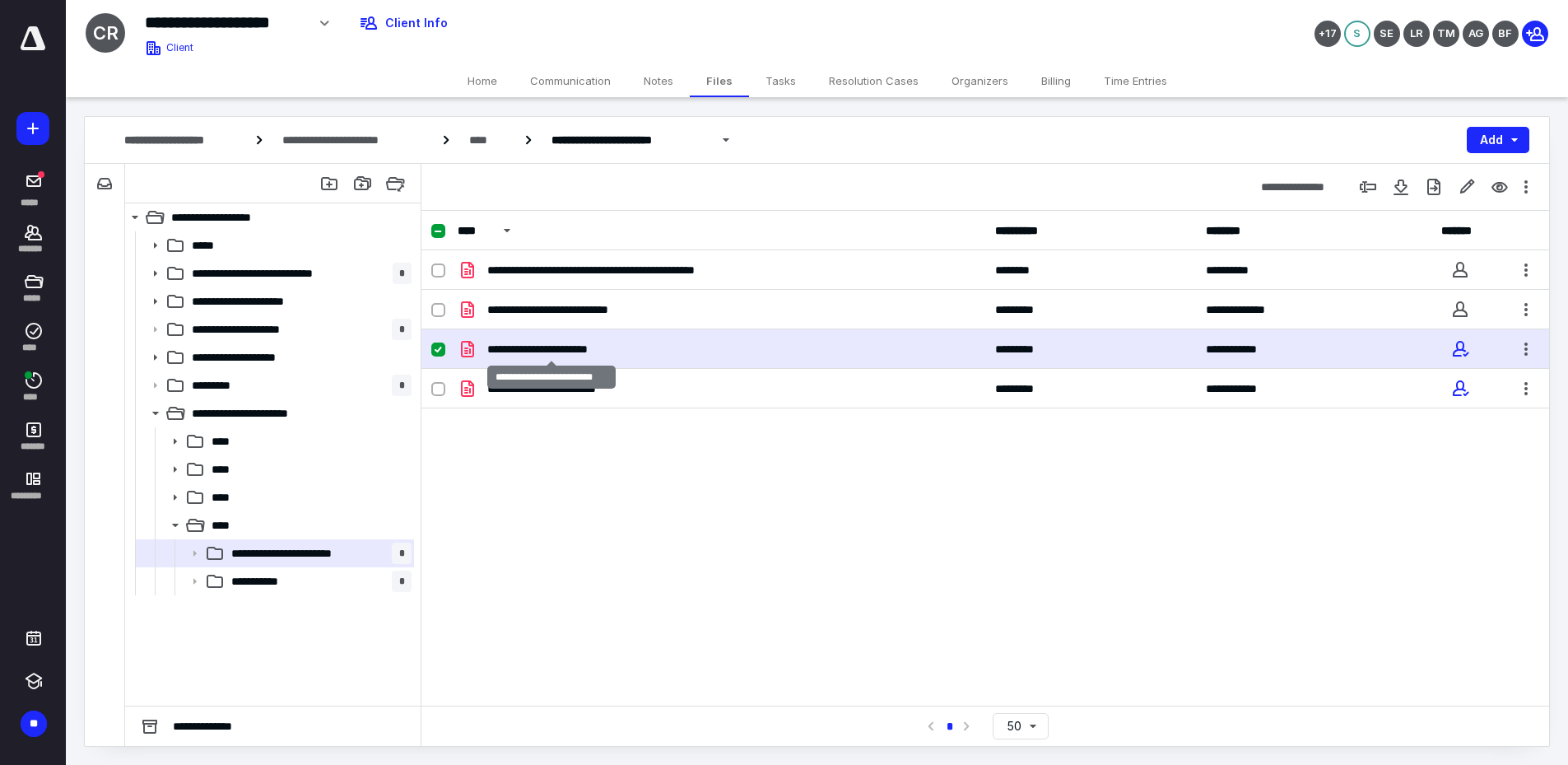 click on "**********" at bounding box center [551, 349] 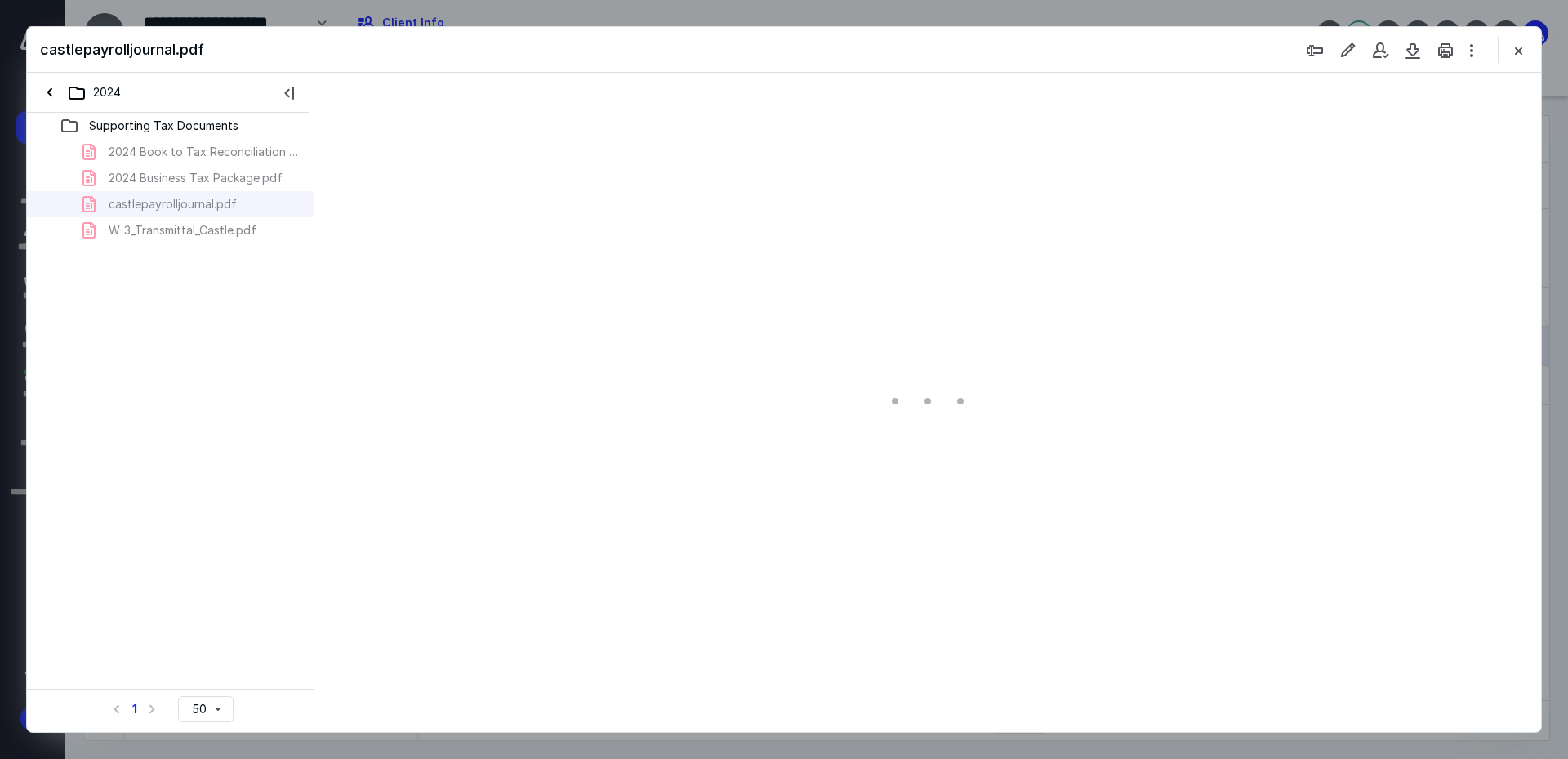 scroll, scrollTop: 0, scrollLeft: 0, axis: both 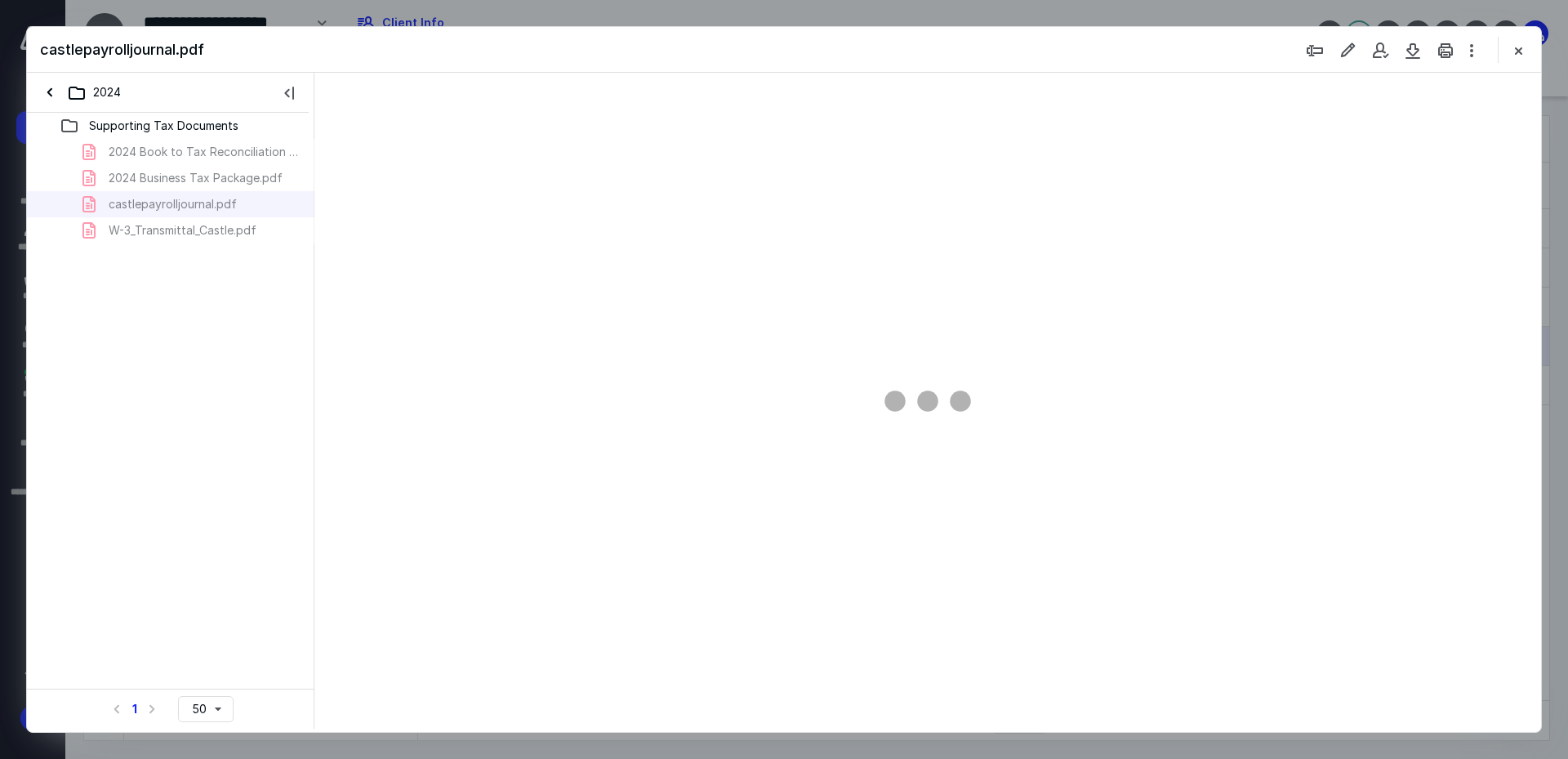 type on "187" 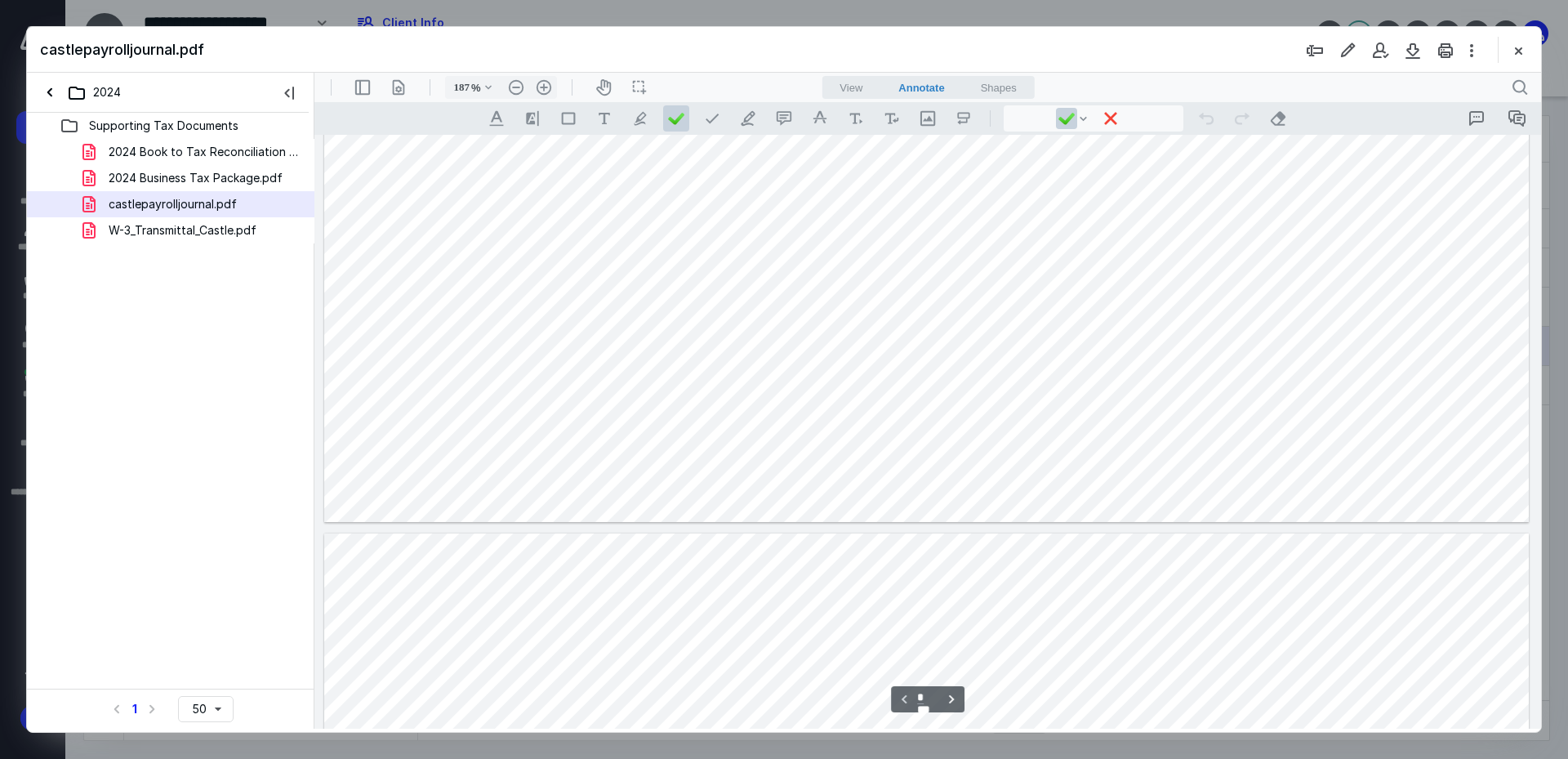 scroll, scrollTop: 558, scrollLeft: 0, axis: vertical 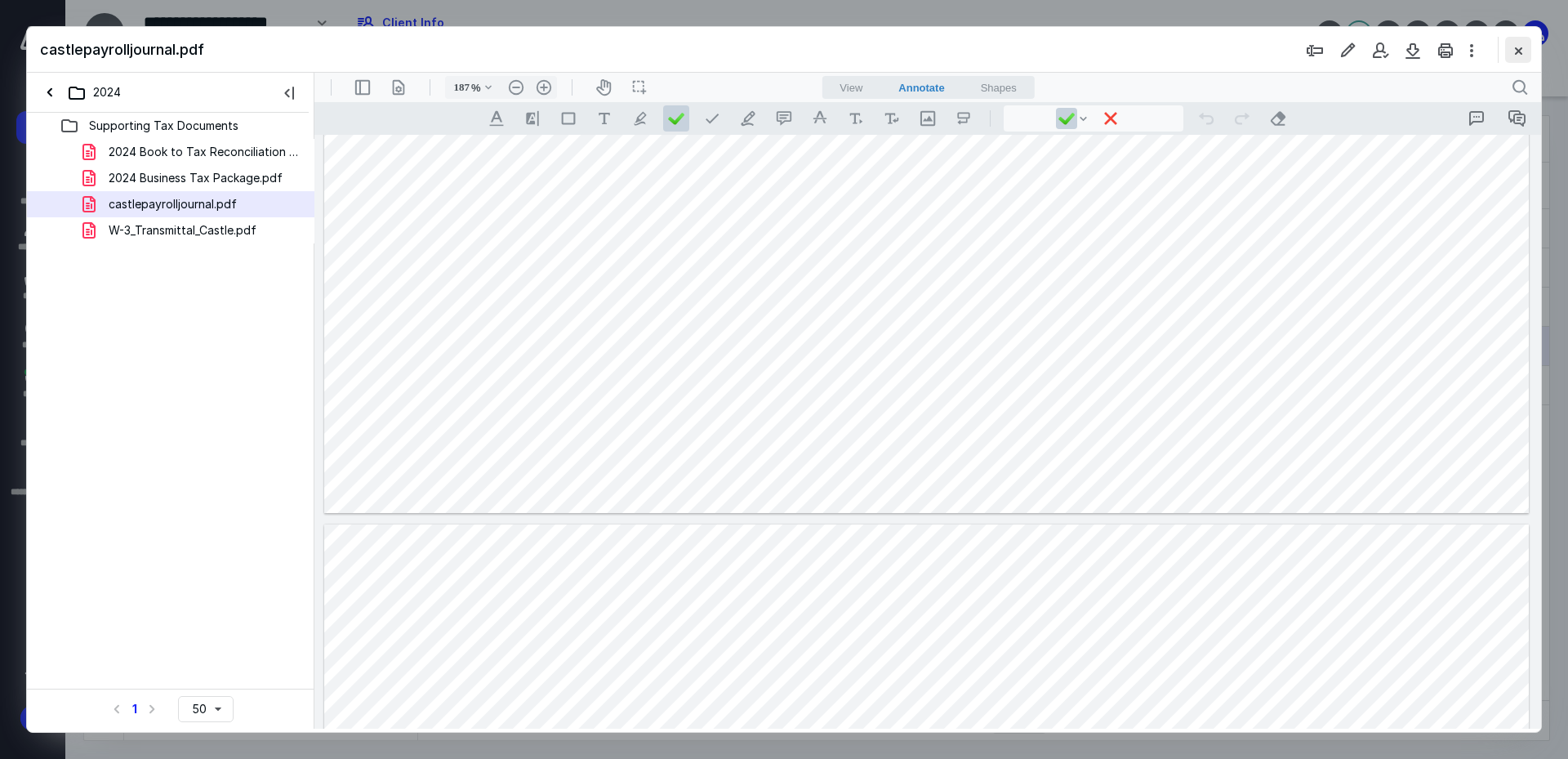 click at bounding box center [1518, 50] 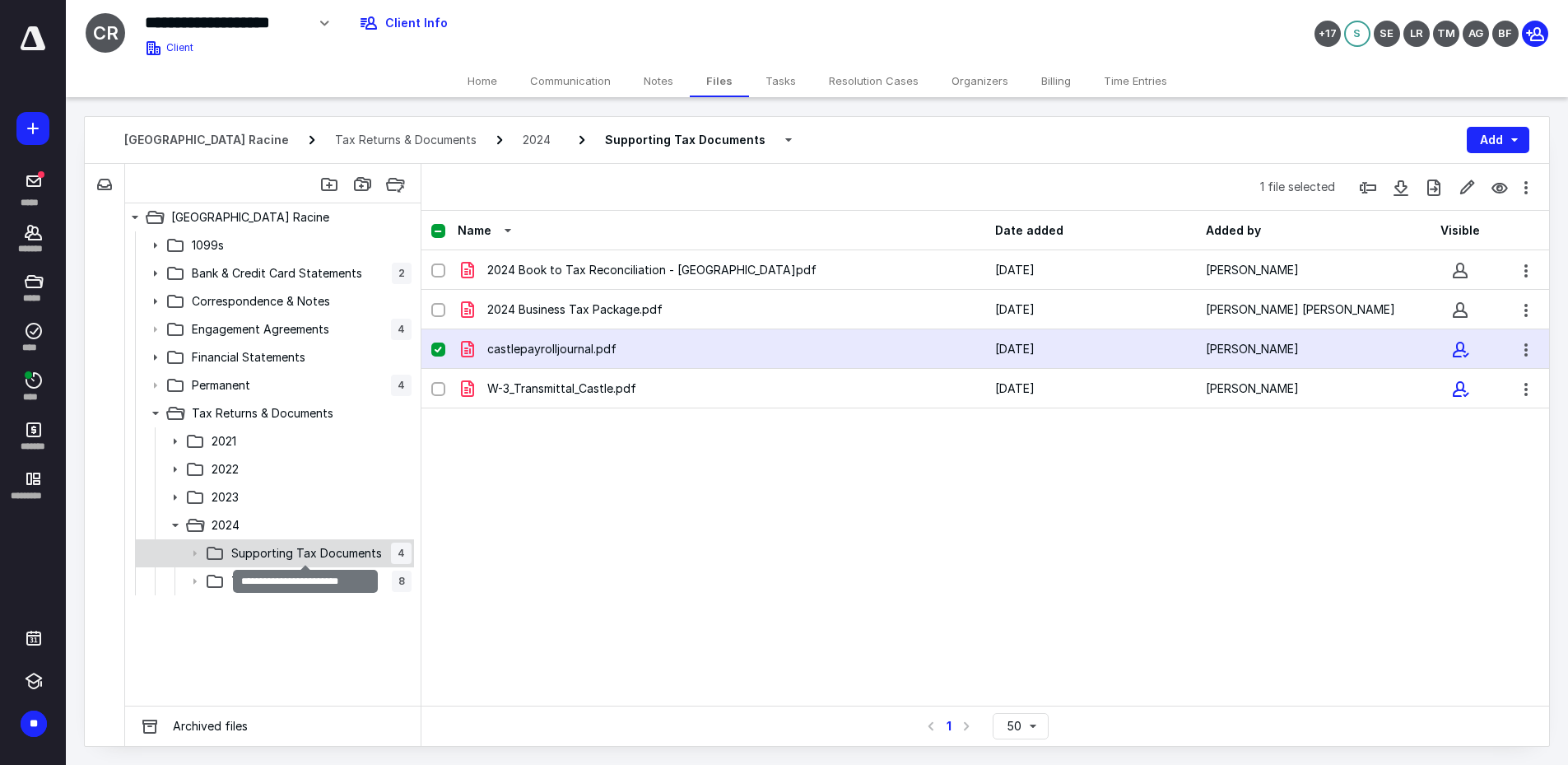 click on "Supporting Tax Documents" at bounding box center (306, 553) 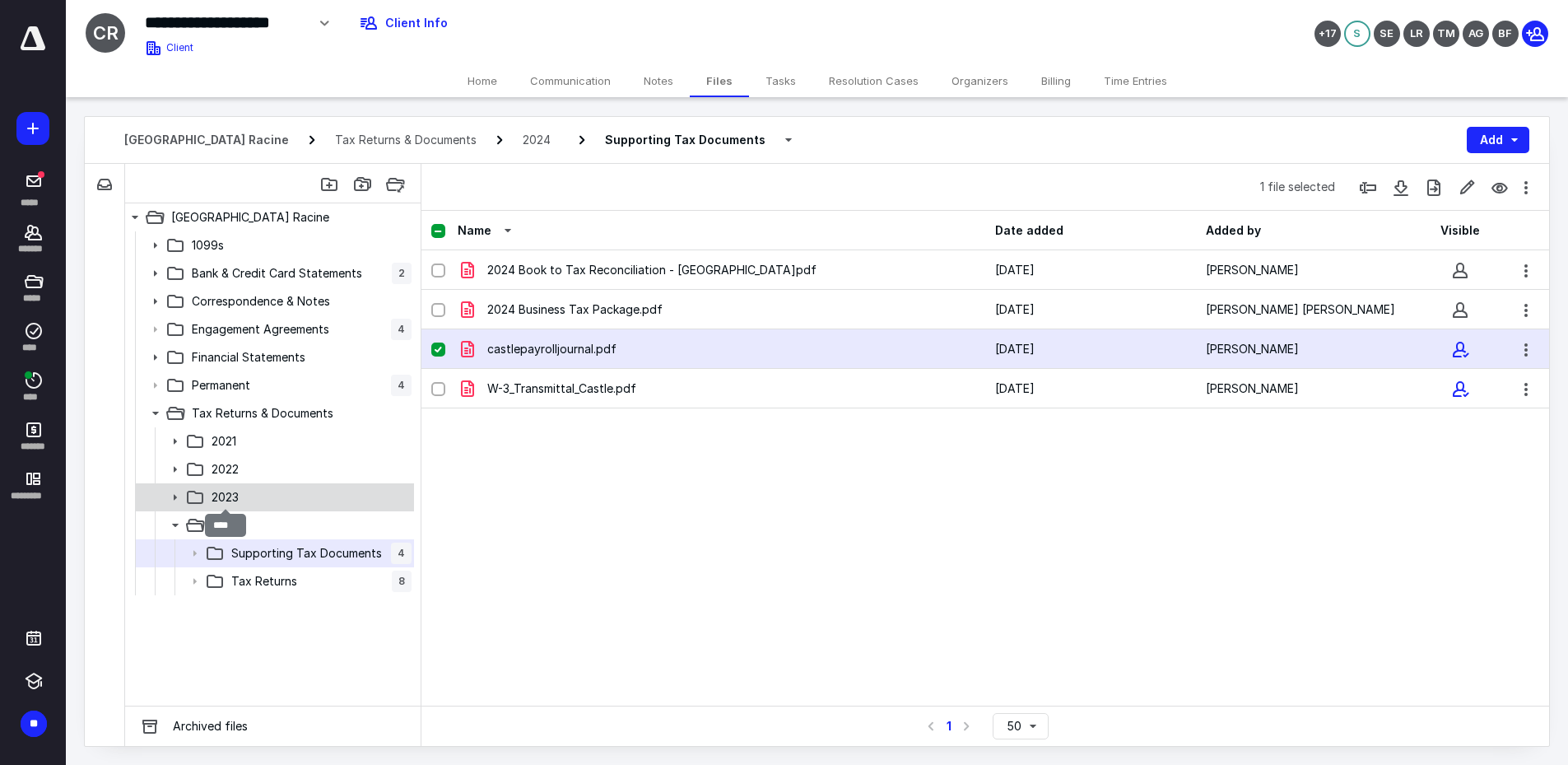 click on "2023" at bounding box center (225, 497) 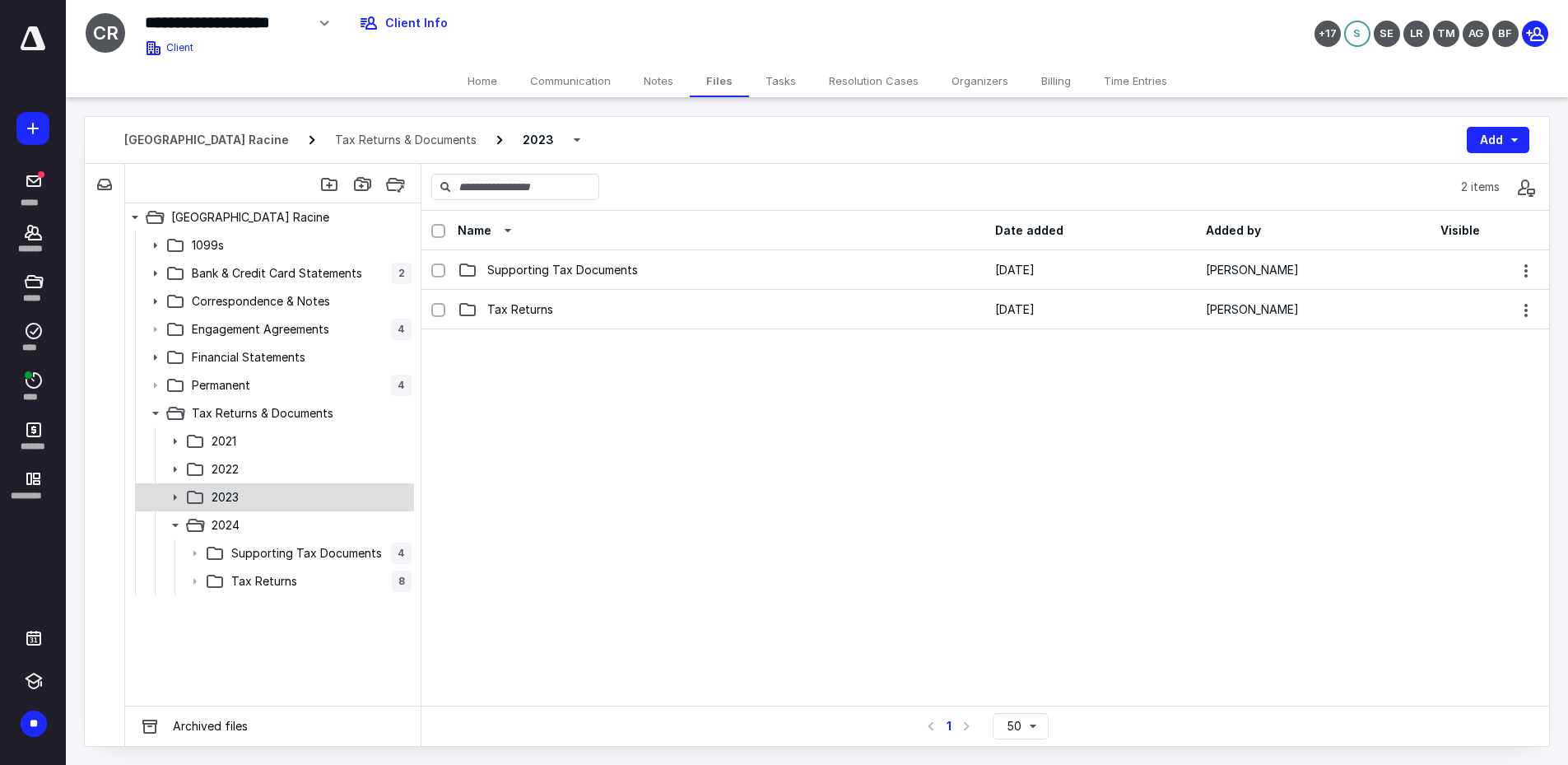 click 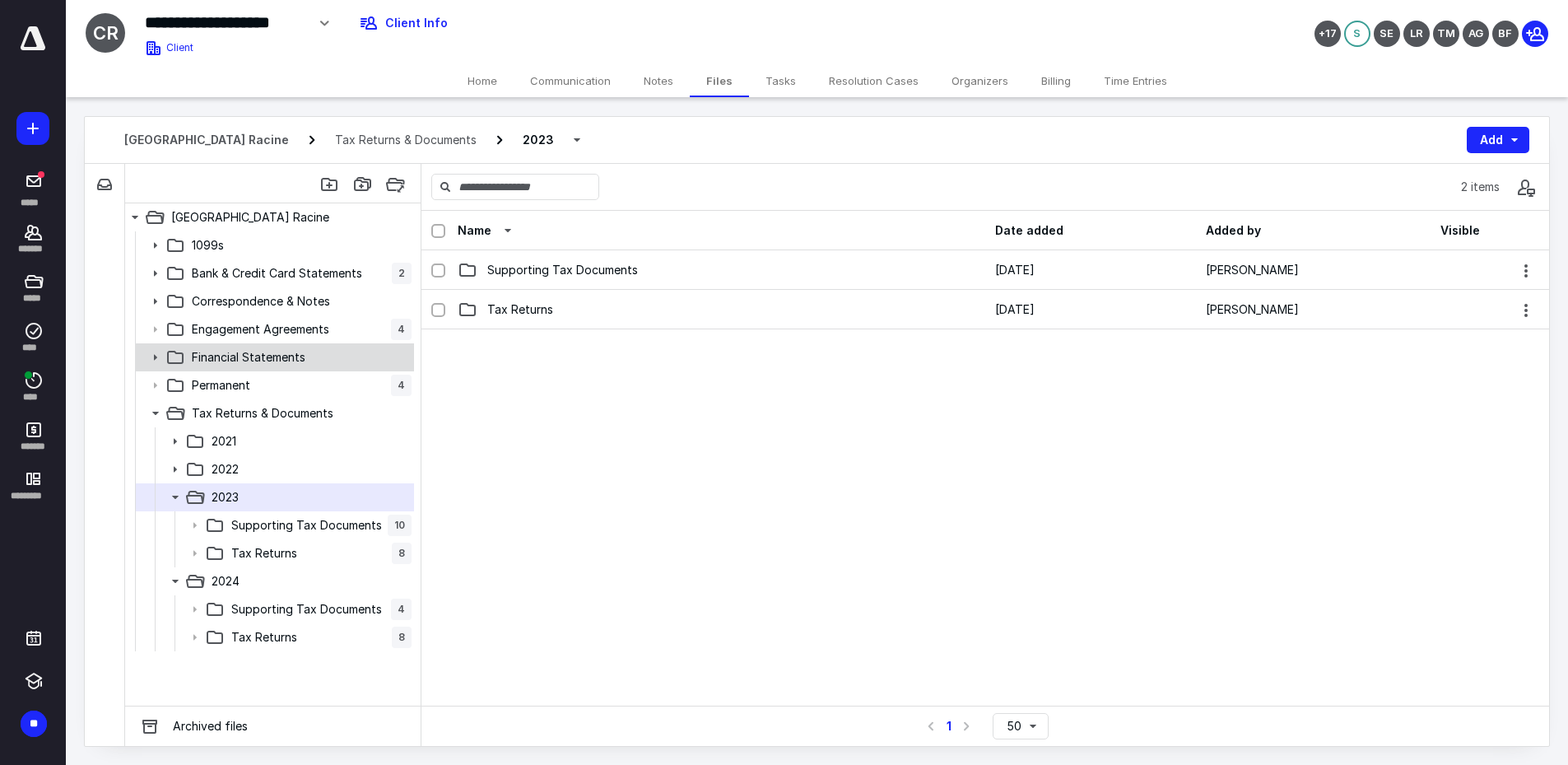 click 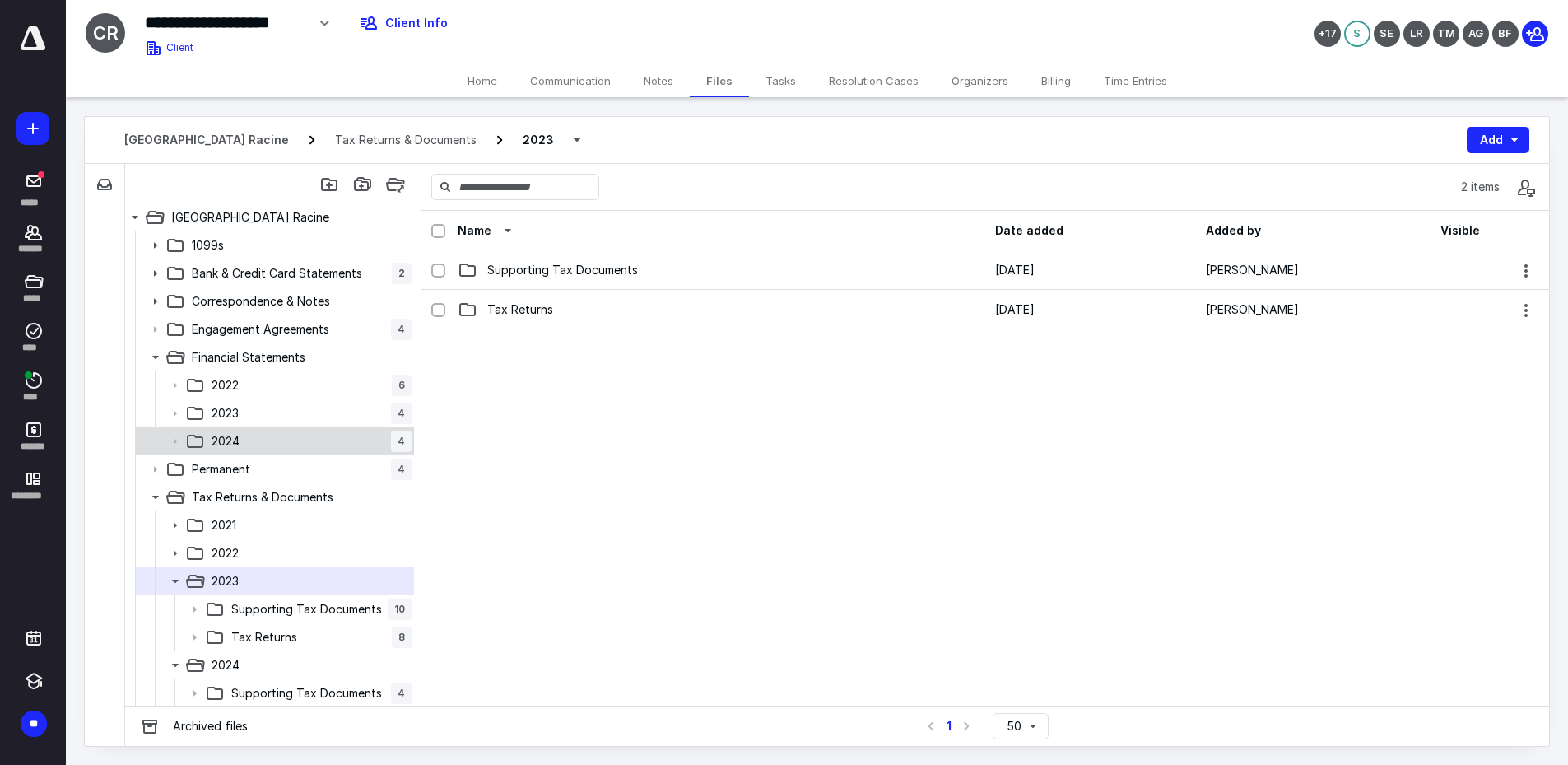 click on "2024 4" at bounding box center (308, 441) 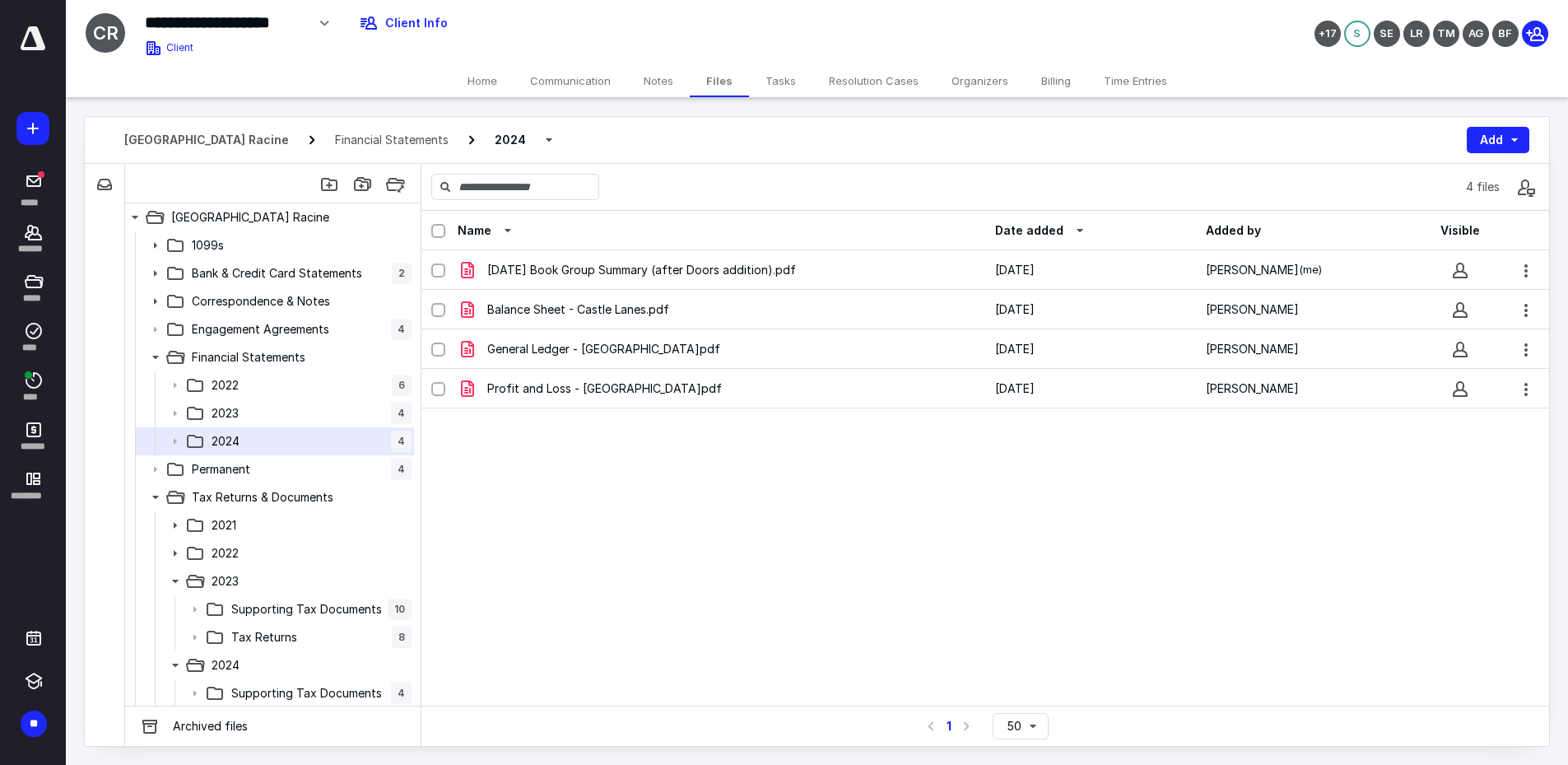click on "Date added" at bounding box center (1029, 231) 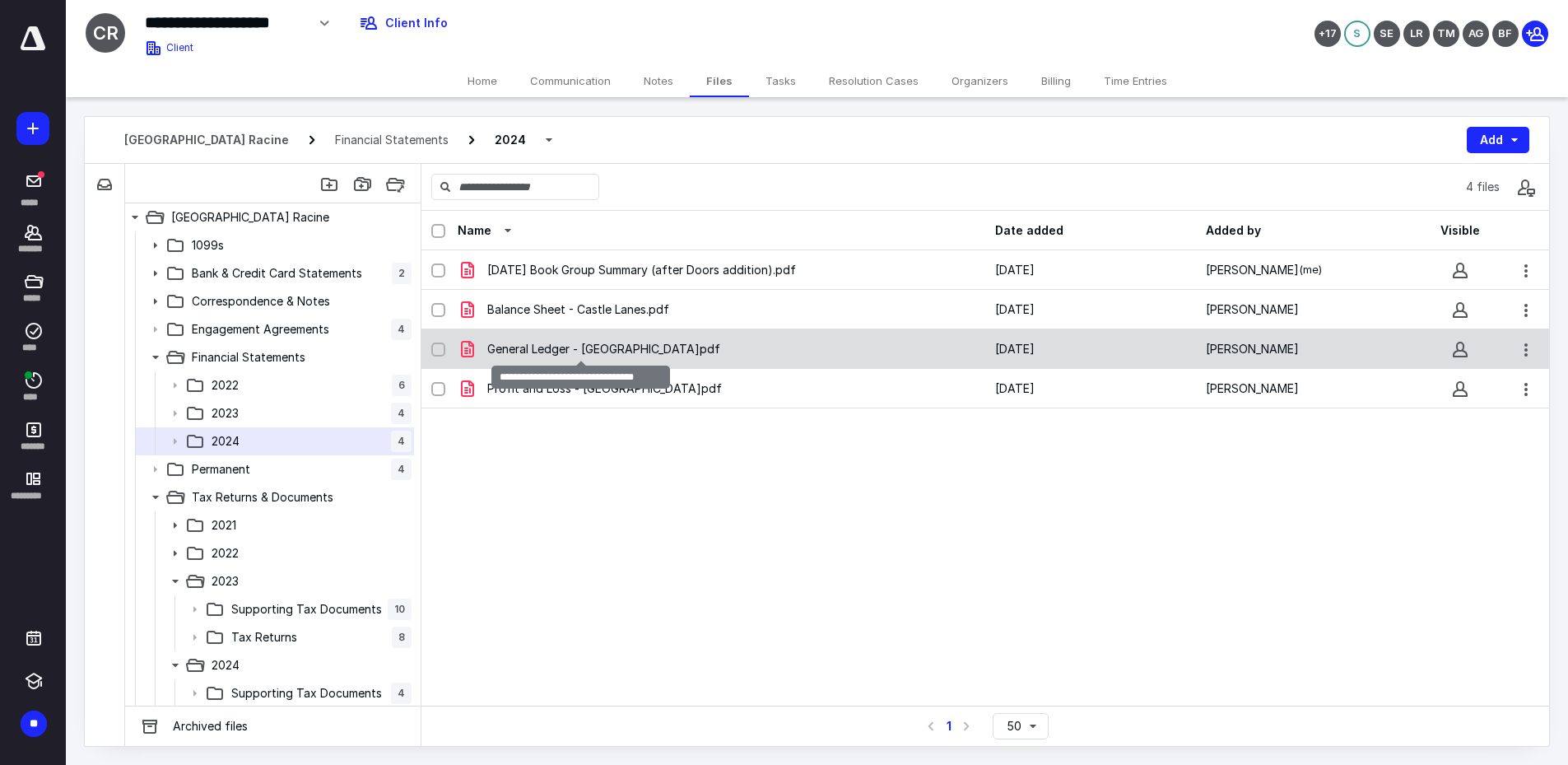 click on "General Ledger - Castle Lanes.pdf" at bounding box center (603, 349) 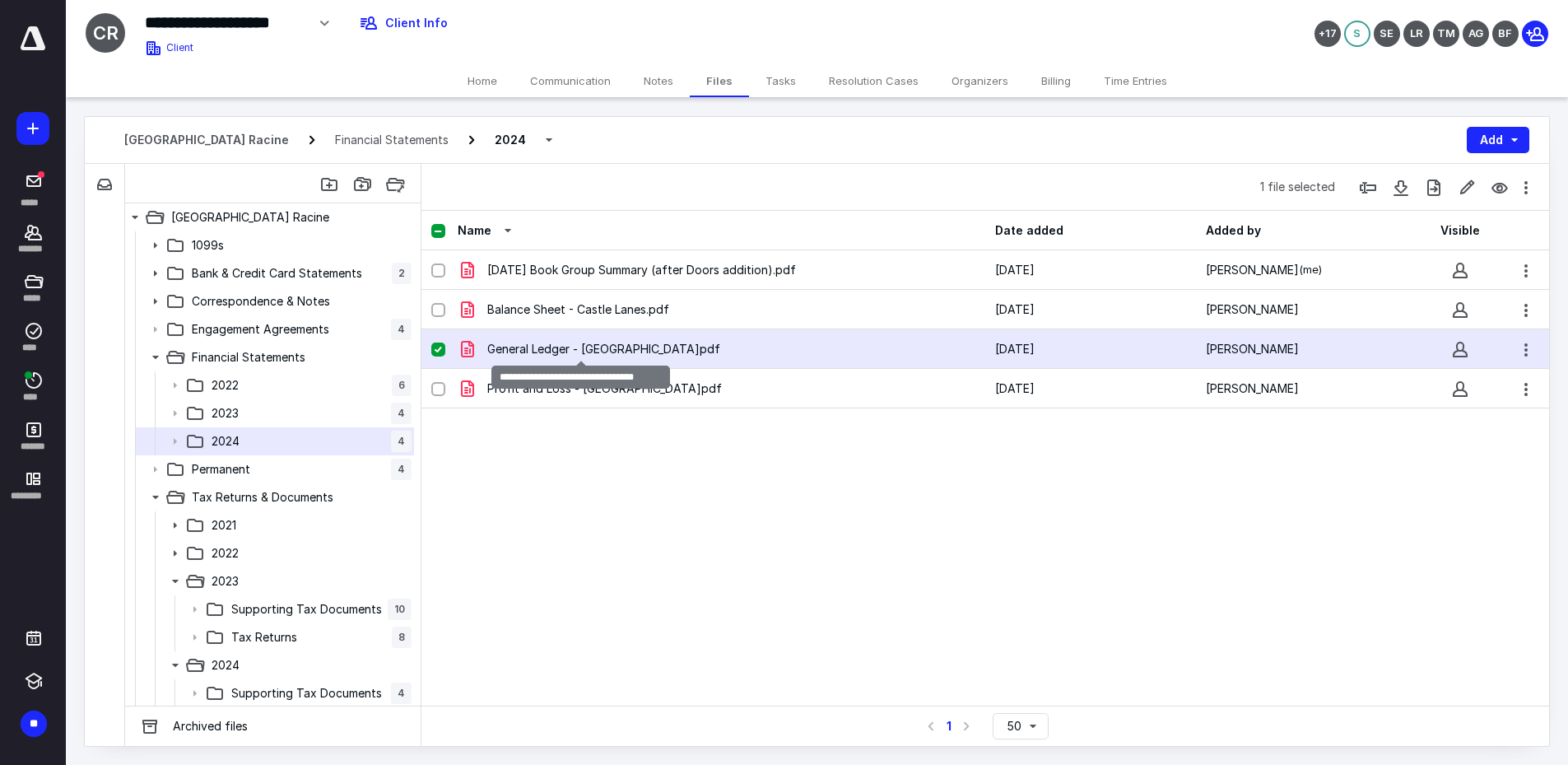 click on "General Ledger - Castle Lanes.pdf" at bounding box center (603, 349) 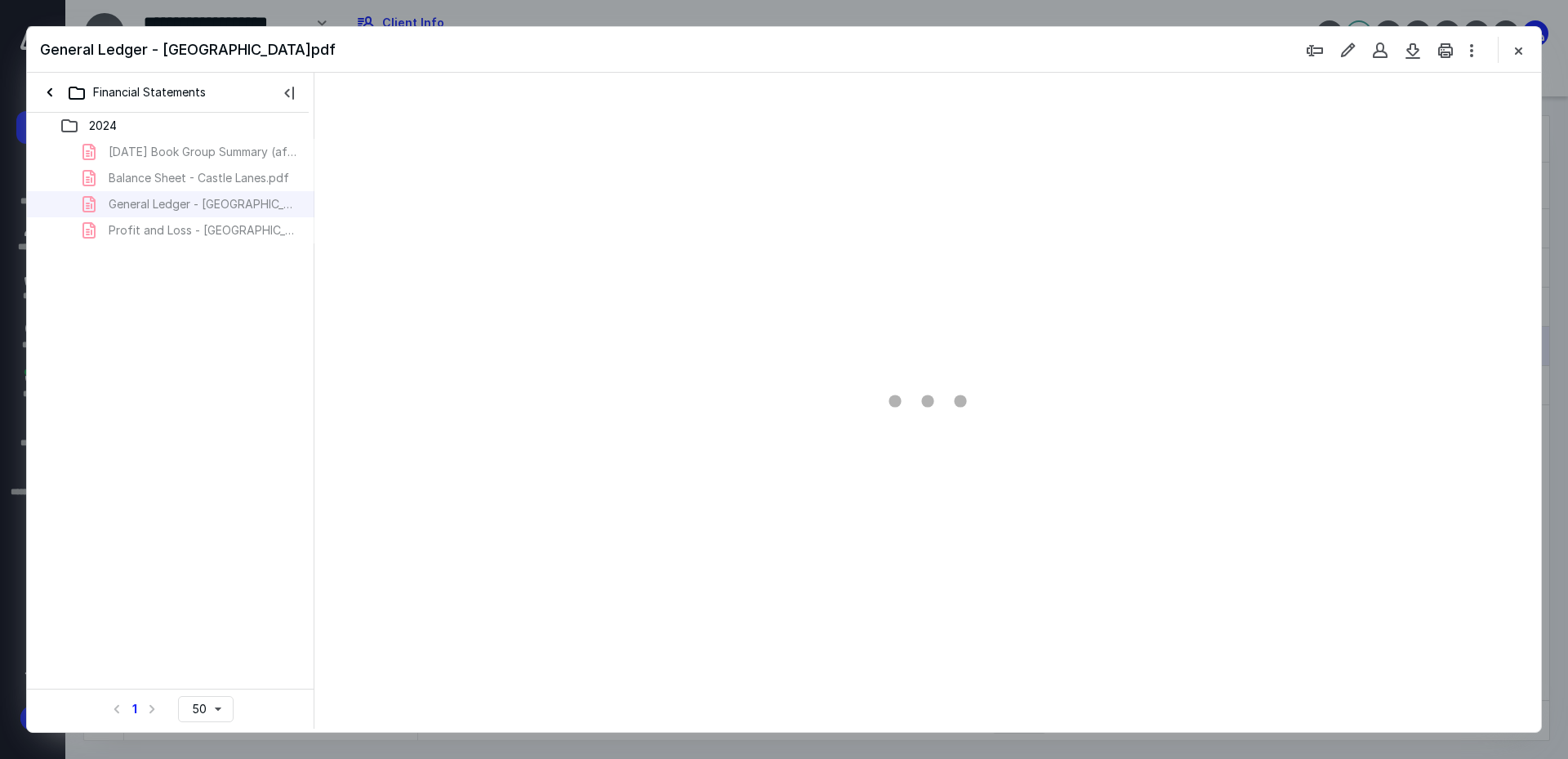 scroll, scrollTop: 0, scrollLeft: 0, axis: both 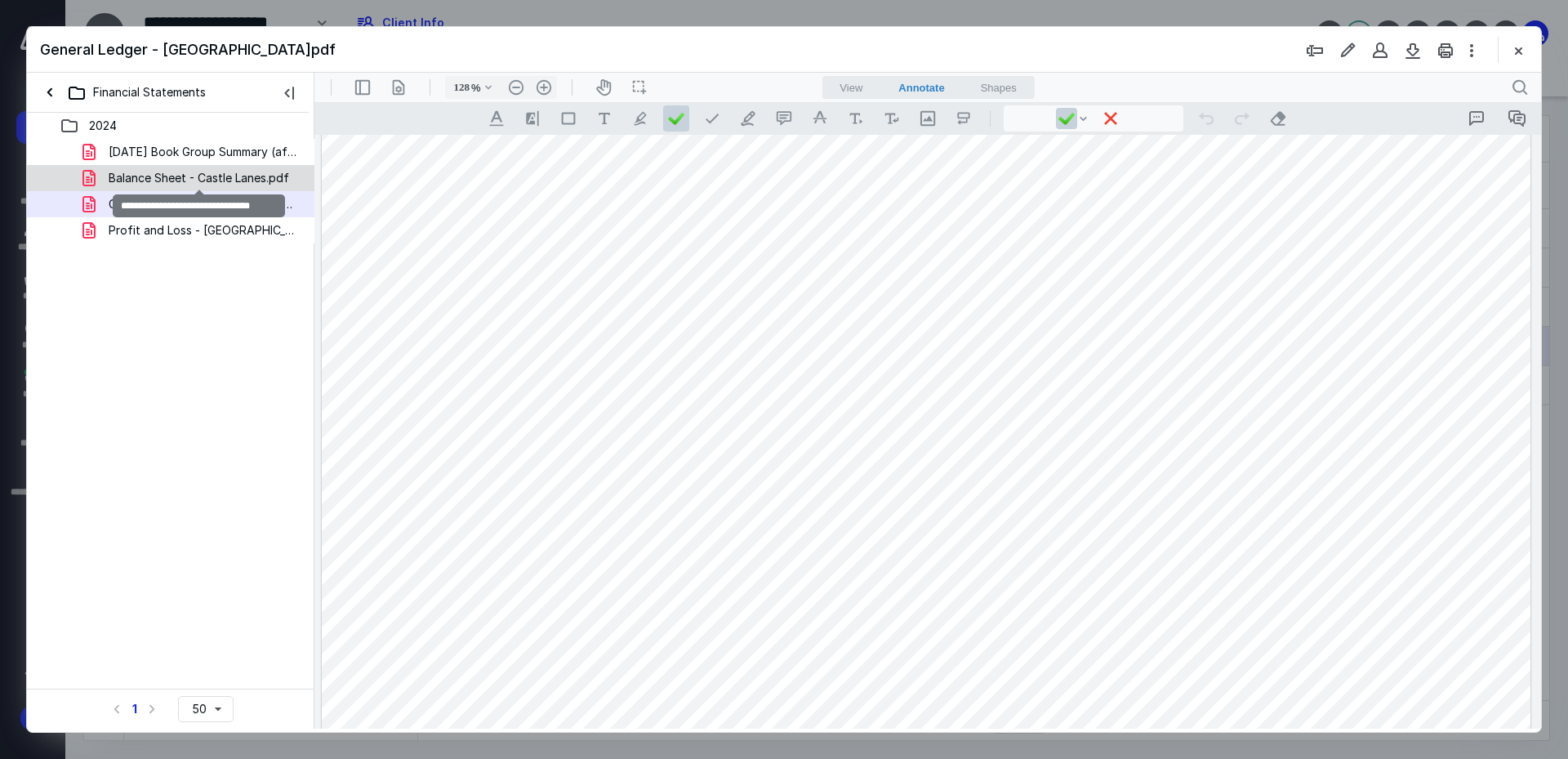 click on "Balance Sheet - Castle Lanes.pdf" at bounding box center [198, 178] 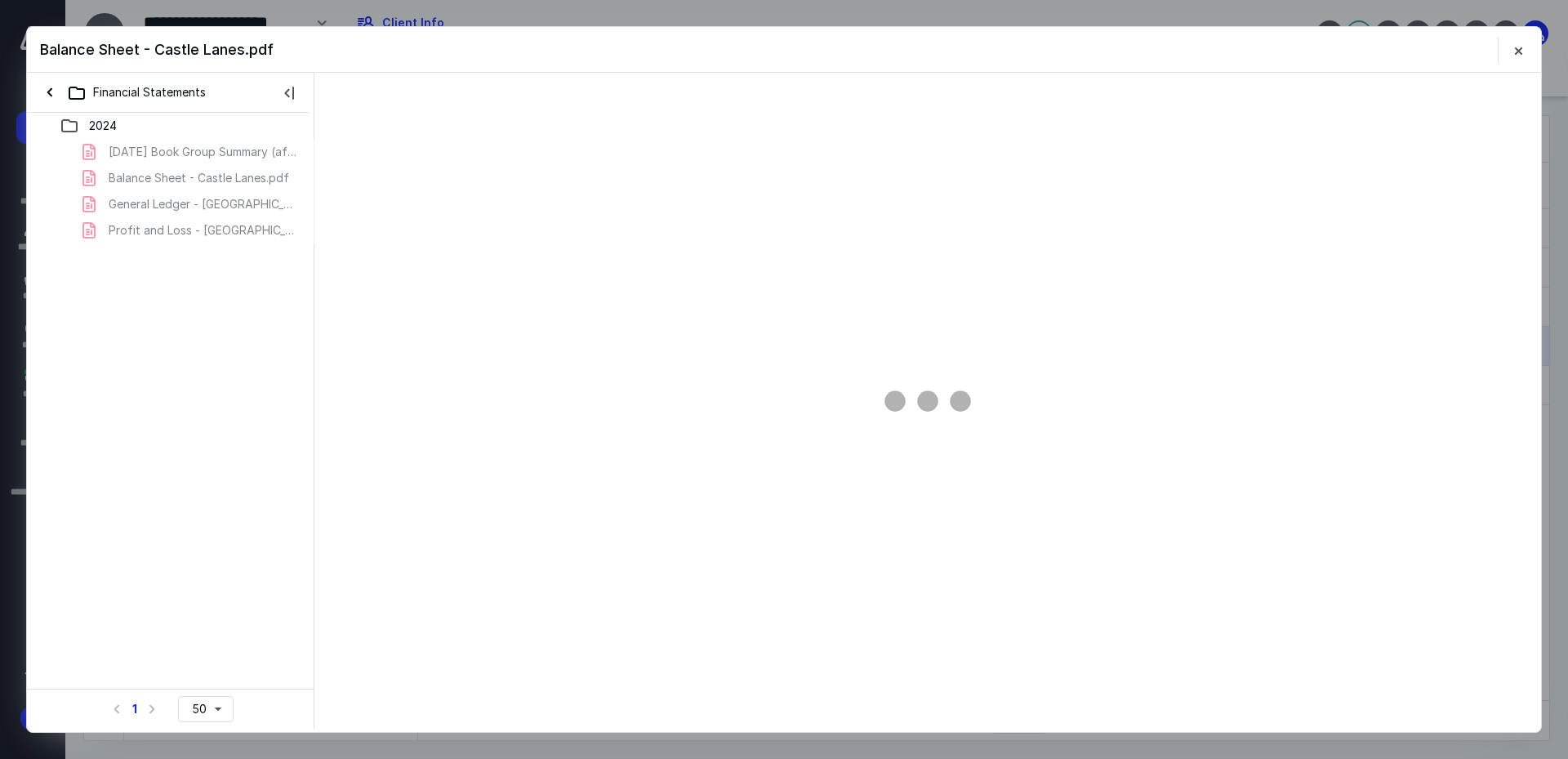 click on "2024-12-31 Book Group Summary (after Doors addition).pdf Balance Sheet - Castle Lanes.pdf General Ledger - Castle Lanes.pdf Profit and Loss - Castle Lanes.pdf" at bounding box center (171, 191) 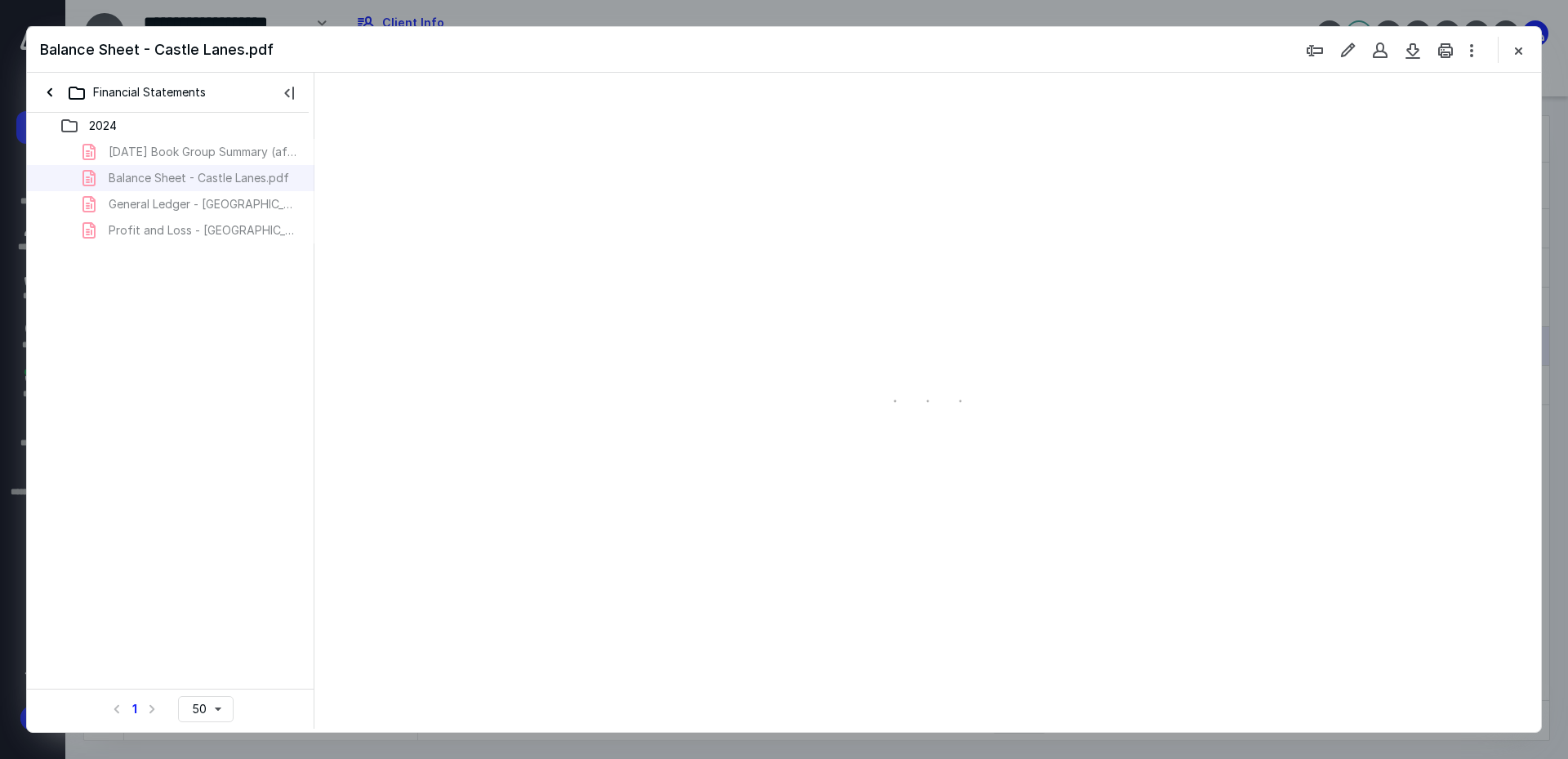 type on "240" 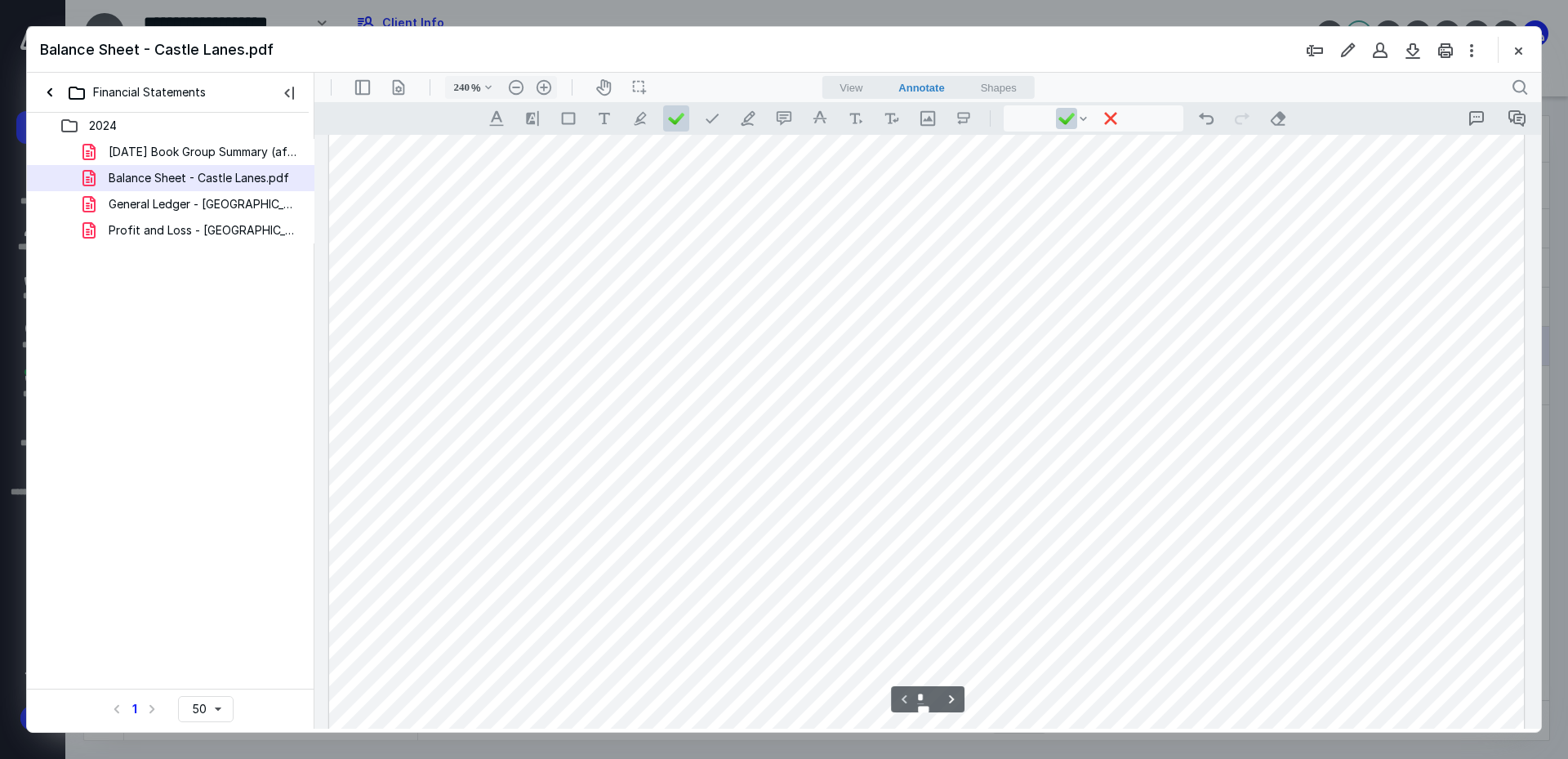 scroll, scrollTop: 817, scrollLeft: 0, axis: vertical 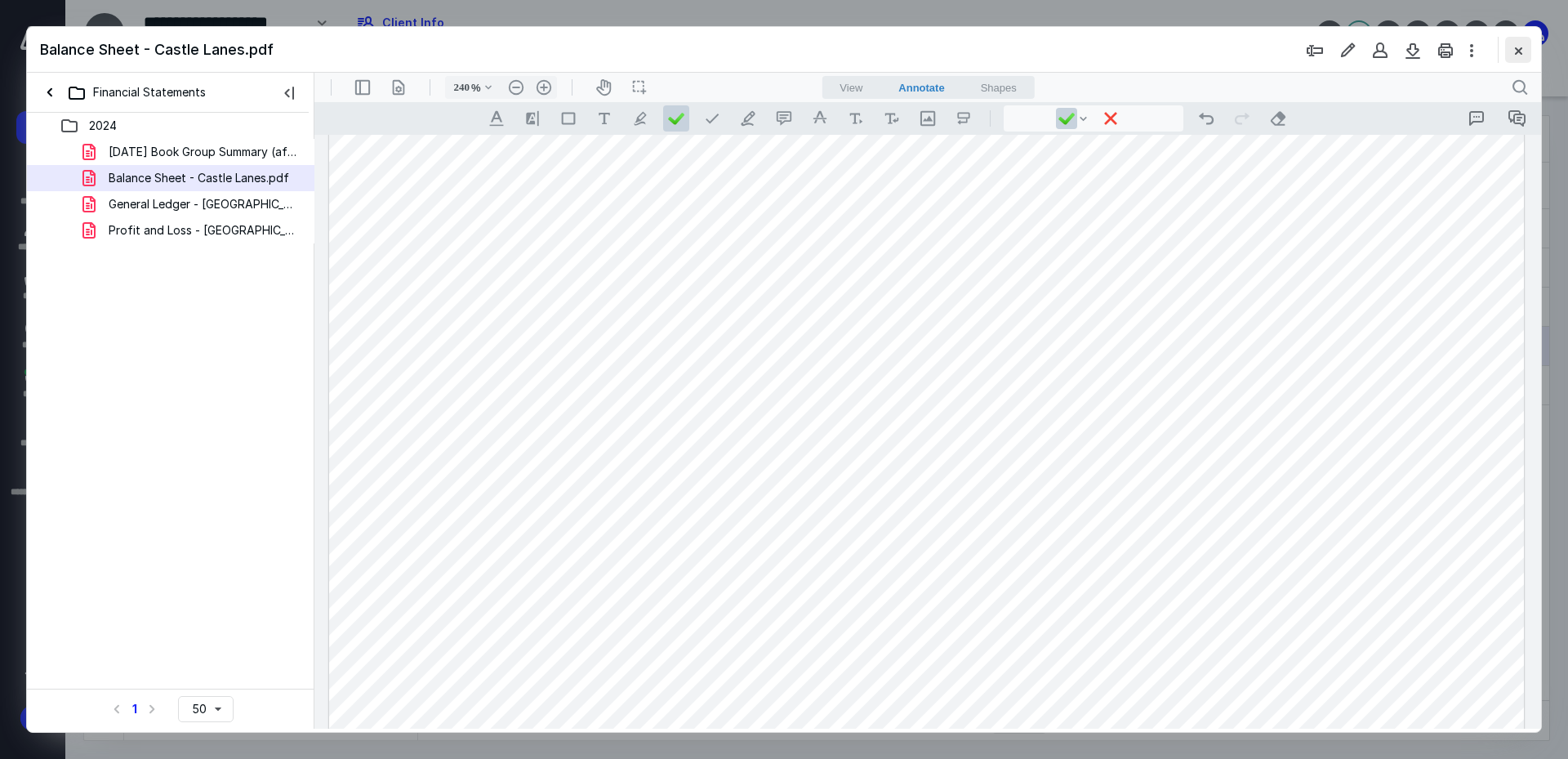 click at bounding box center [1518, 50] 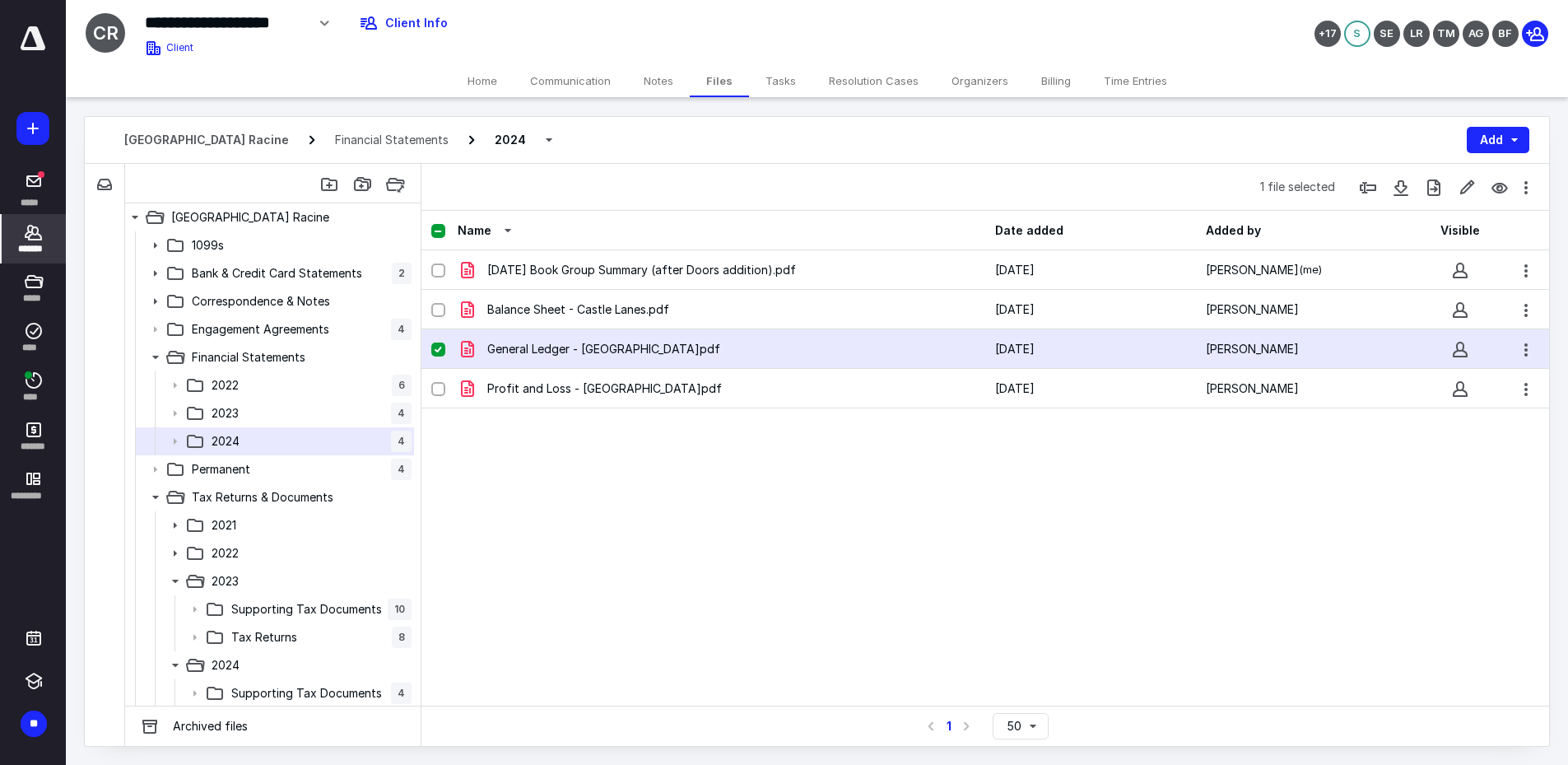 click on "*******" at bounding box center (34, 249) 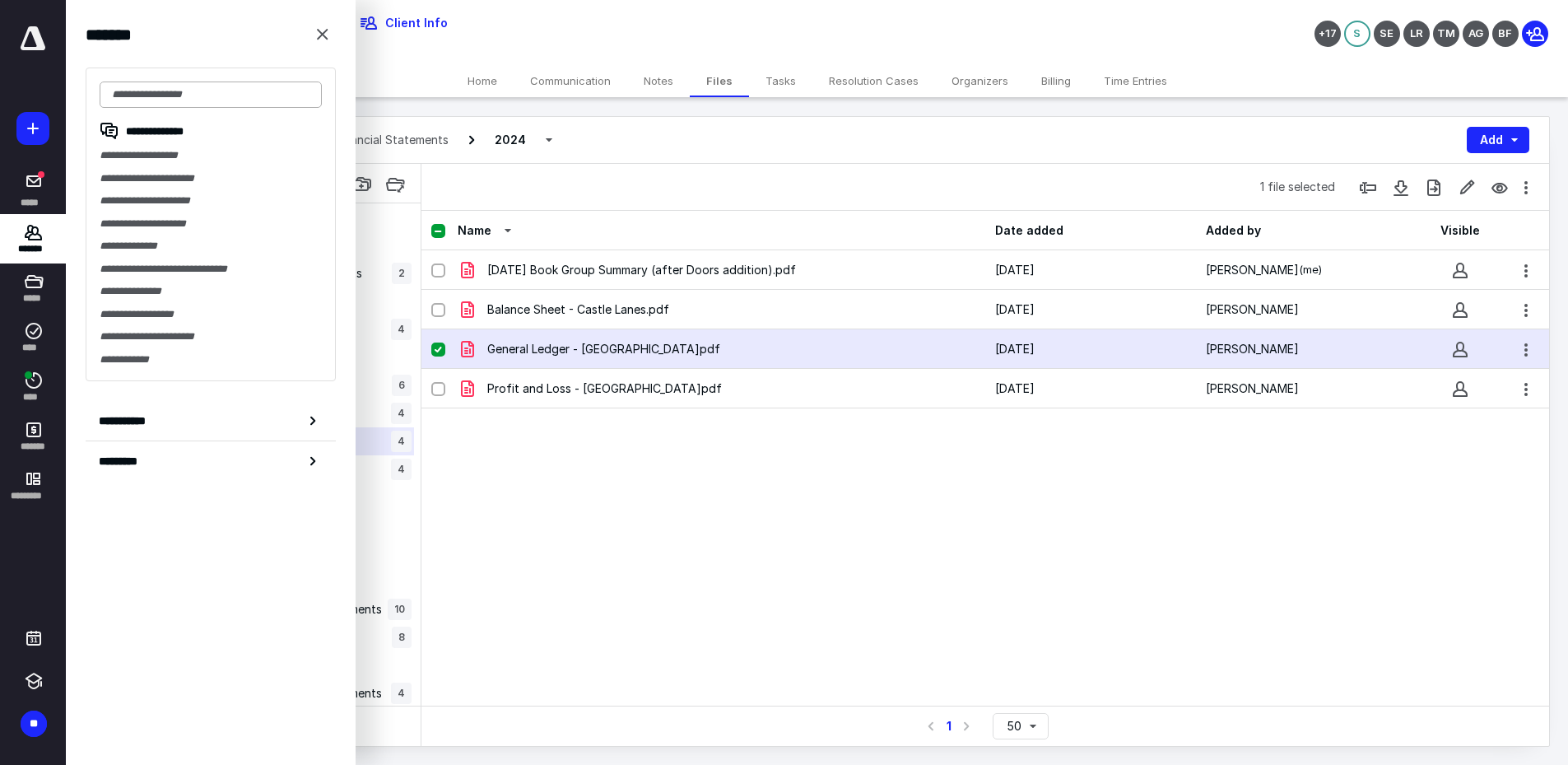 click at bounding box center [211, 95] 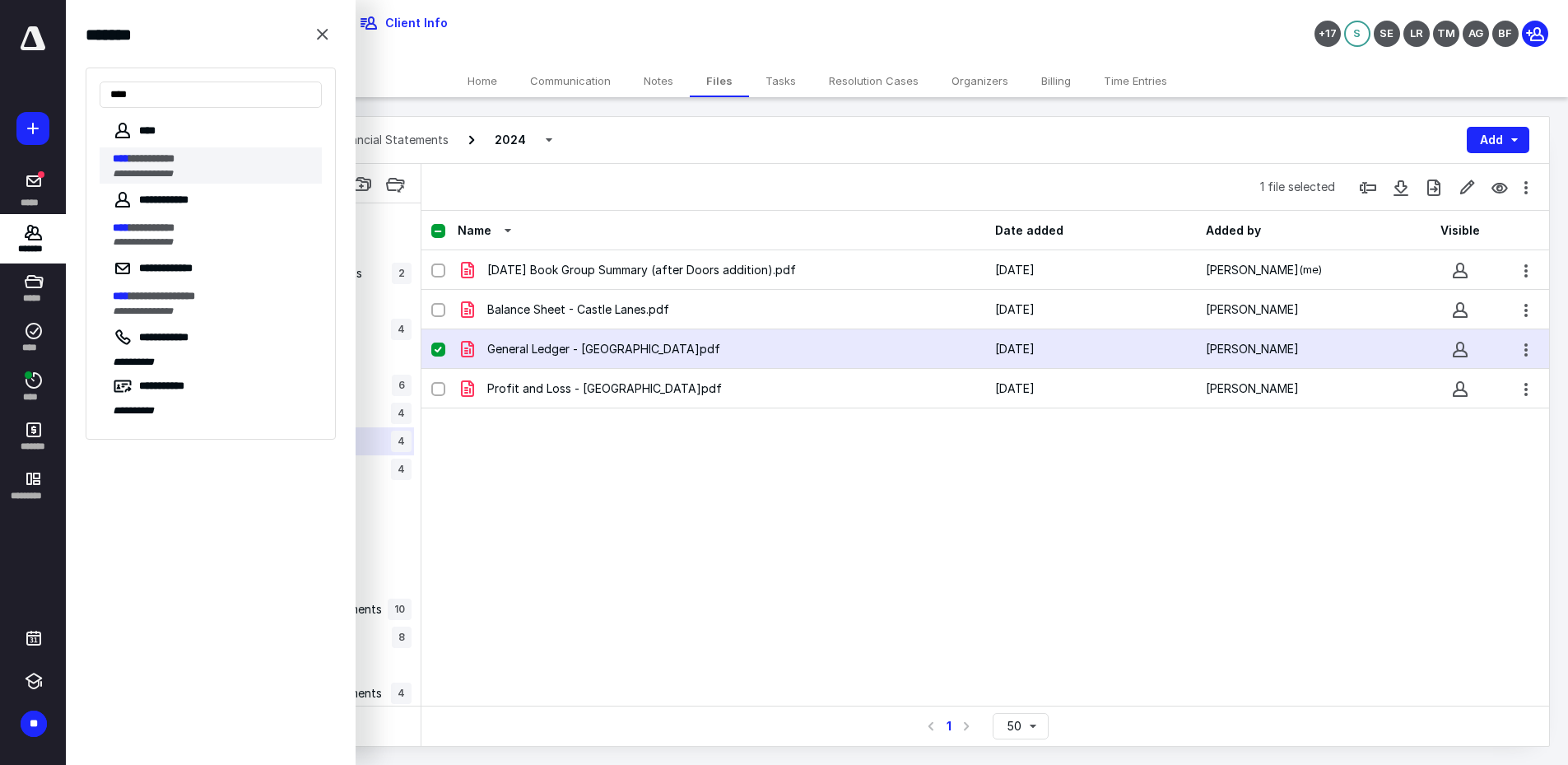 type on "****" 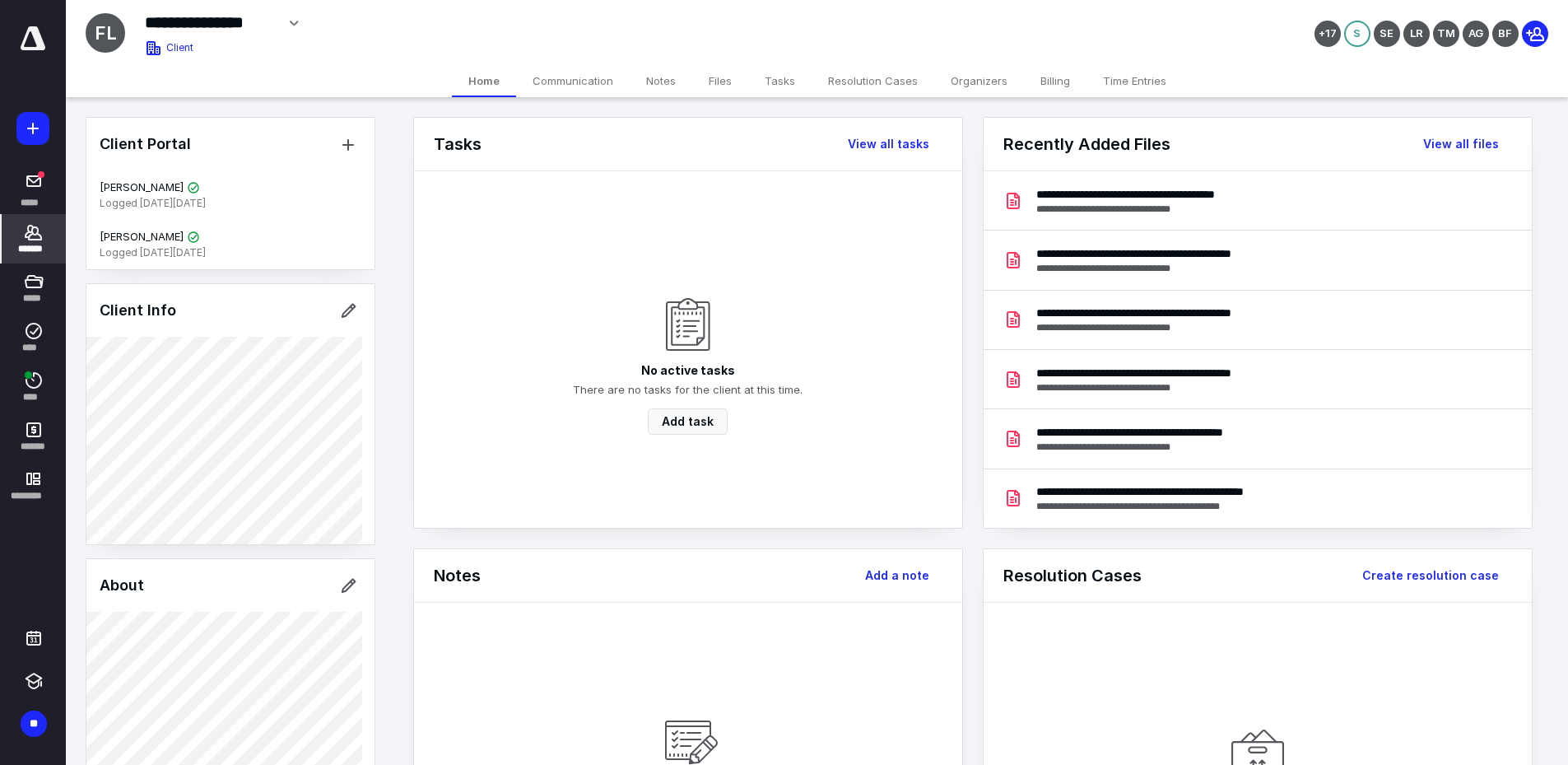 click on "Files" at bounding box center (720, 81) 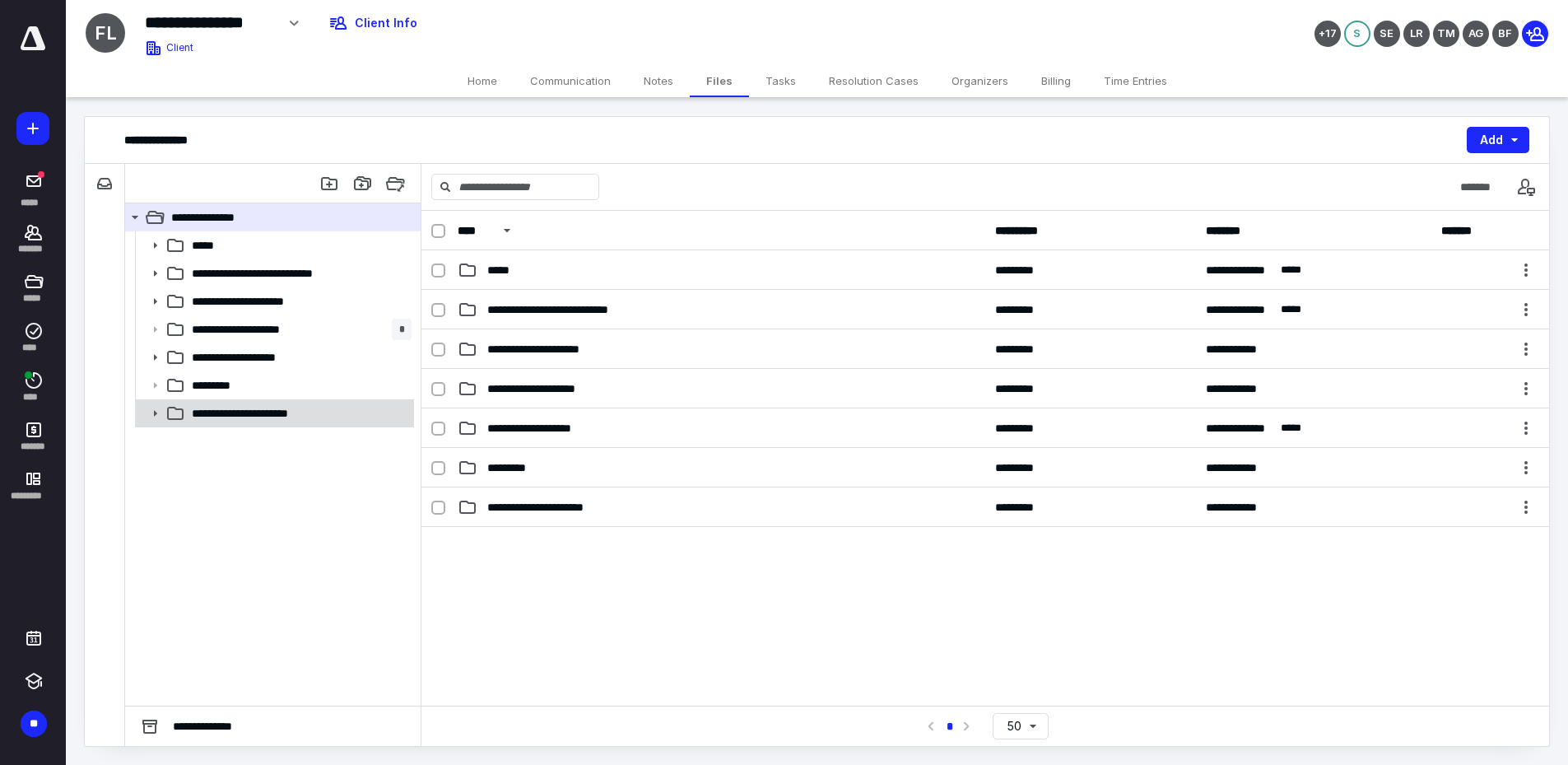 click 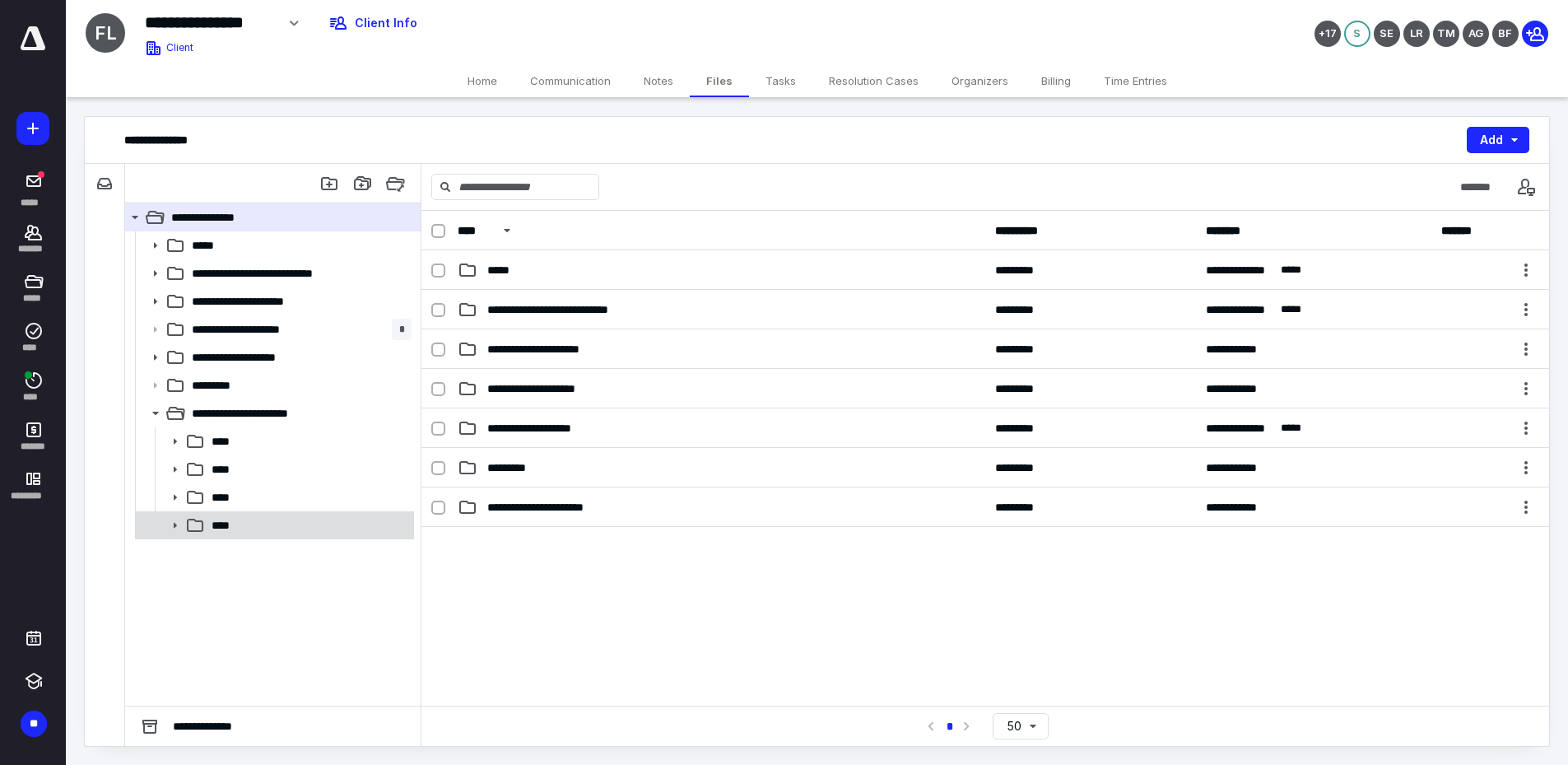 click 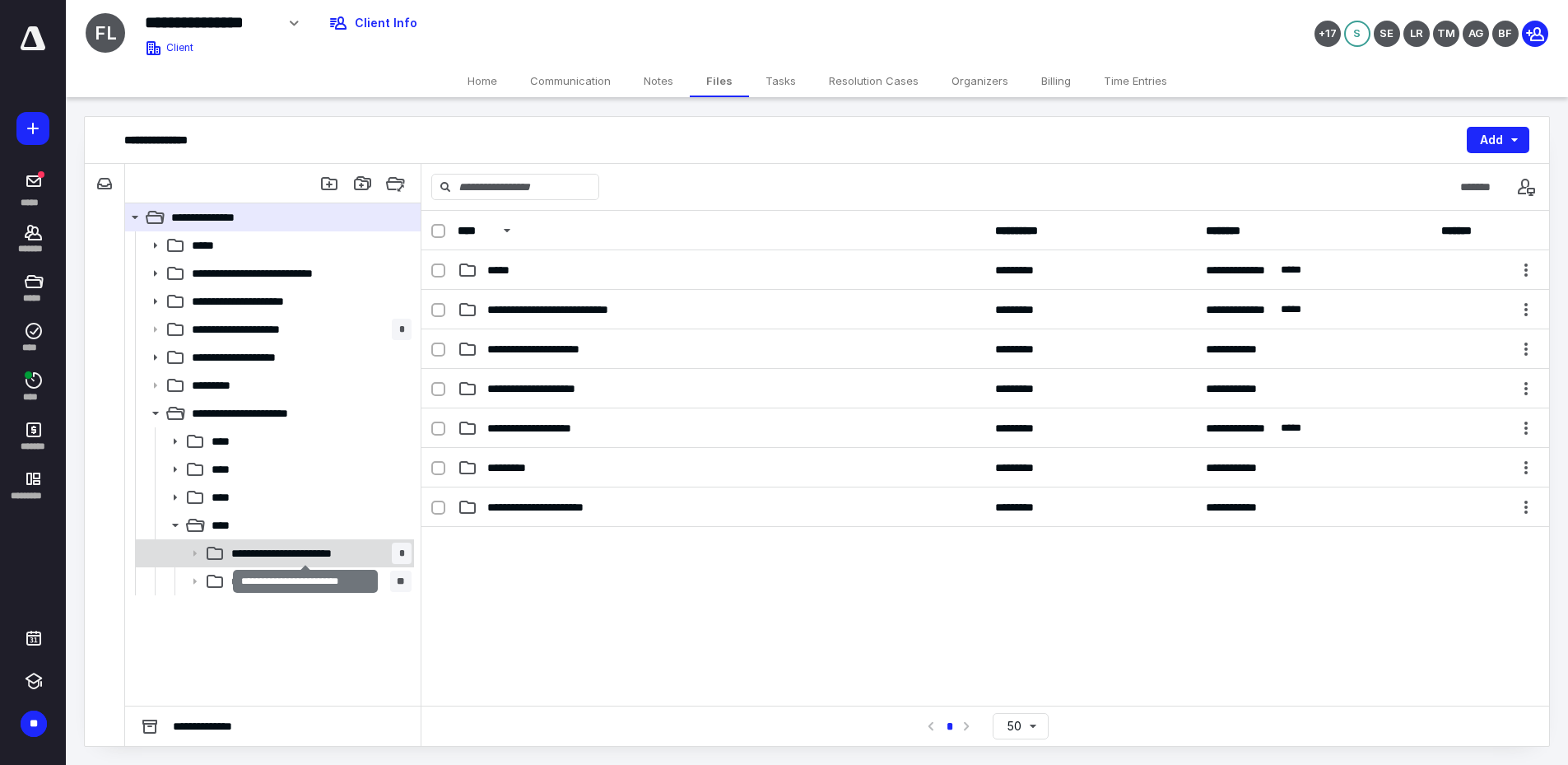 click on "**********" at bounding box center [305, 553] 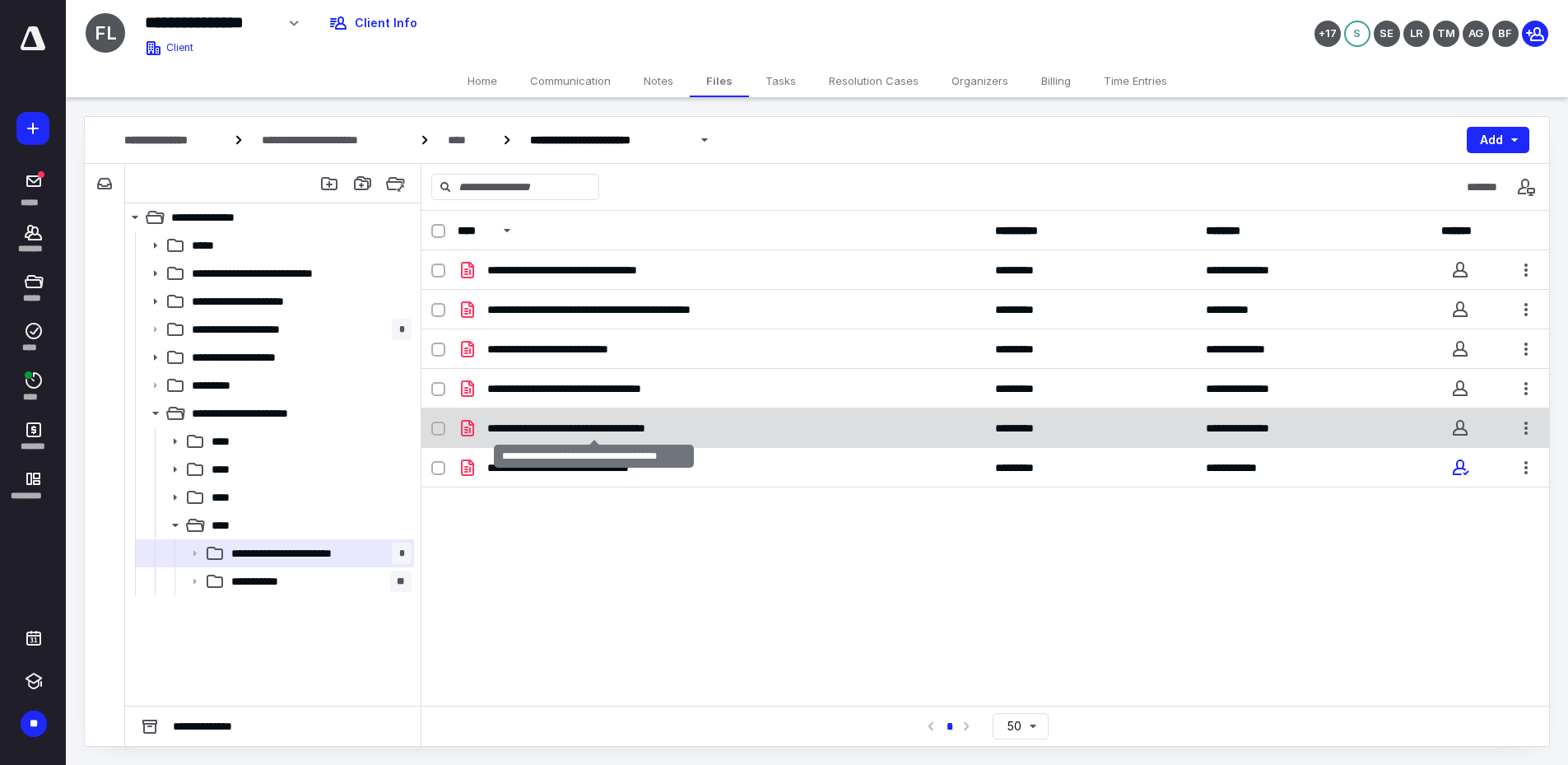 click on "**********" at bounding box center (593, 428) 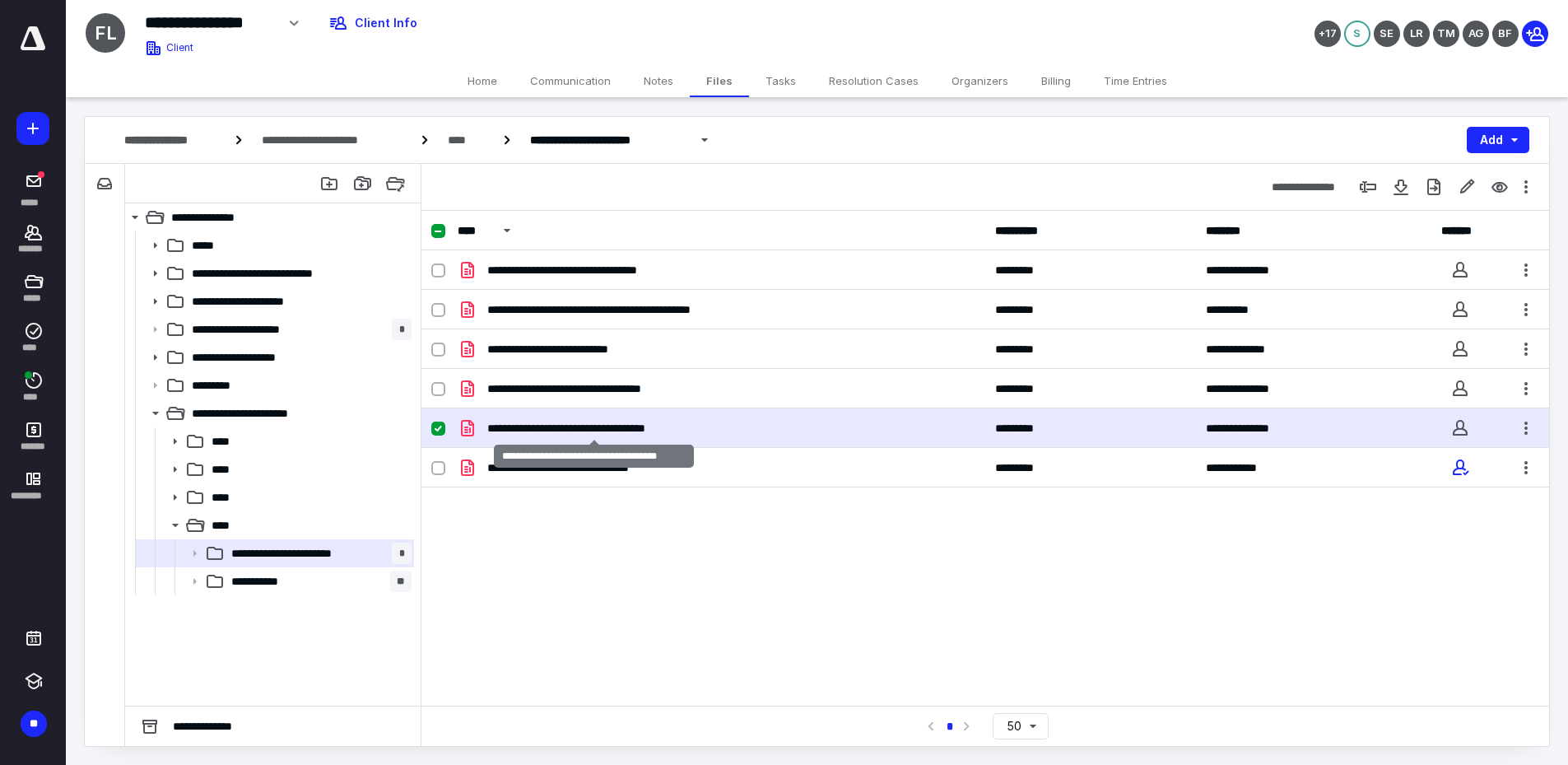 click on "**********" at bounding box center (593, 428) 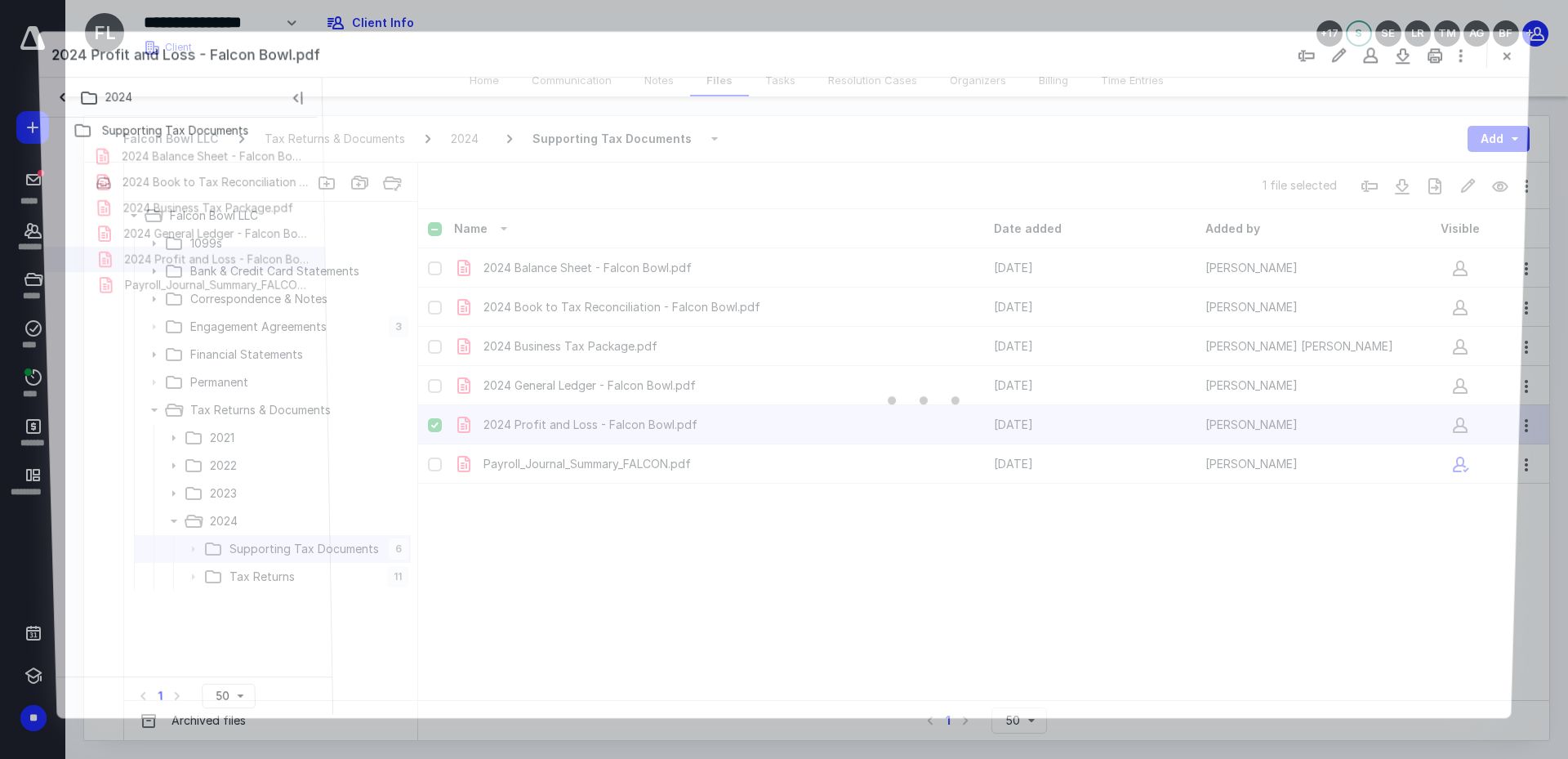scroll, scrollTop: 0, scrollLeft: 0, axis: both 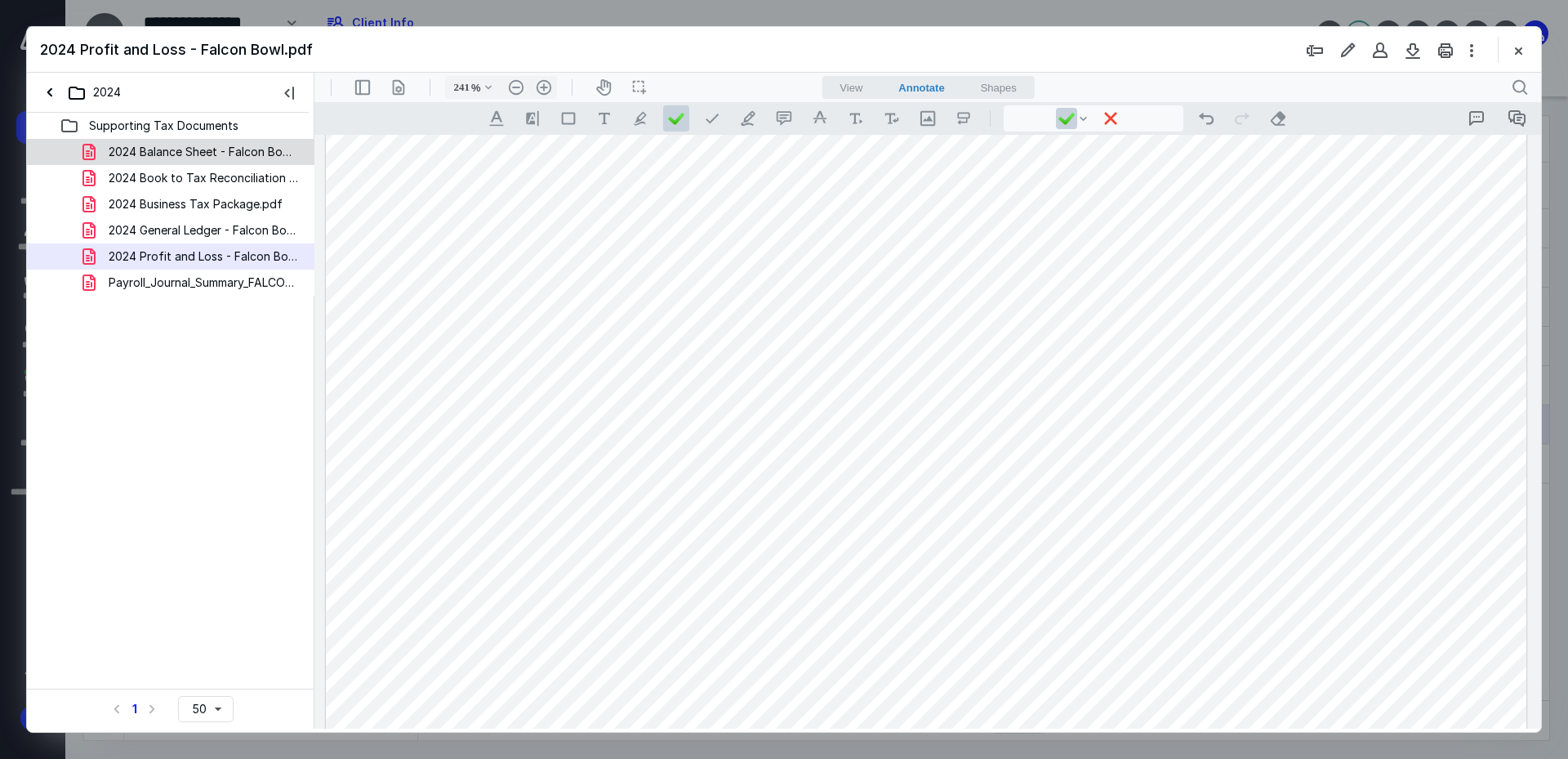 click on "2024 Balance Sheet - Falcon Bowl.pdf" at bounding box center [203, 152] 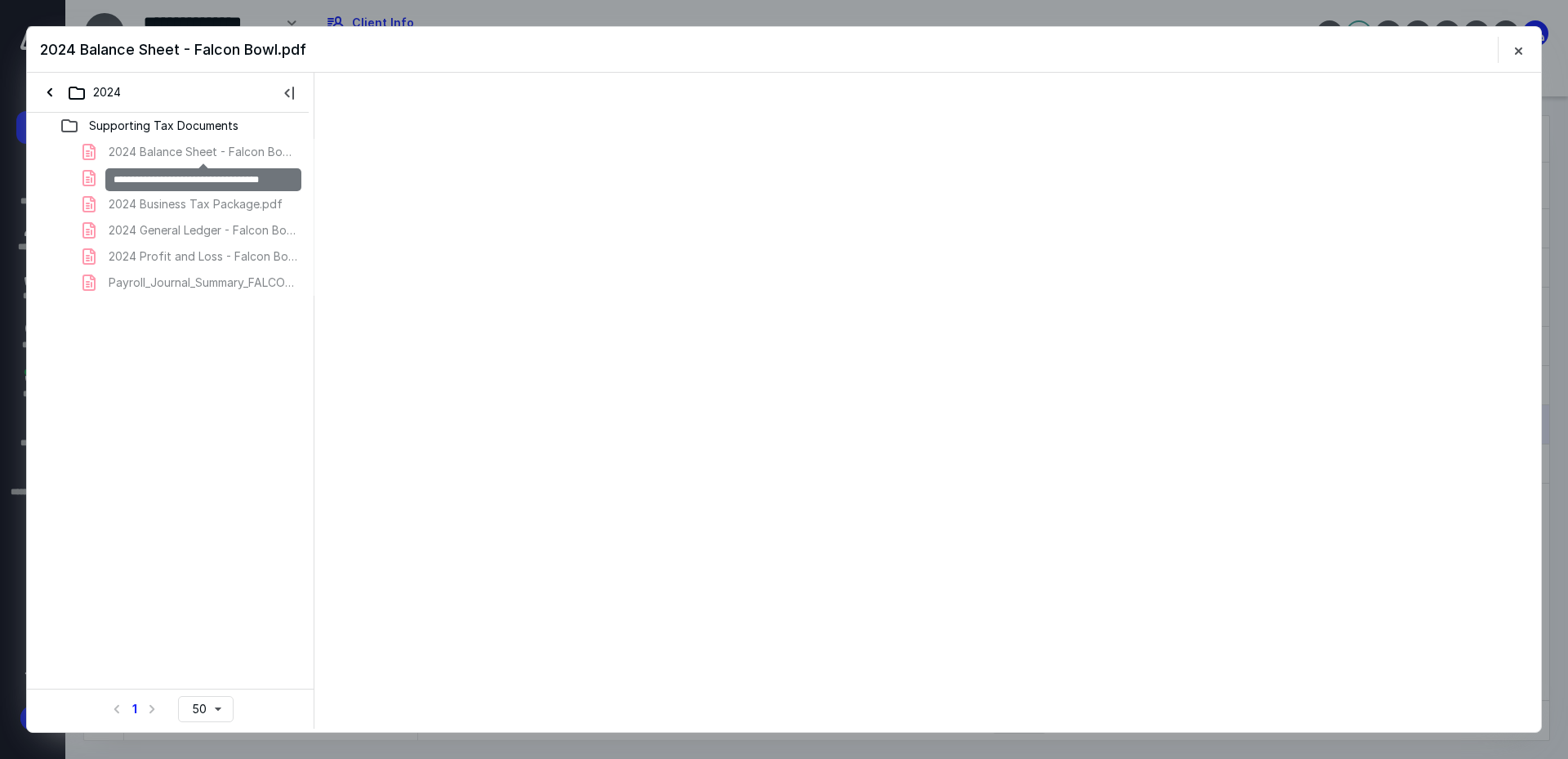 click on "2024 Balance Sheet - Falcon Bowl.pdf 2024 Book to Tax Reconciliation - Falcon Bowl.pdf 2024 Business Tax Package.pdf 2024 General Ledger - Falcon Bowl.pdf 2024 Profit and Loss - Falcon Bowl.pdf Payroll_Journal_Summary_FALCON.pdf" at bounding box center (171, 217) 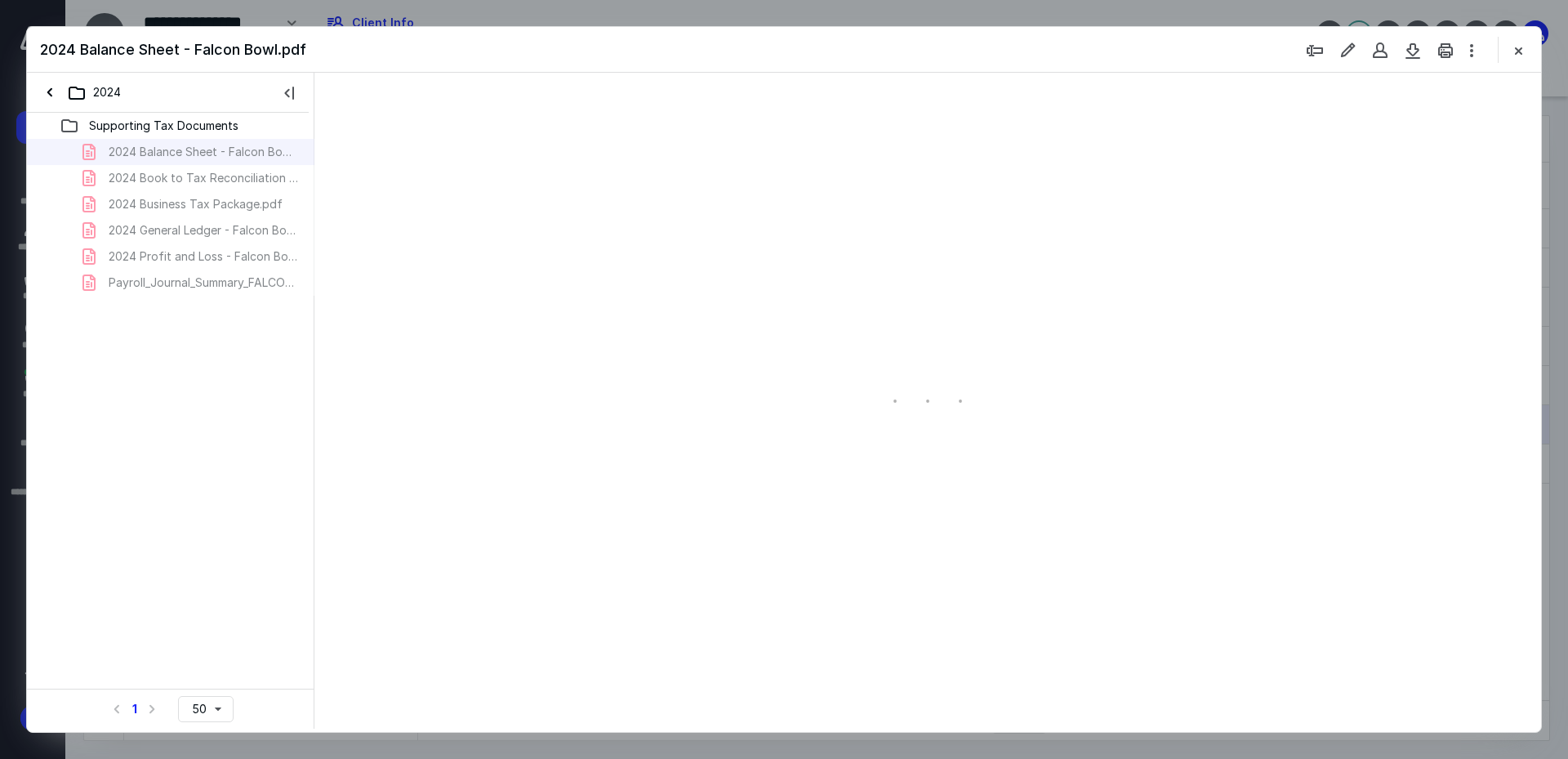 type on "241" 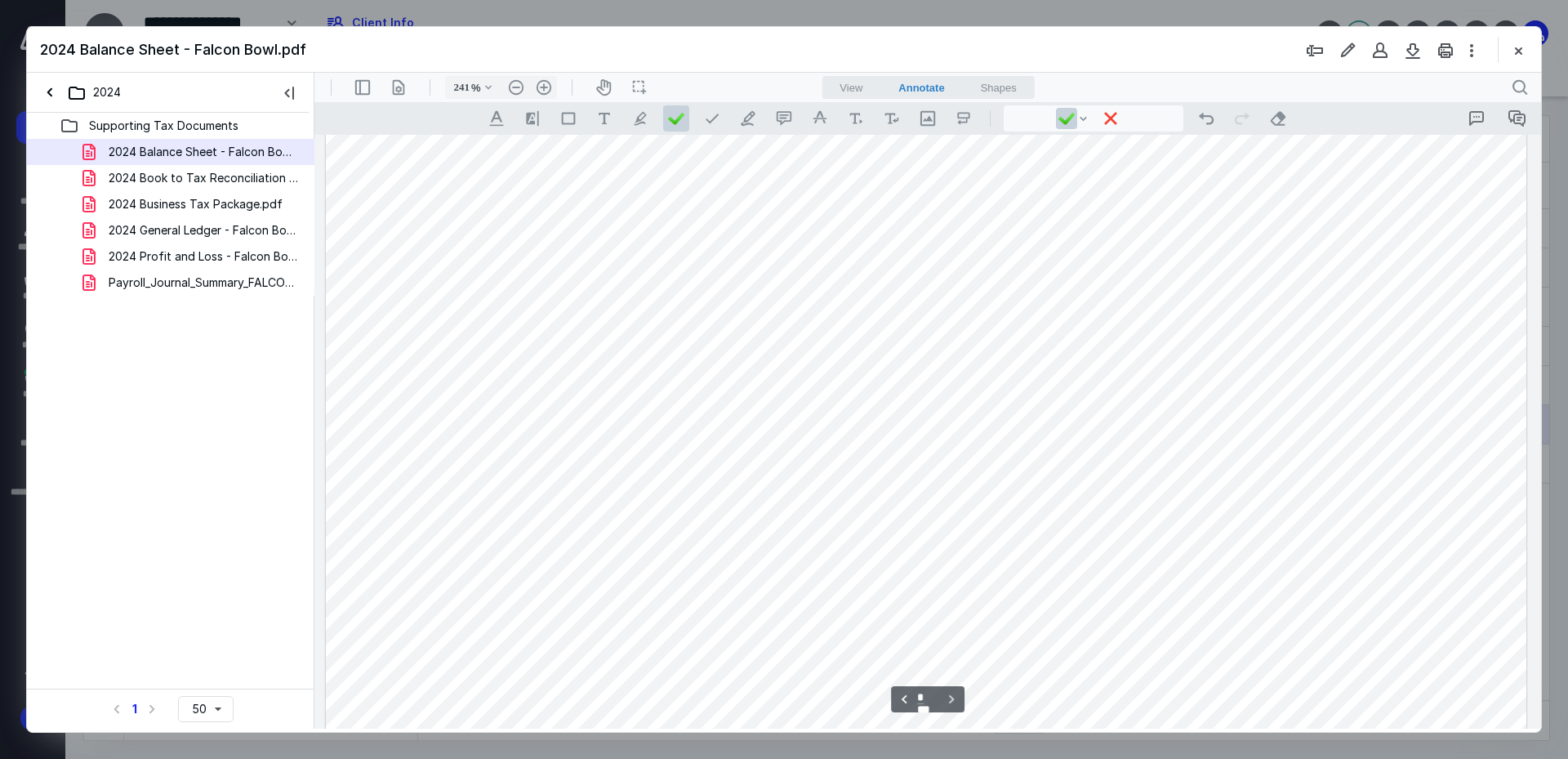 scroll, scrollTop: 1704, scrollLeft: 0, axis: vertical 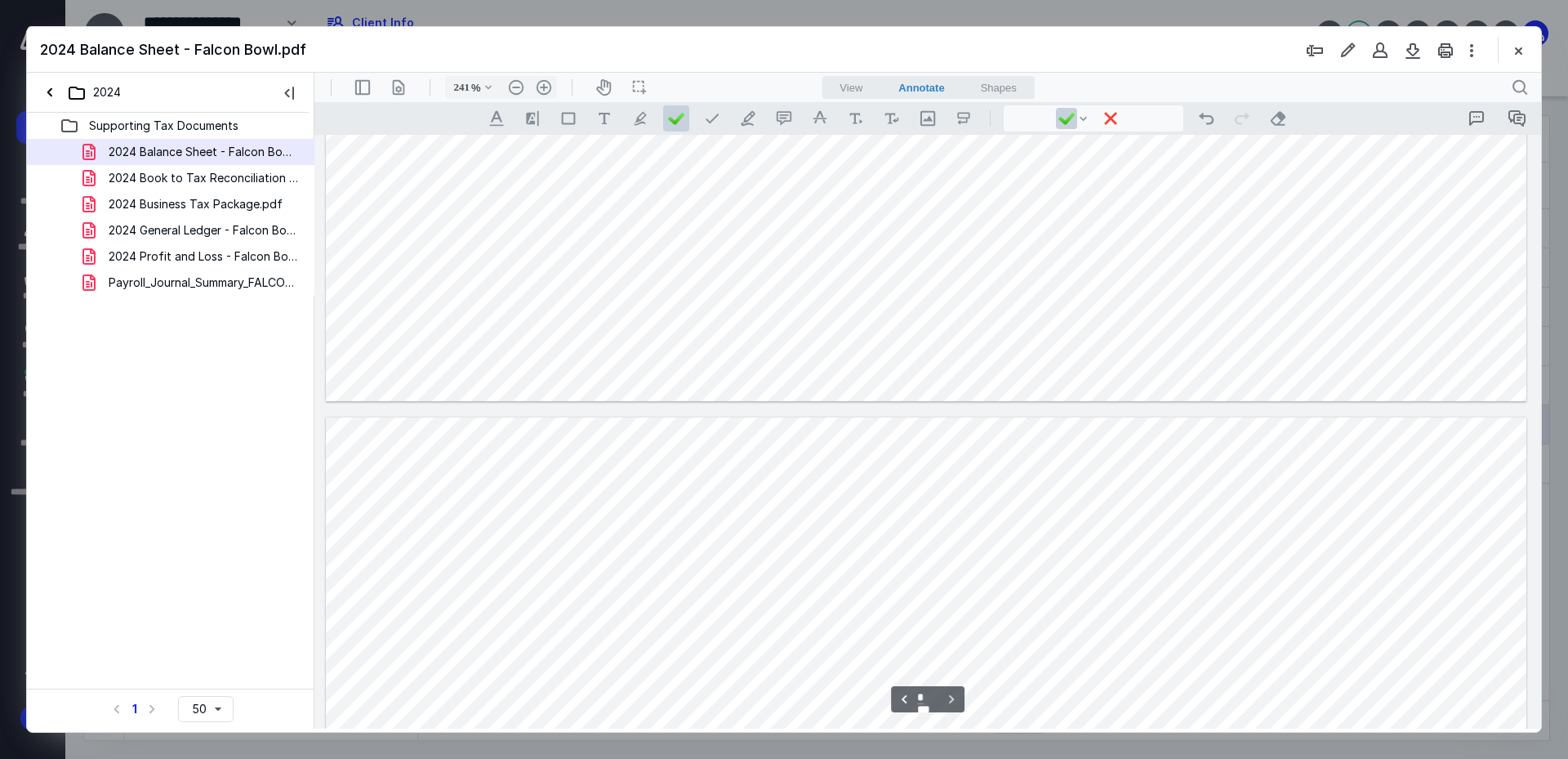 type on "*" 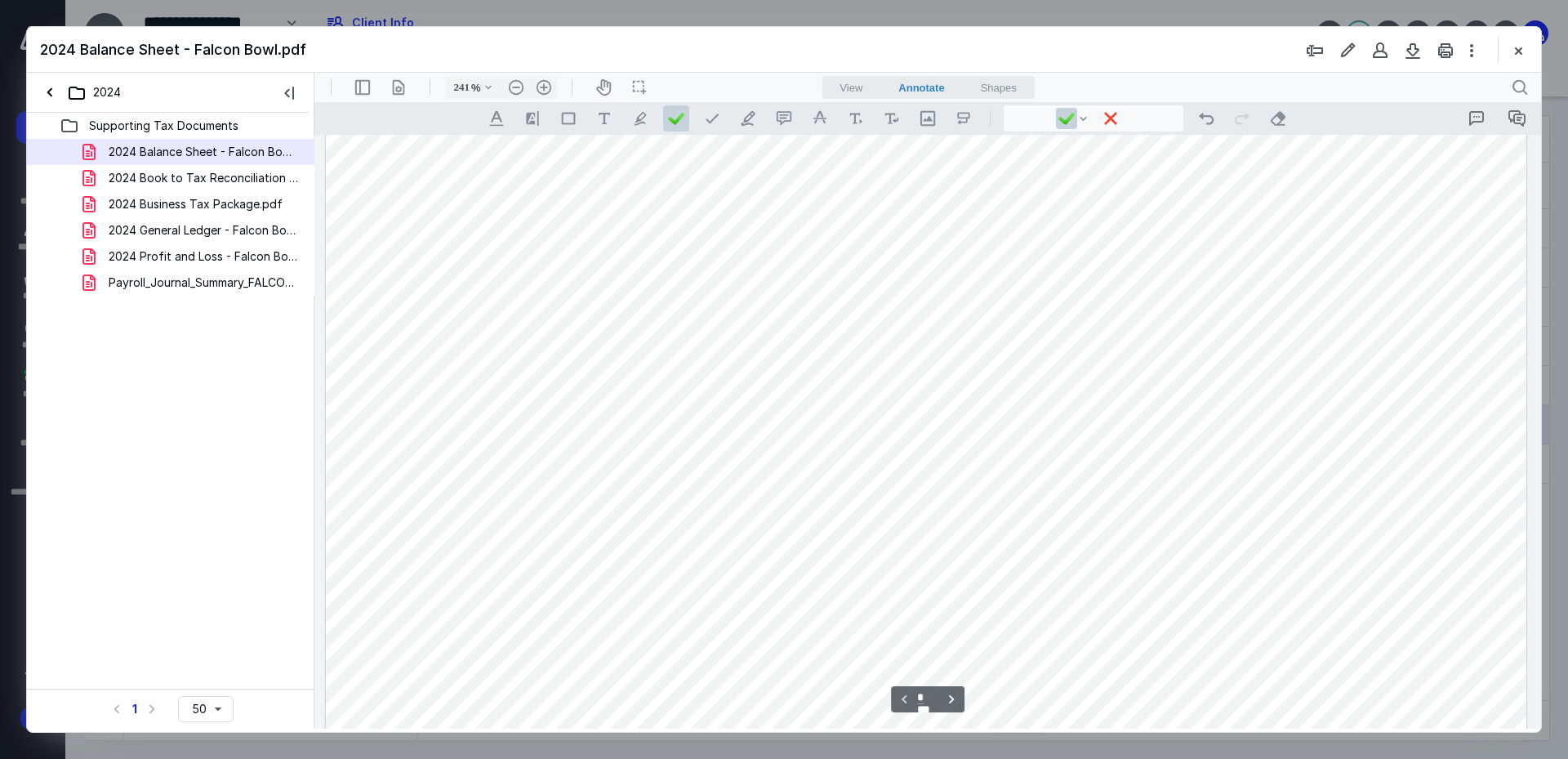 scroll, scrollTop: 806, scrollLeft: 0, axis: vertical 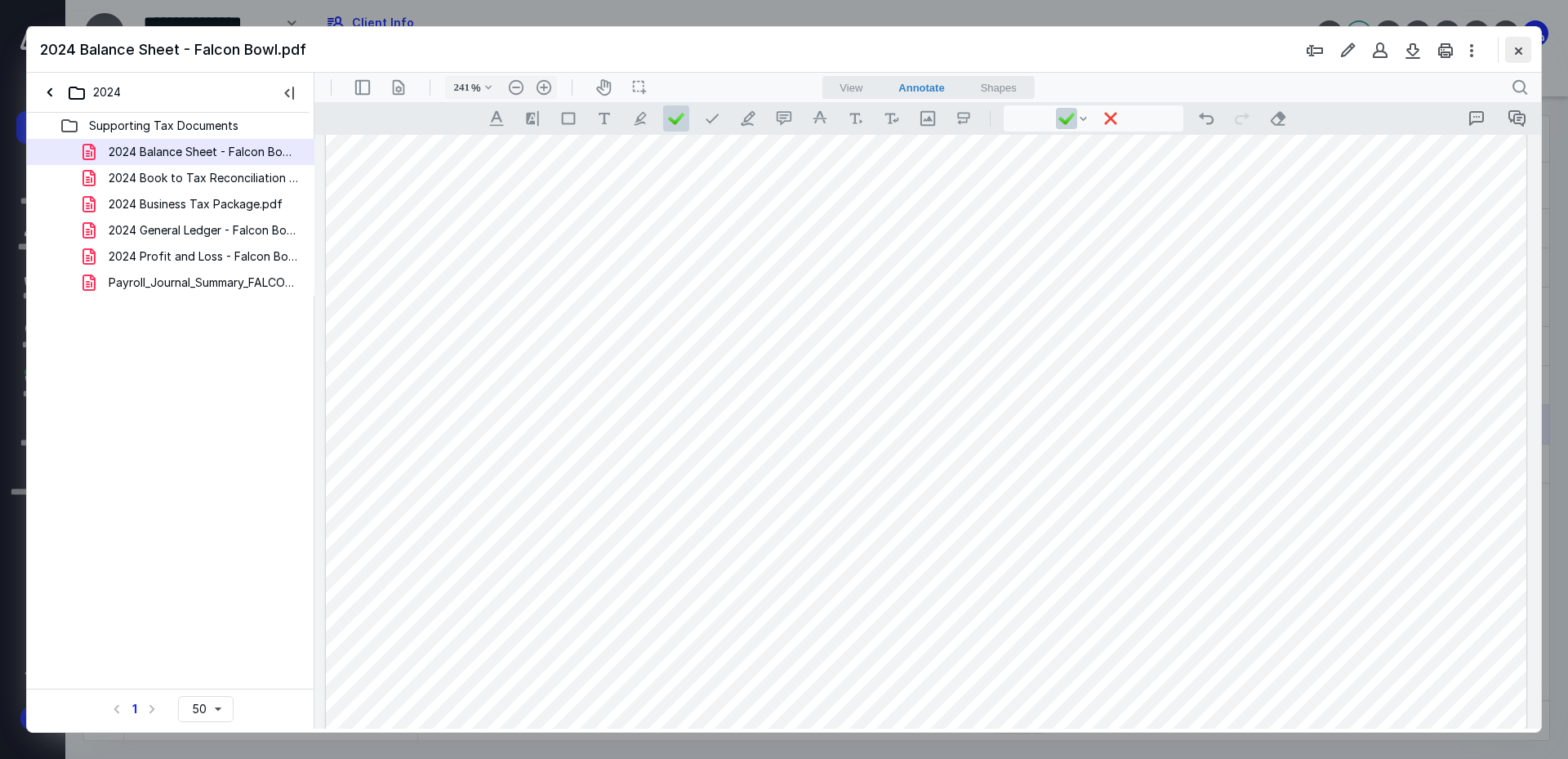 click at bounding box center (1518, 50) 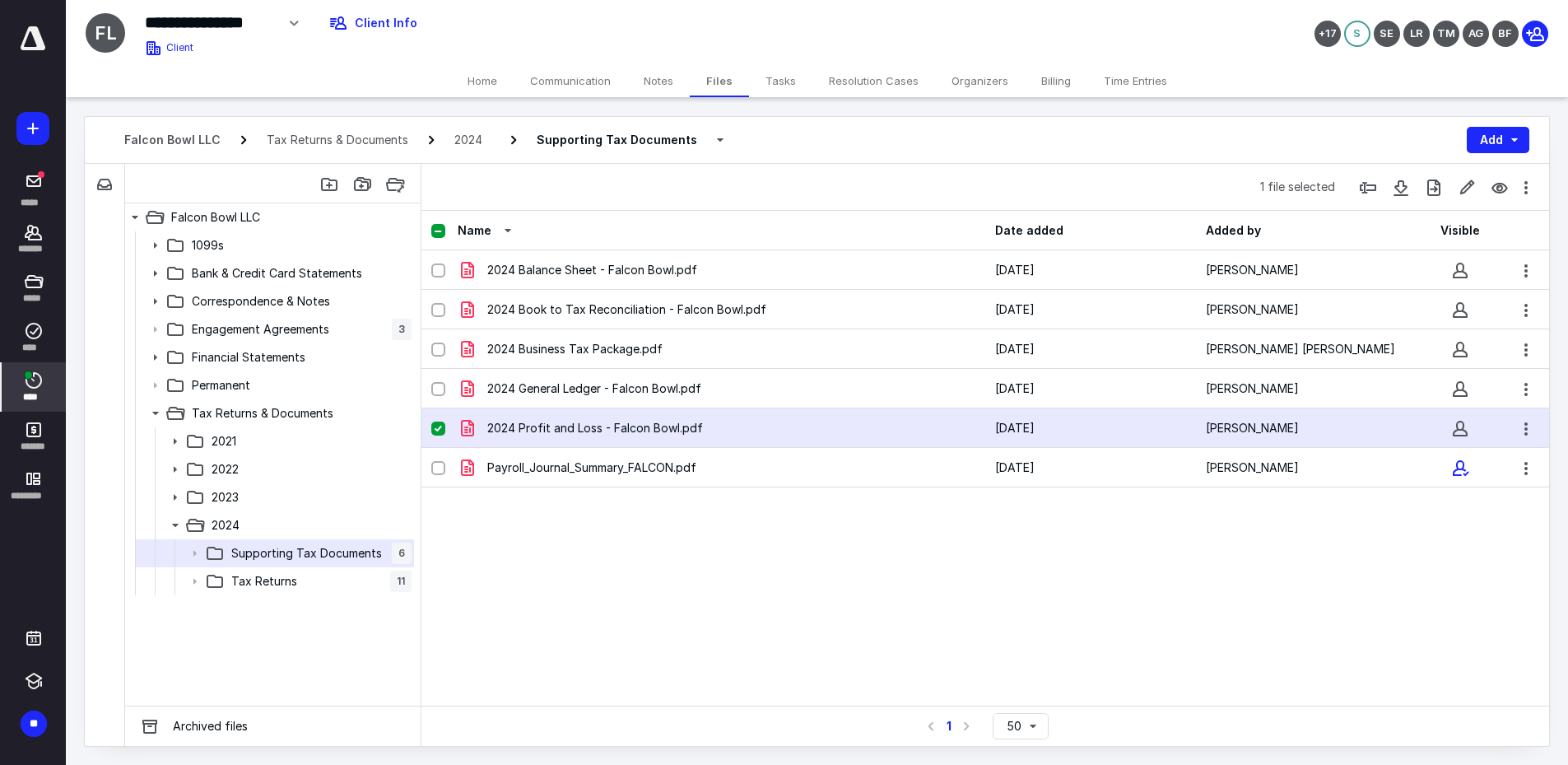 click on "****" at bounding box center [34, 387] 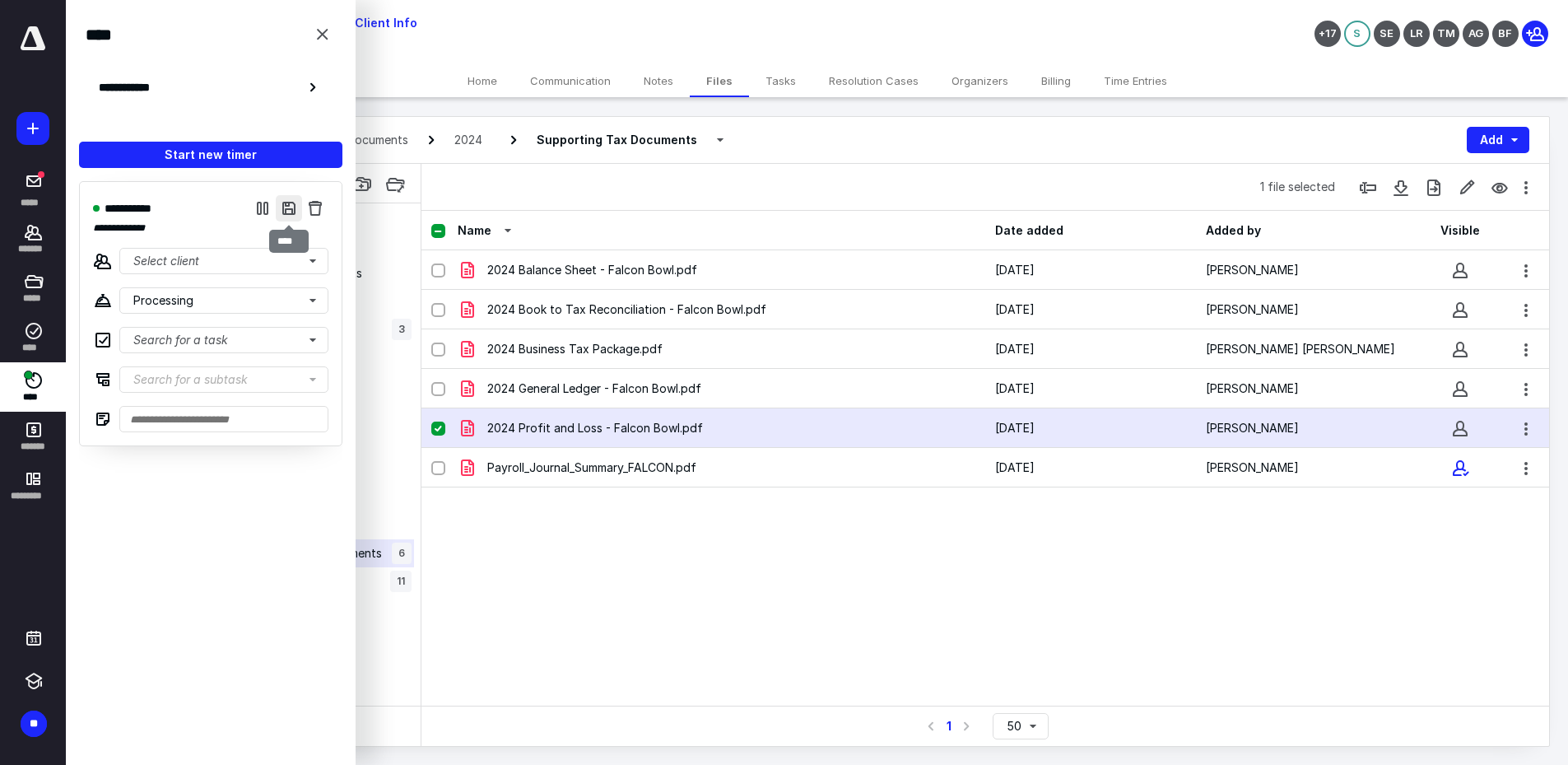 click at bounding box center (289, 208) 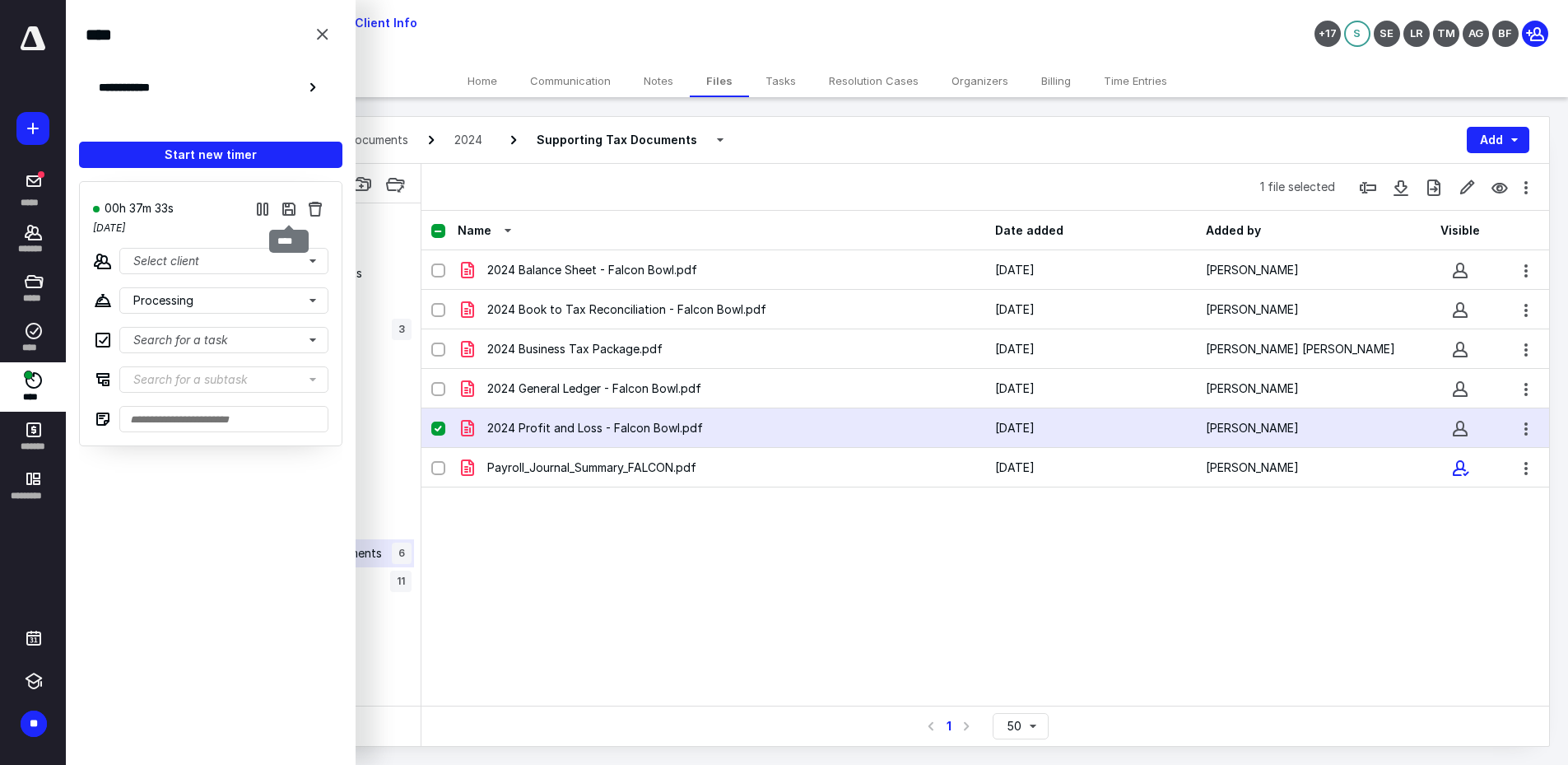checkbox on "false" 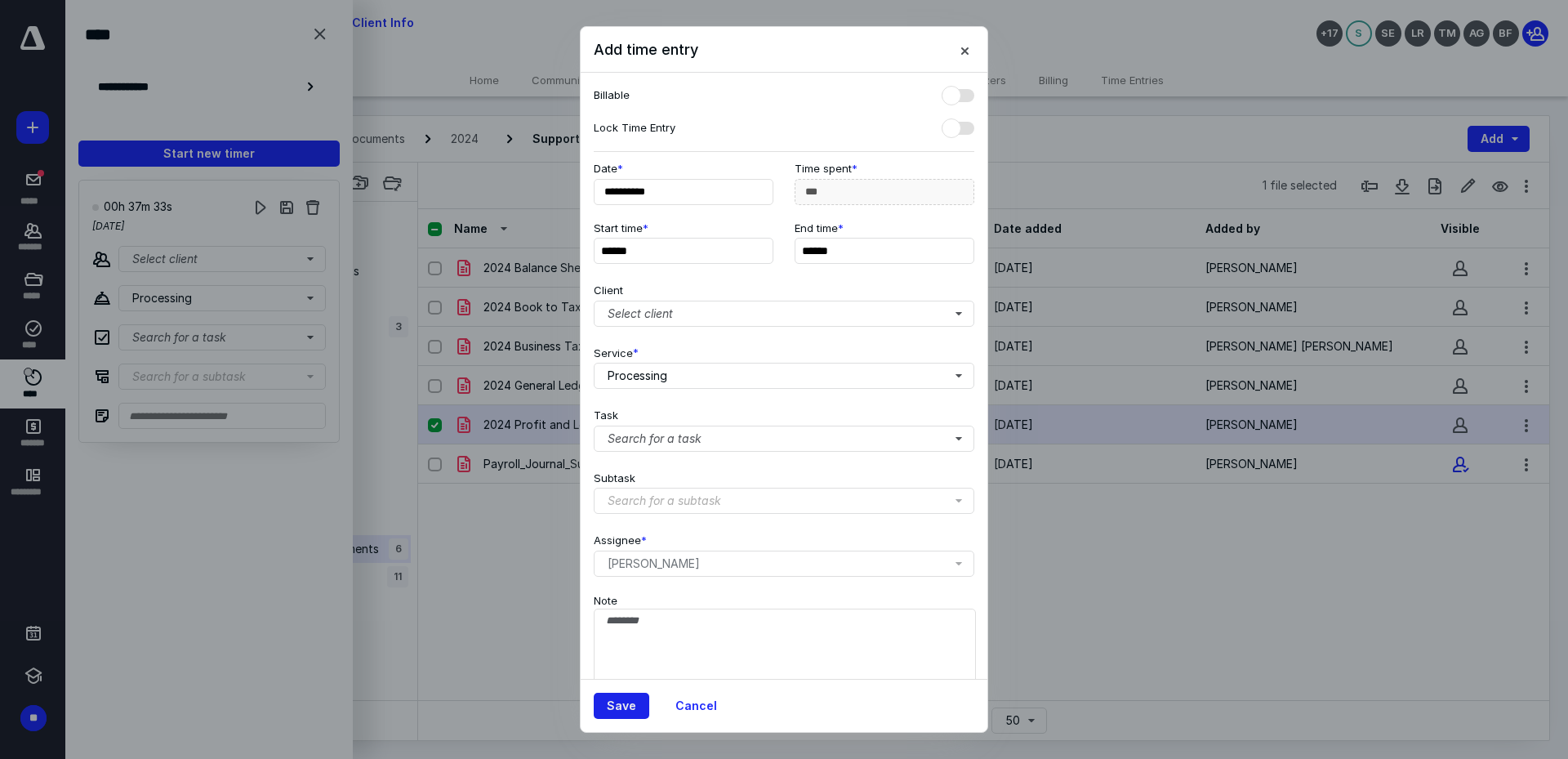 click on "Save" at bounding box center [621, 706] 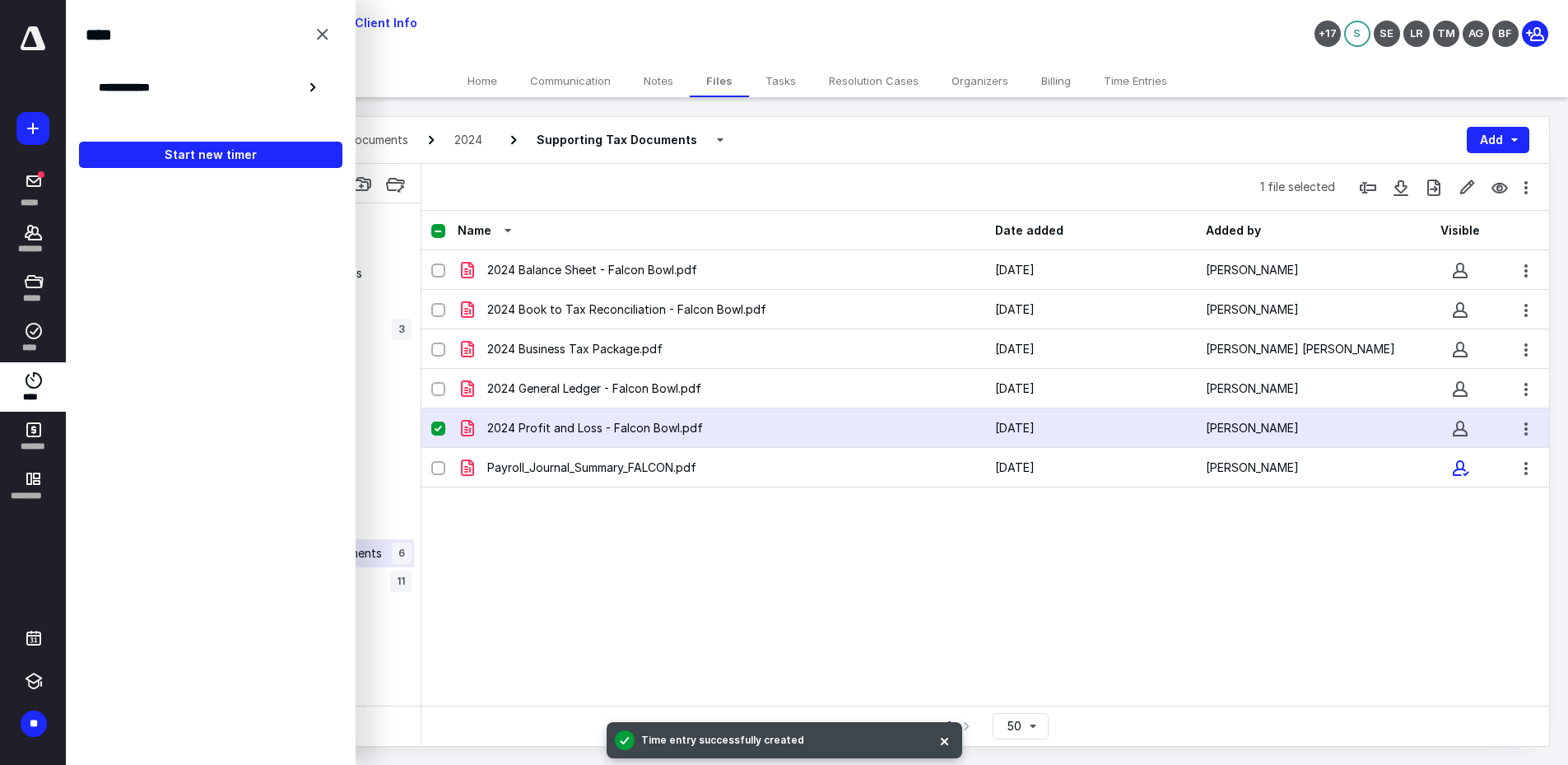 click on "Start new timer" at bounding box center [211, 155] 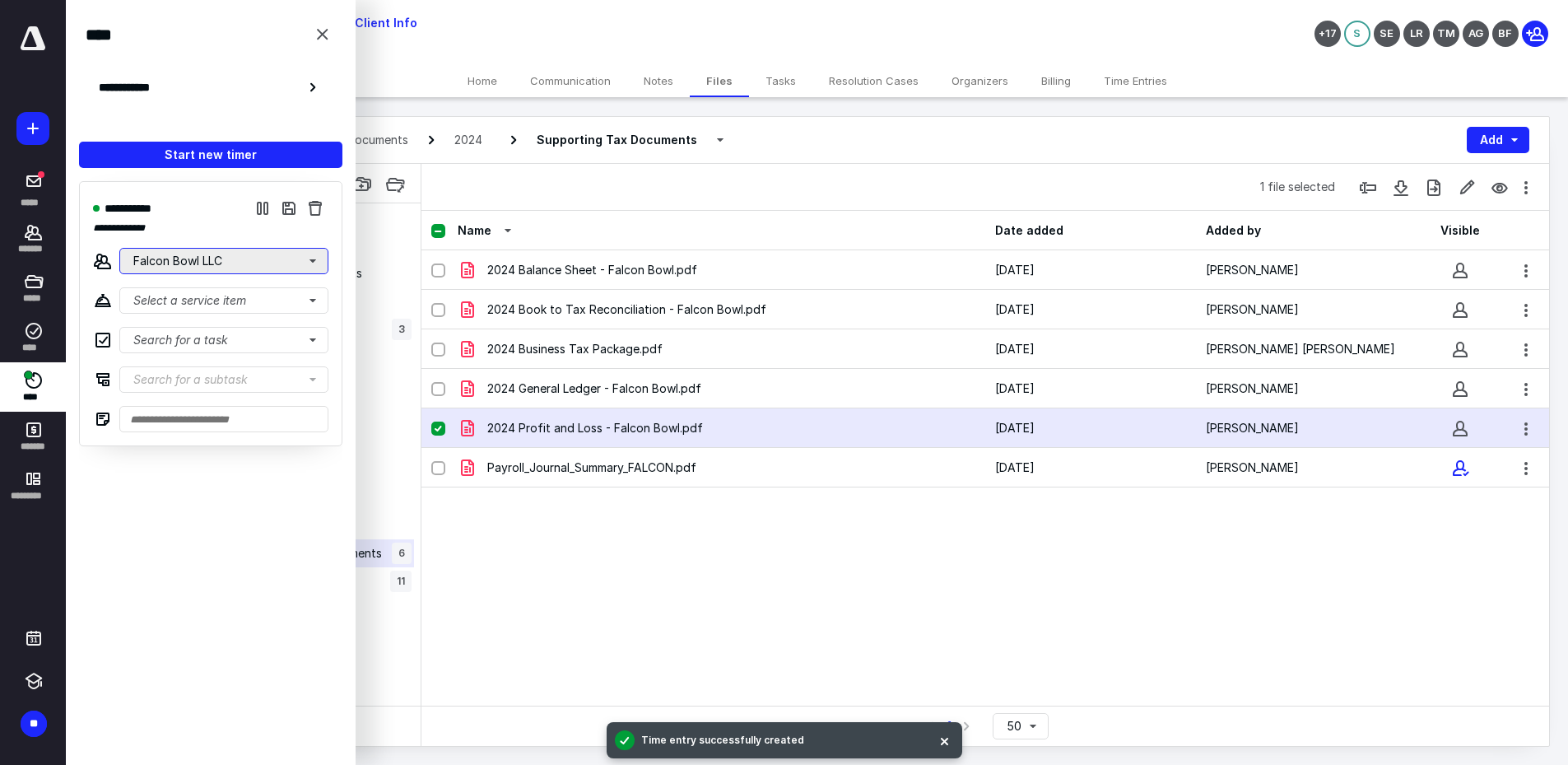 click on "Falcon Bowl LLC" at bounding box center (224, 261) 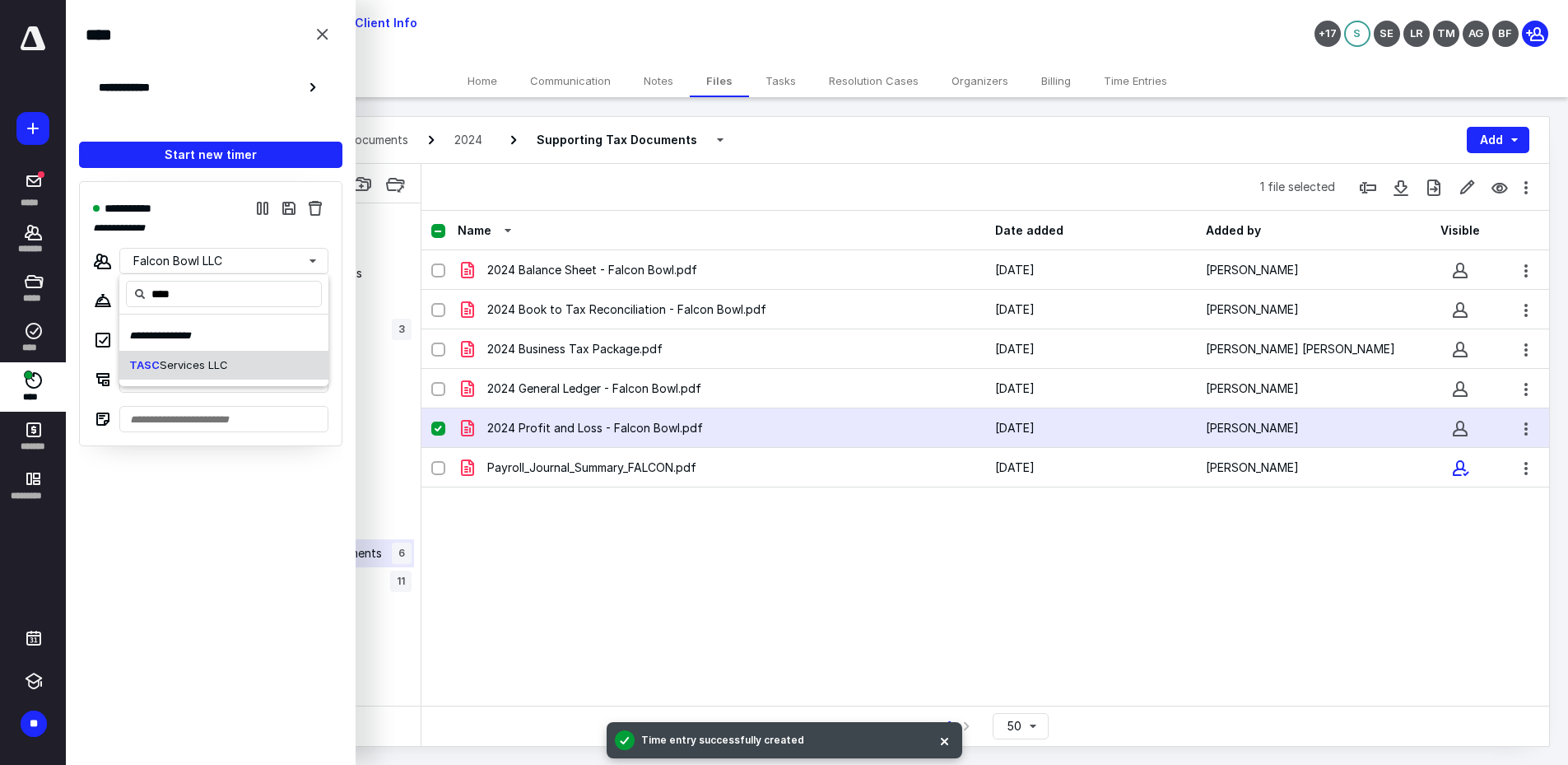 click on "TASC  Services LLC" at bounding box center [224, 366] 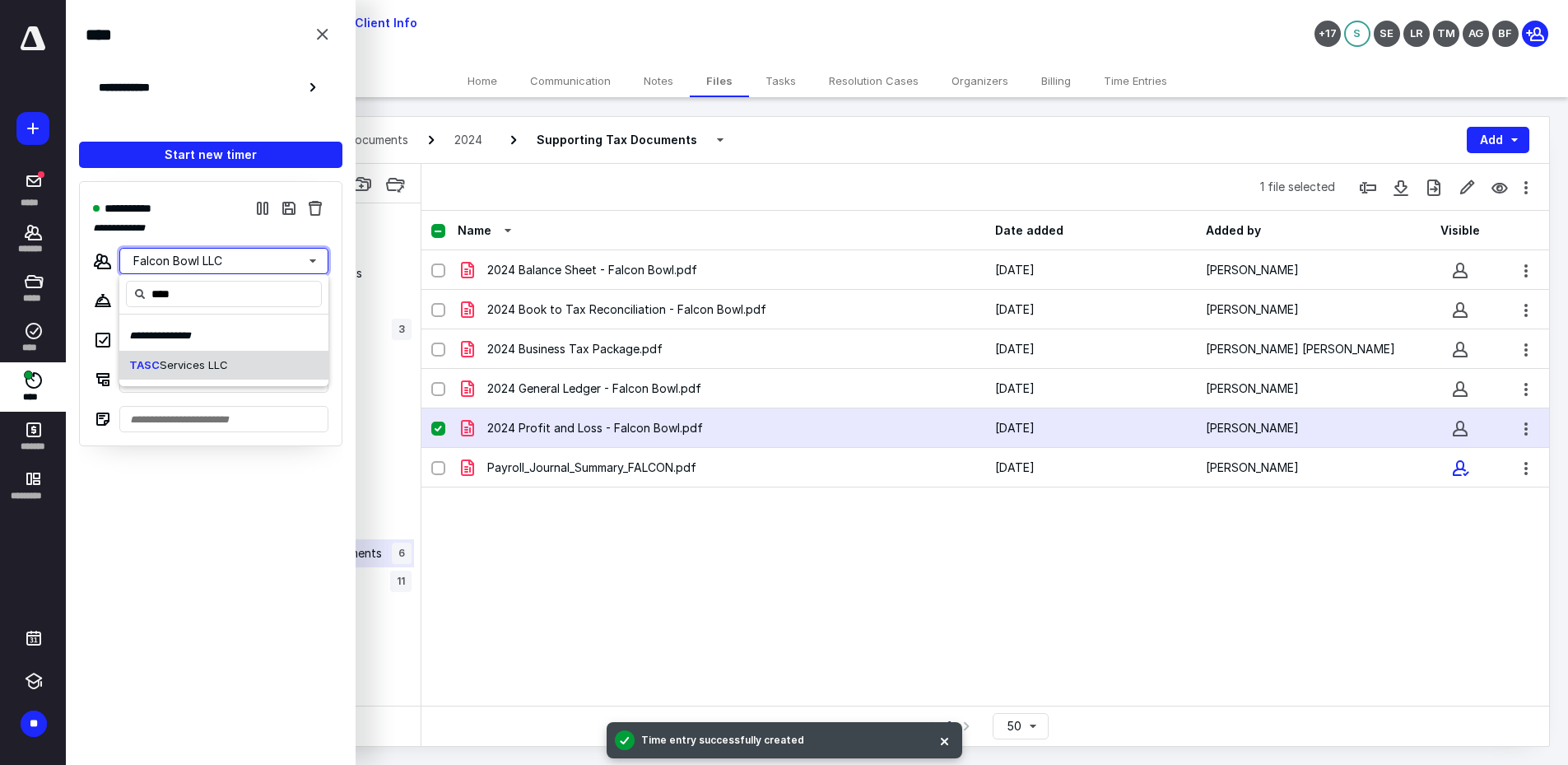 type 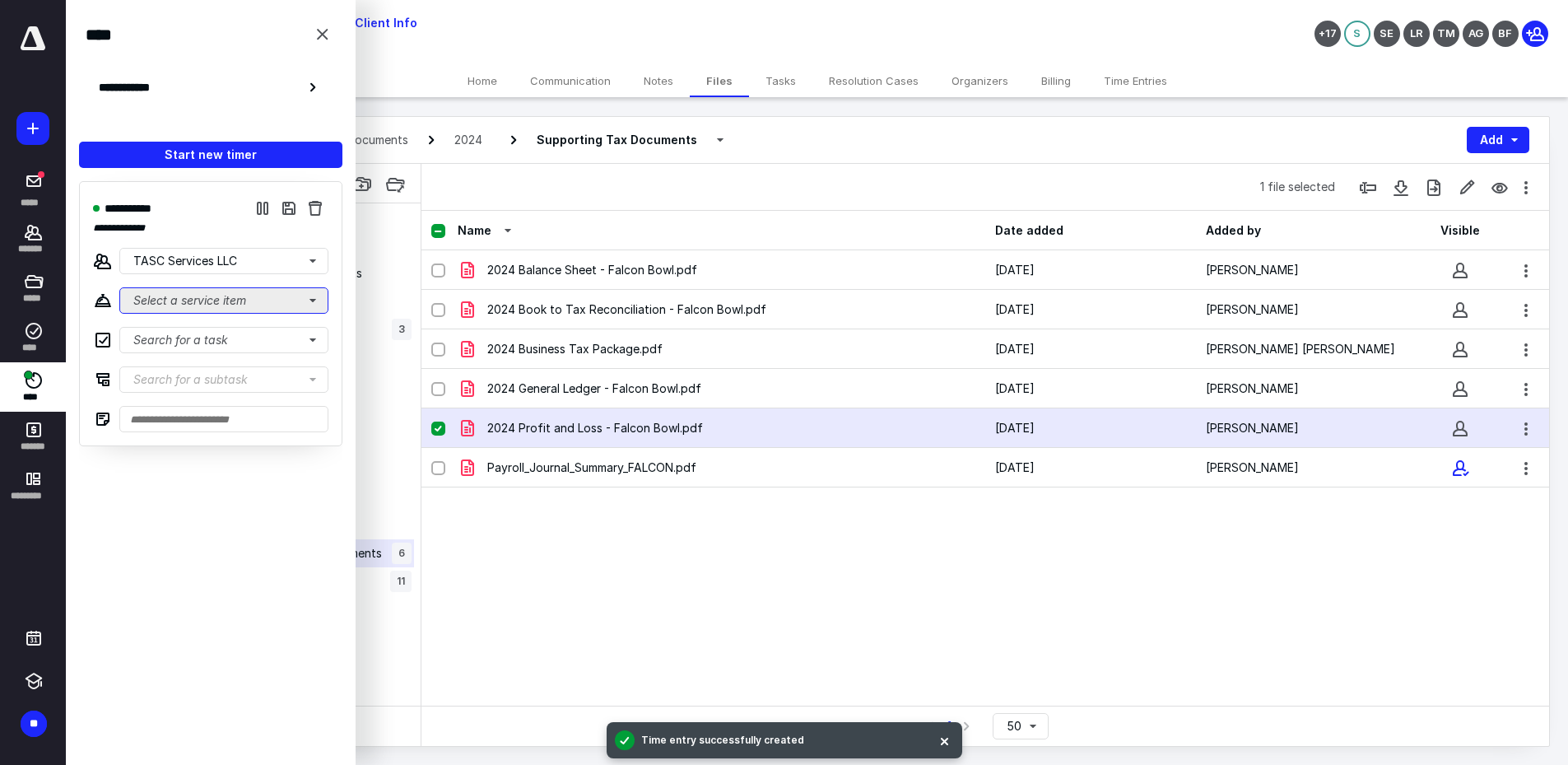 click on "Select a service item" at bounding box center [224, 301] 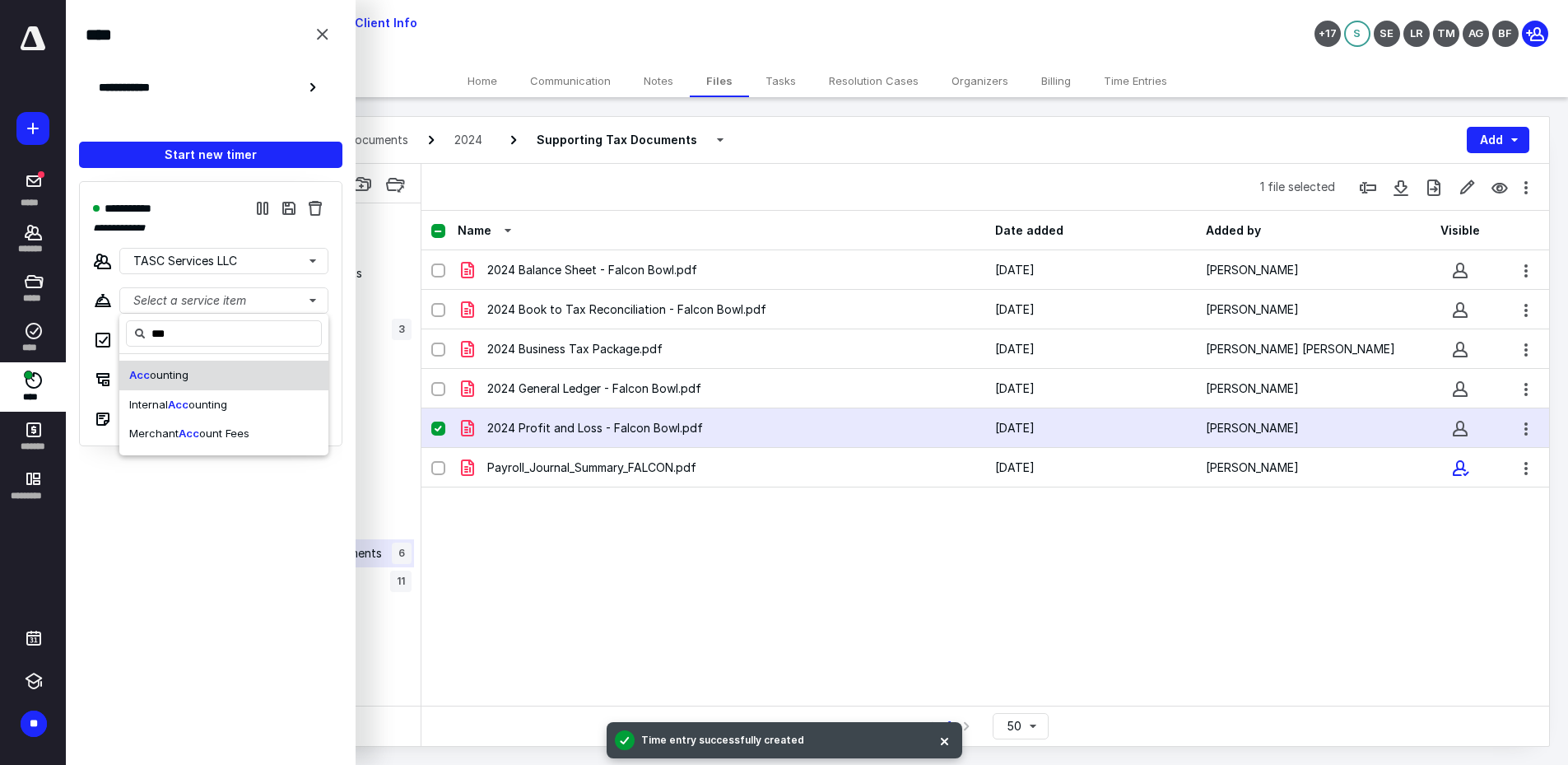 click on "Acc ounting" at bounding box center (224, 376) 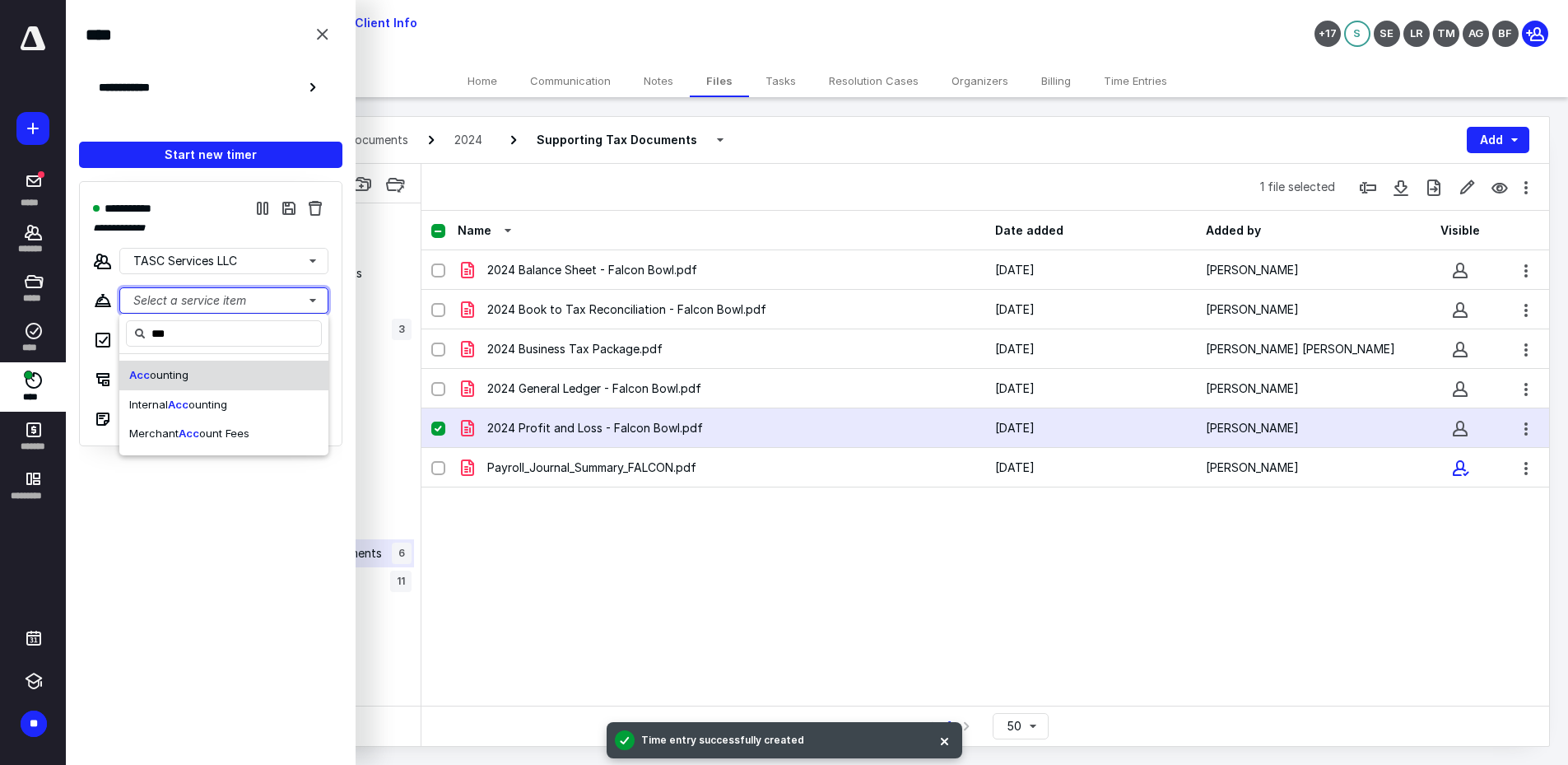 type 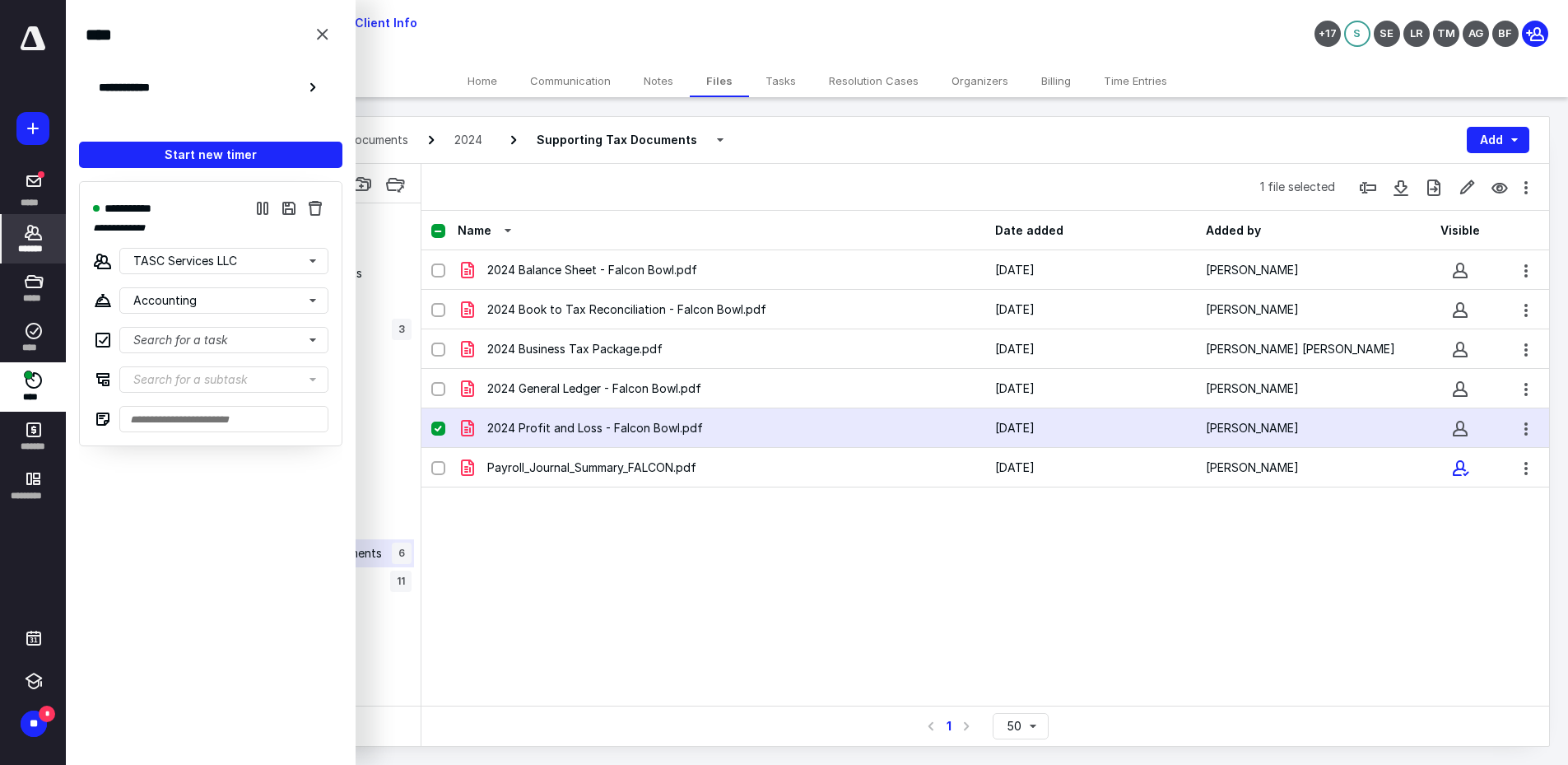 click 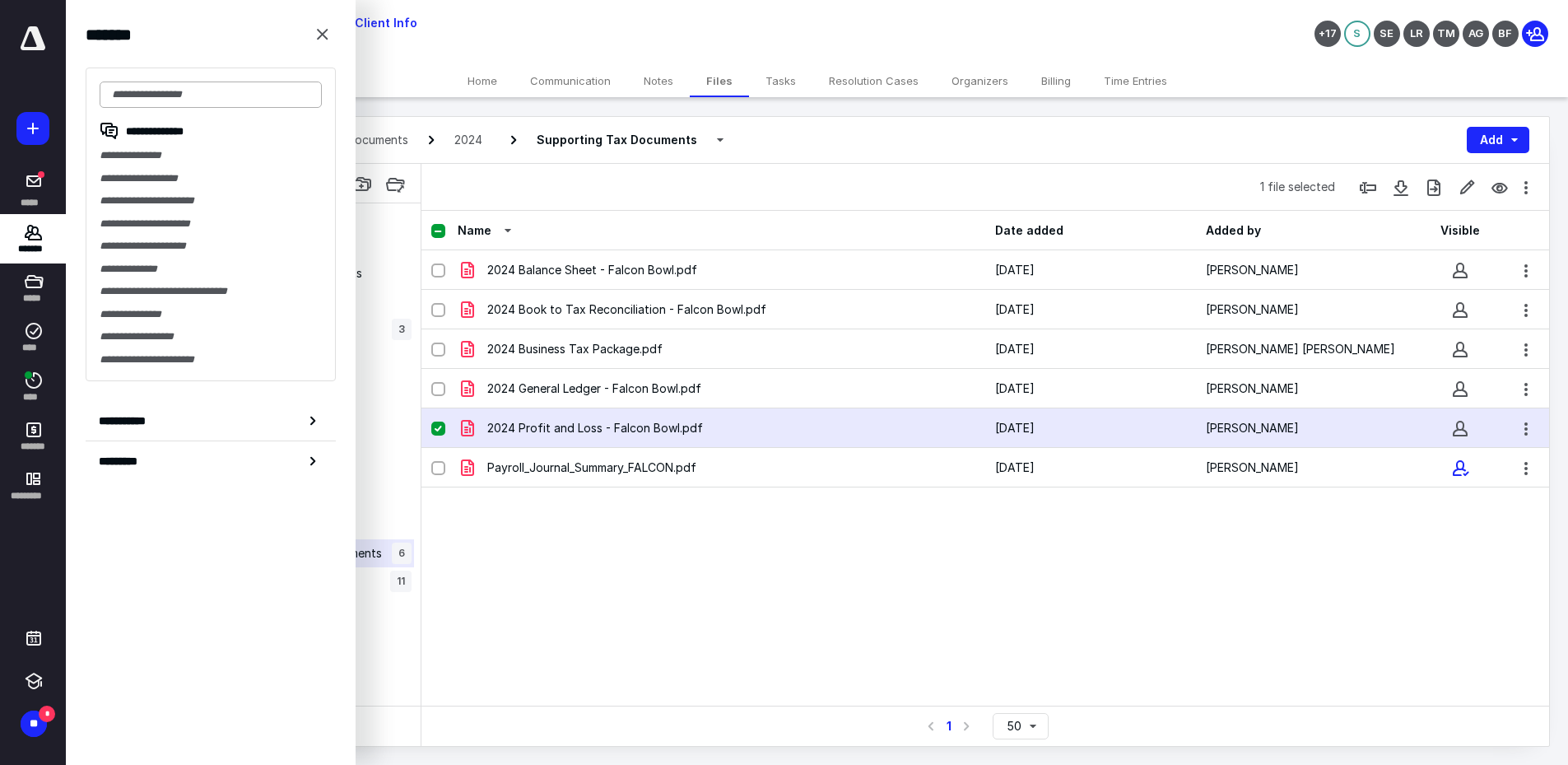 click at bounding box center (211, 95) 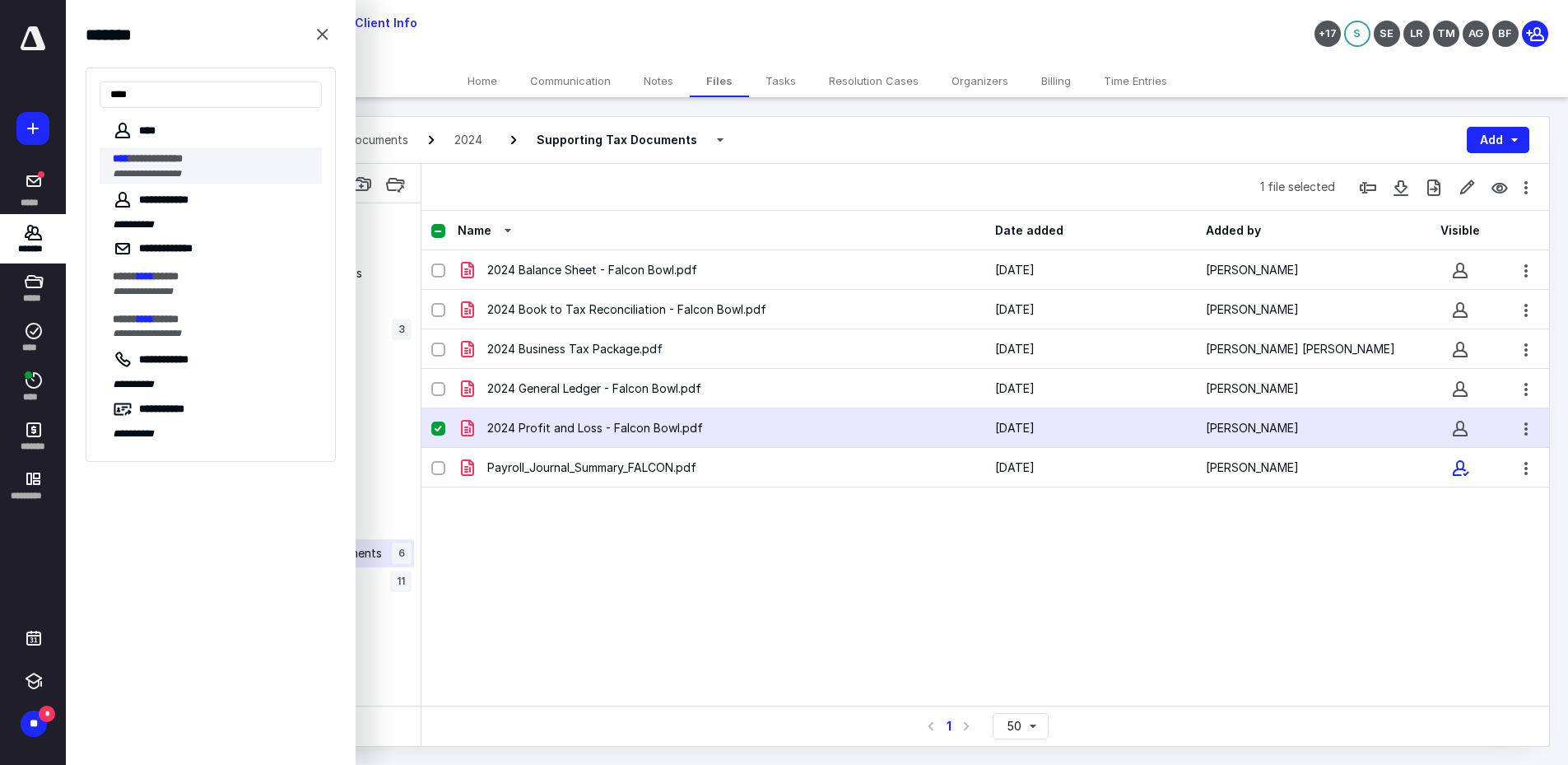 type on "****" 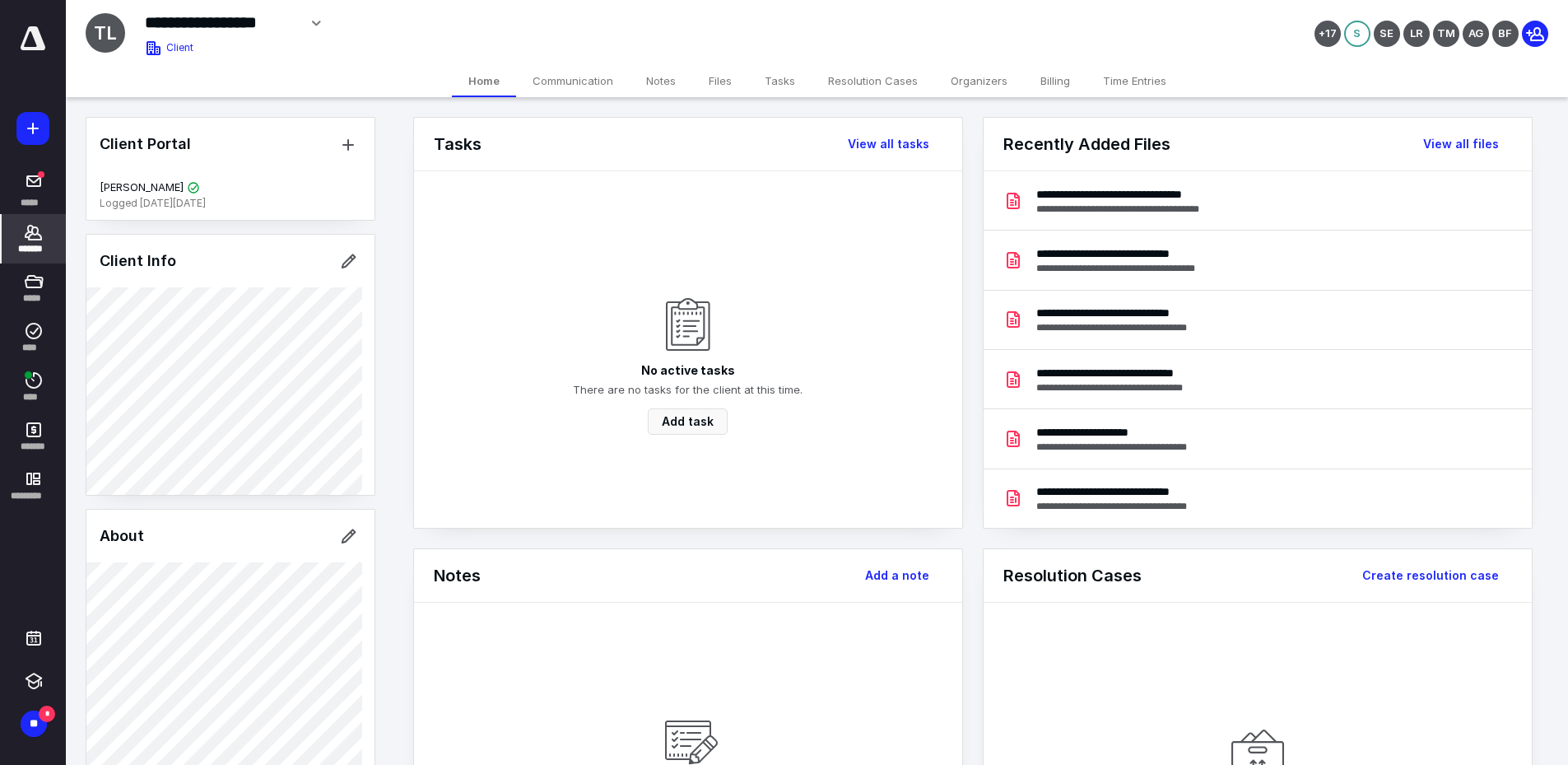 click on "Files" at bounding box center (720, 81) 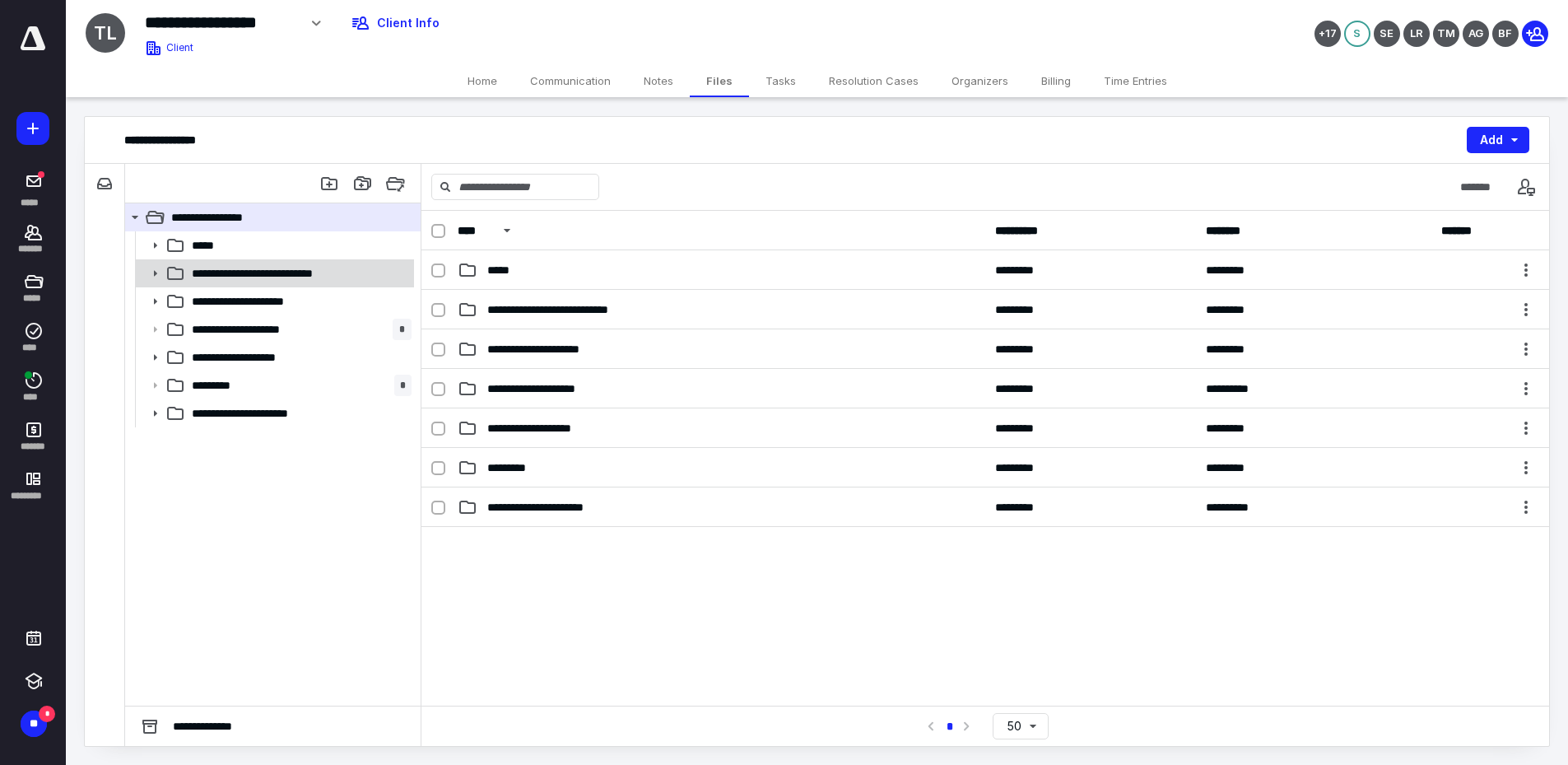 click 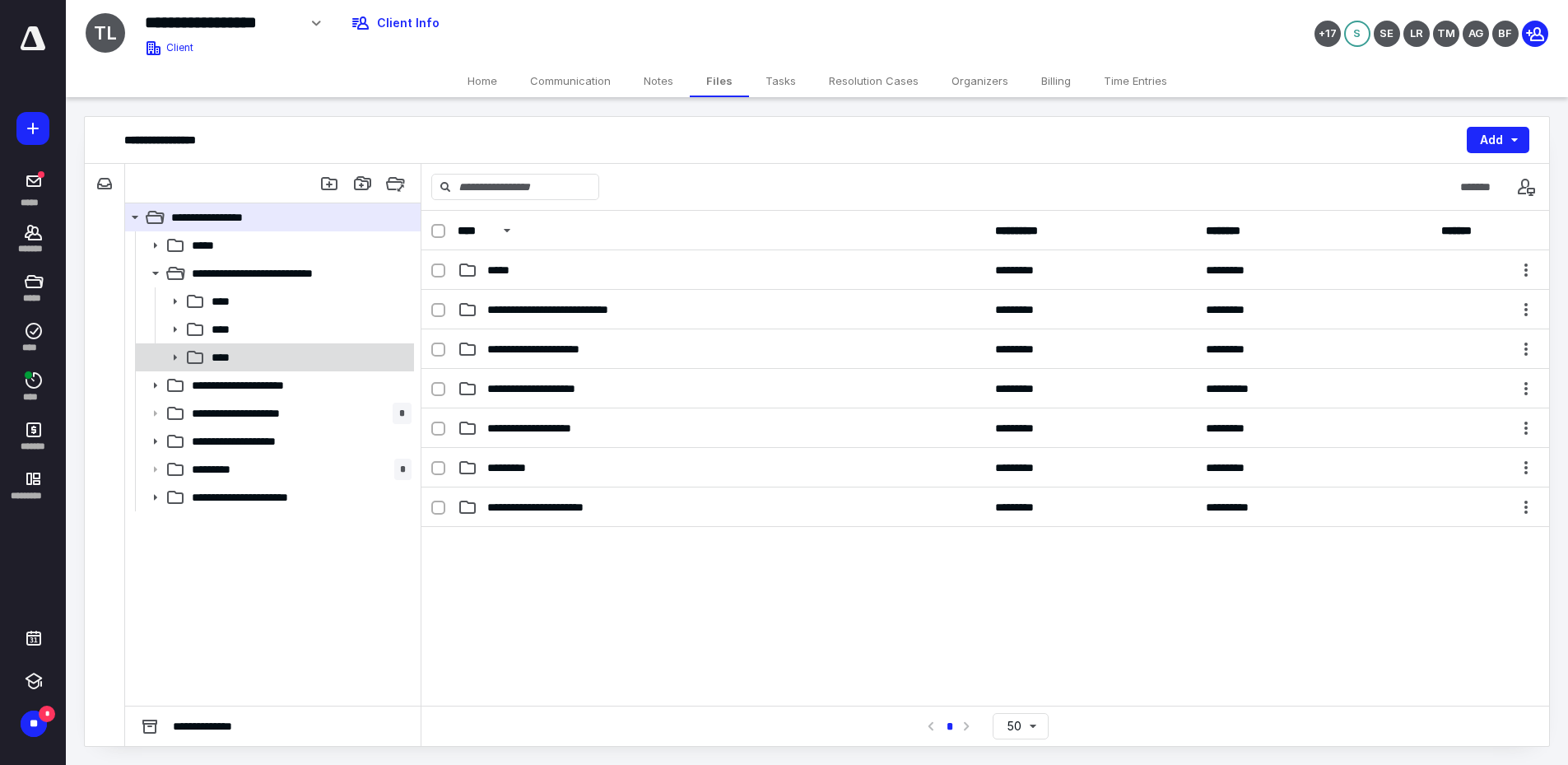 click 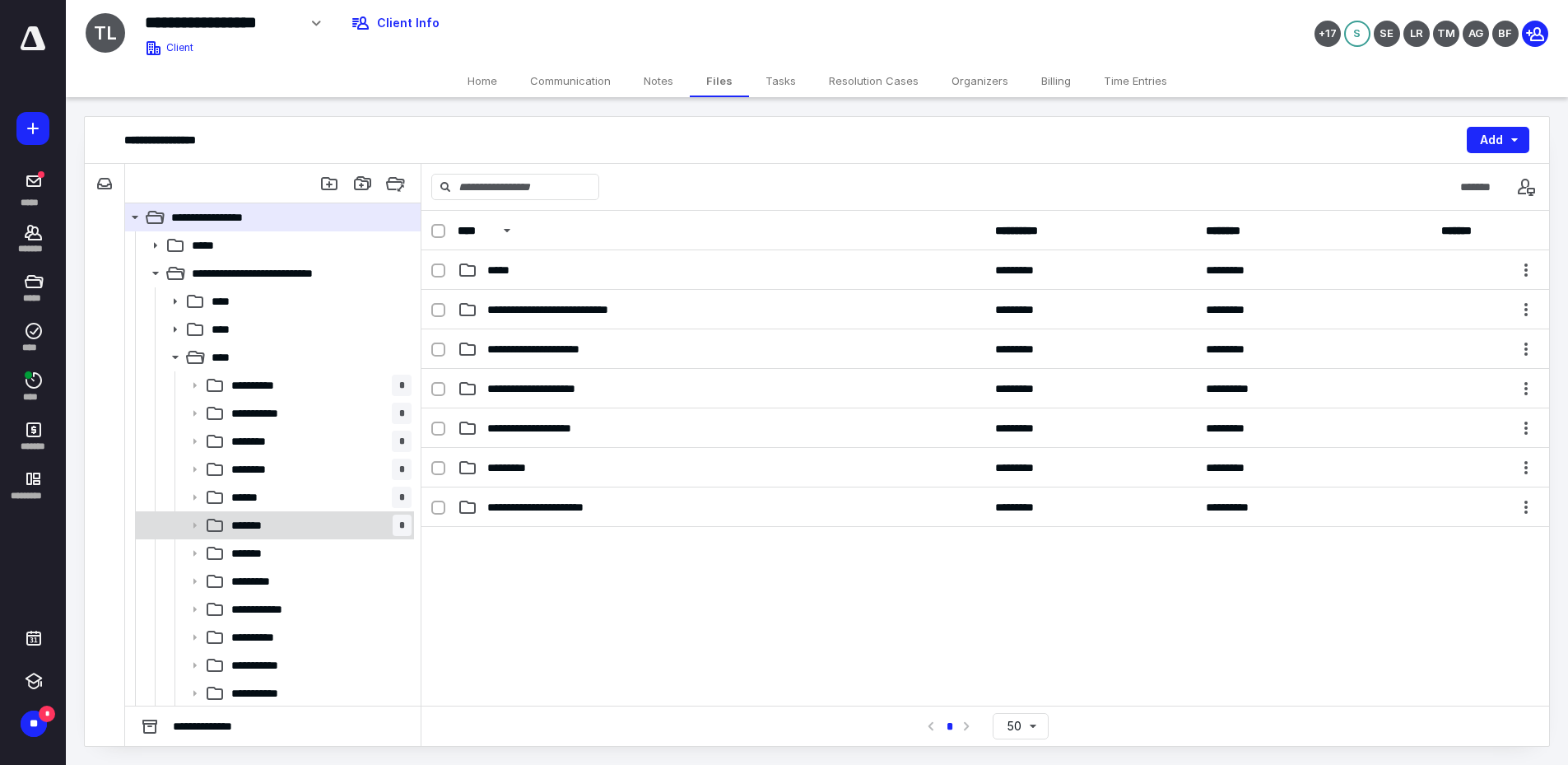 click on "******* *" at bounding box center (318, 525) 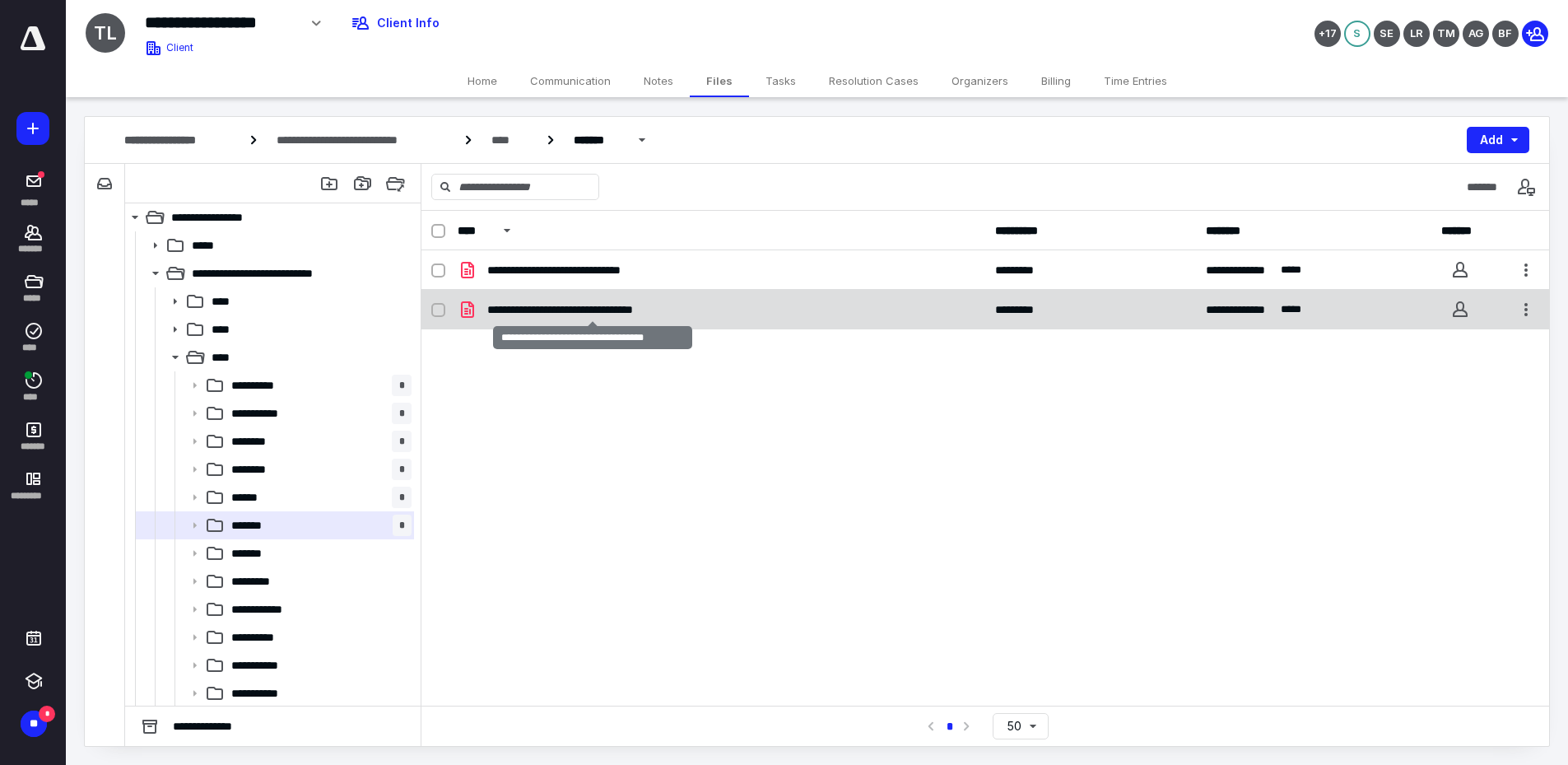 click on "**********" at bounding box center (593, 310) 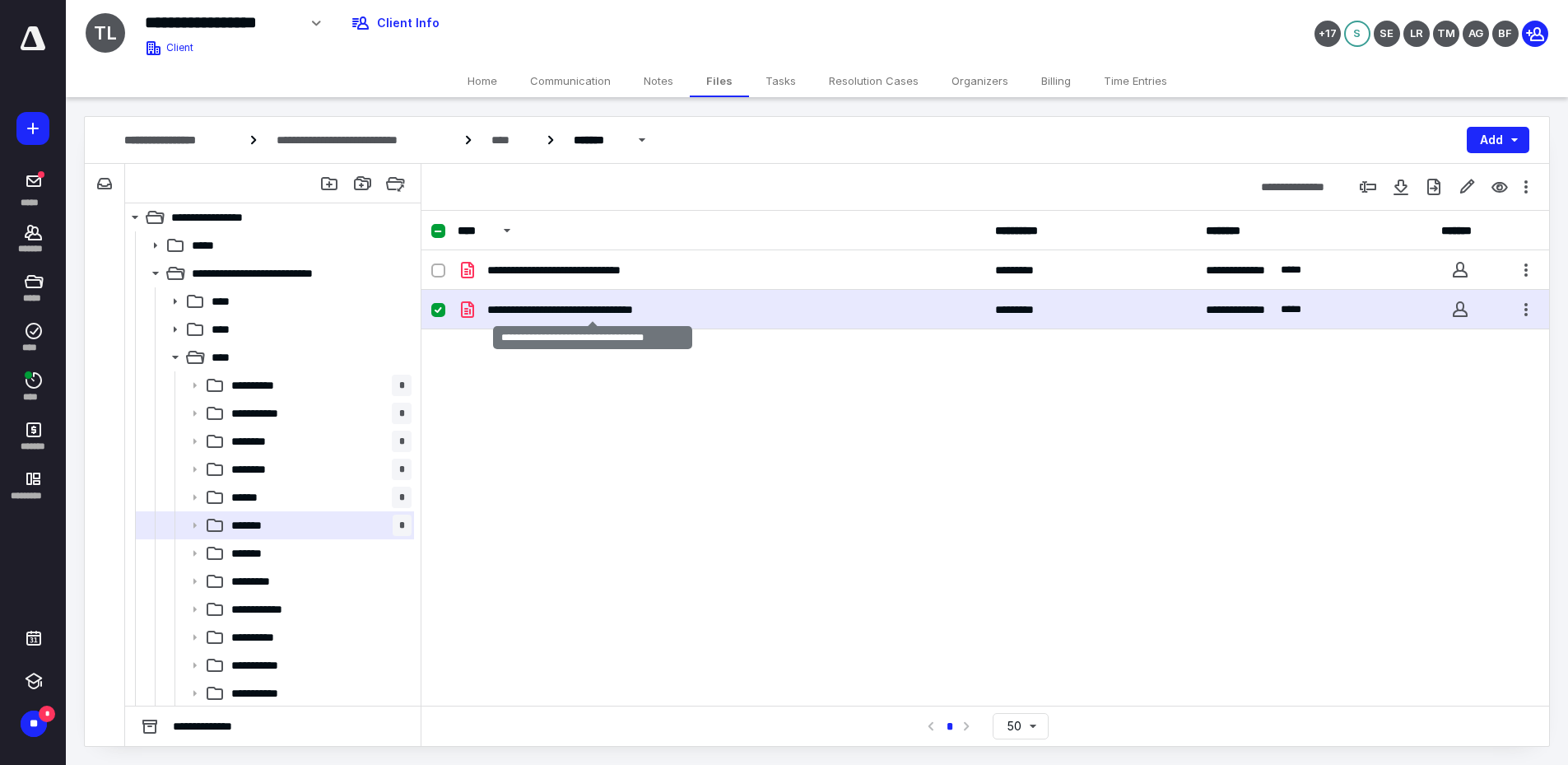 click on "**********" at bounding box center (593, 310) 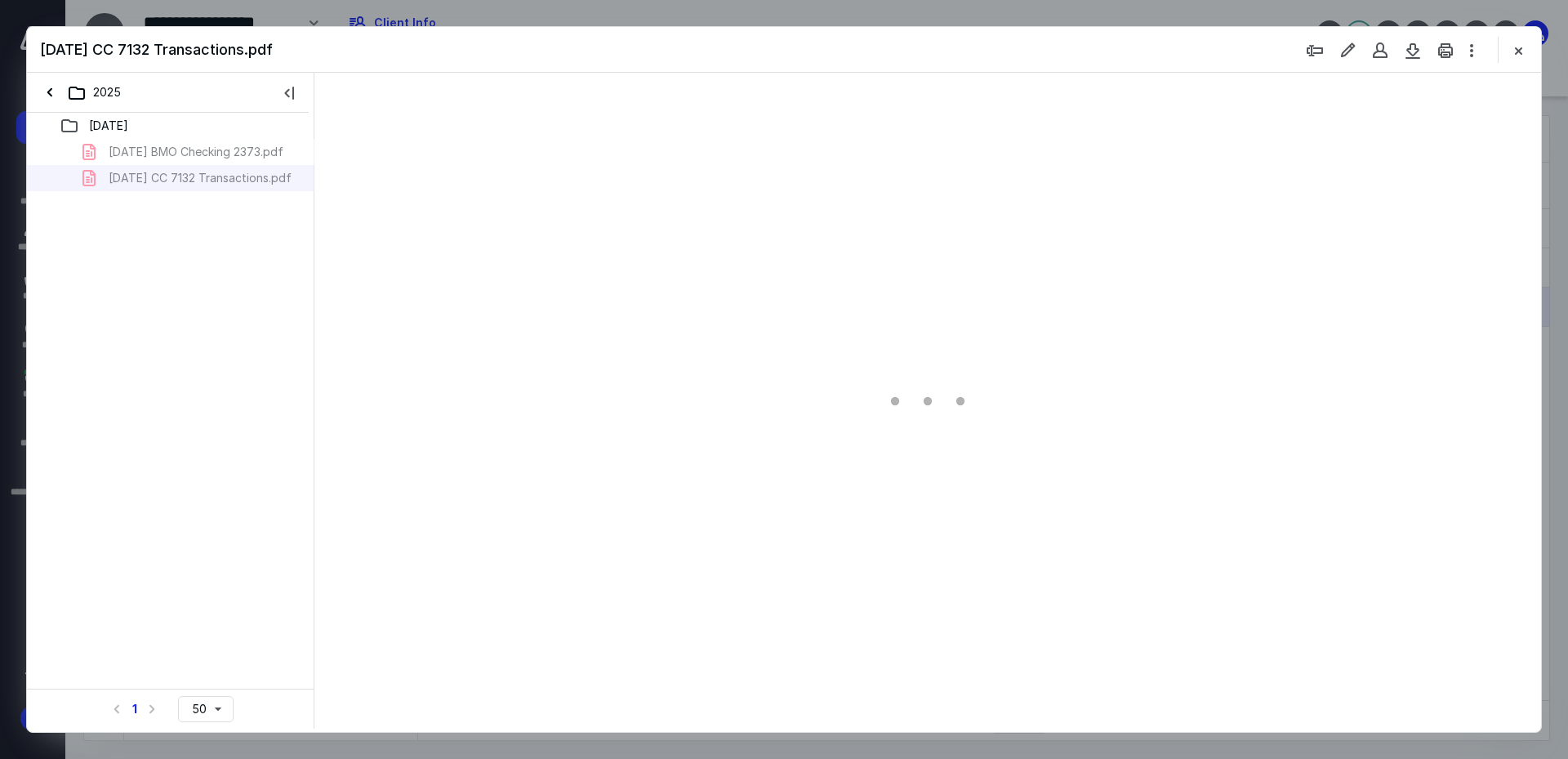 scroll, scrollTop: 0, scrollLeft: 0, axis: both 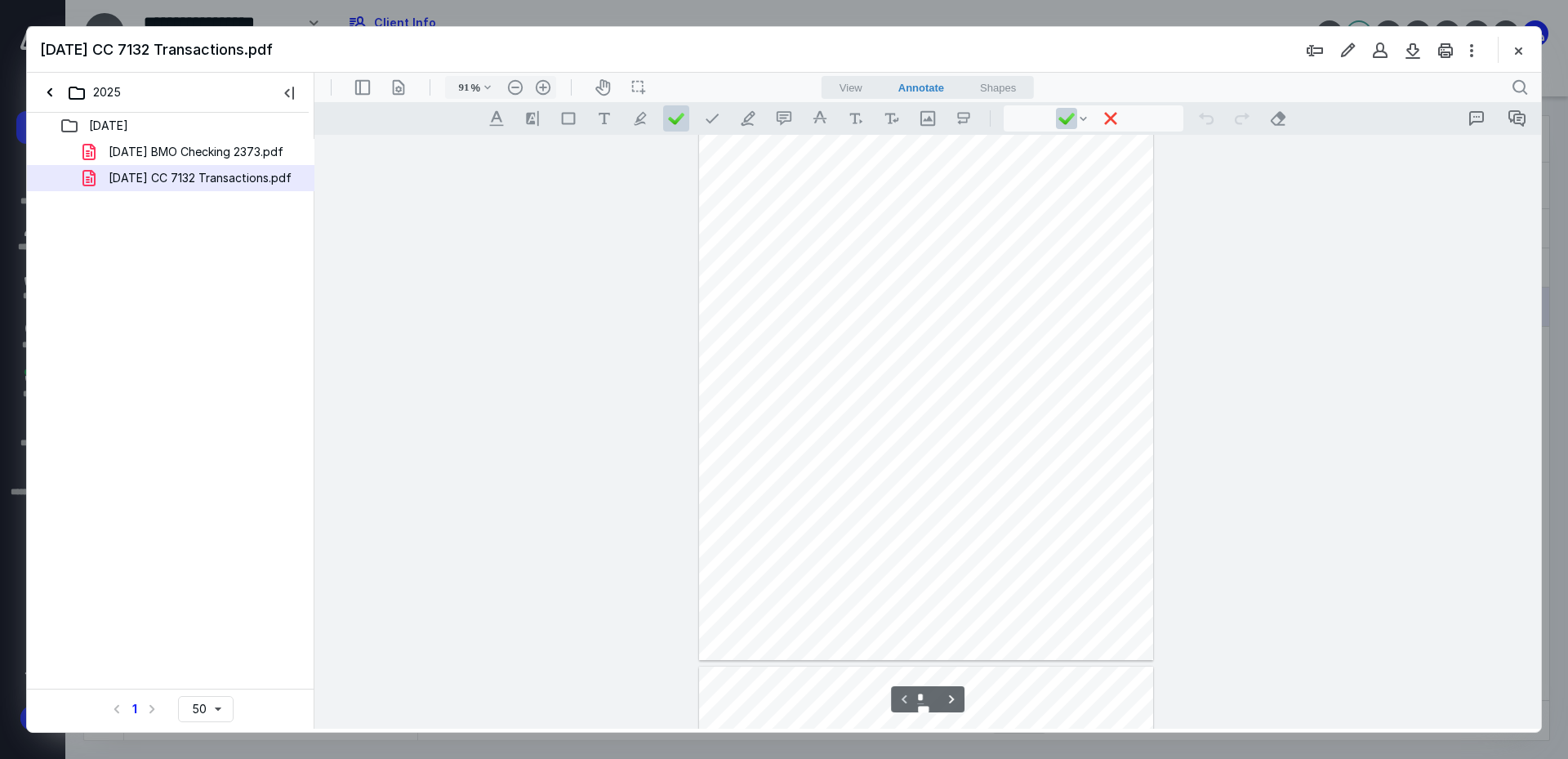 type on "240" 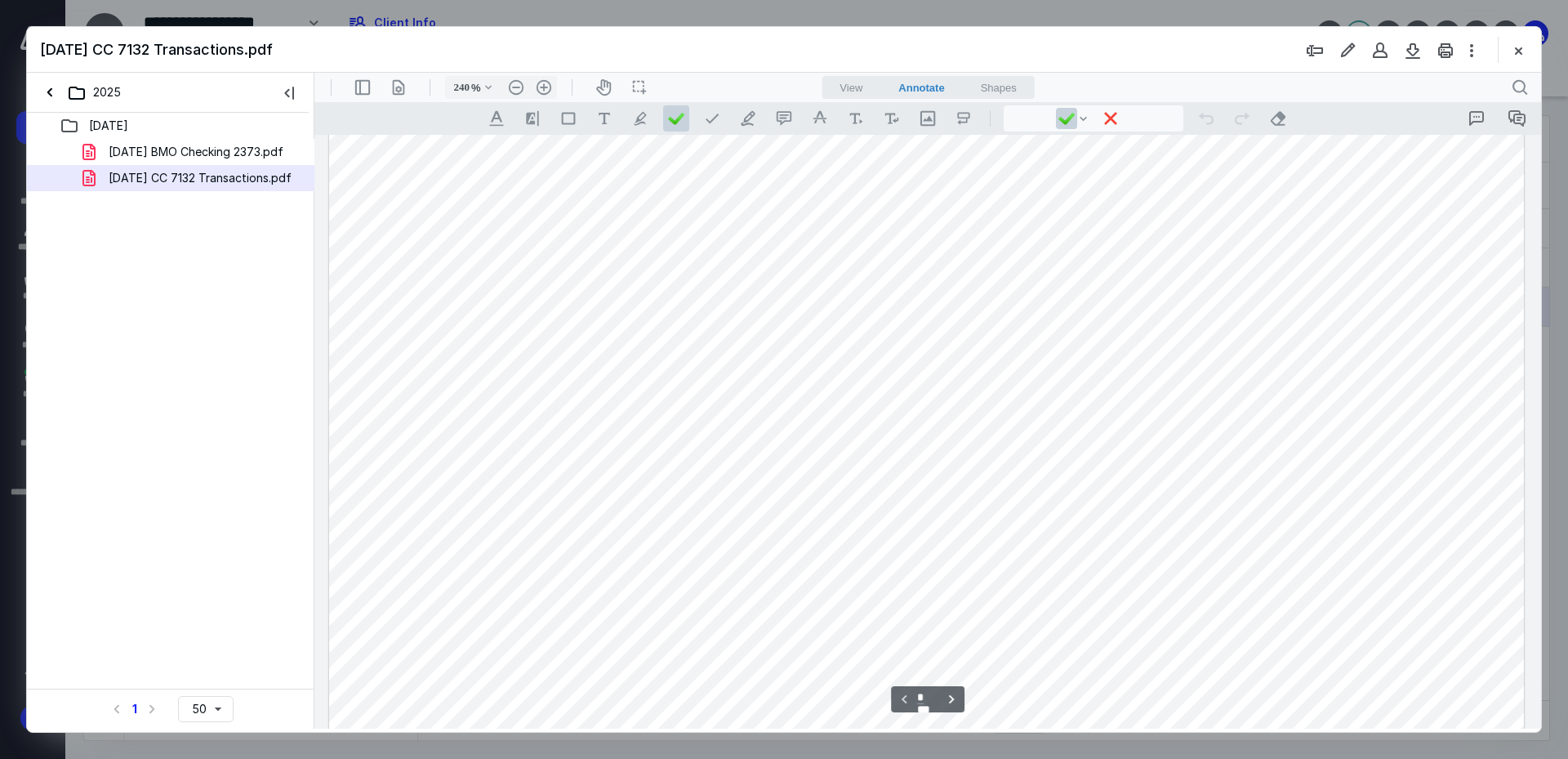 scroll, scrollTop: 499, scrollLeft: 0, axis: vertical 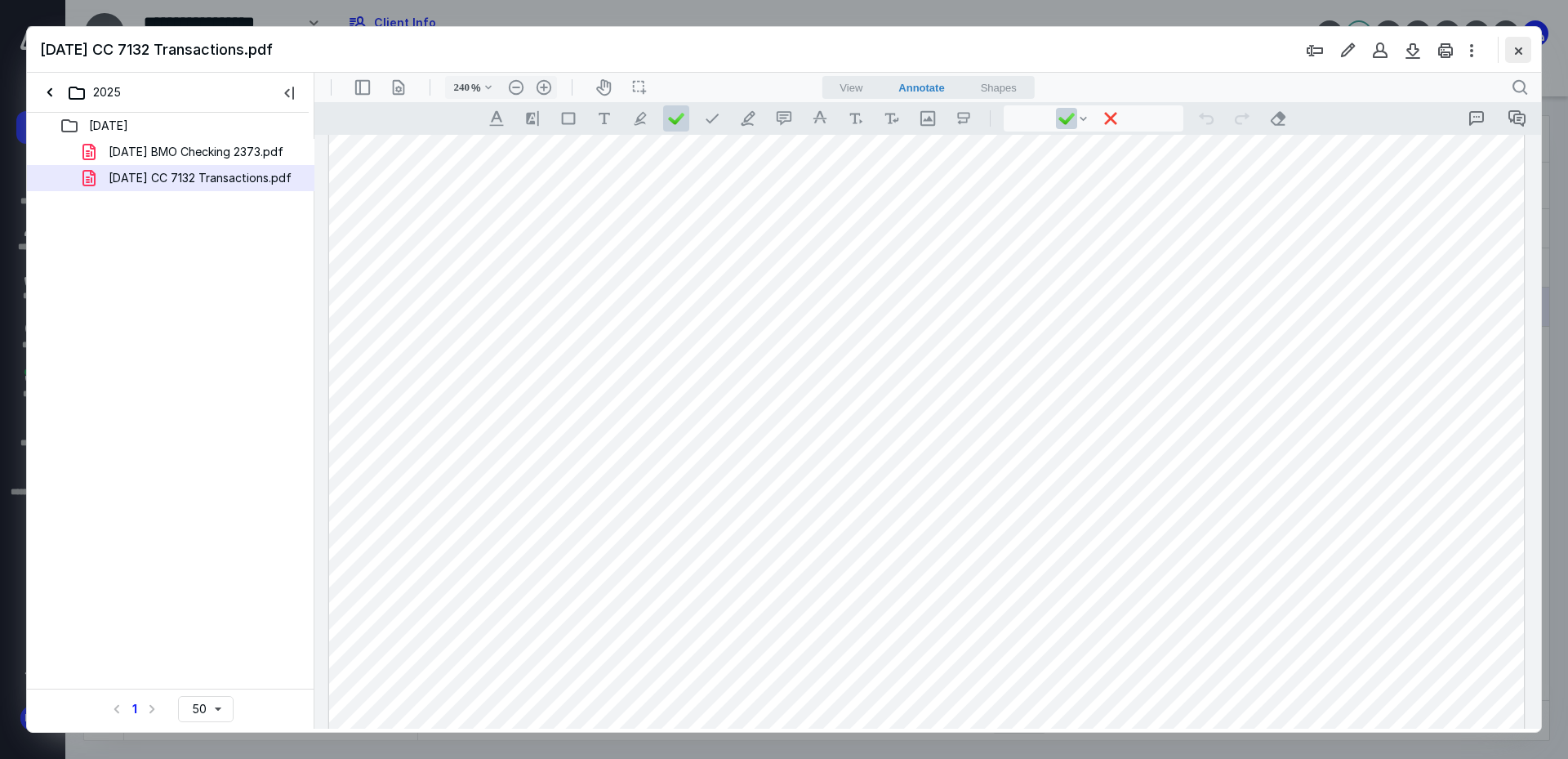 click at bounding box center [1518, 50] 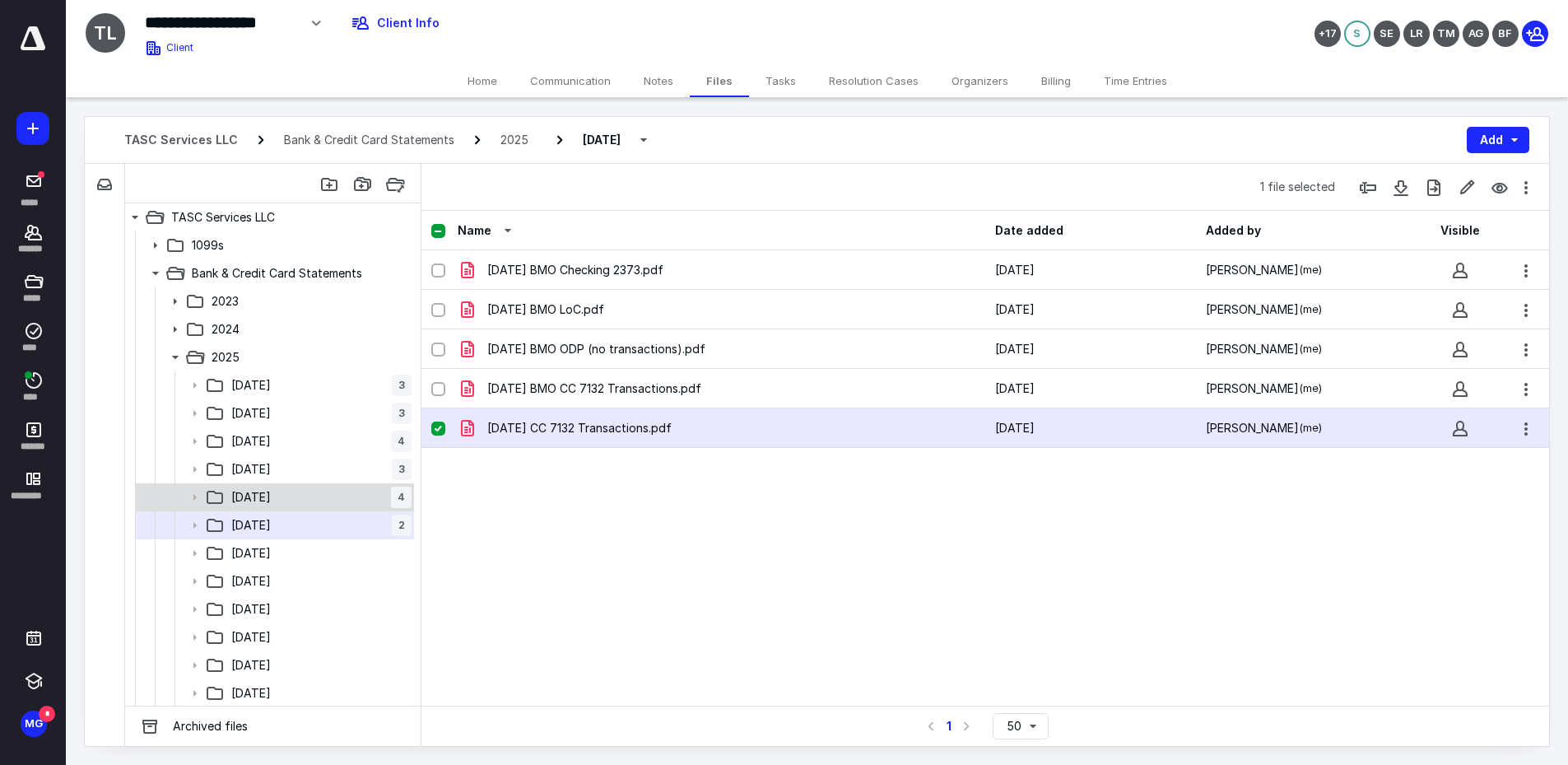 click on "05 May 4" at bounding box center [318, 497] 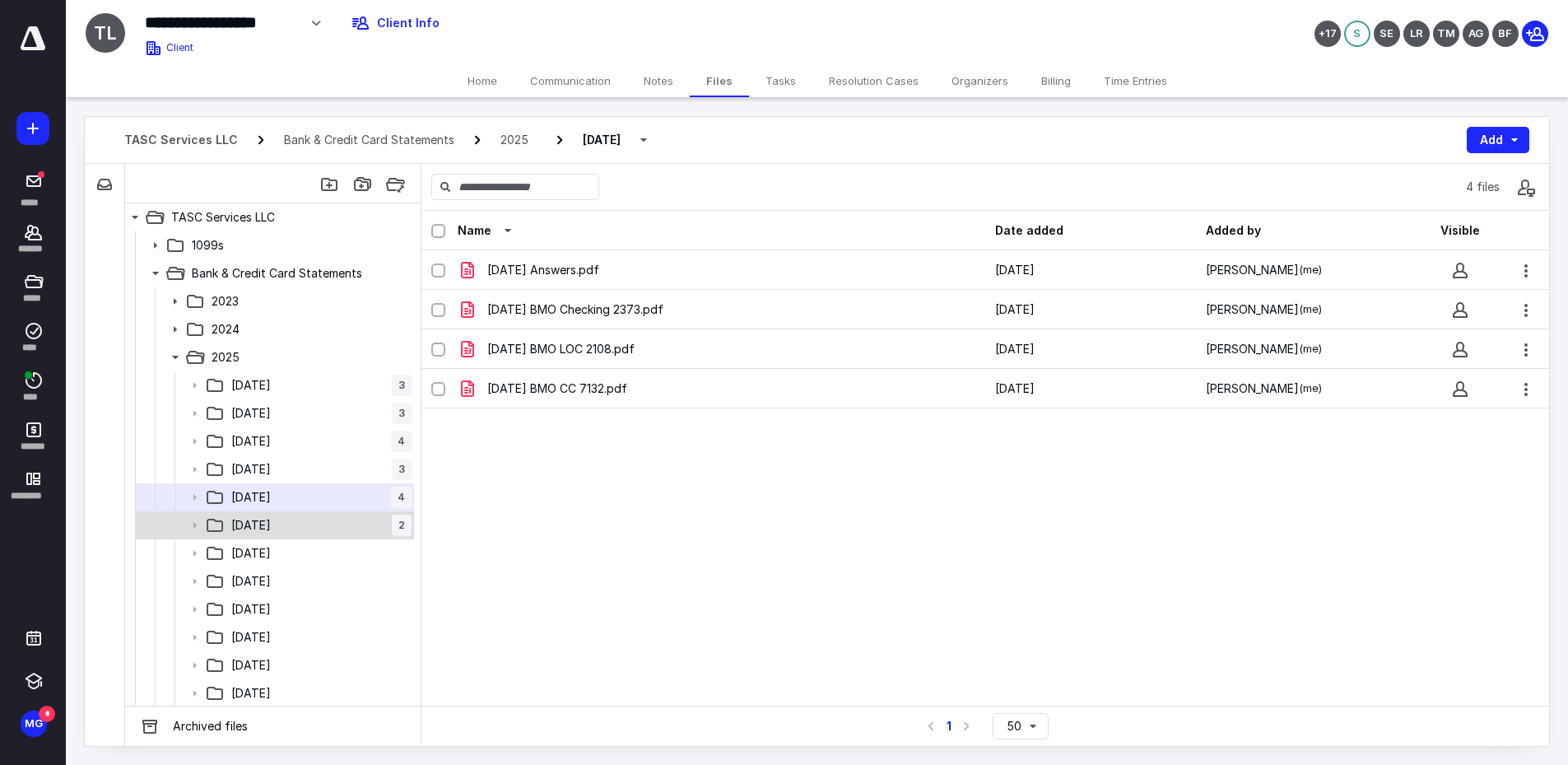 click on "06 June 2" at bounding box center [318, 525] 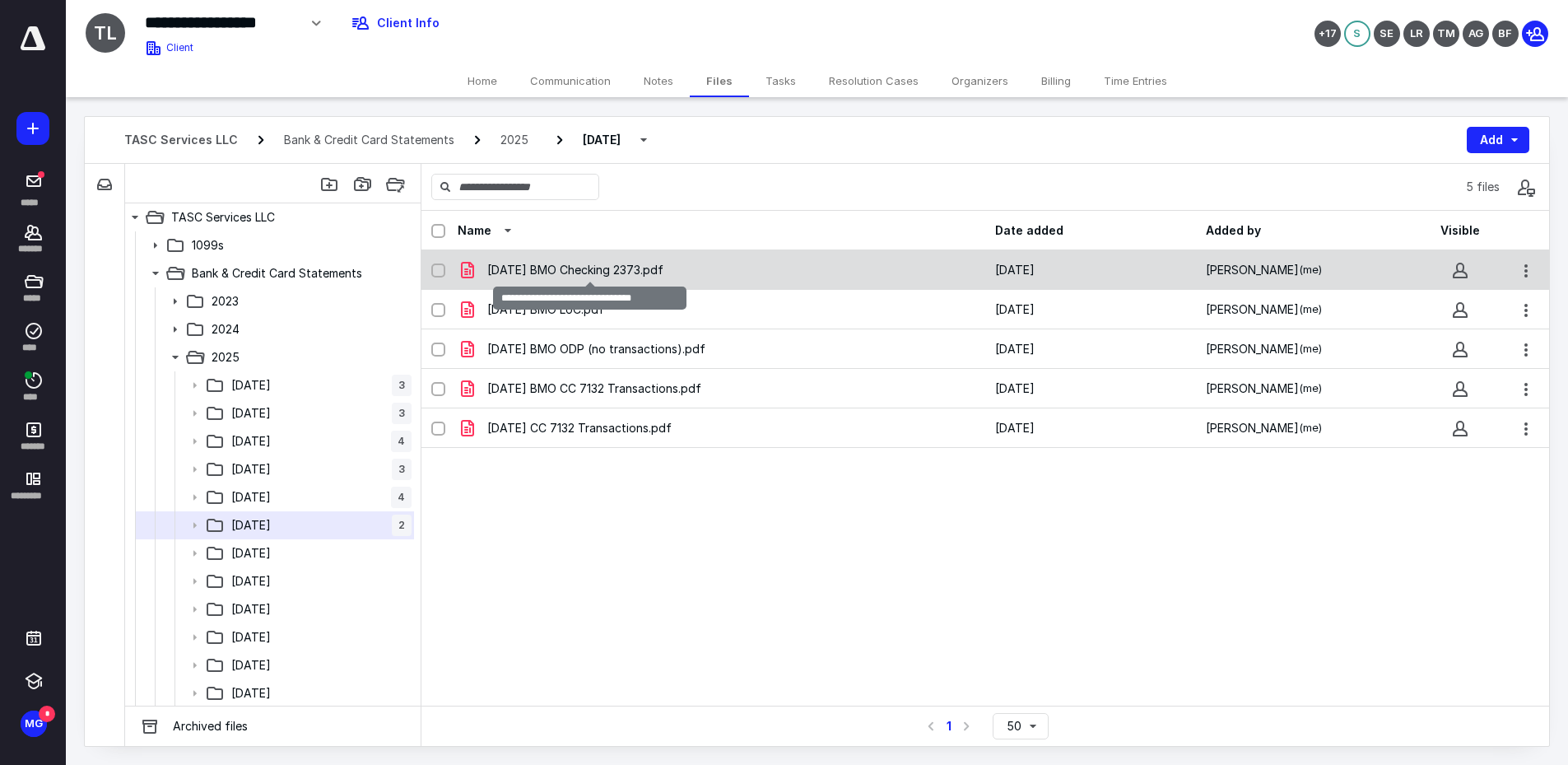 click on "2025-06-30 BMO Checking 2373.pdf" at bounding box center (575, 270) 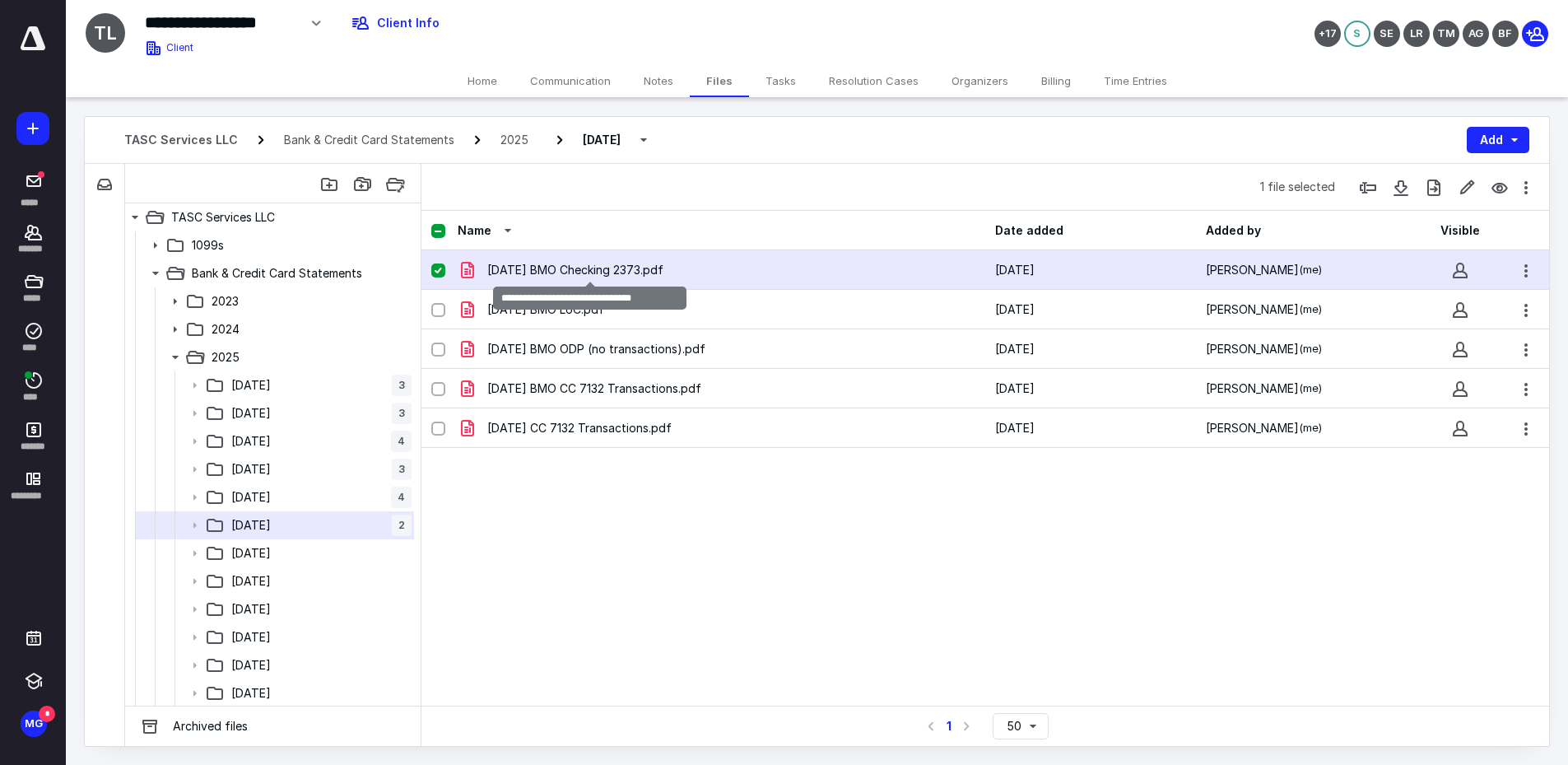 click on "2025-06-30 BMO Checking 2373.pdf" at bounding box center (575, 270) 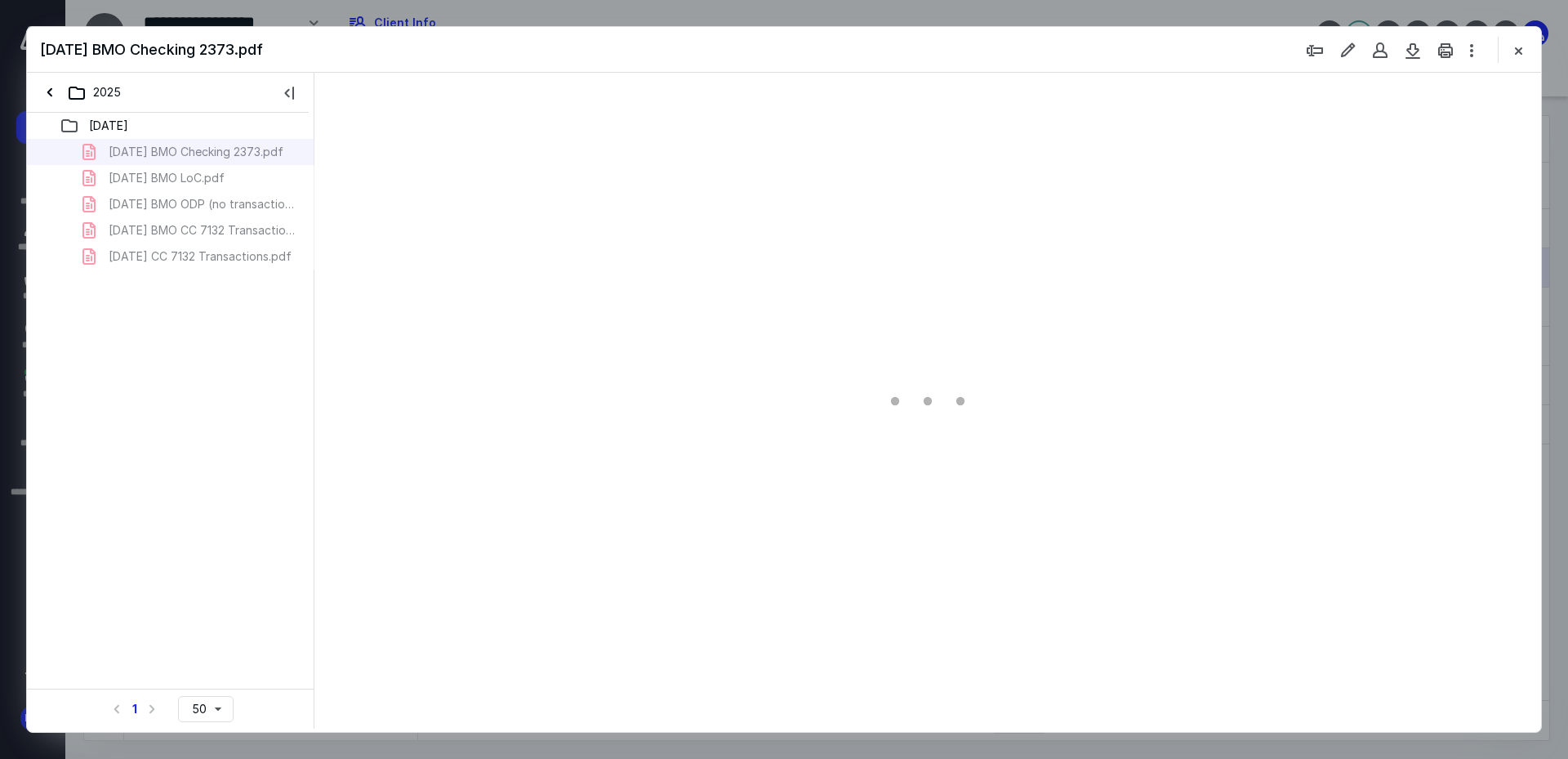 scroll, scrollTop: 0, scrollLeft: 0, axis: both 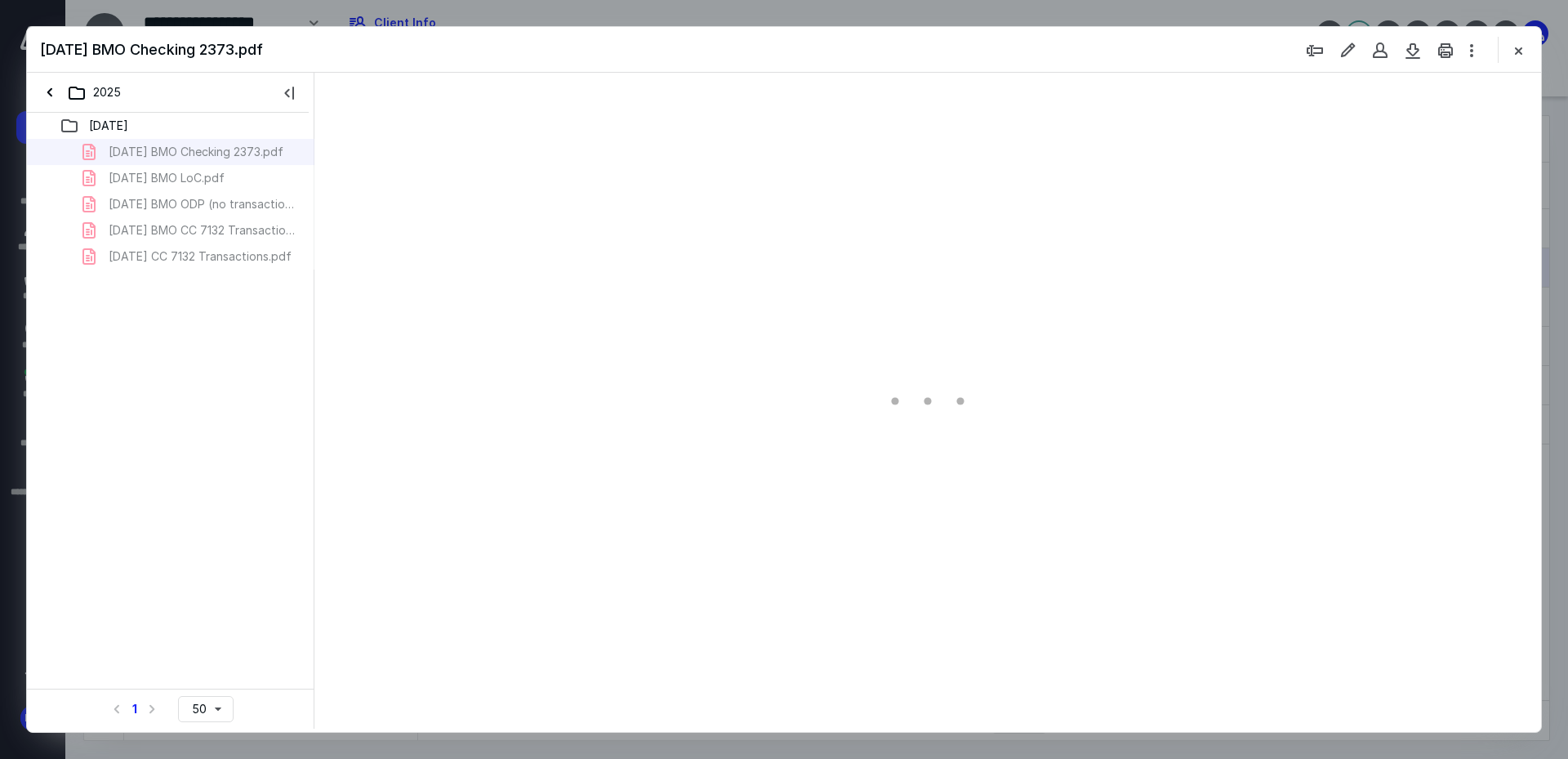 type on "241" 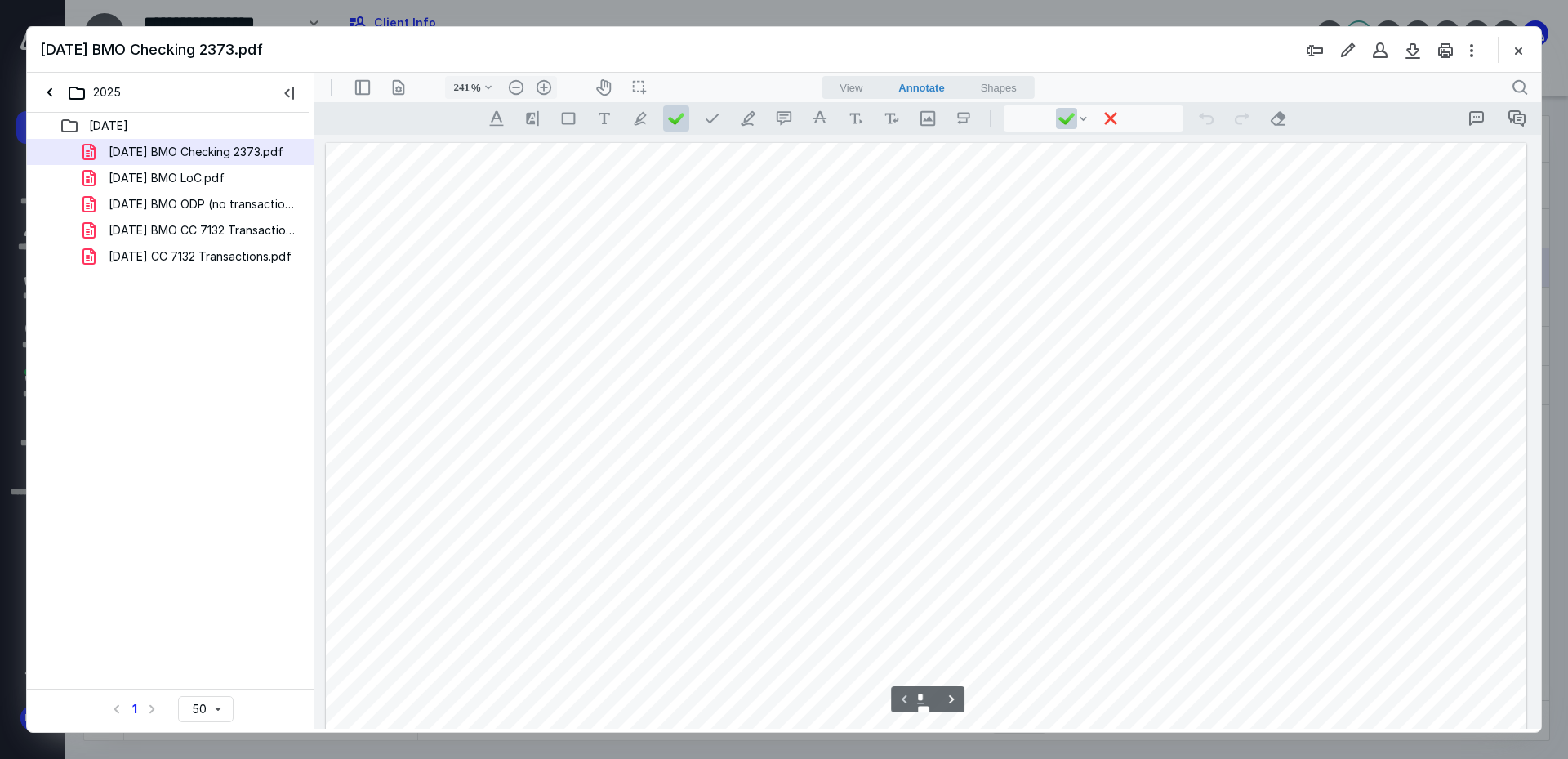 scroll, scrollTop: 70, scrollLeft: 0, axis: vertical 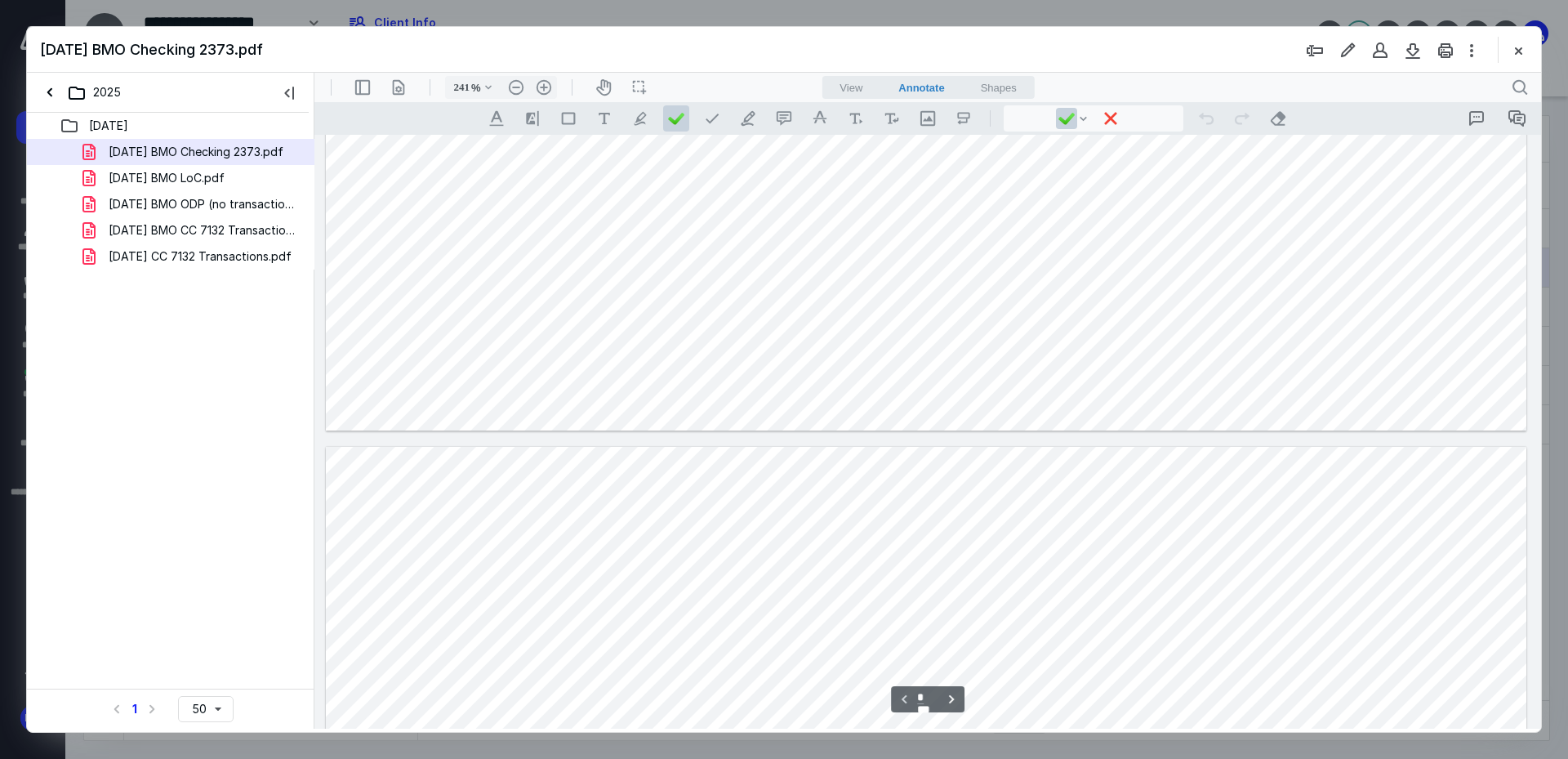 type on "*" 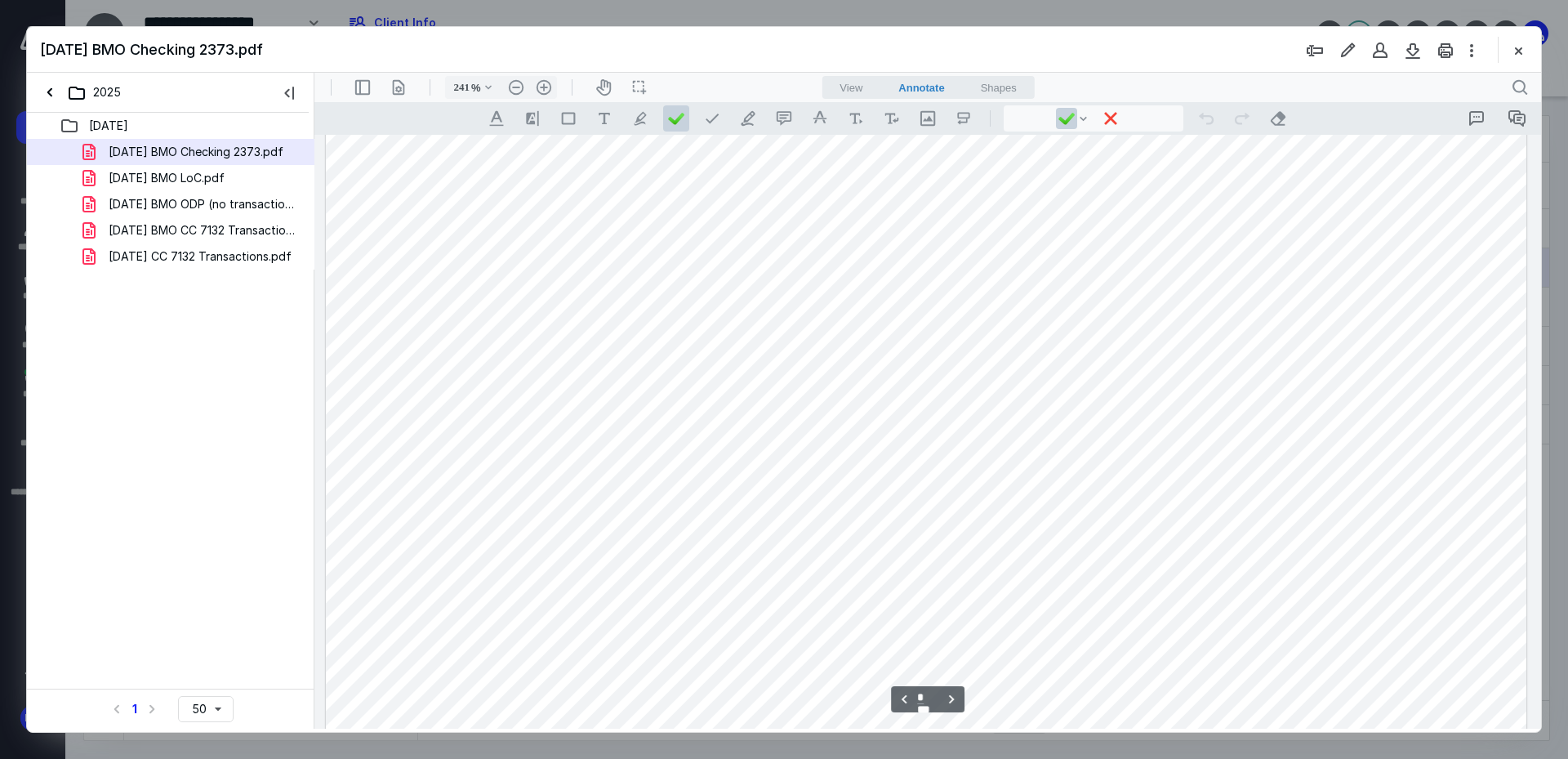 scroll, scrollTop: 1786, scrollLeft: 0, axis: vertical 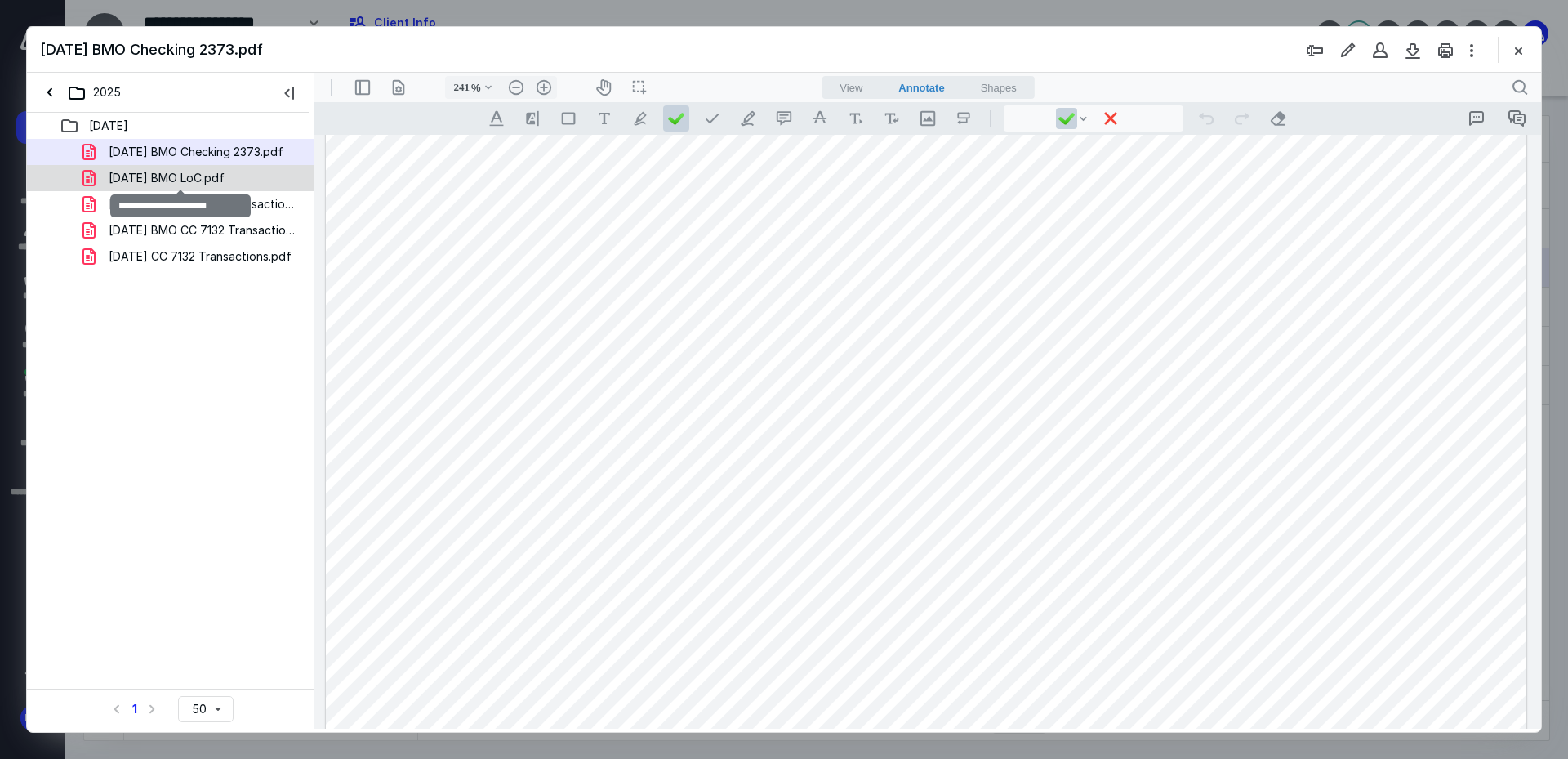 click on "2025-06-30 BMO LoC.pdf" at bounding box center [167, 178] 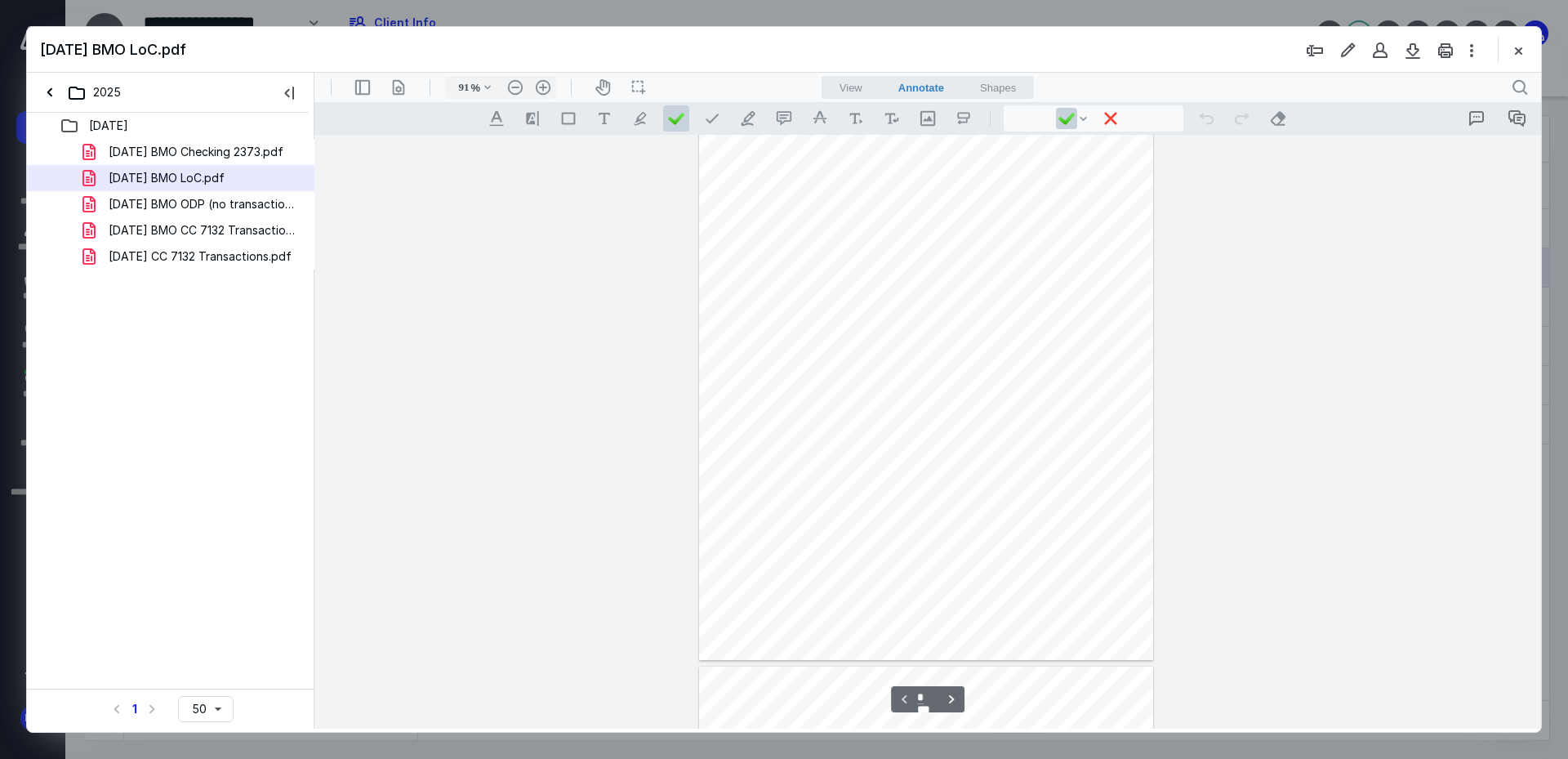 type on "240" 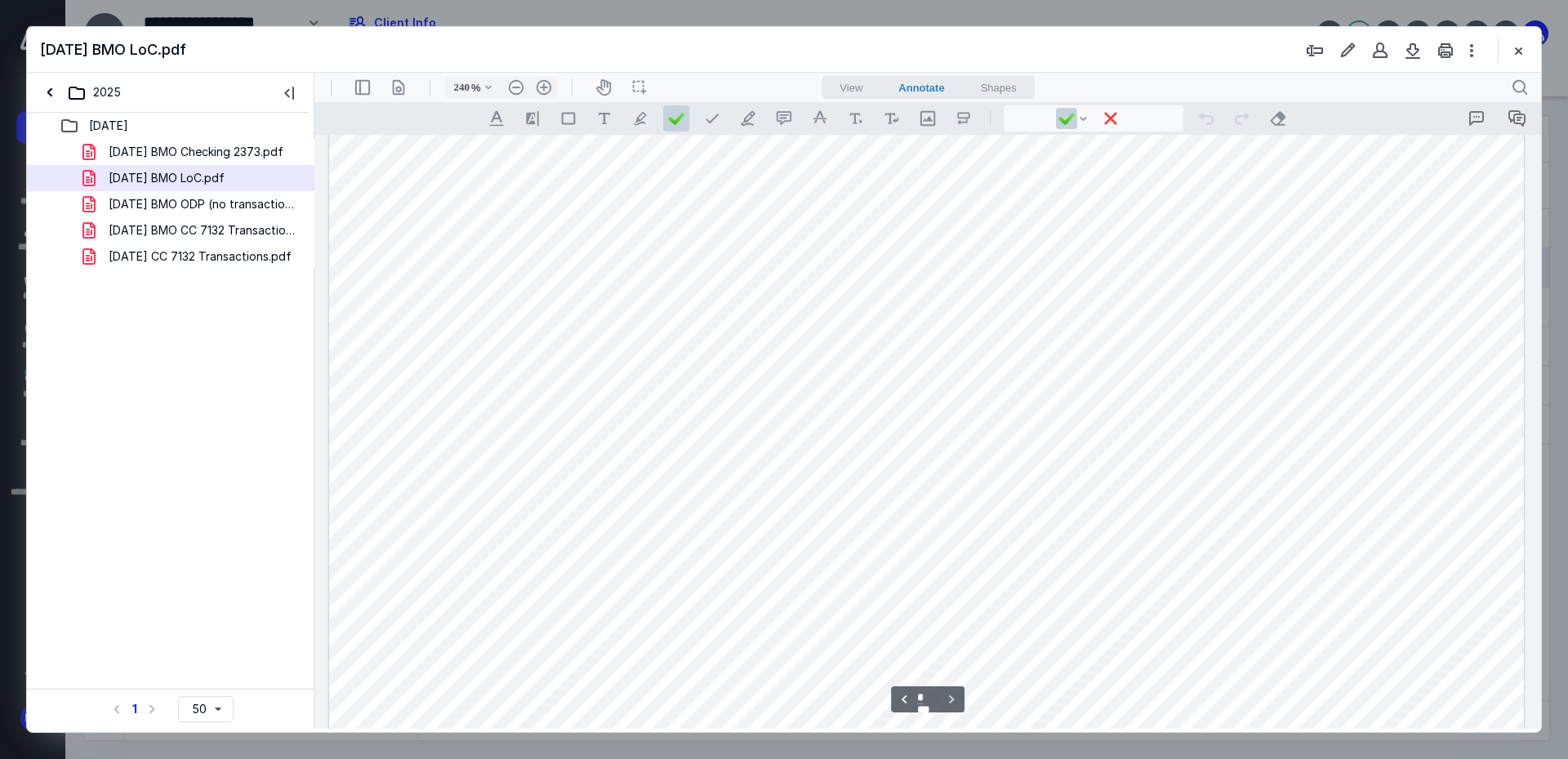 scroll, scrollTop: 1561, scrollLeft: 0, axis: vertical 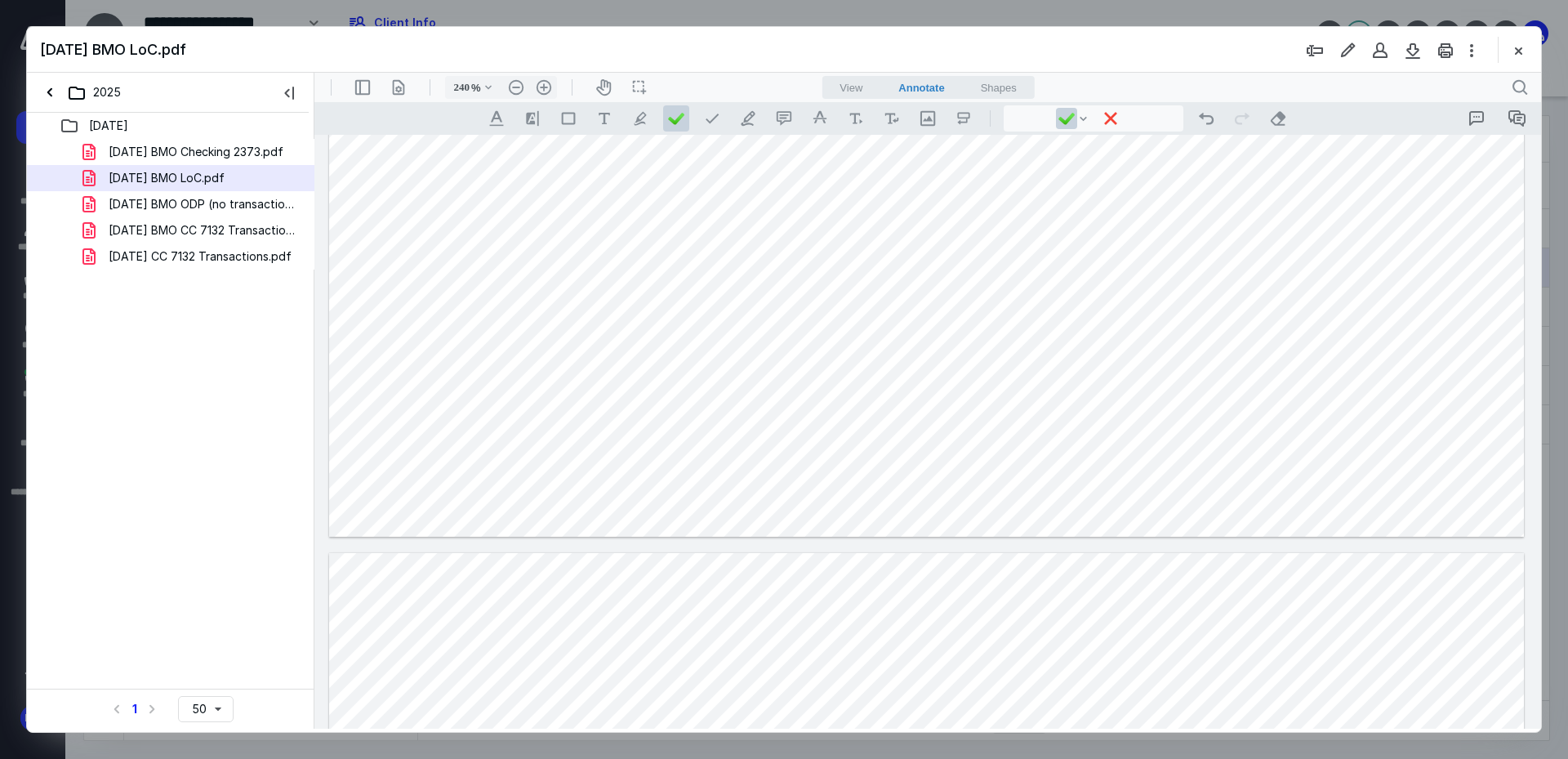 click at bounding box center [926, -236] 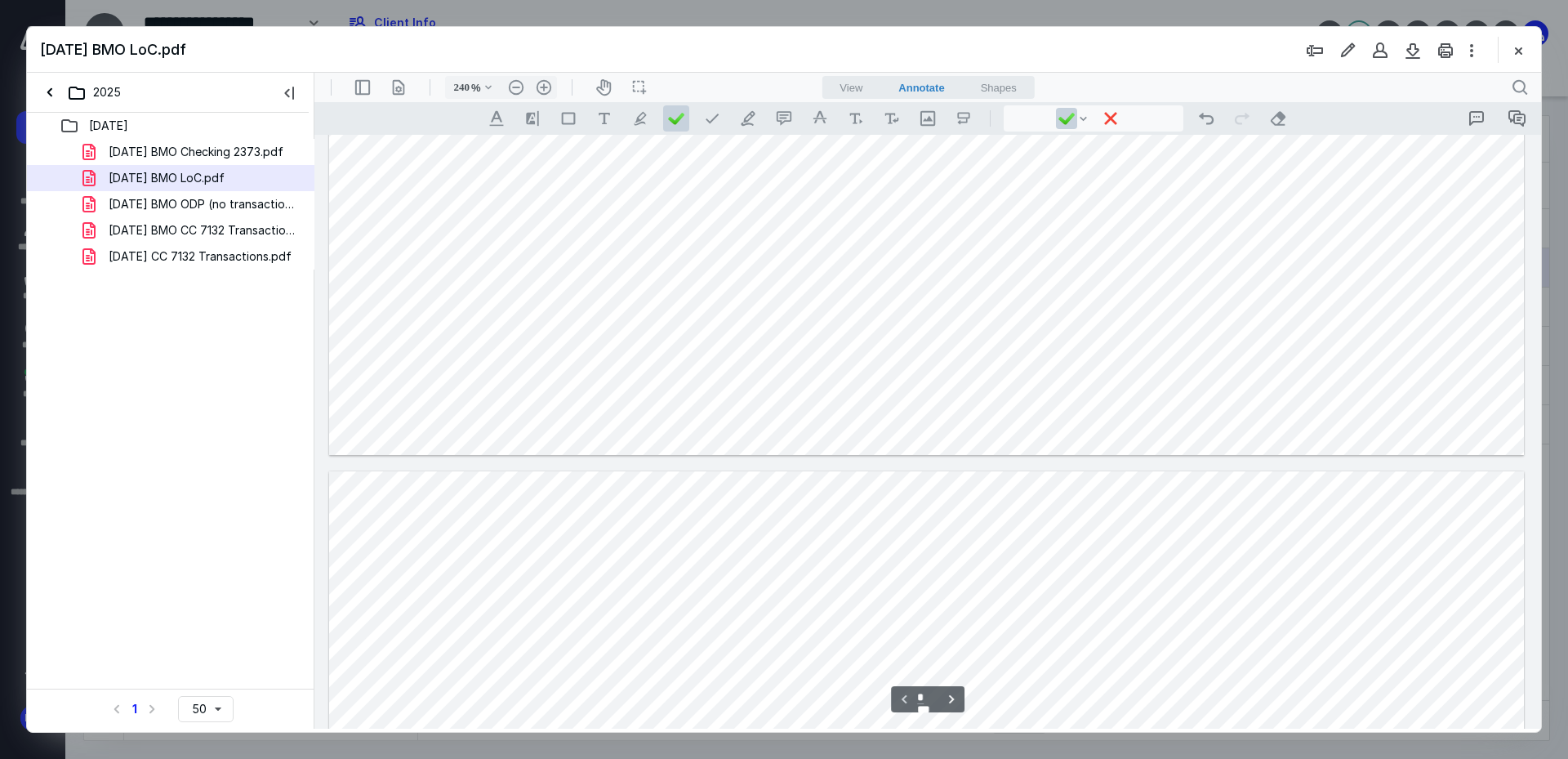 type on "*" 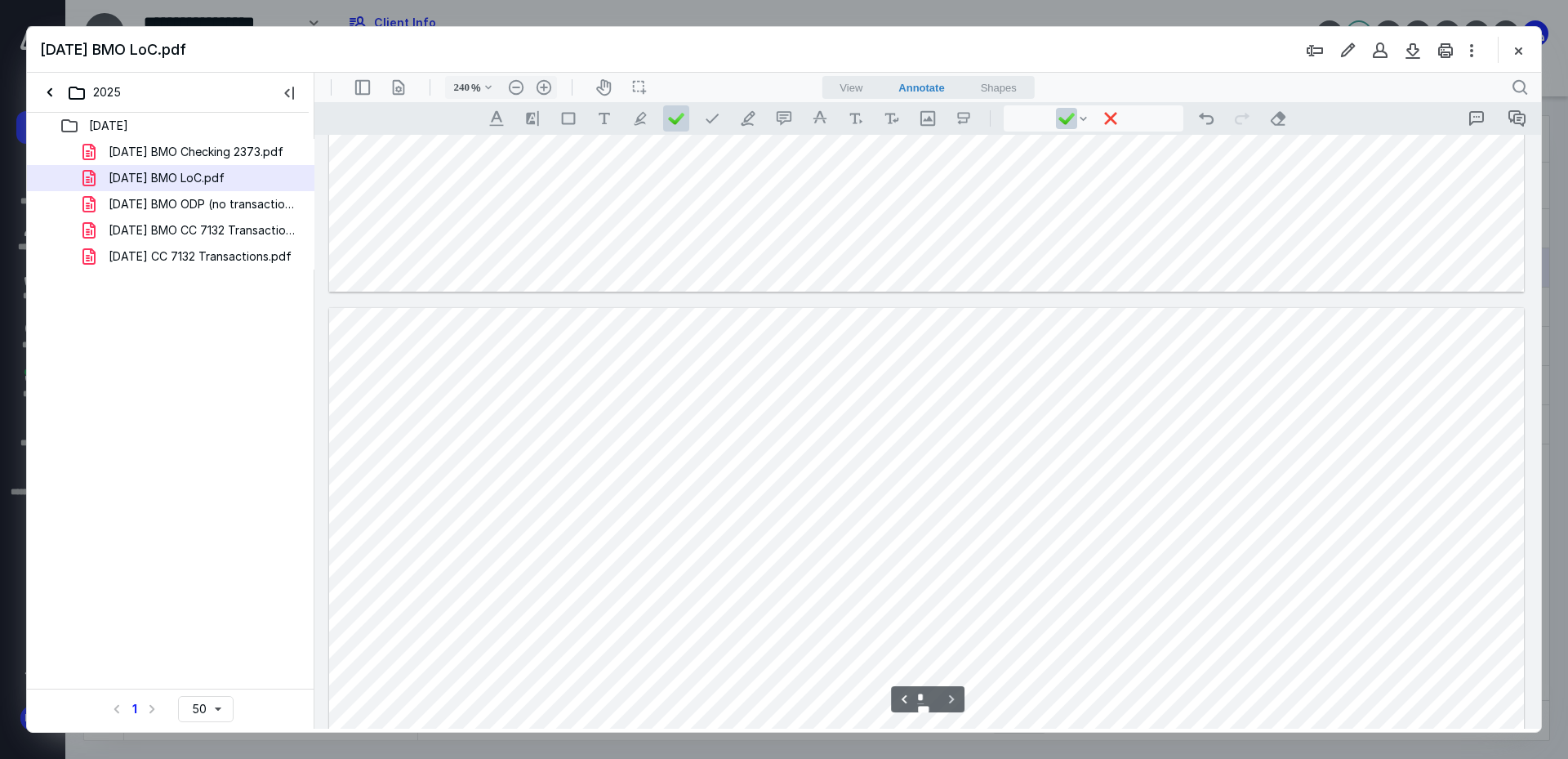 scroll, scrollTop: 1643, scrollLeft: 0, axis: vertical 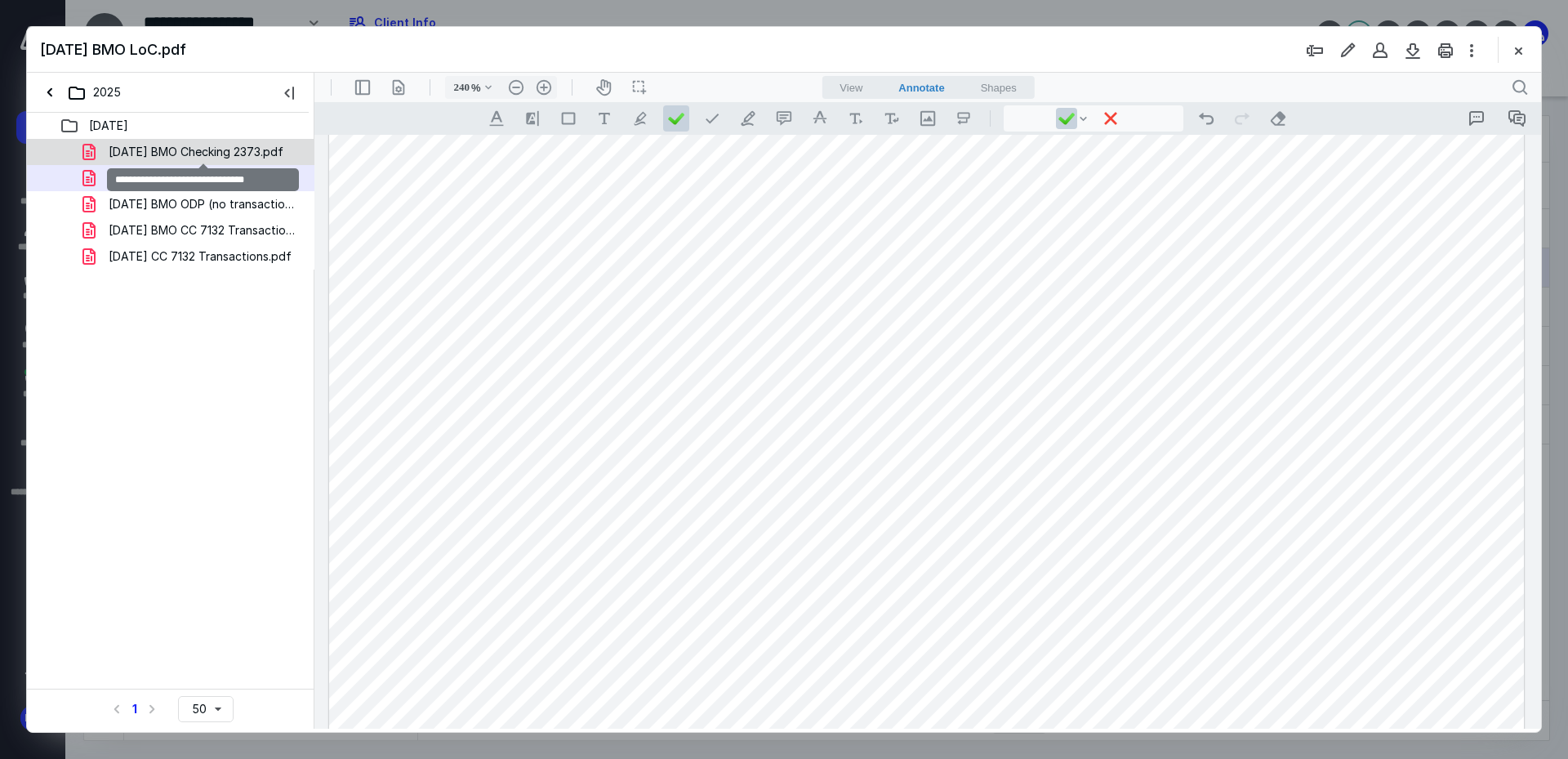 click on "2025-06-30 BMO Checking 2373.pdf" at bounding box center [196, 152] 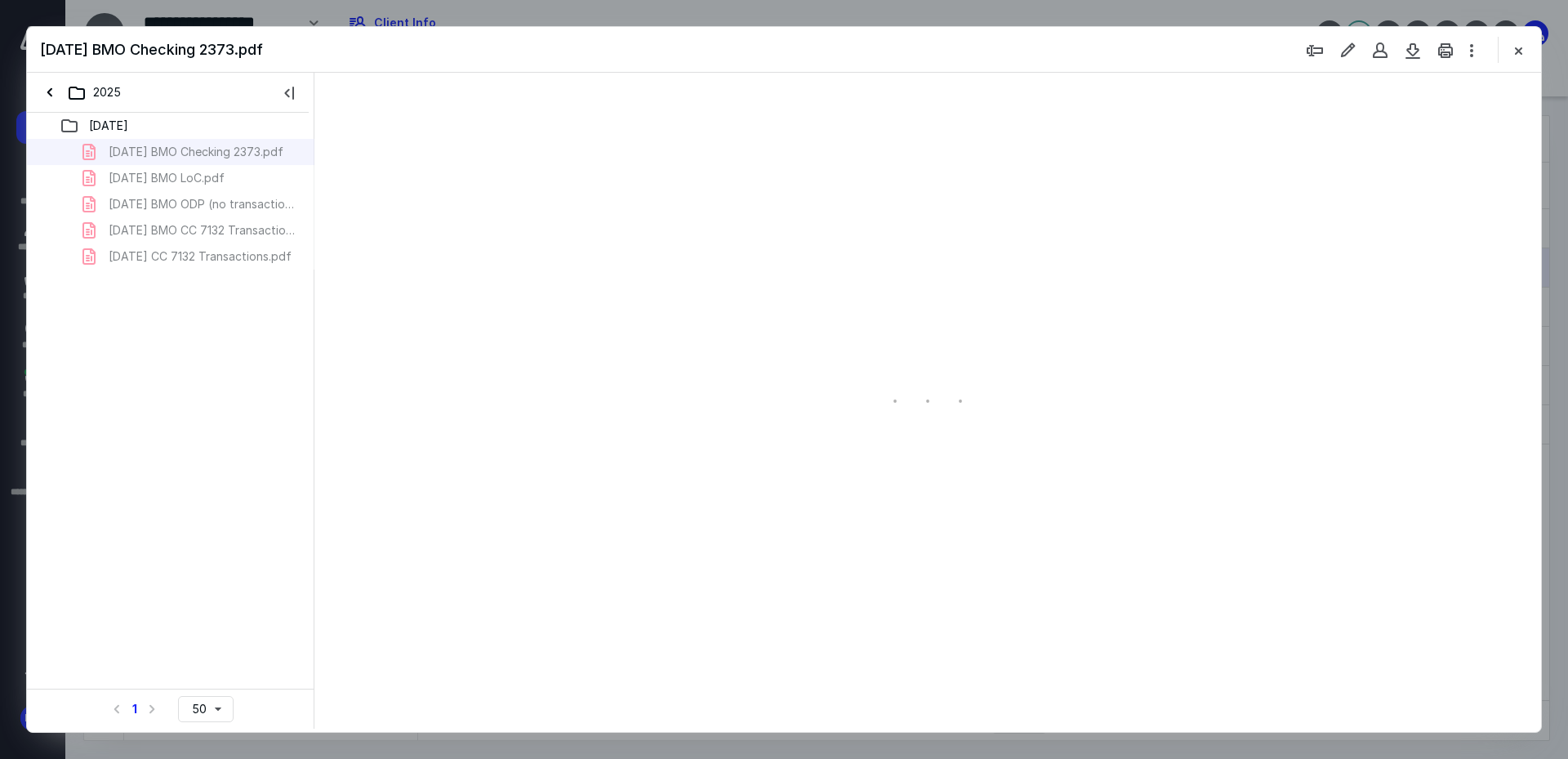 type on "241" 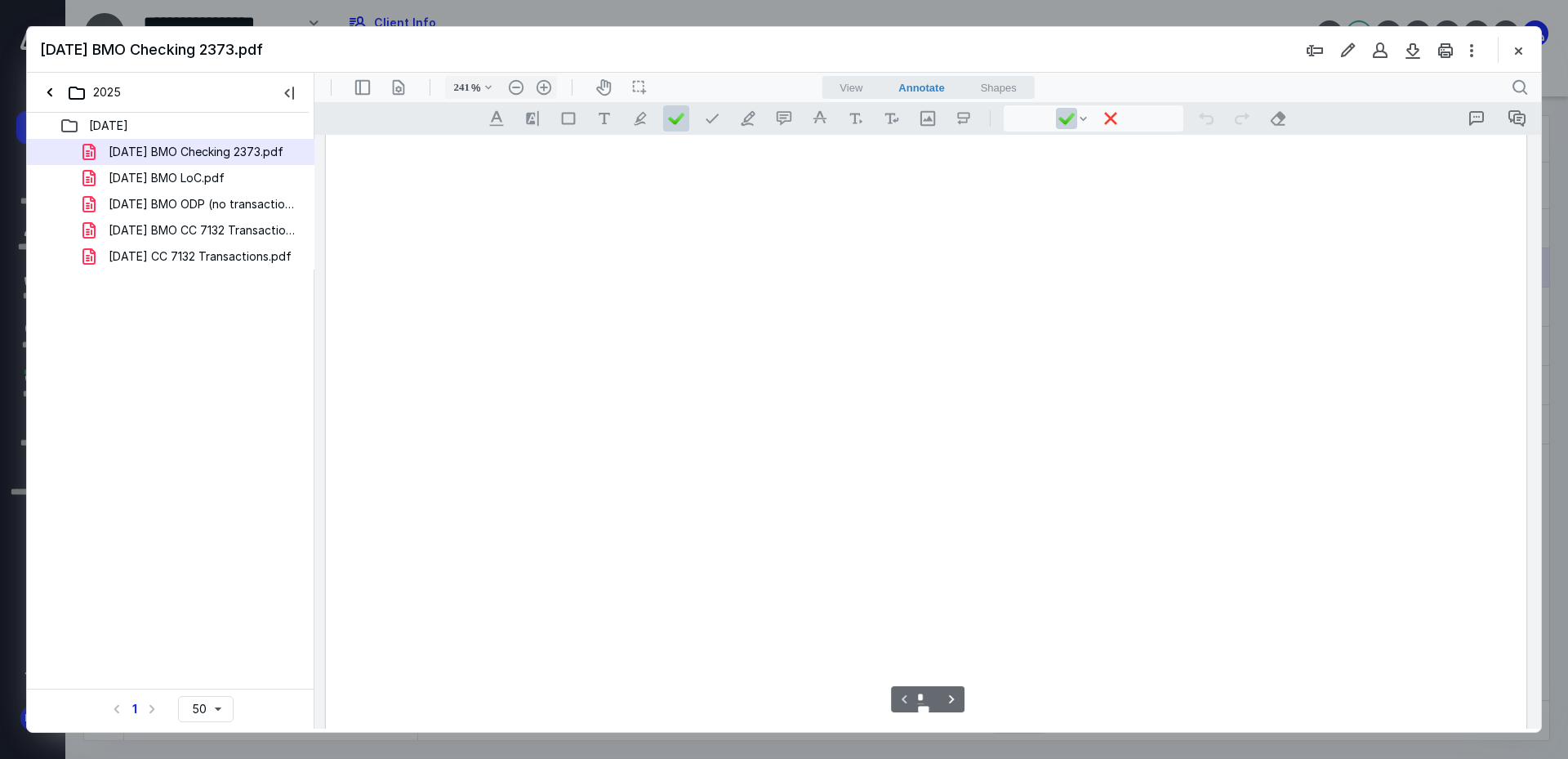 scroll, scrollTop: 70, scrollLeft: 0, axis: vertical 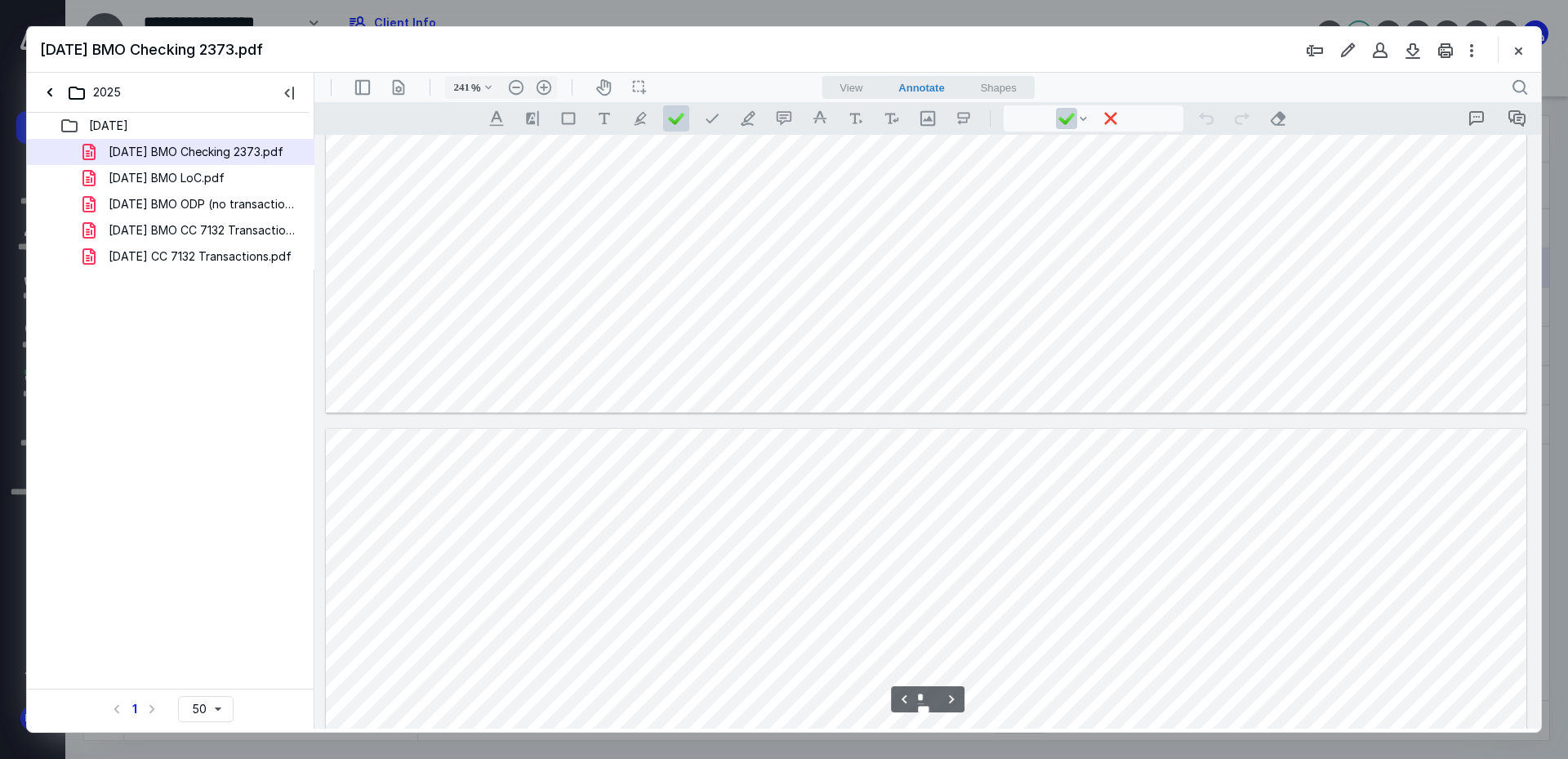 type on "*" 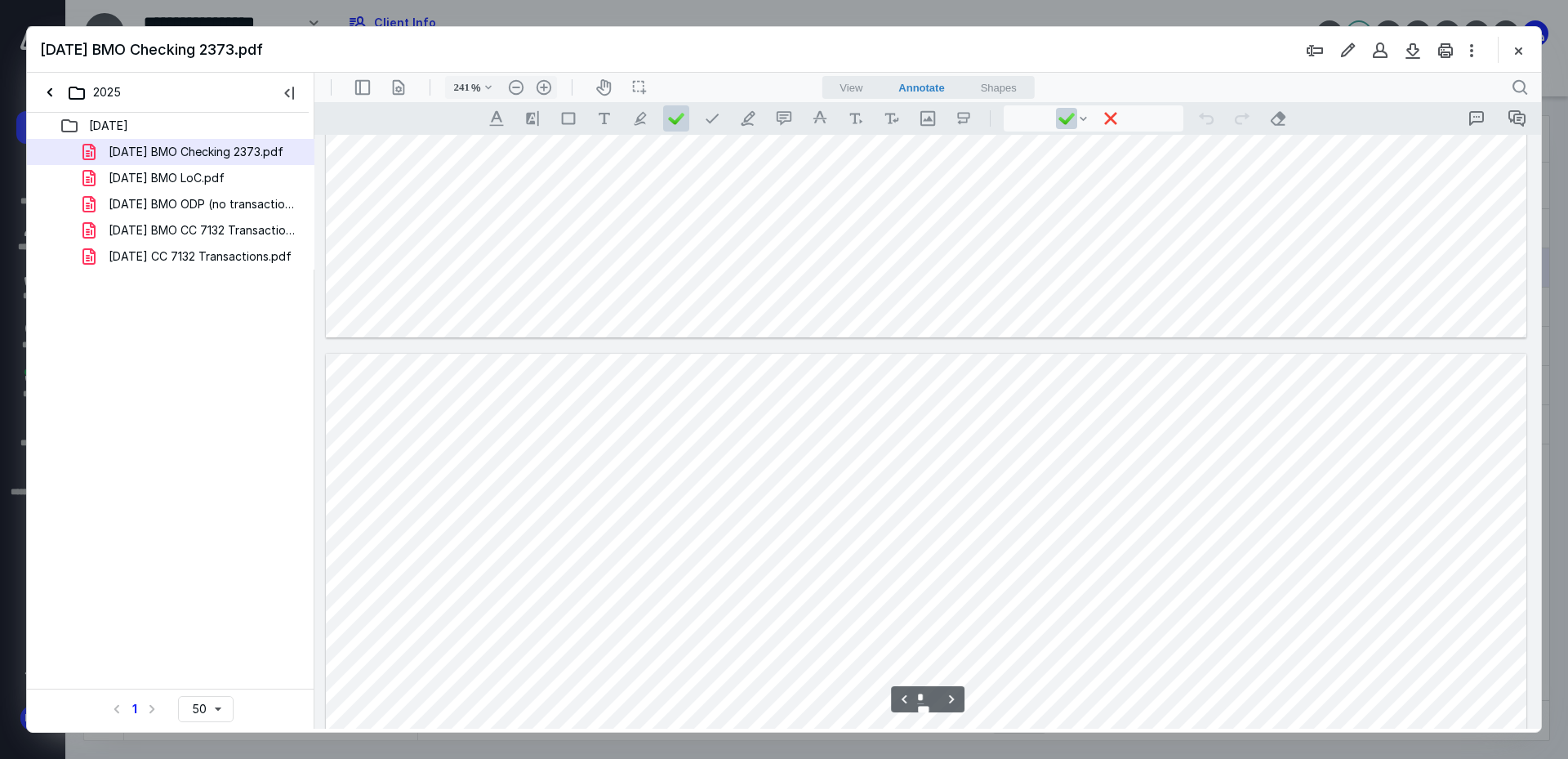 scroll, scrollTop: 3257, scrollLeft: 0, axis: vertical 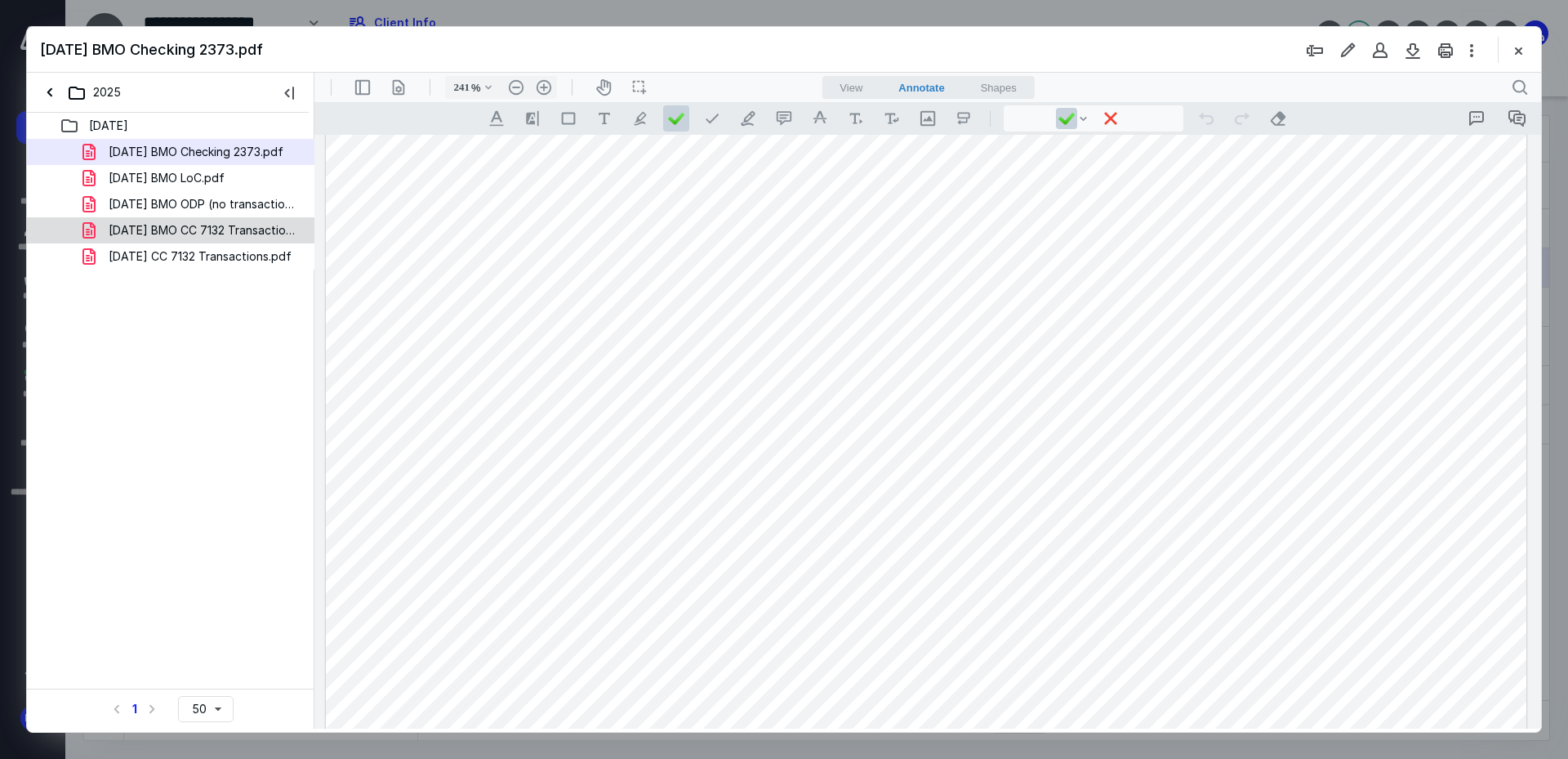 click on "2025-07-04 BMO CC 7132 Transactions.pdf" at bounding box center [203, 230] 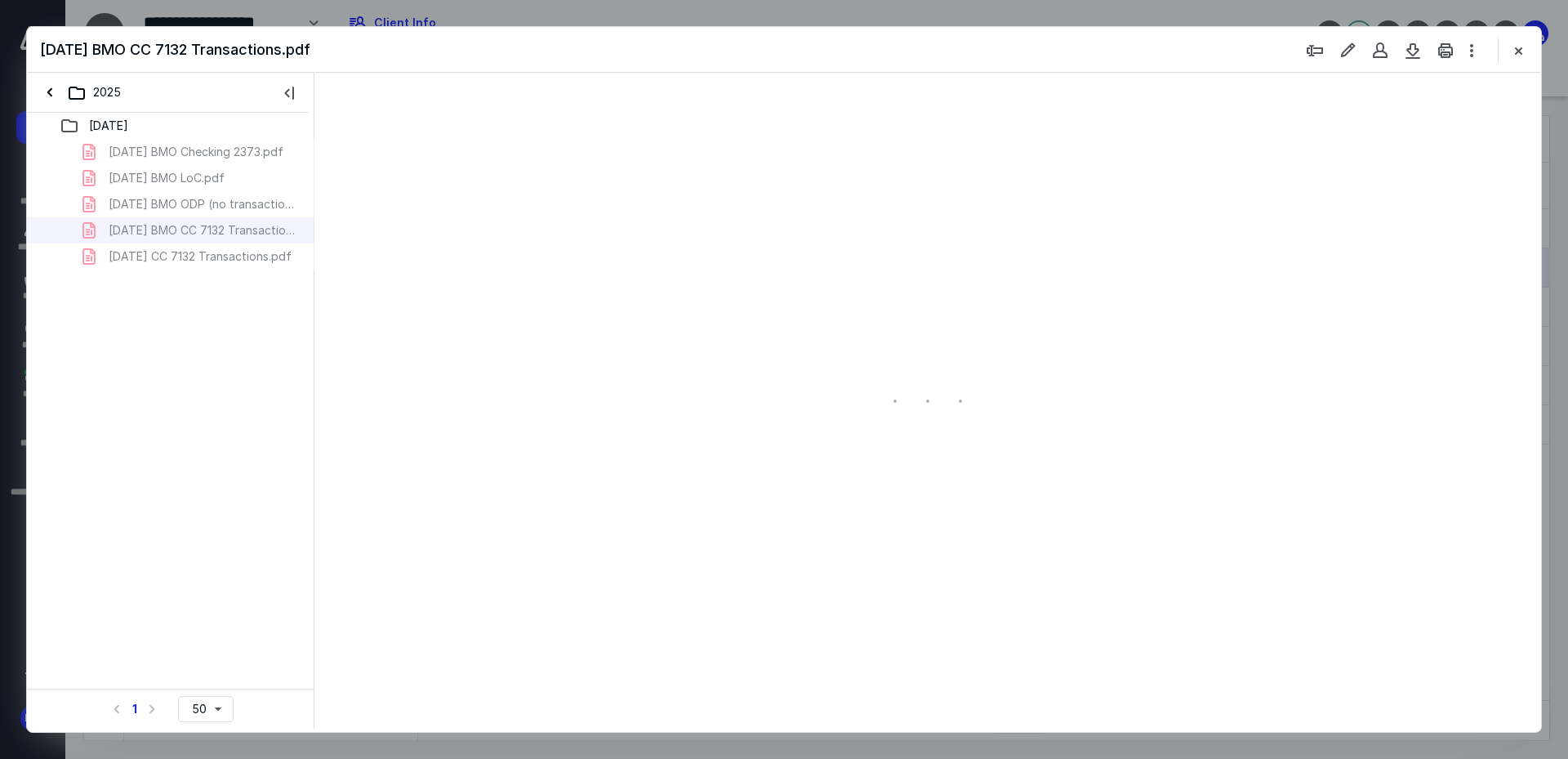 type on "240" 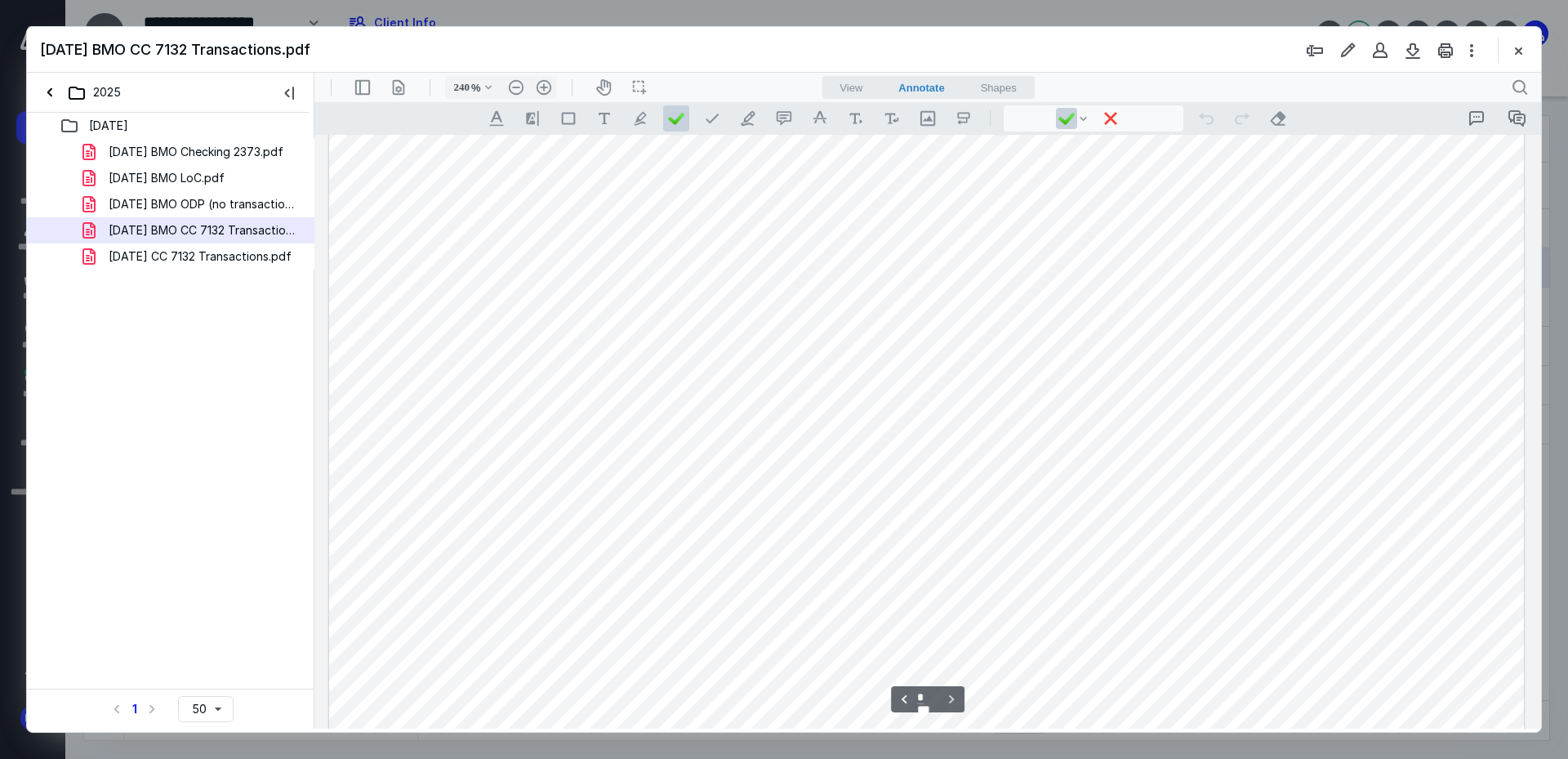 scroll, scrollTop: 3186, scrollLeft: 0, axis: vertical 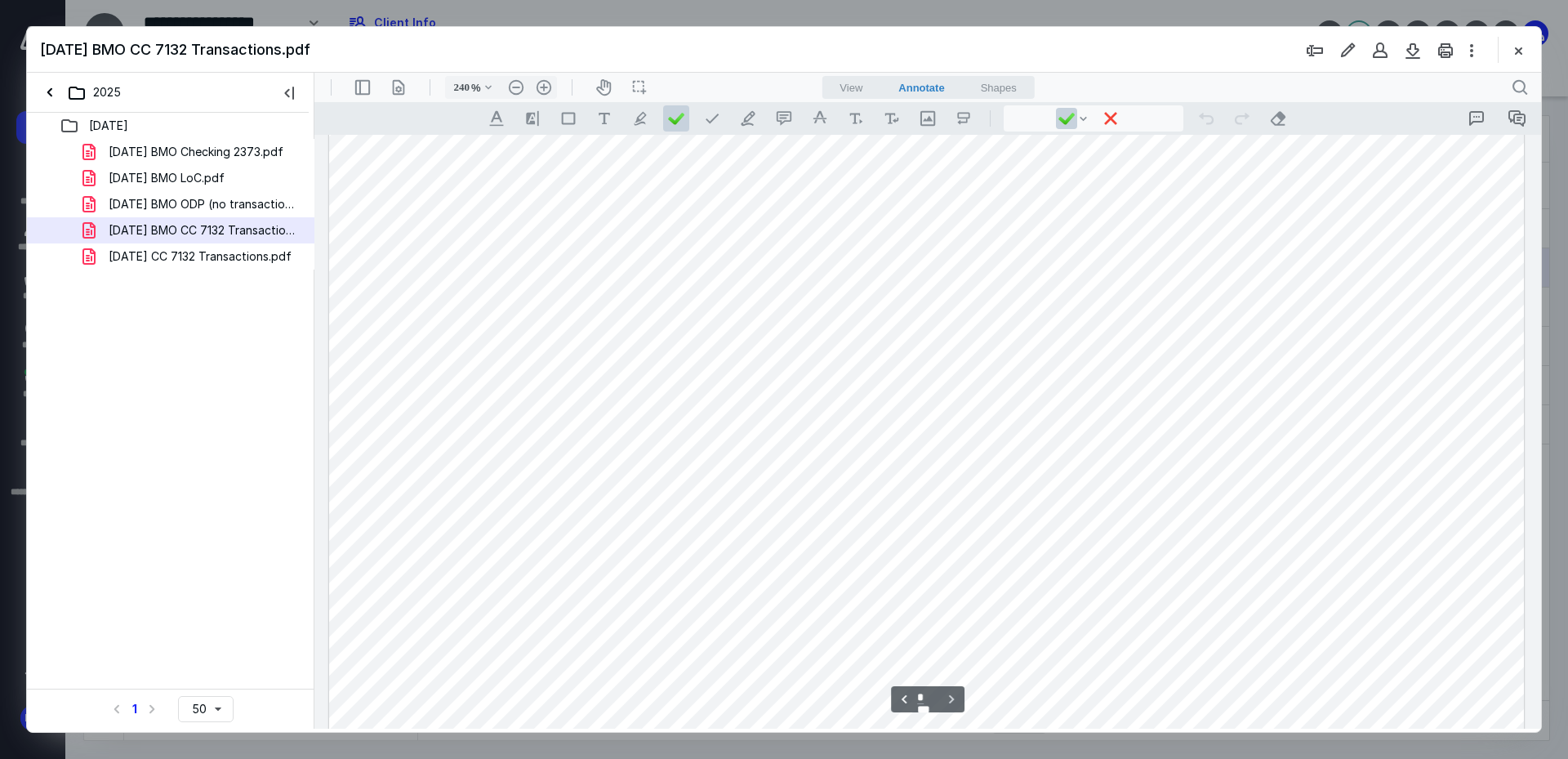 click at bounding box center [926, 856] 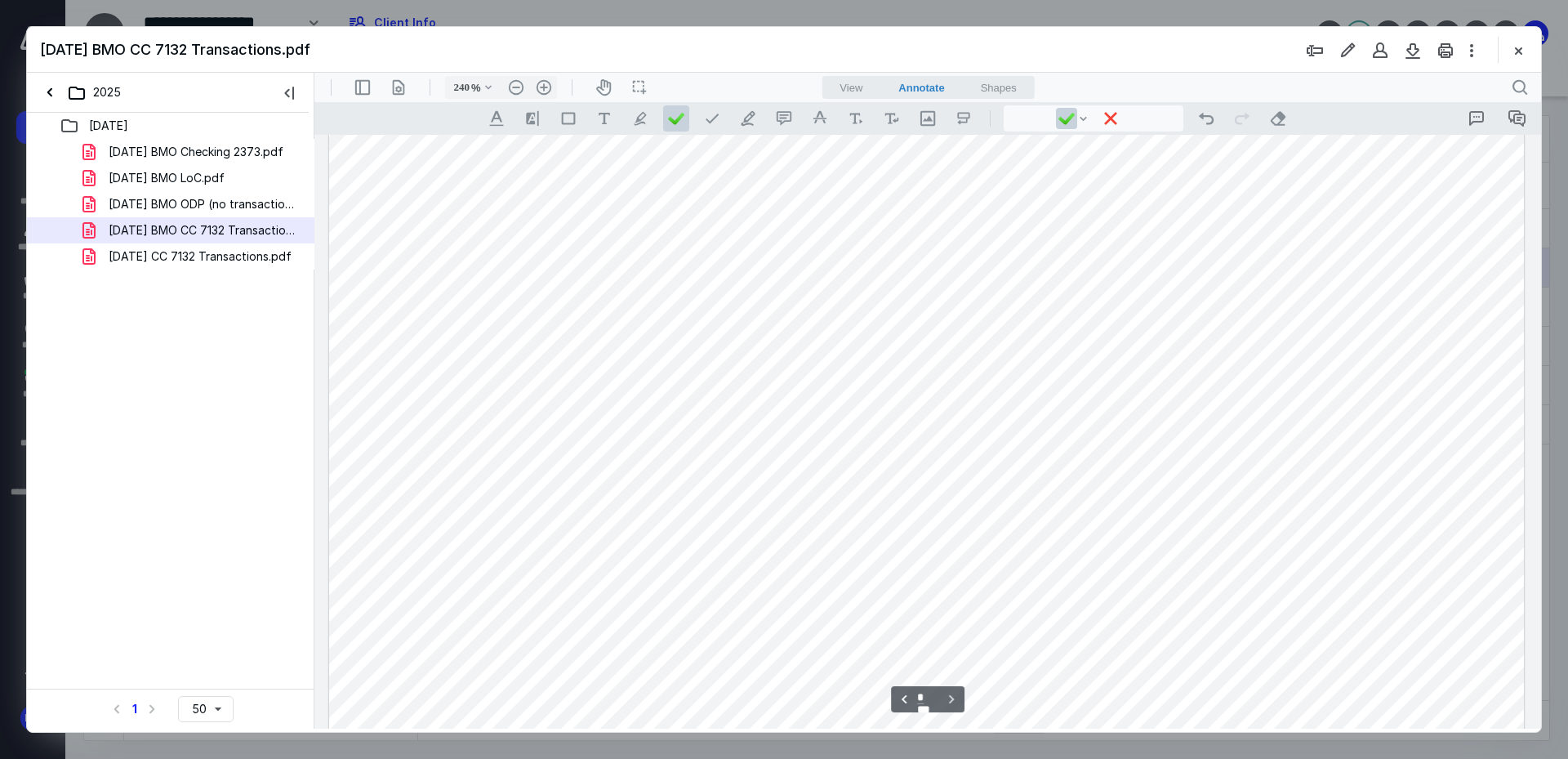 click at bounding box center (926, 856) 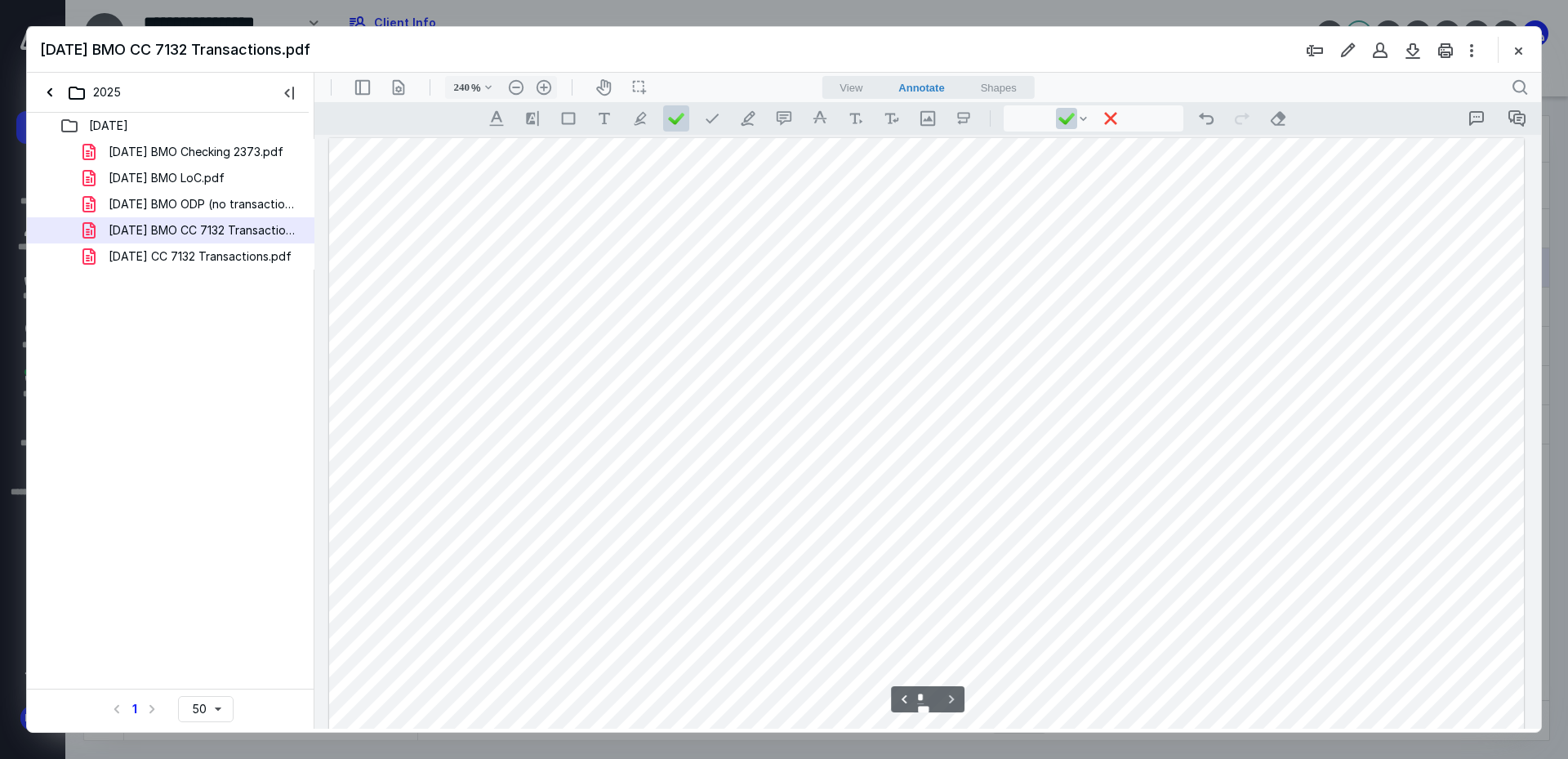 scroll, scrollTop: 3105, scrollLeft: 0, axis: vertical 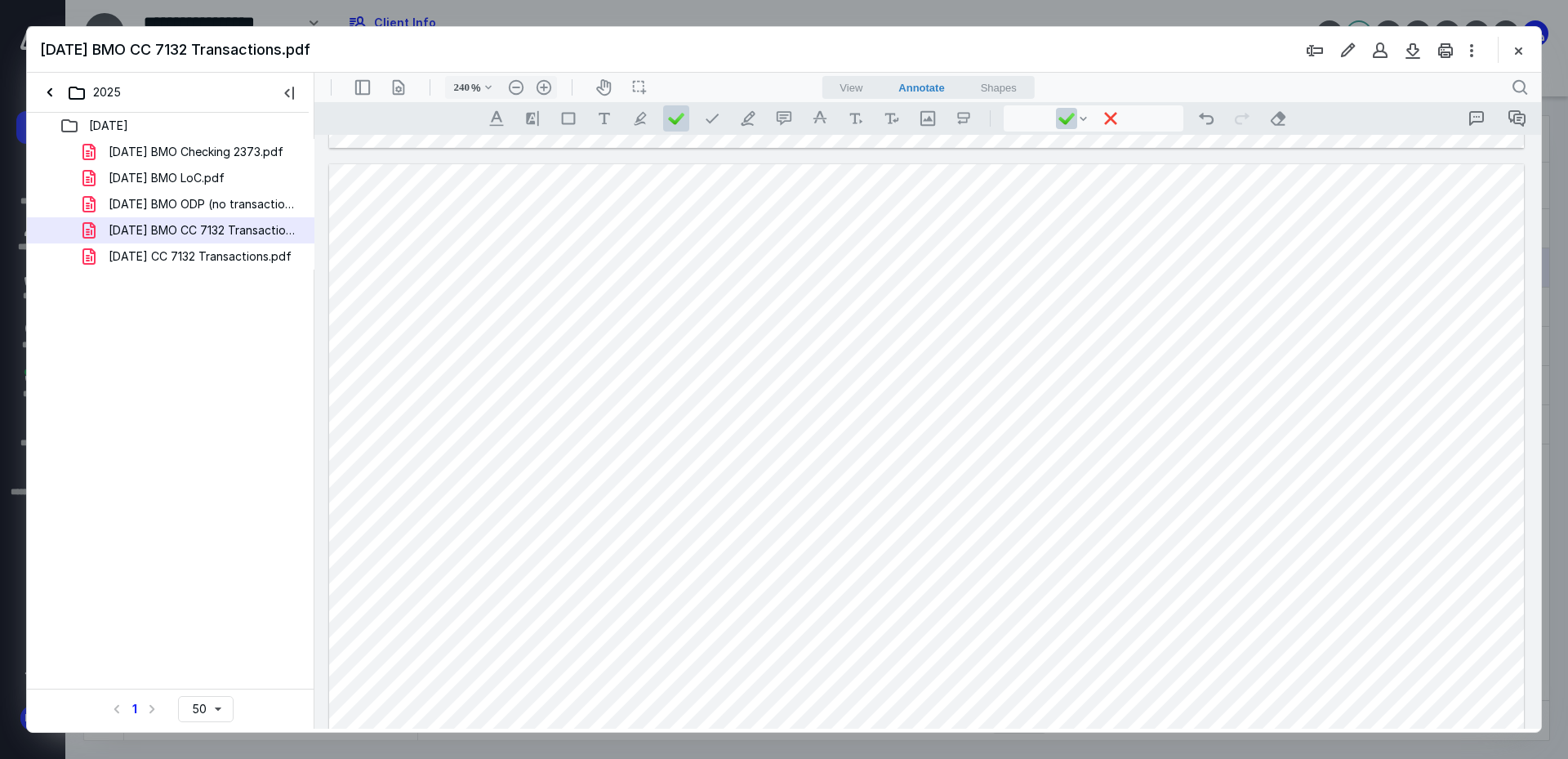 click at bounding box center (926, 938) 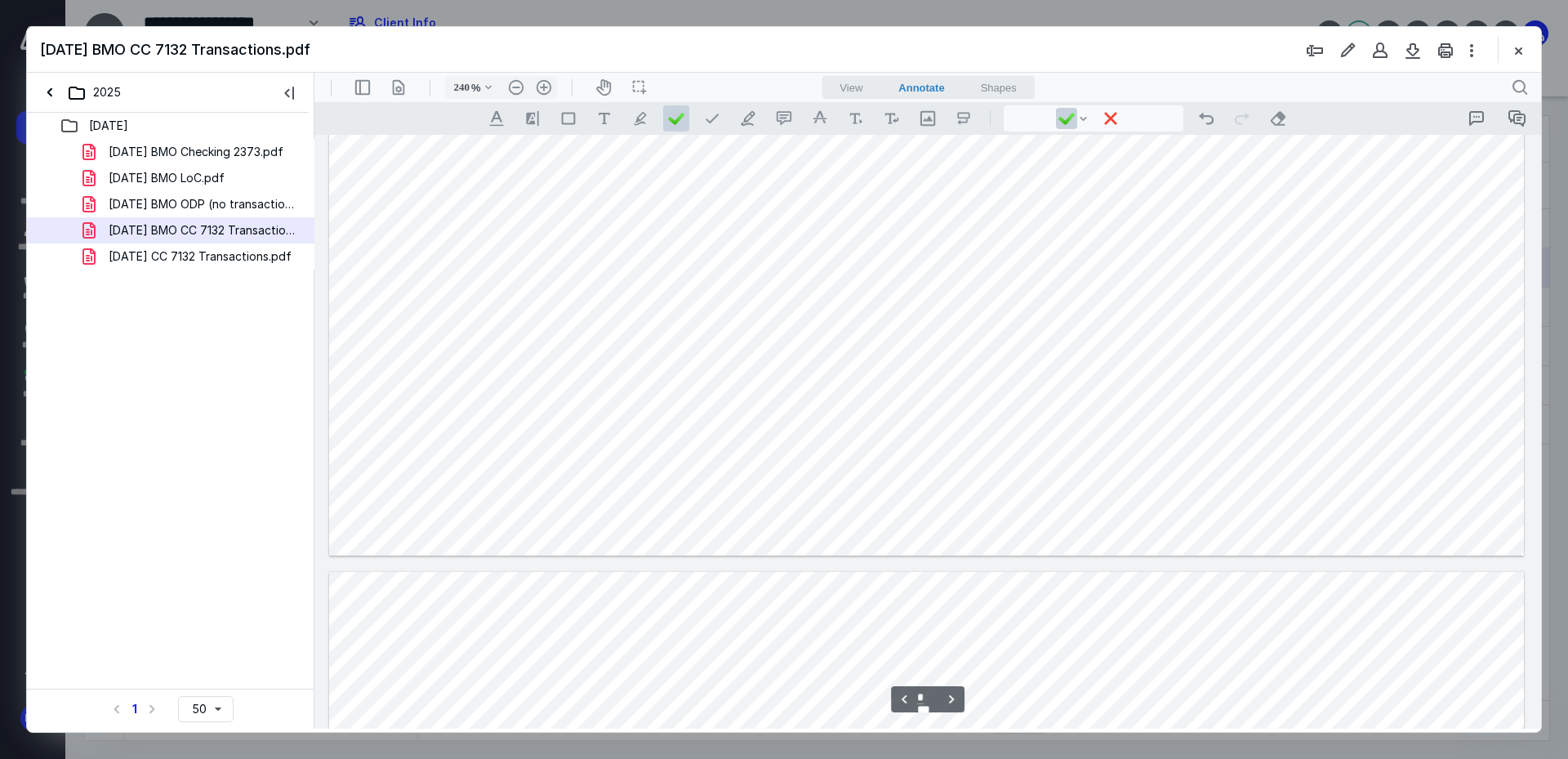scroll, scrollTop: 2696, scrollLeft: 0, axis: vertical 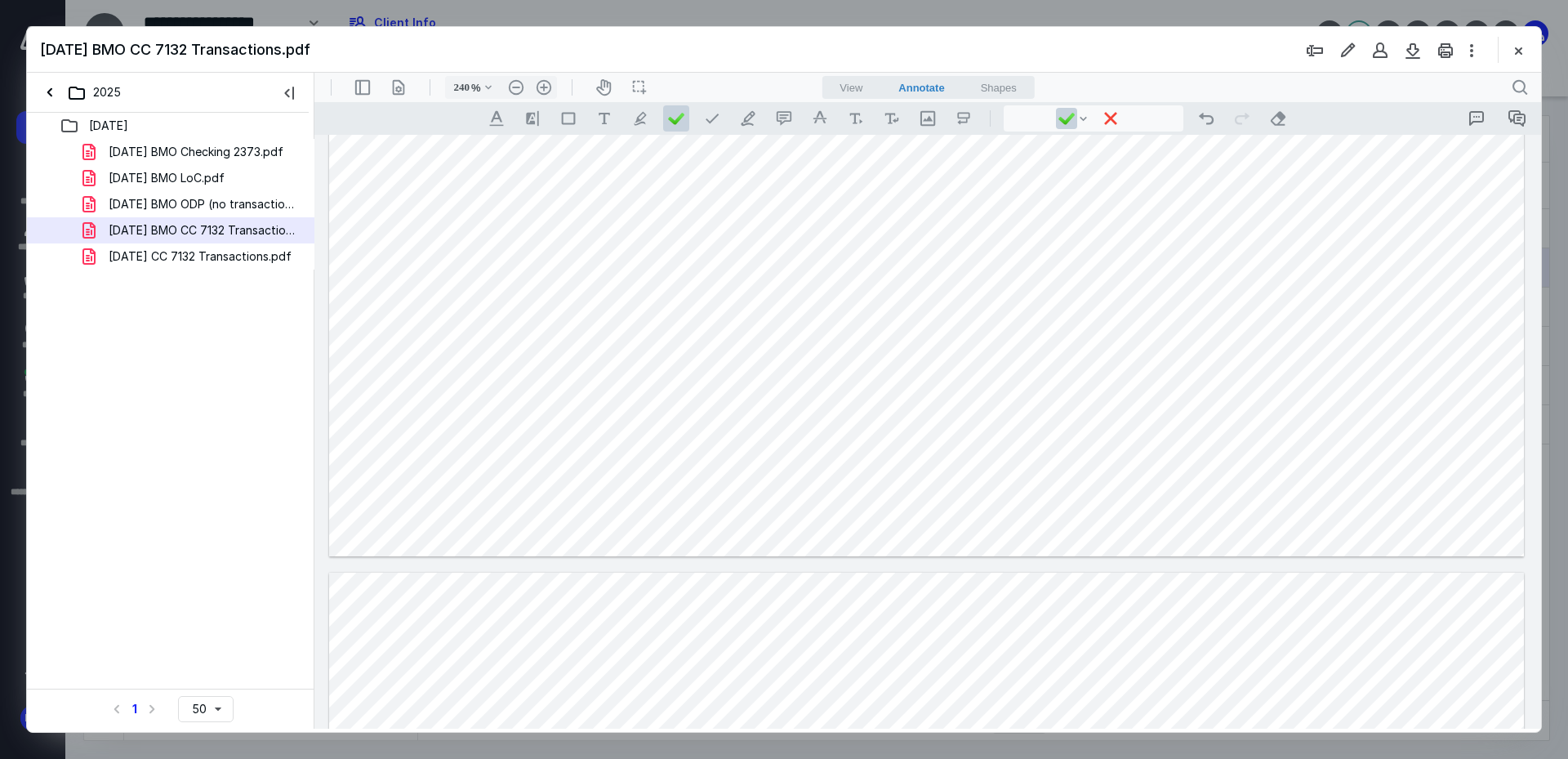 click at bounding box center (926, -217) 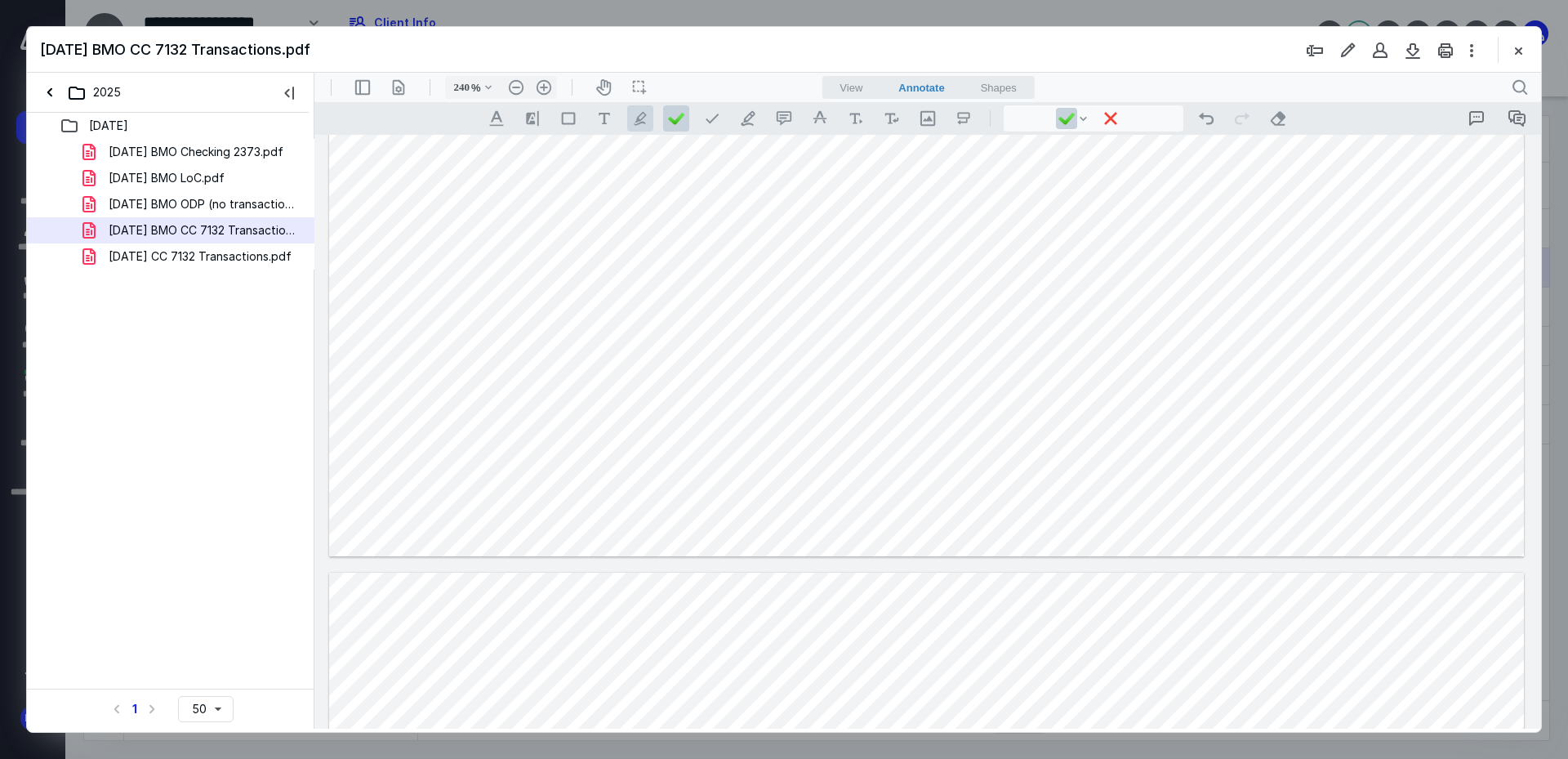 drag, startPoint x: 573, startPoint y: 118, endPoint x: 630, endPoint y: 126, distance: 57.5587 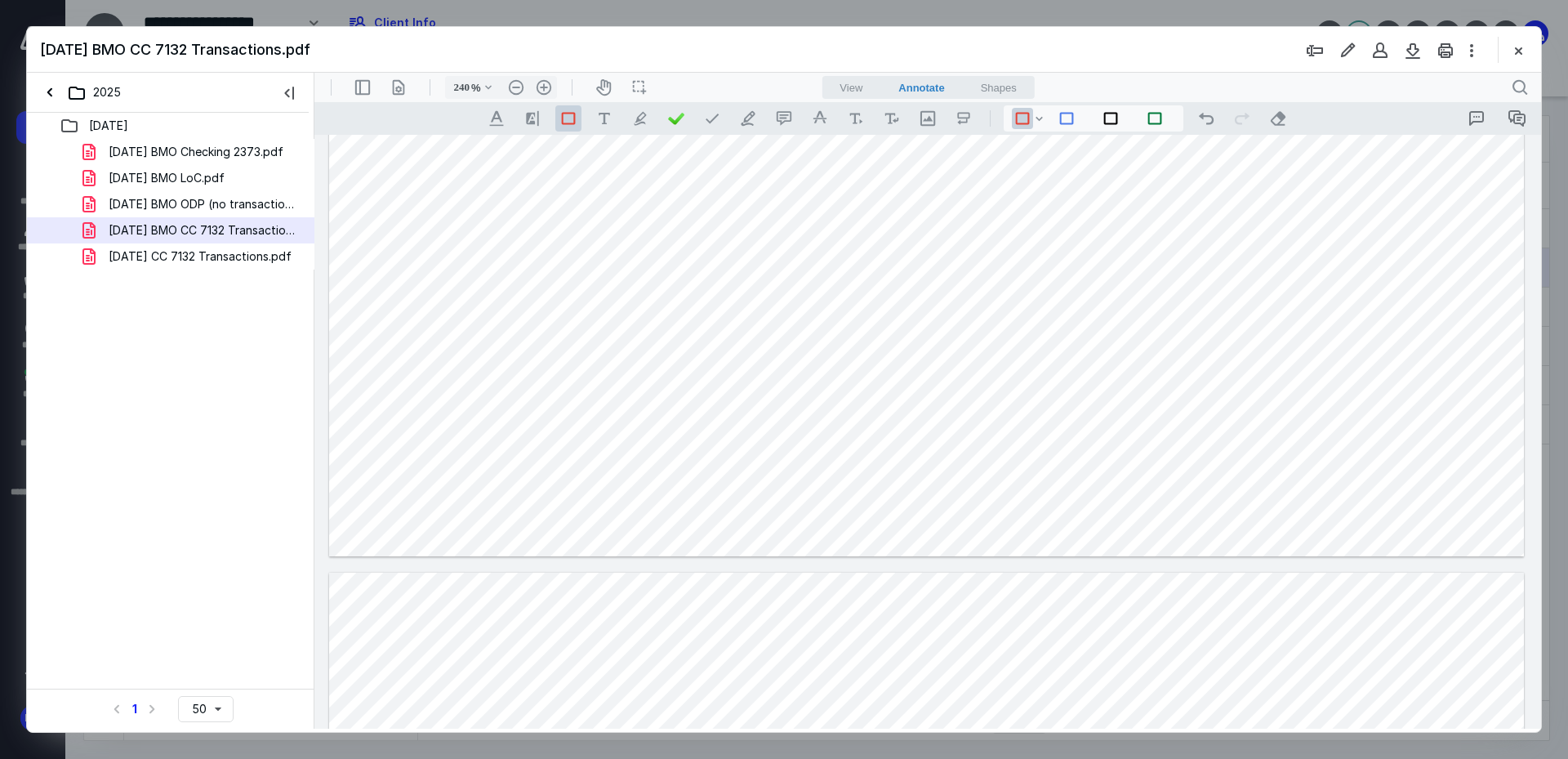 drag, startPoint x: 1205, startPoint y: 268, endPoint x: 1464, endPoint y: 320, distance: 264.16851 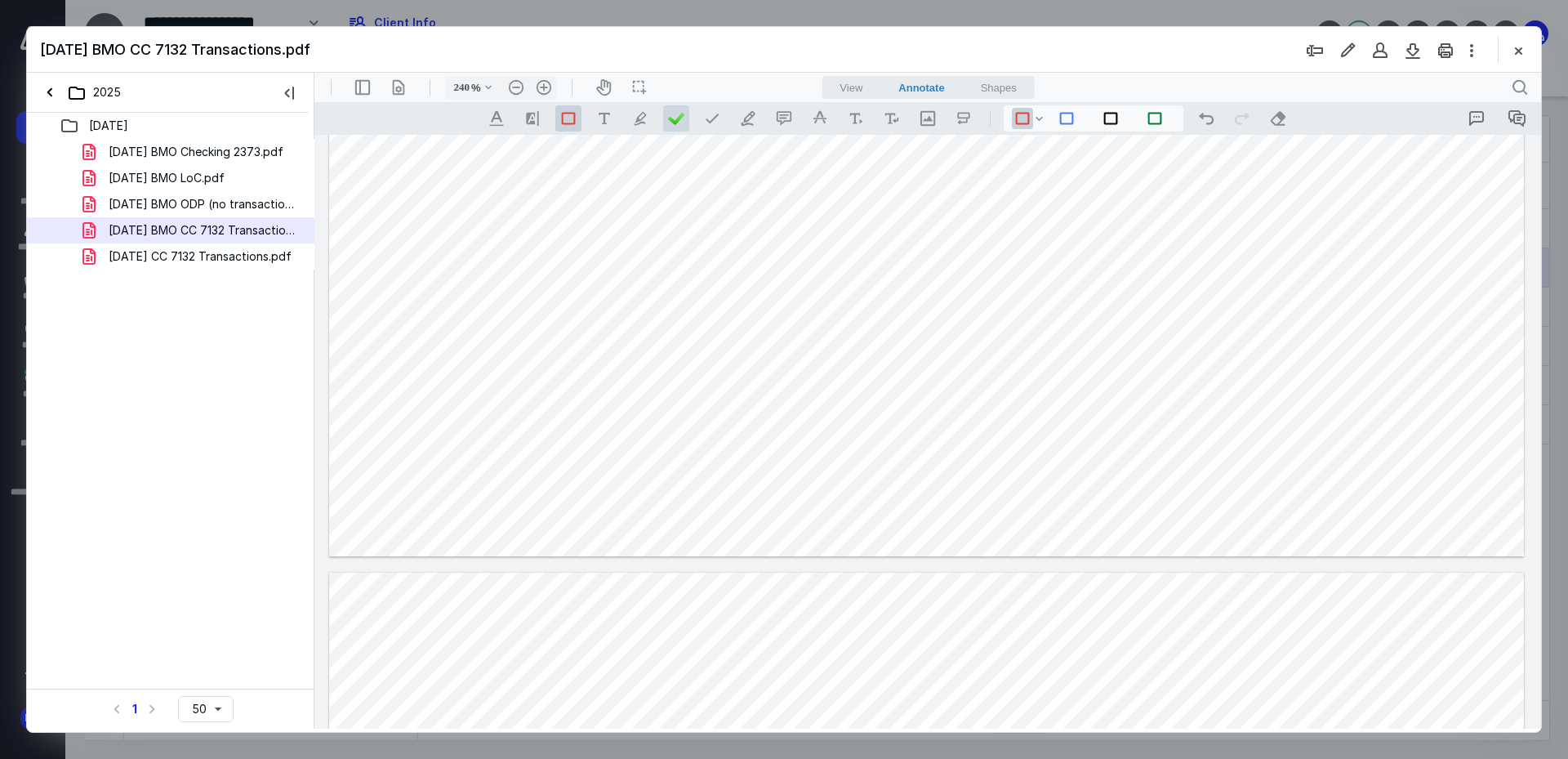 click at bounding box center [676, 118] 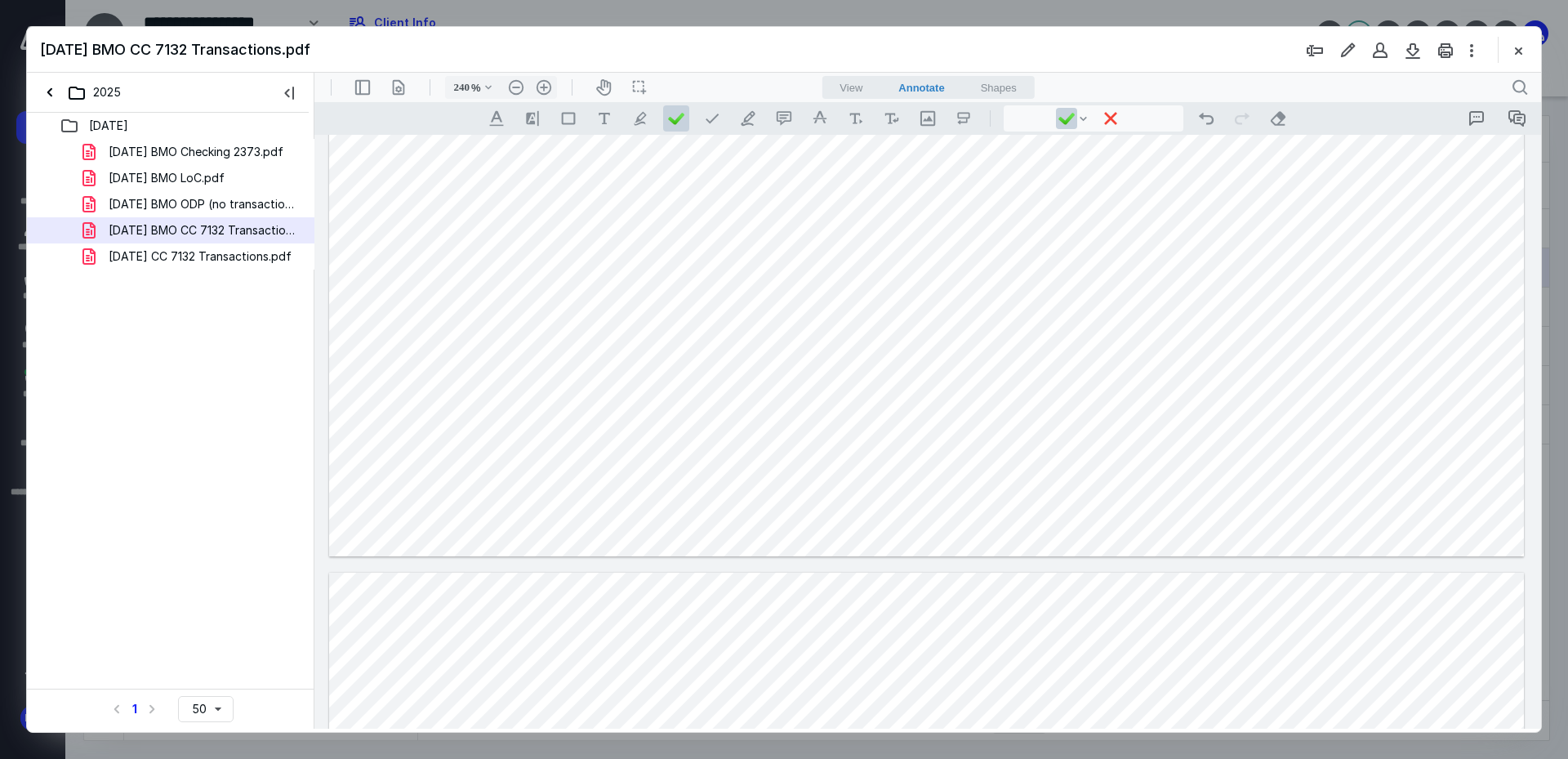 click at bounding box center [926, -217] 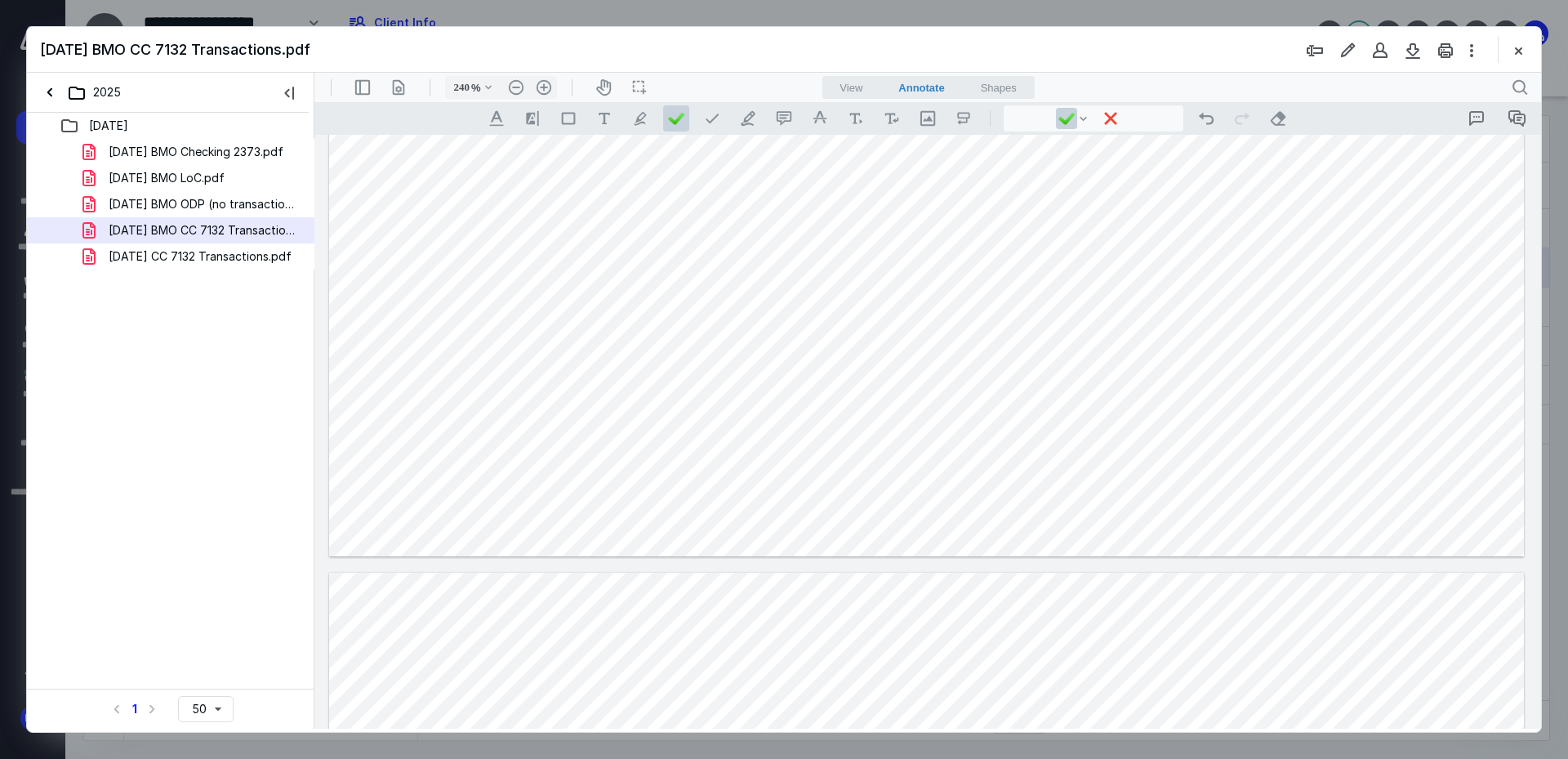 click at bounding box center (926, -217) 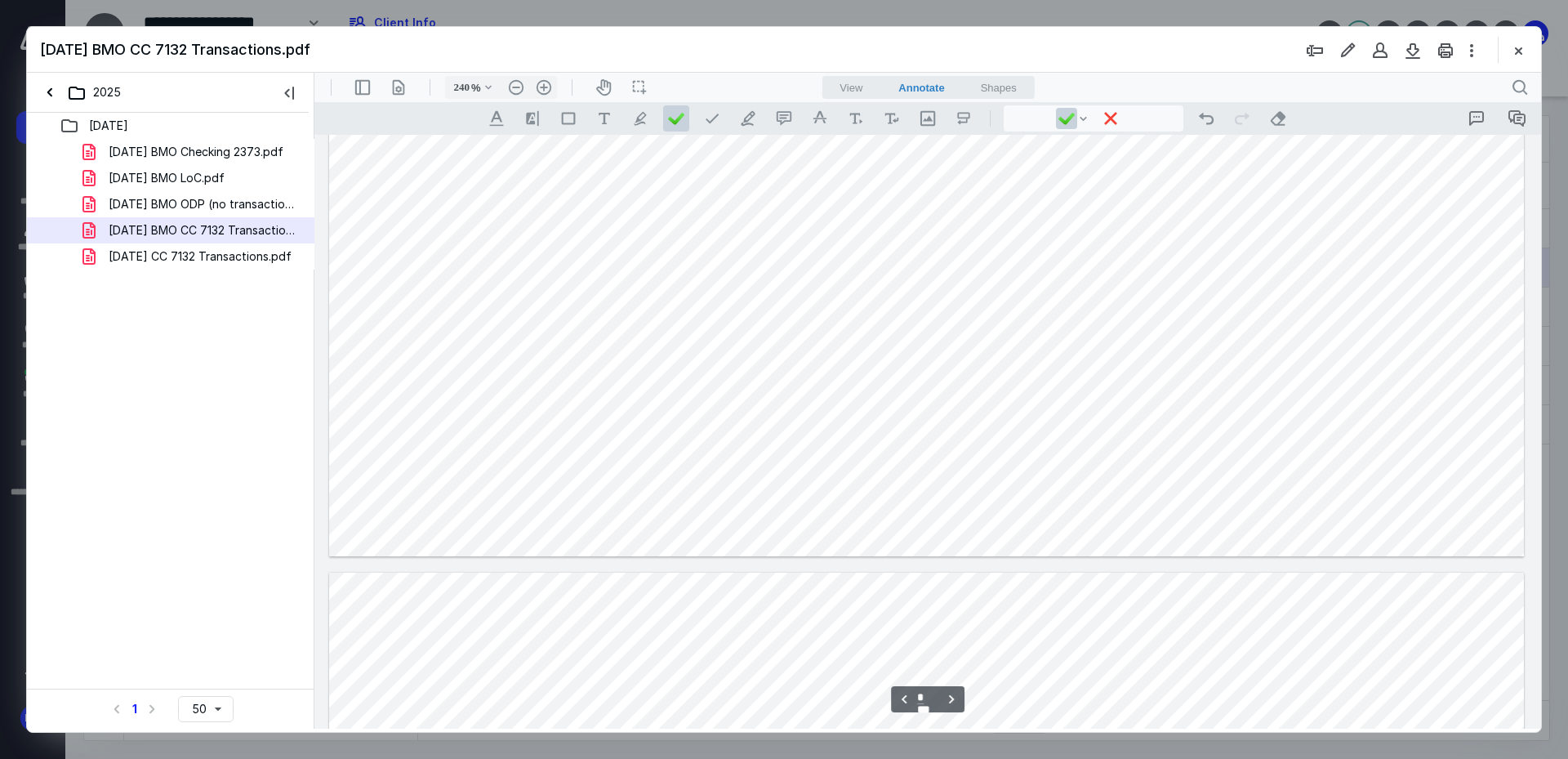 scroll, scrollTop: 2533, scrollLeft: 0, axis: vertical 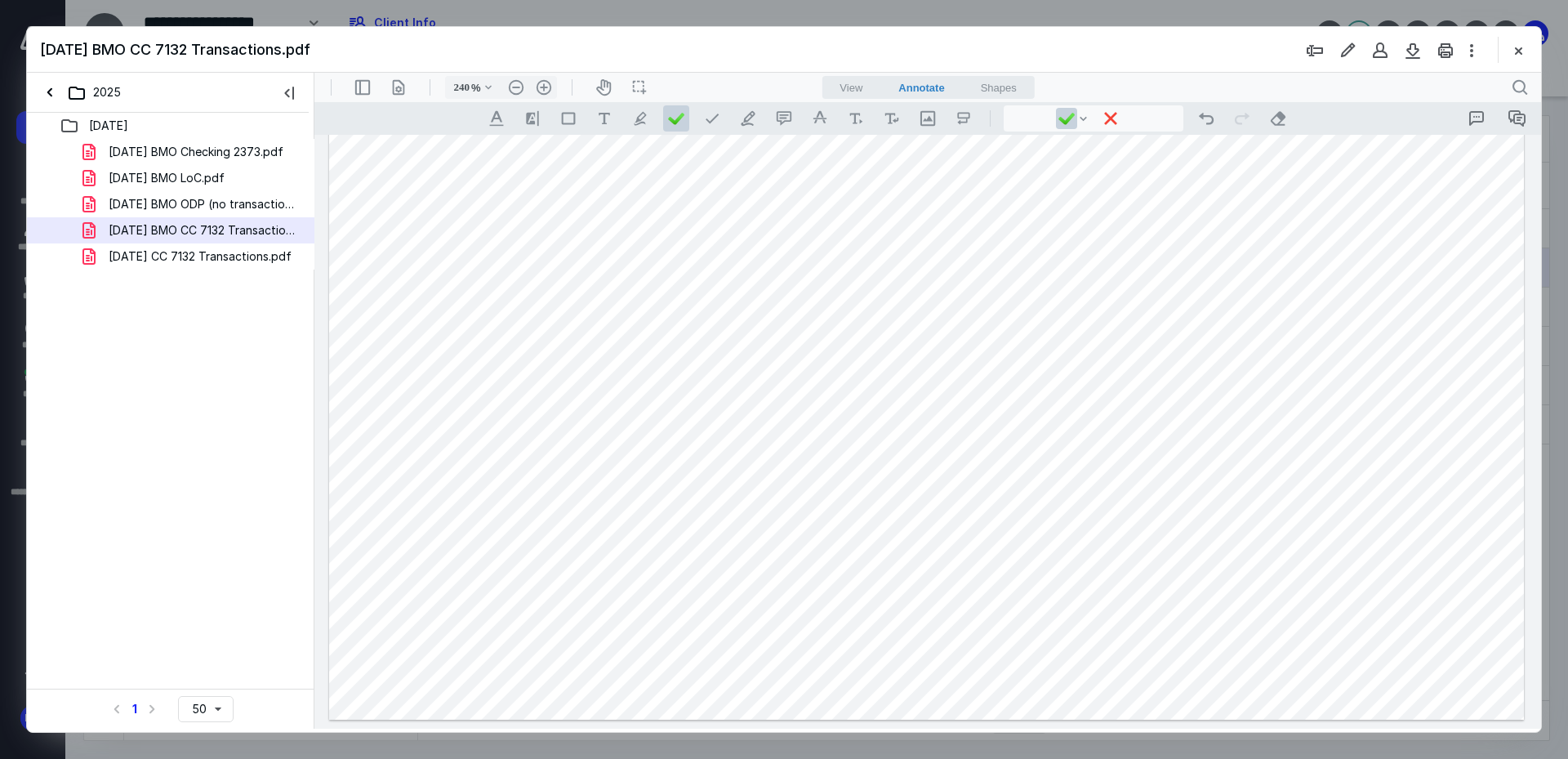 click at bounding box center [926, -53] 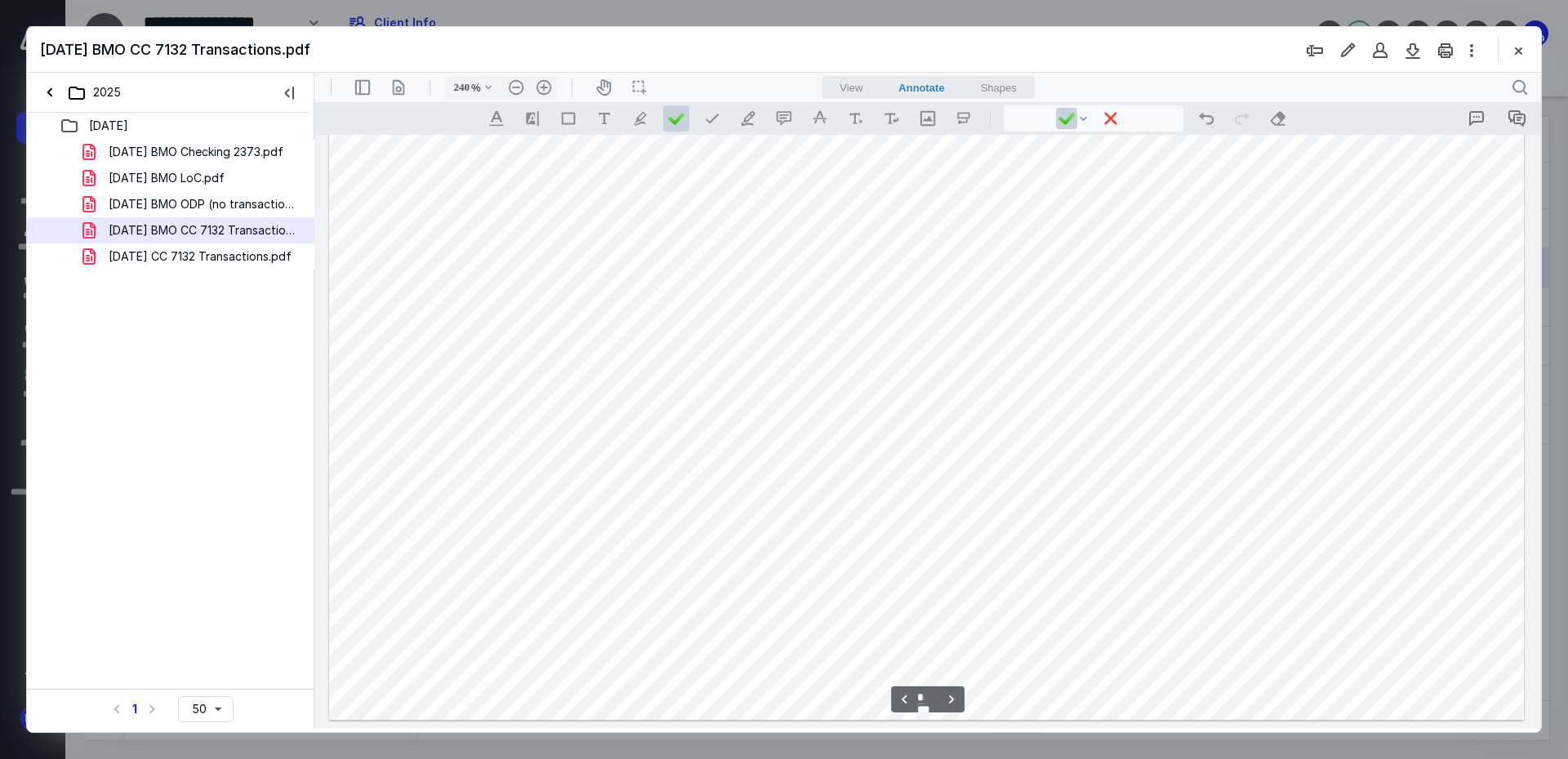 scroll, scrollTop: 2369, scrollLeft: 0, axis: vertical 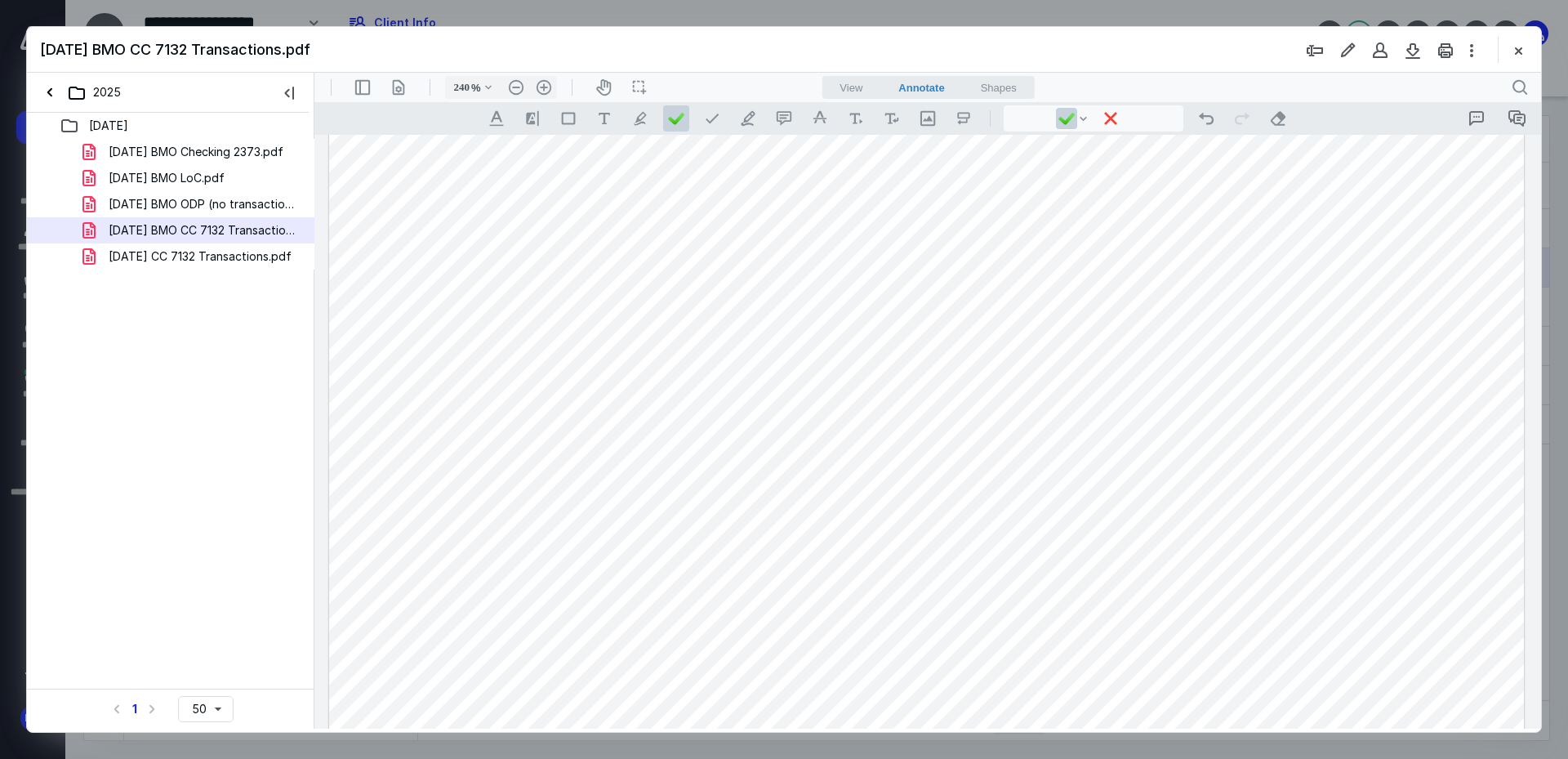 click at bounding box center [926, 110] 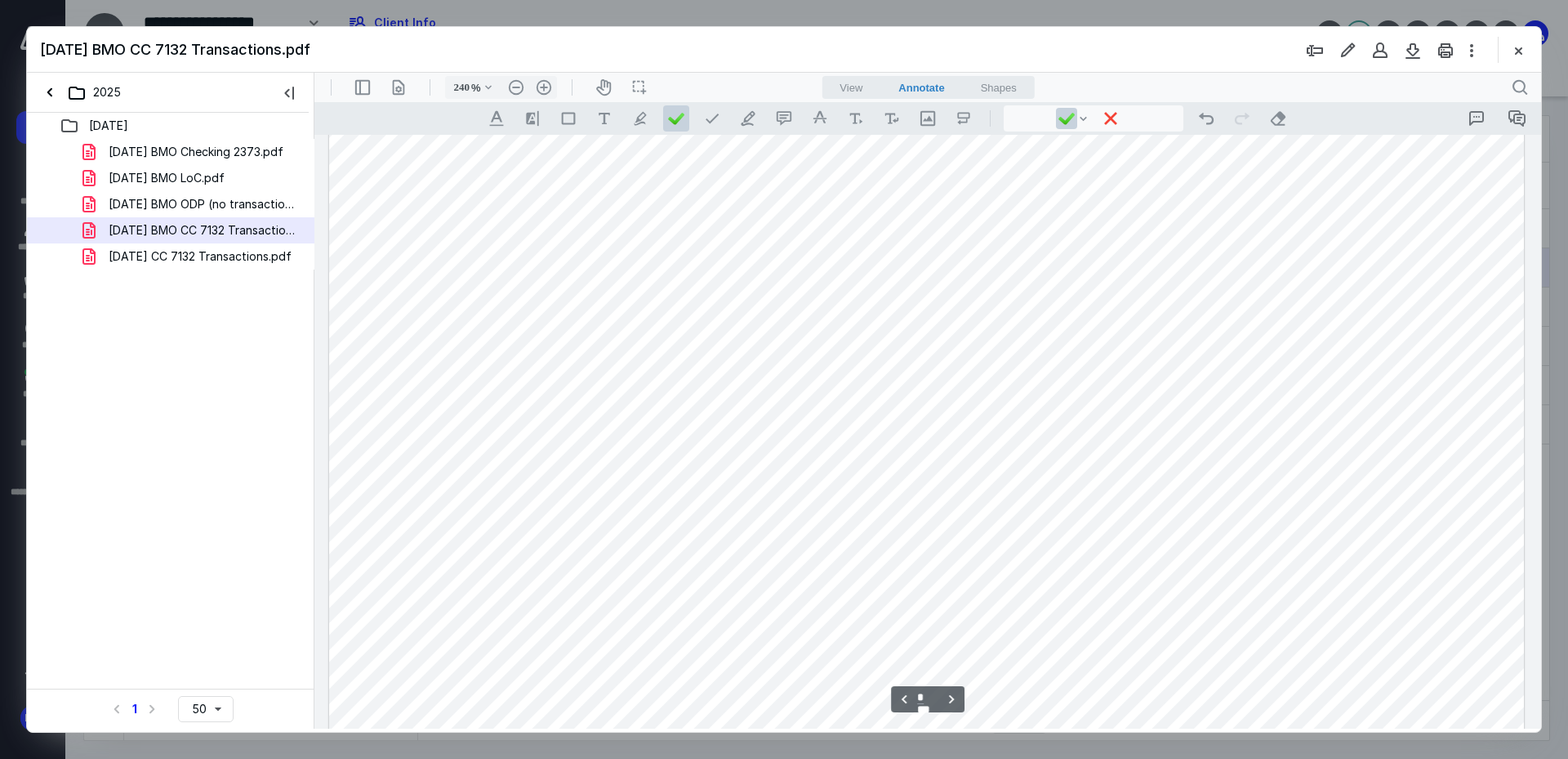 scroll, scrollTop: 1879, scrollLeft: 0, axis: vertical 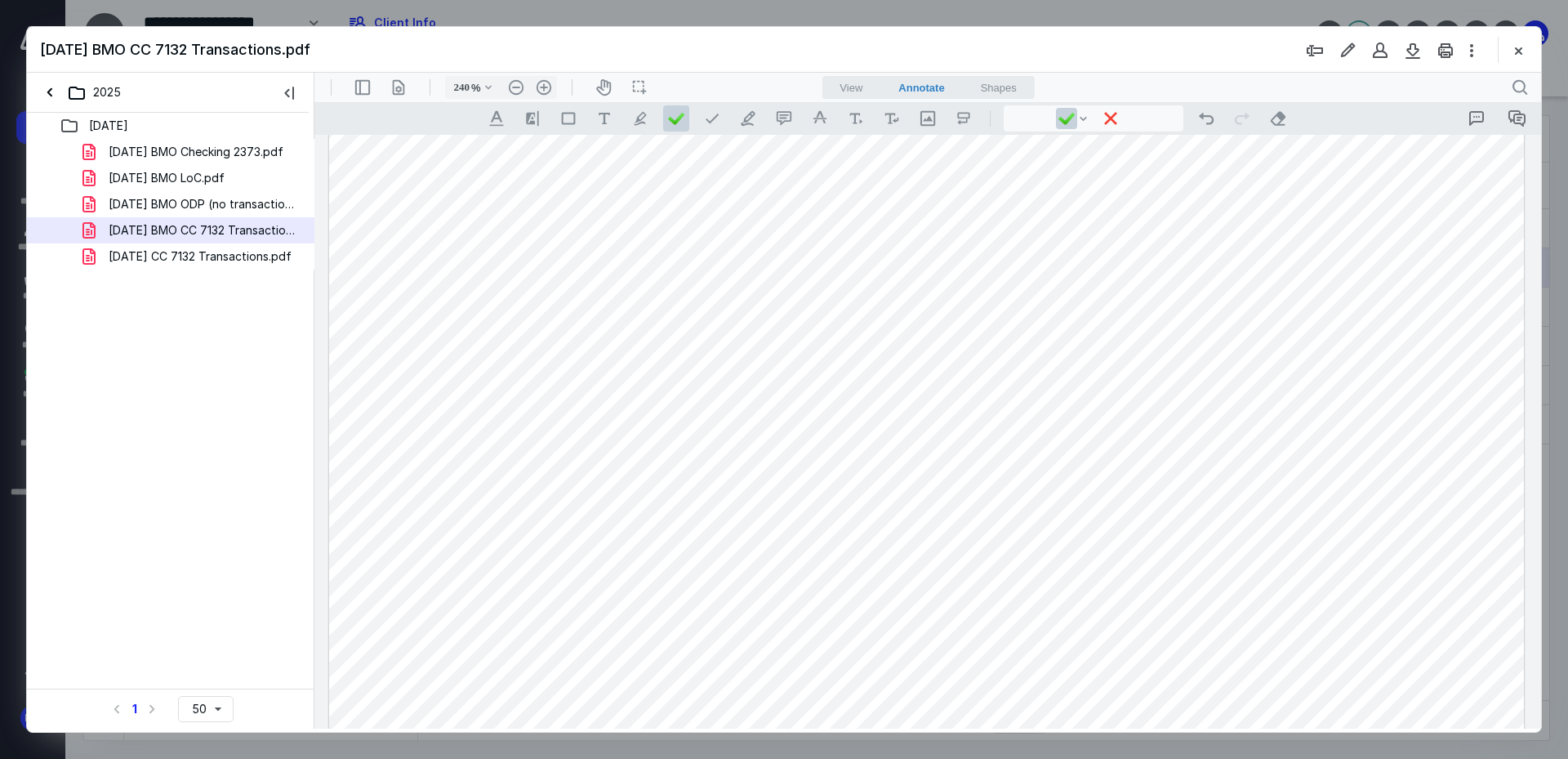 click at bounding box center [926, 601] 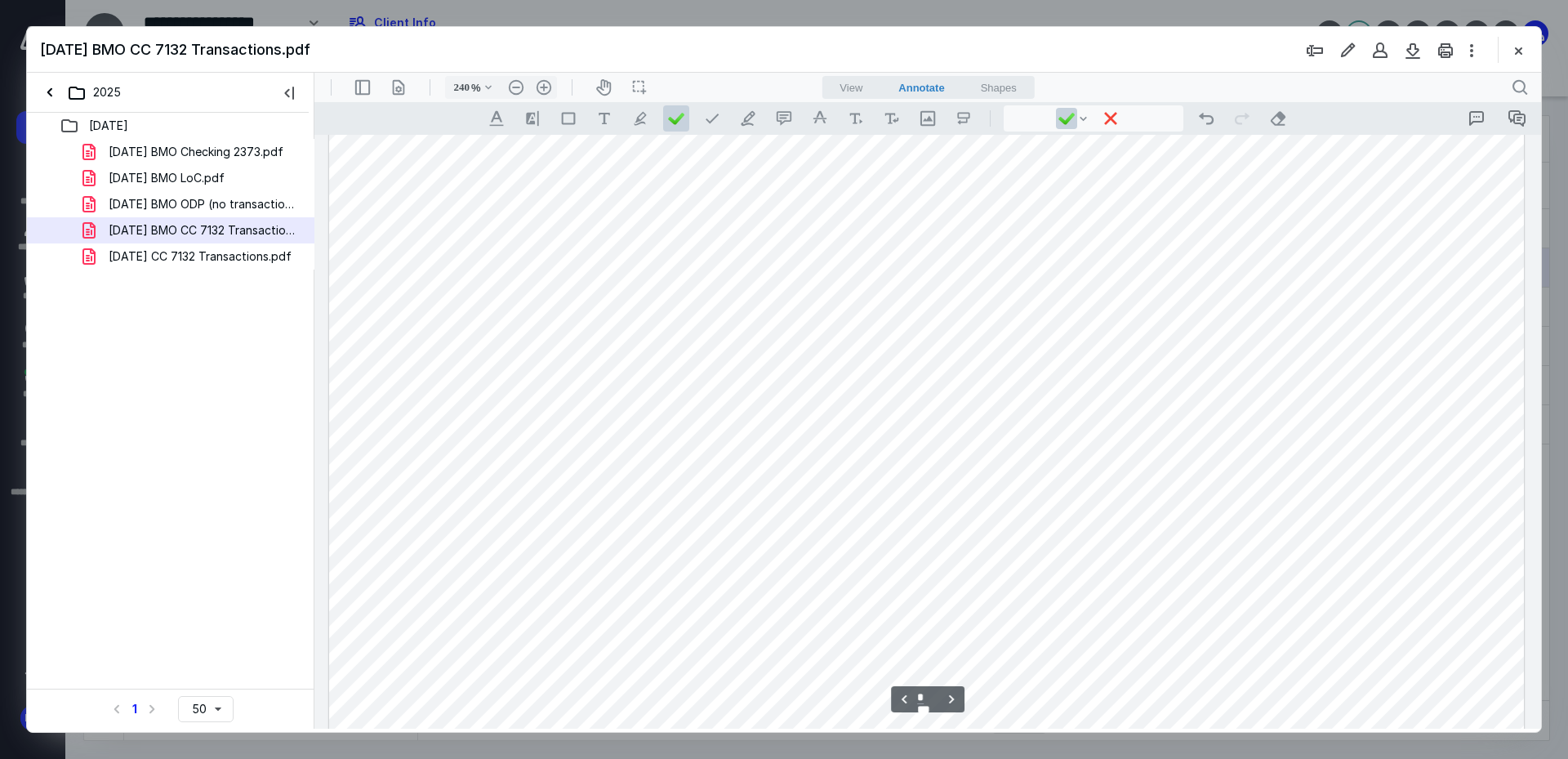 scroll, scrollTop: 1552, scrollLeft: 0, axis: vertical 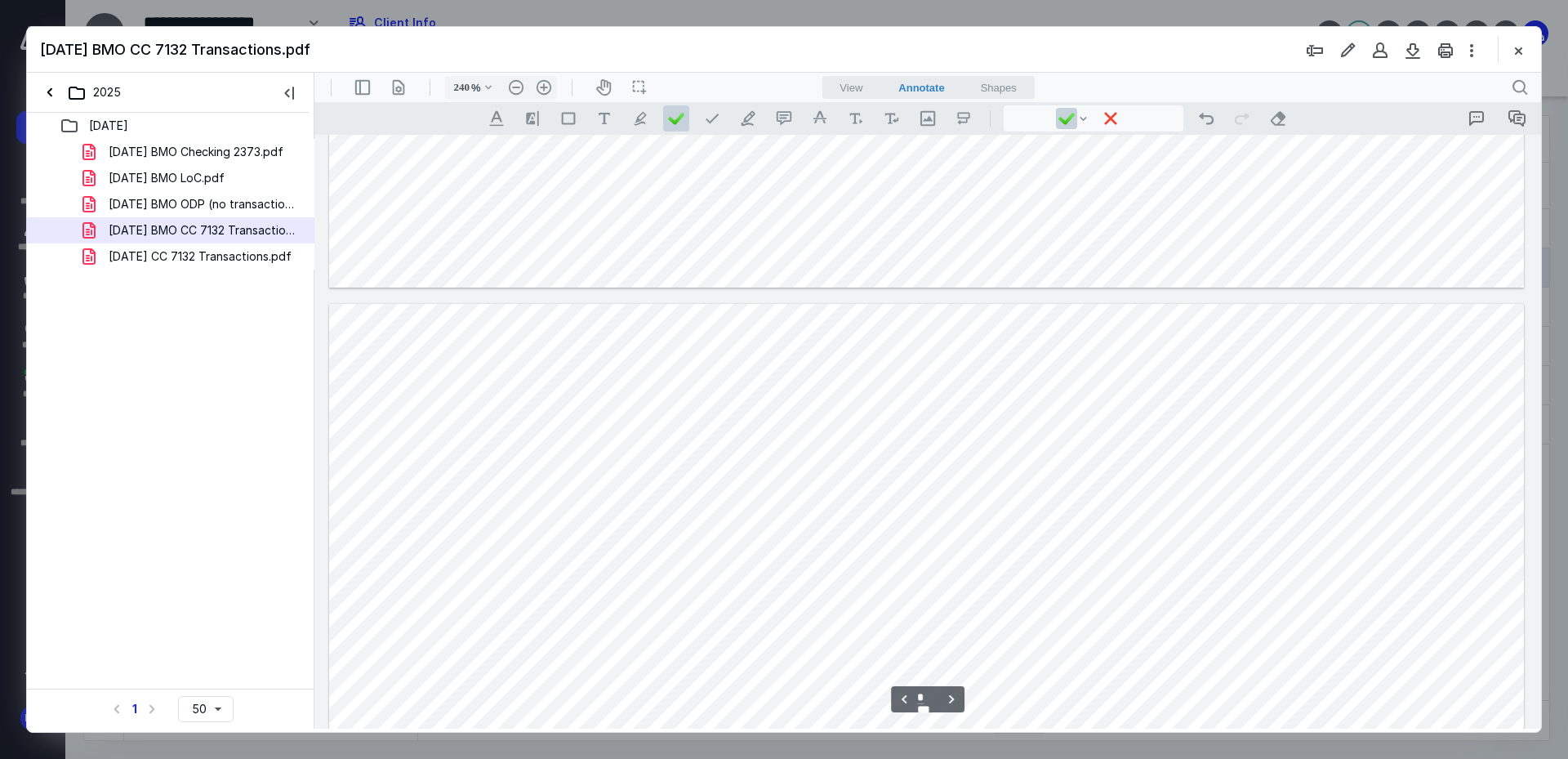 type on "*" 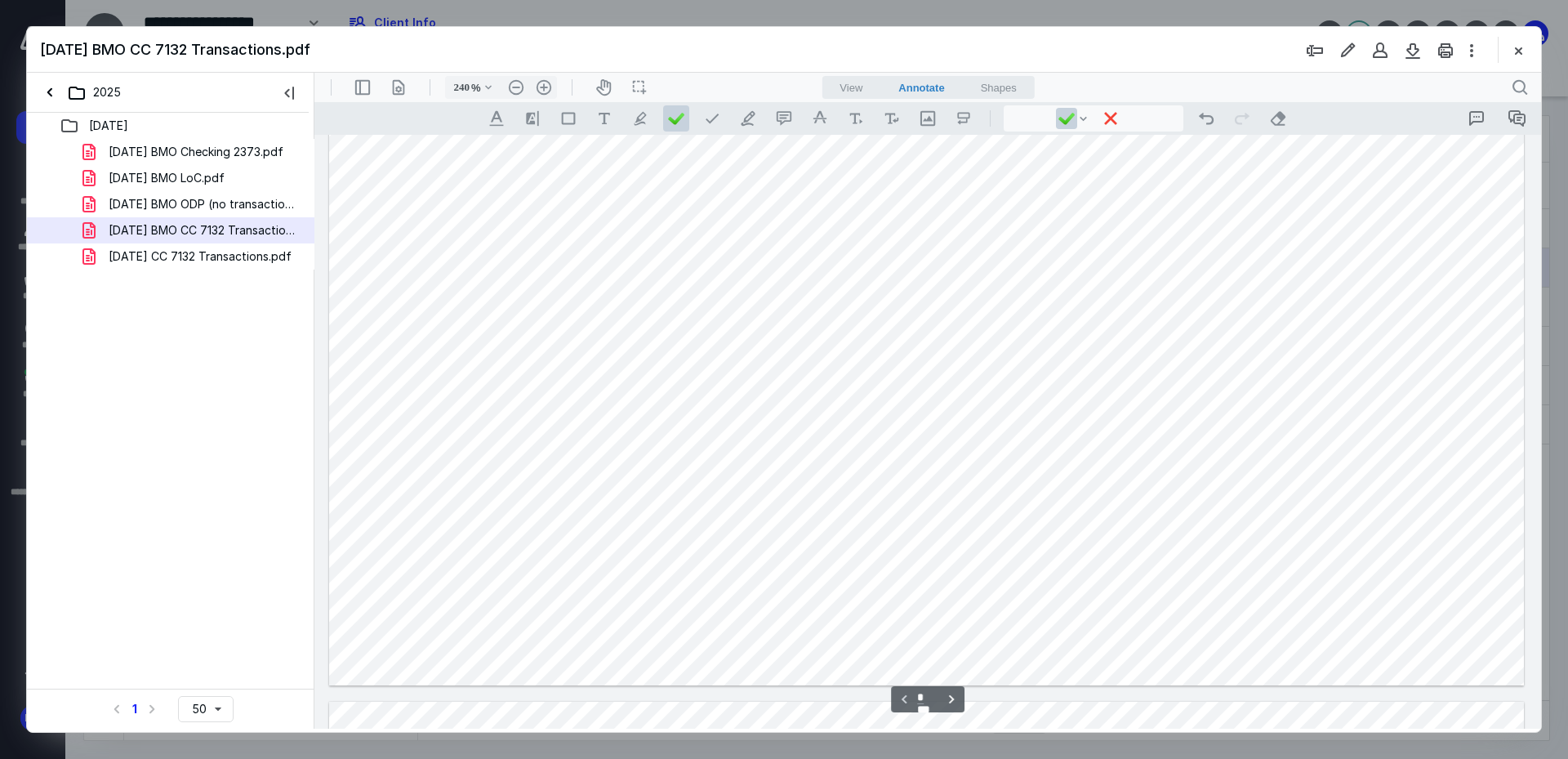 scroll, scrollTop: 980, scrollLeft: 0, axis: vertical 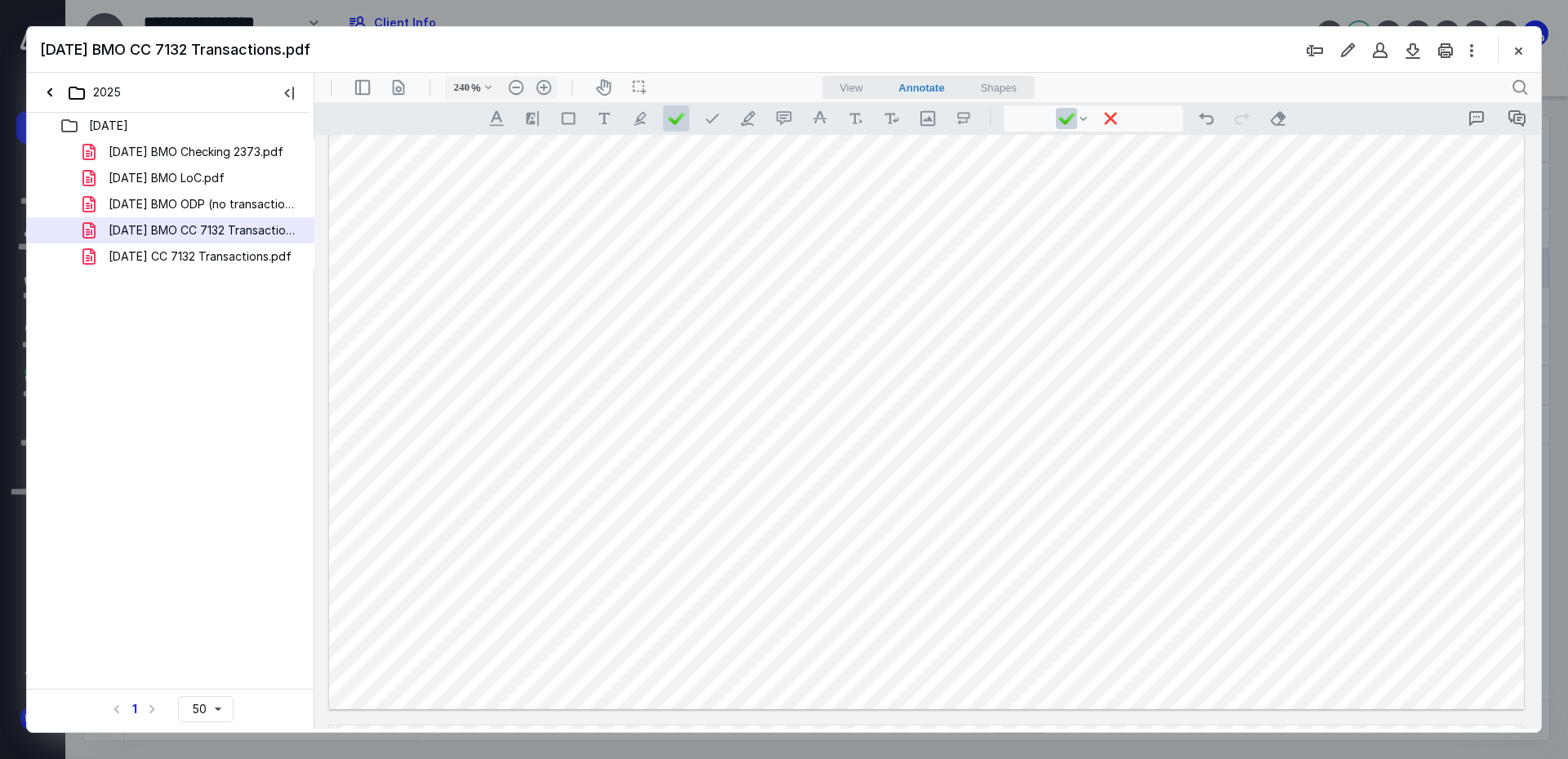 drag, startPoint x: 1517, startPoint y: 38, endPoint x: 1472, endPoint y: 71, distance: 55.803226 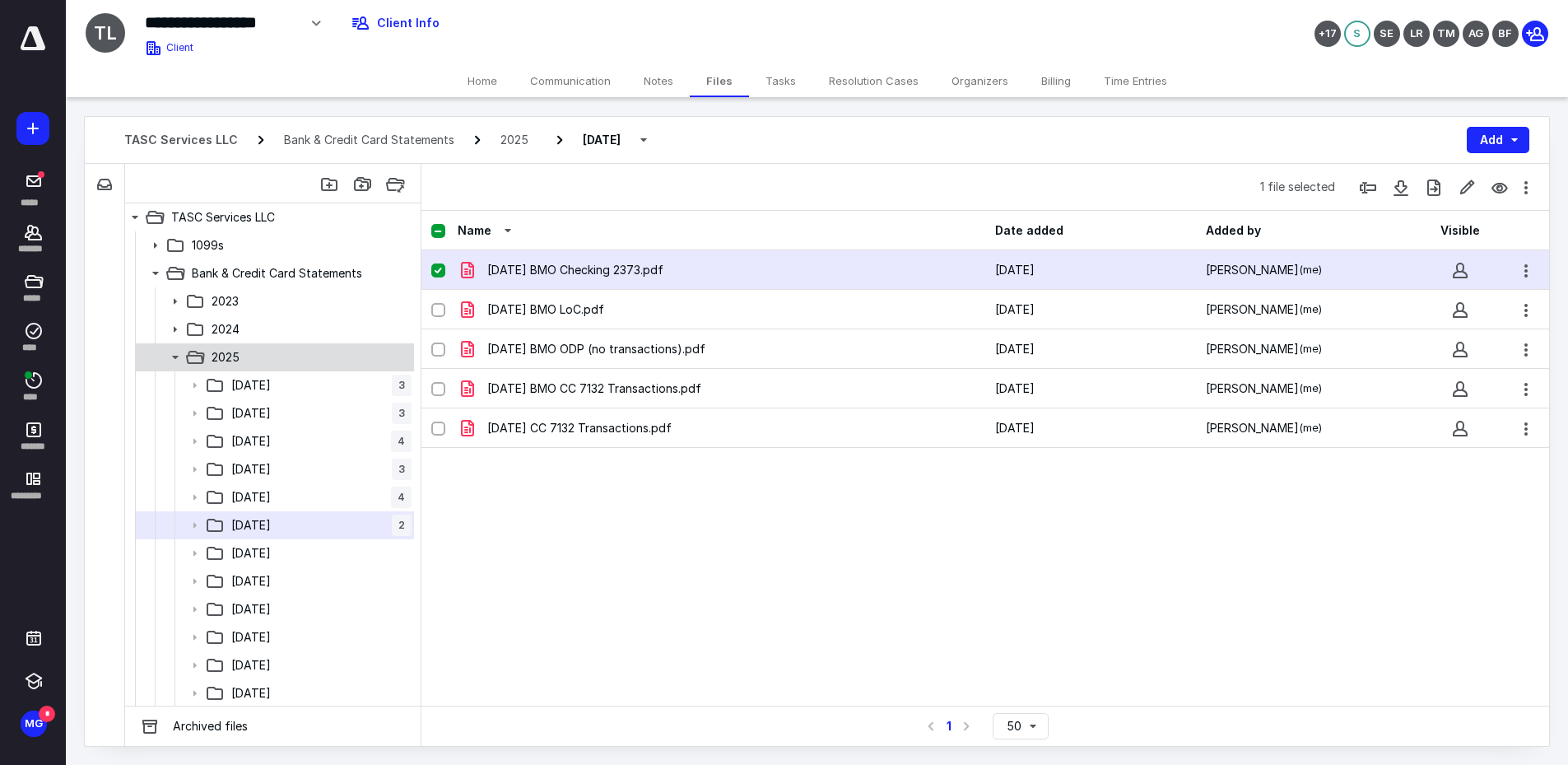 click 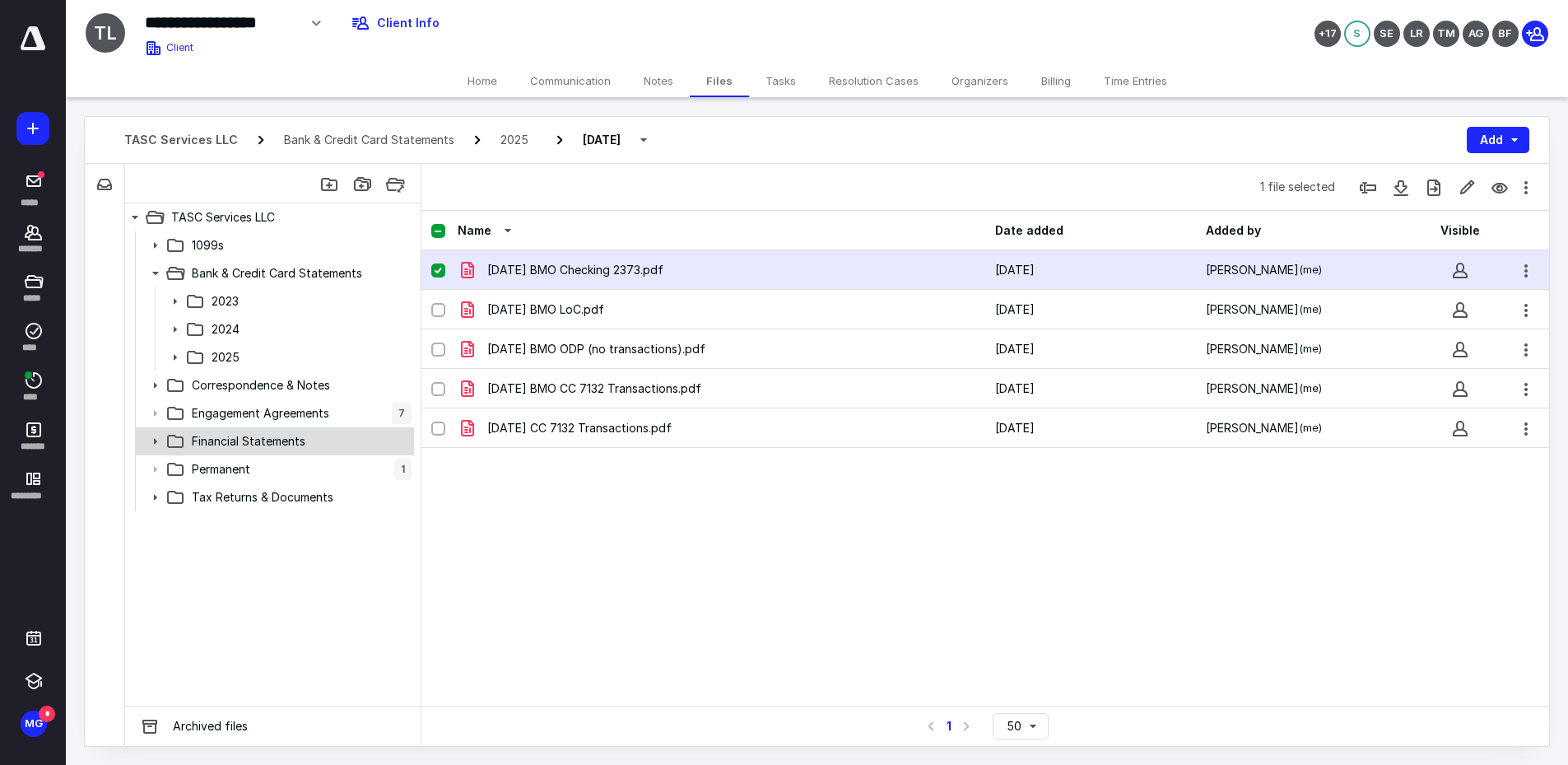 click 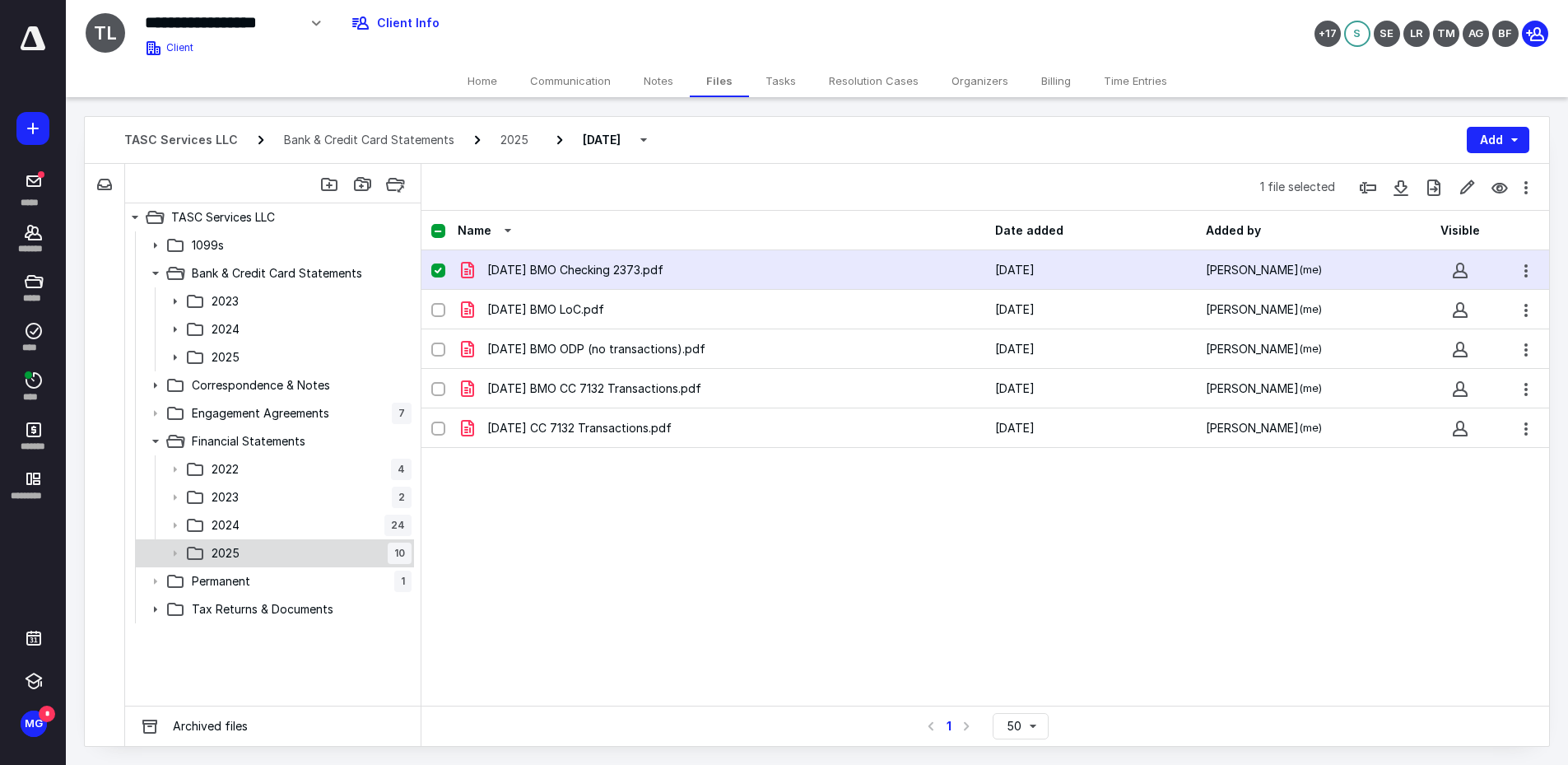 click on "2025 10" at bounding box center (308, 553) 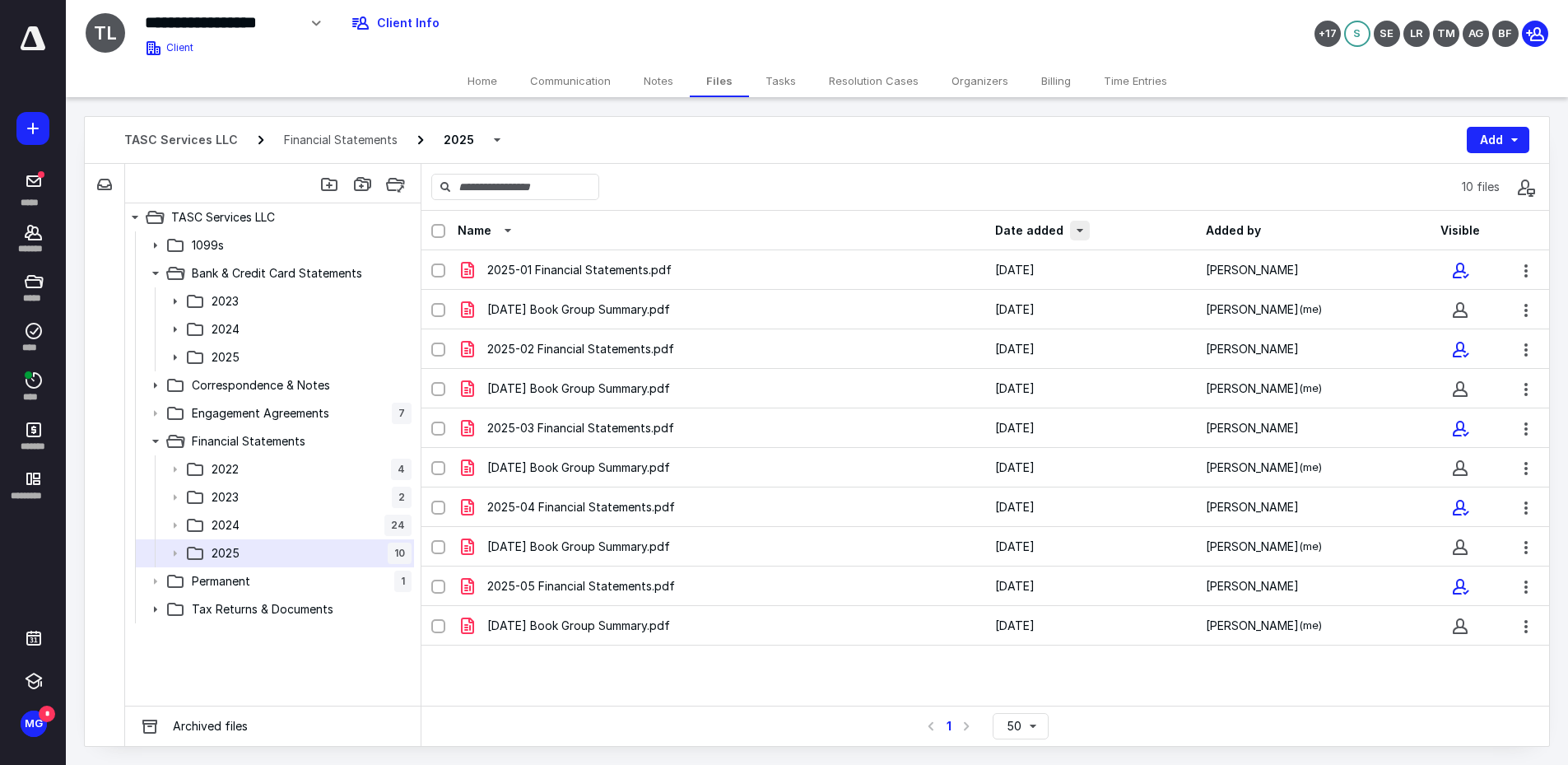 click at bounding box center [1080, 231] 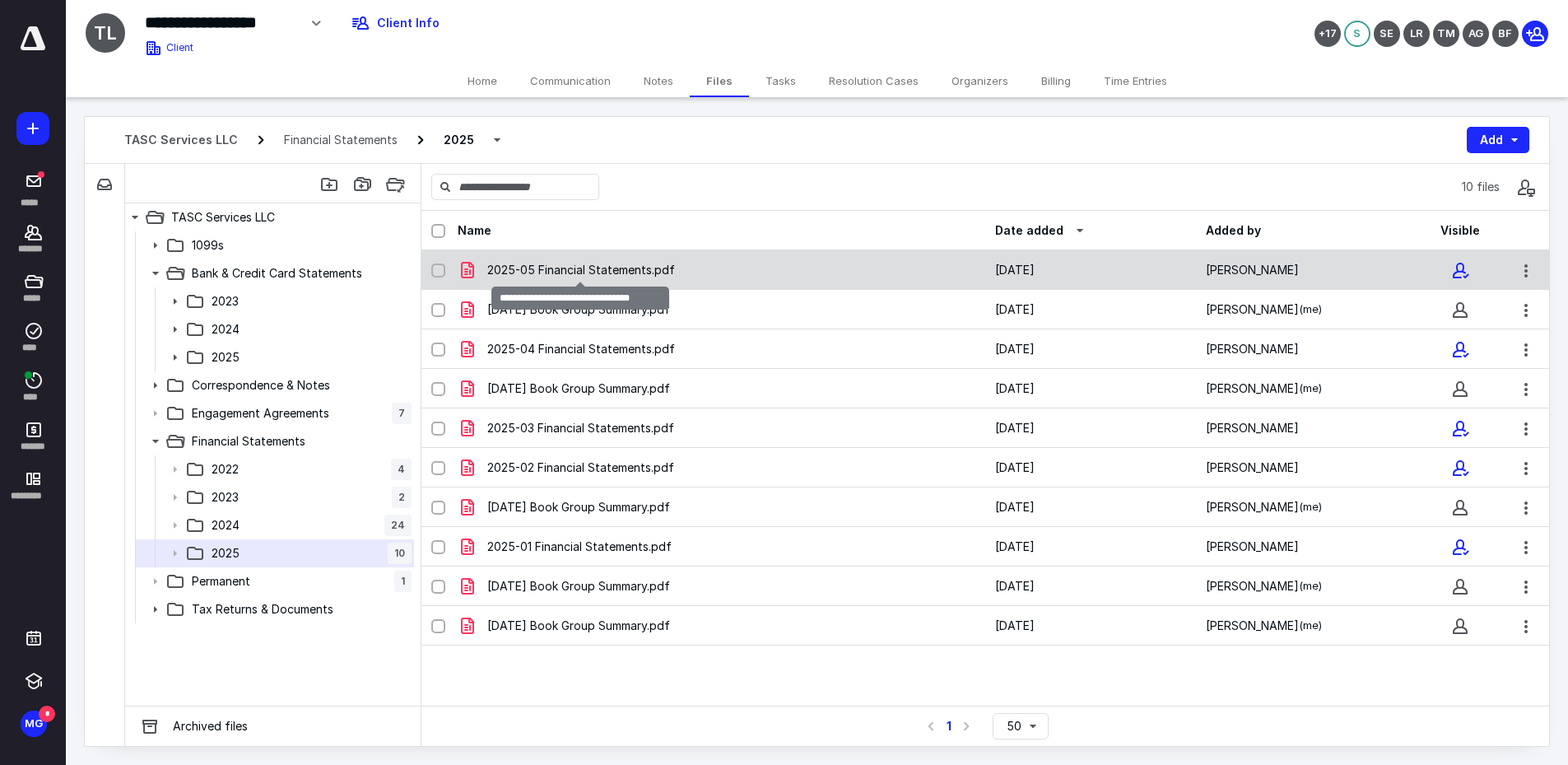 click on "2025-05 Financial Statements.pdf" at bounding box center (581, 270) 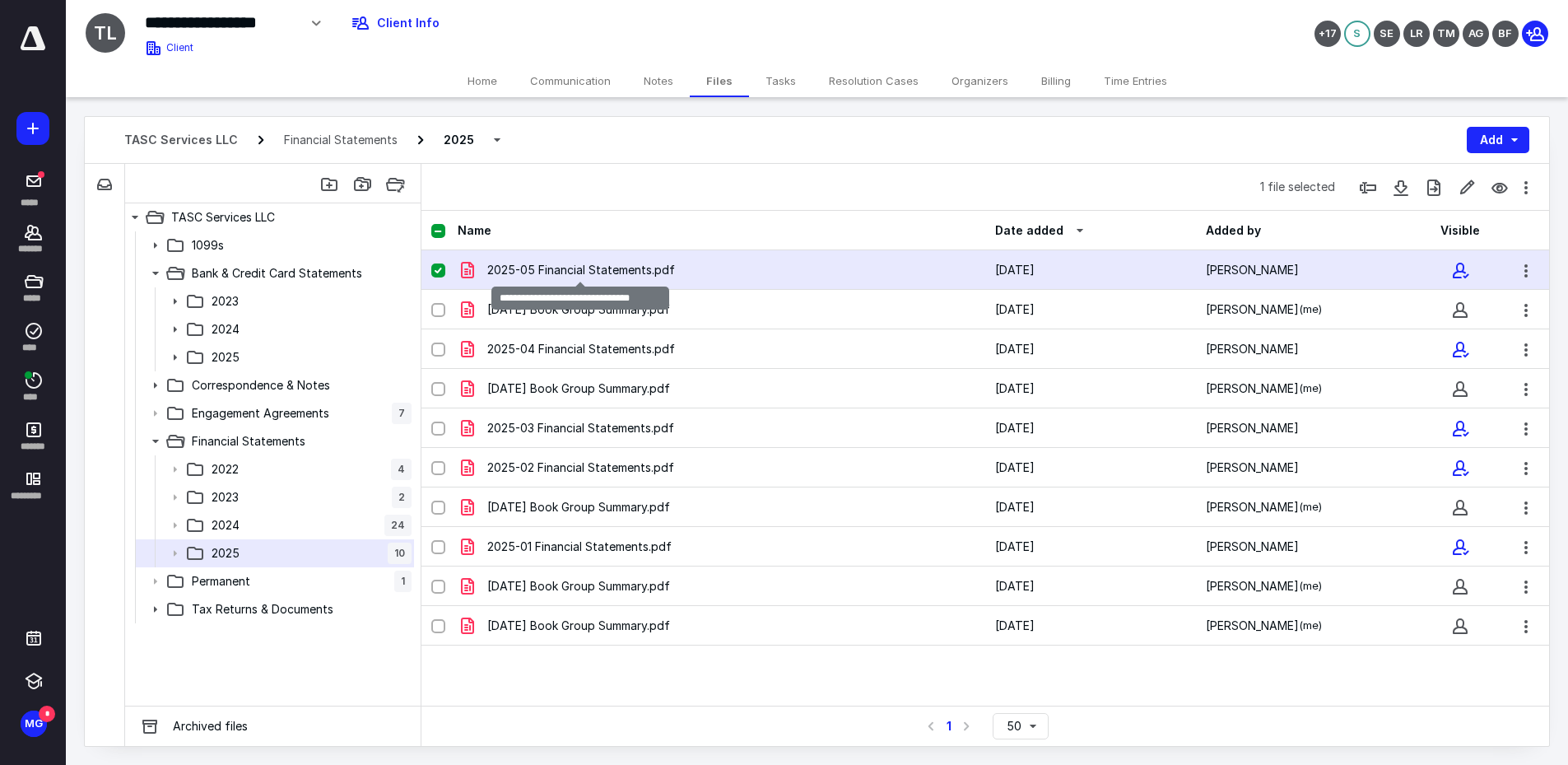 click on "2025-05 Financial Statements.pdf" at bounding box center [581, 270] 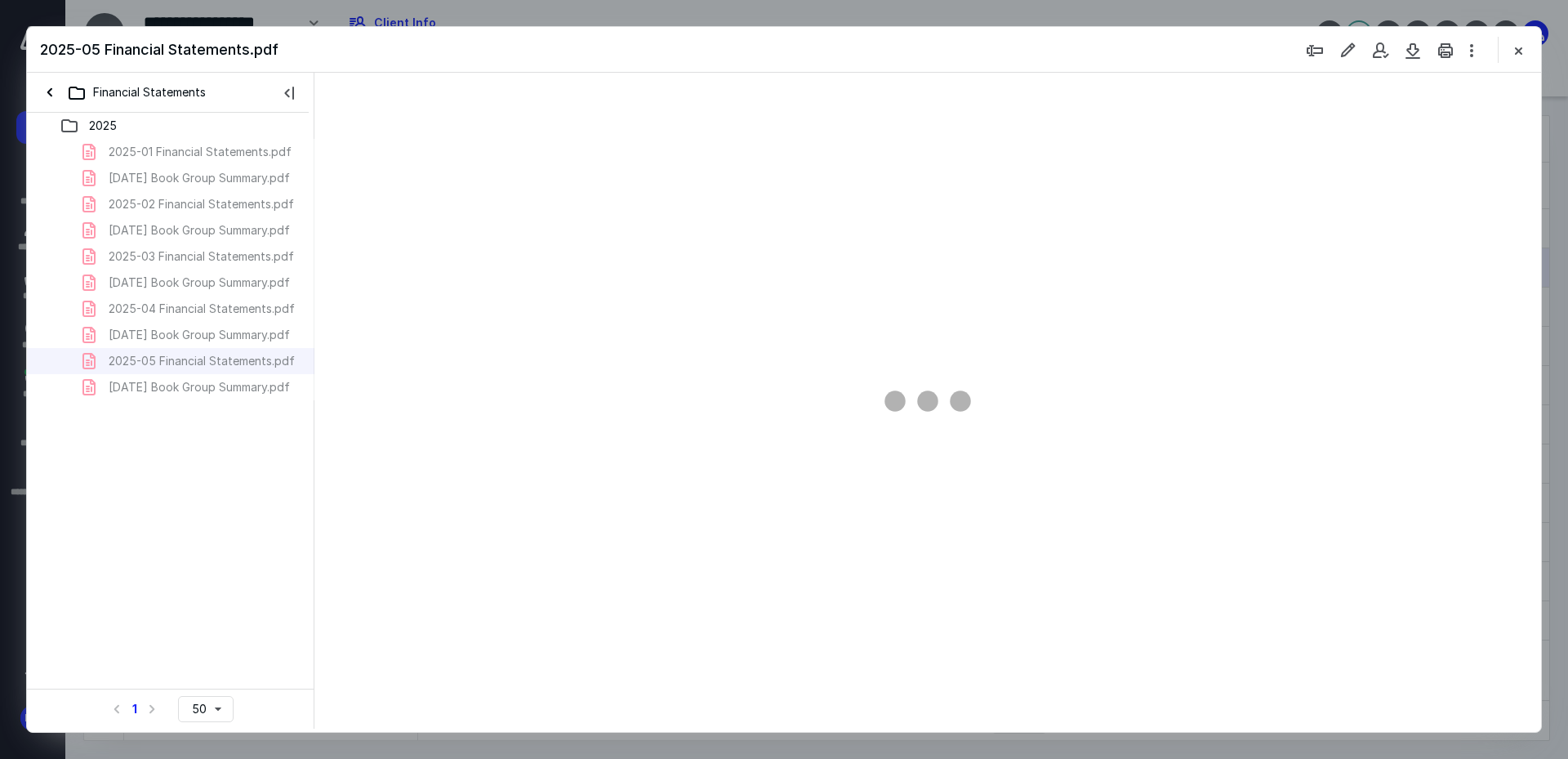 scroll, scrollTop: 0, scrollLeft: 0, axis: both 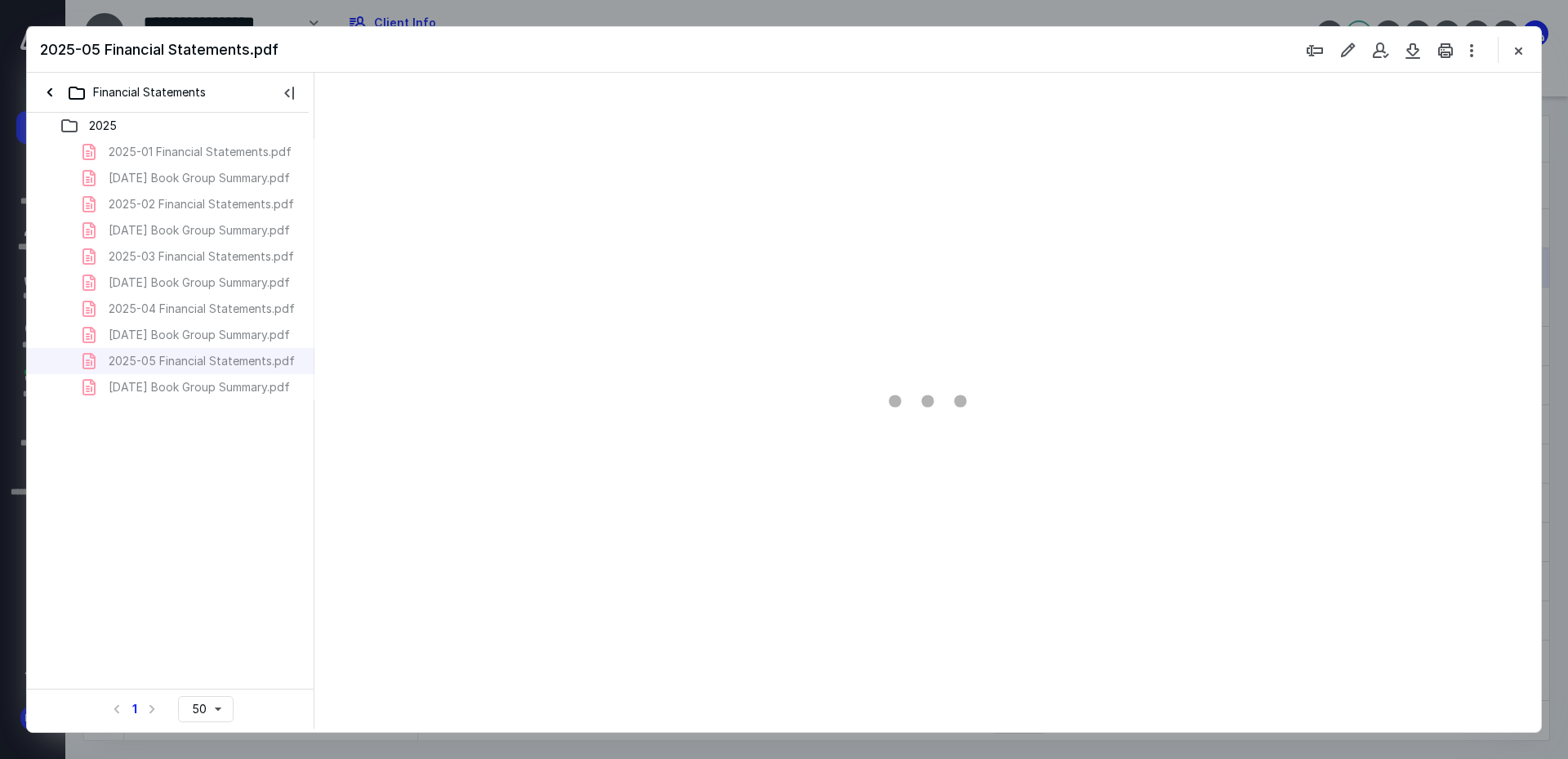 type on "241" 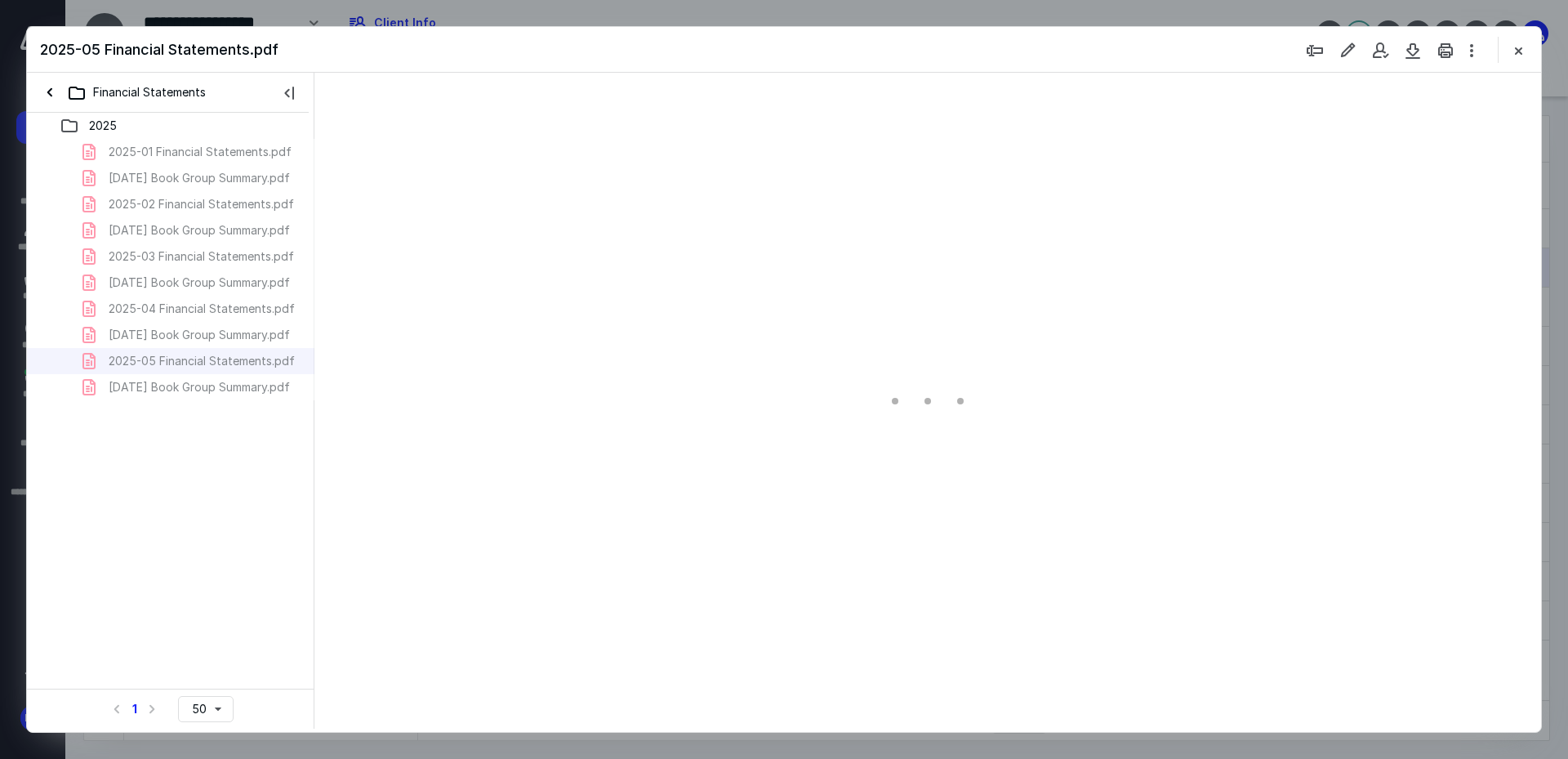 scroll, scrollTop: 70, scrollLeft: 0, axis: vertical 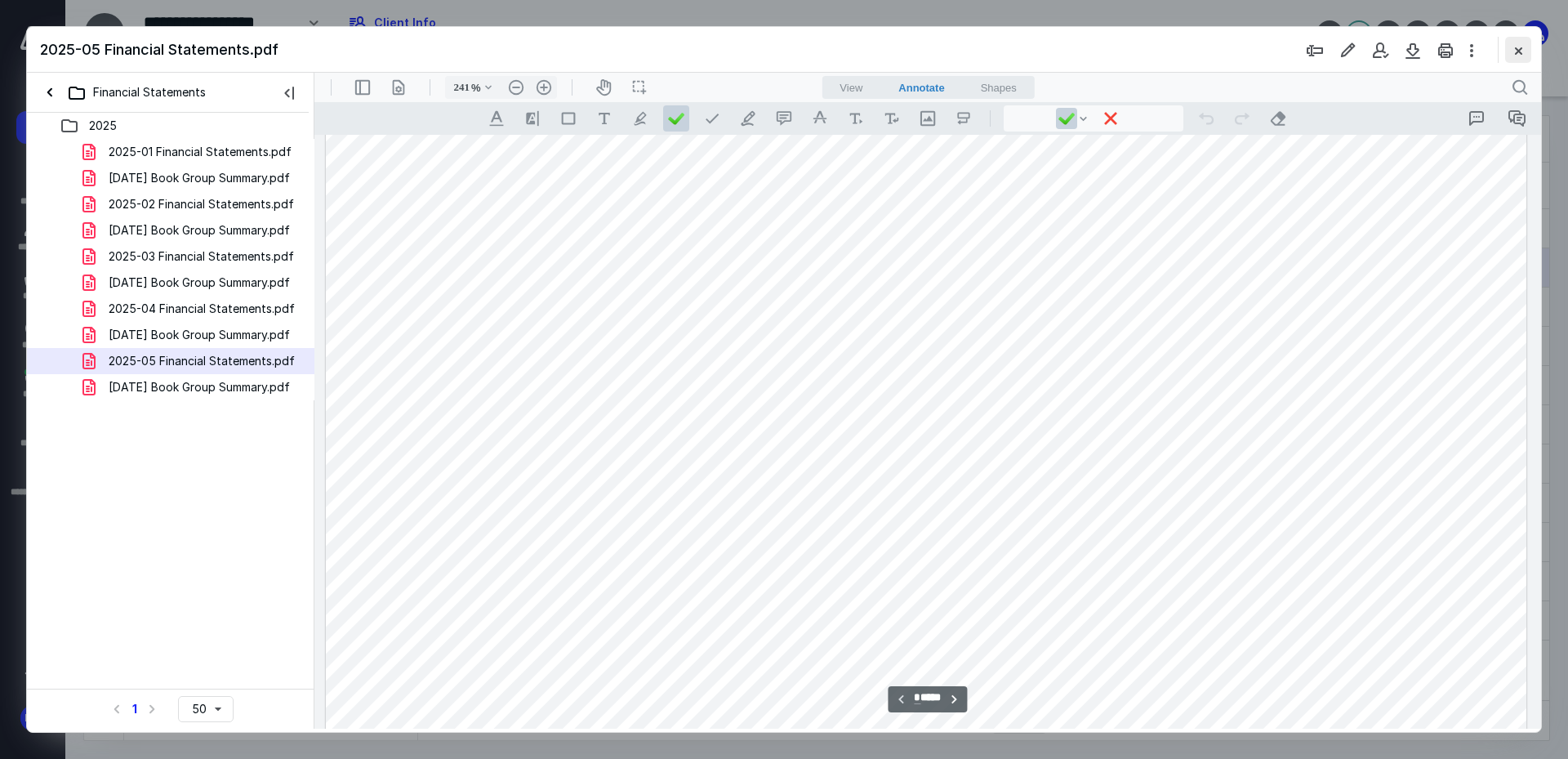 click at bounding box center [1518, 50] 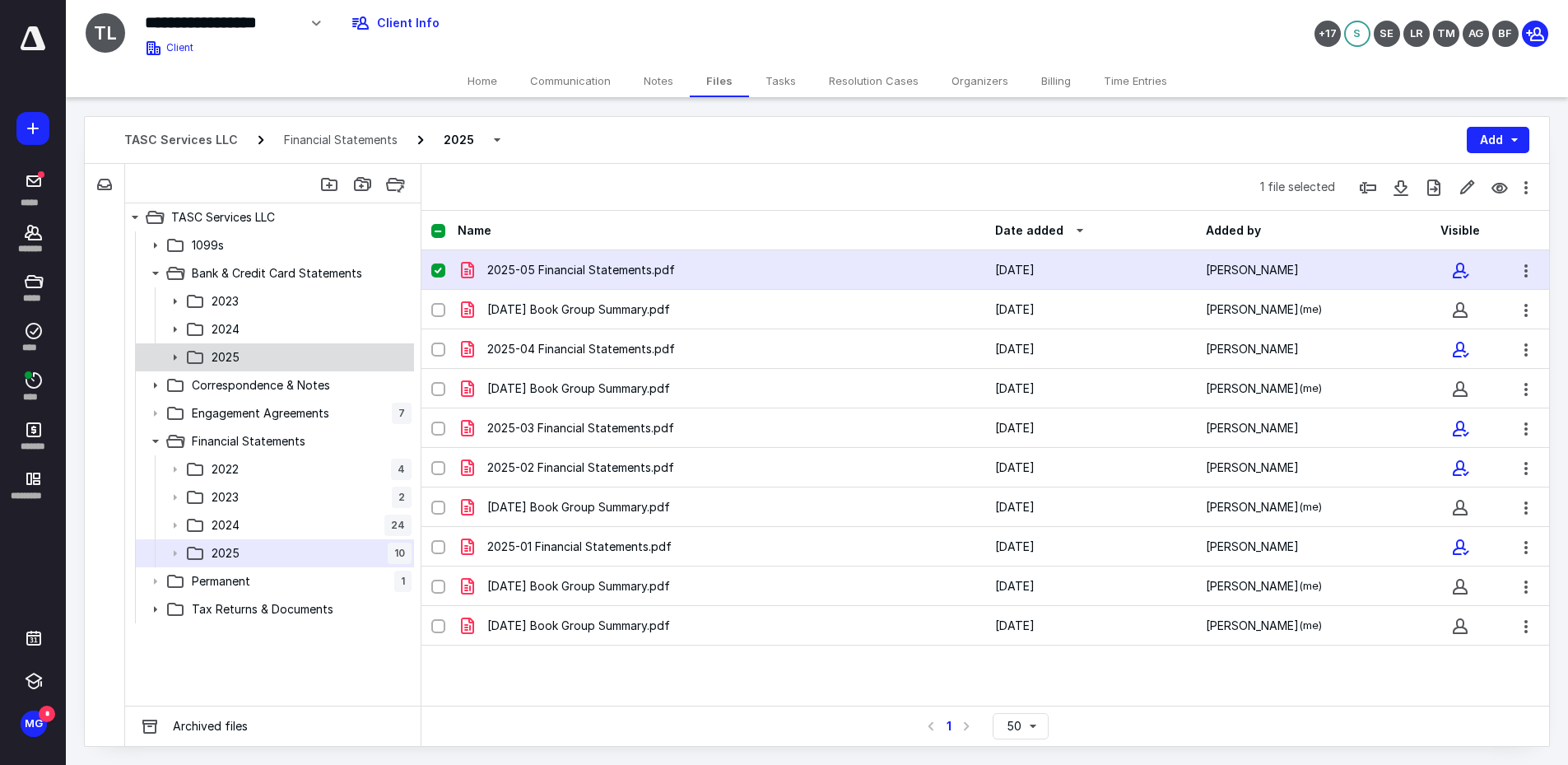 click 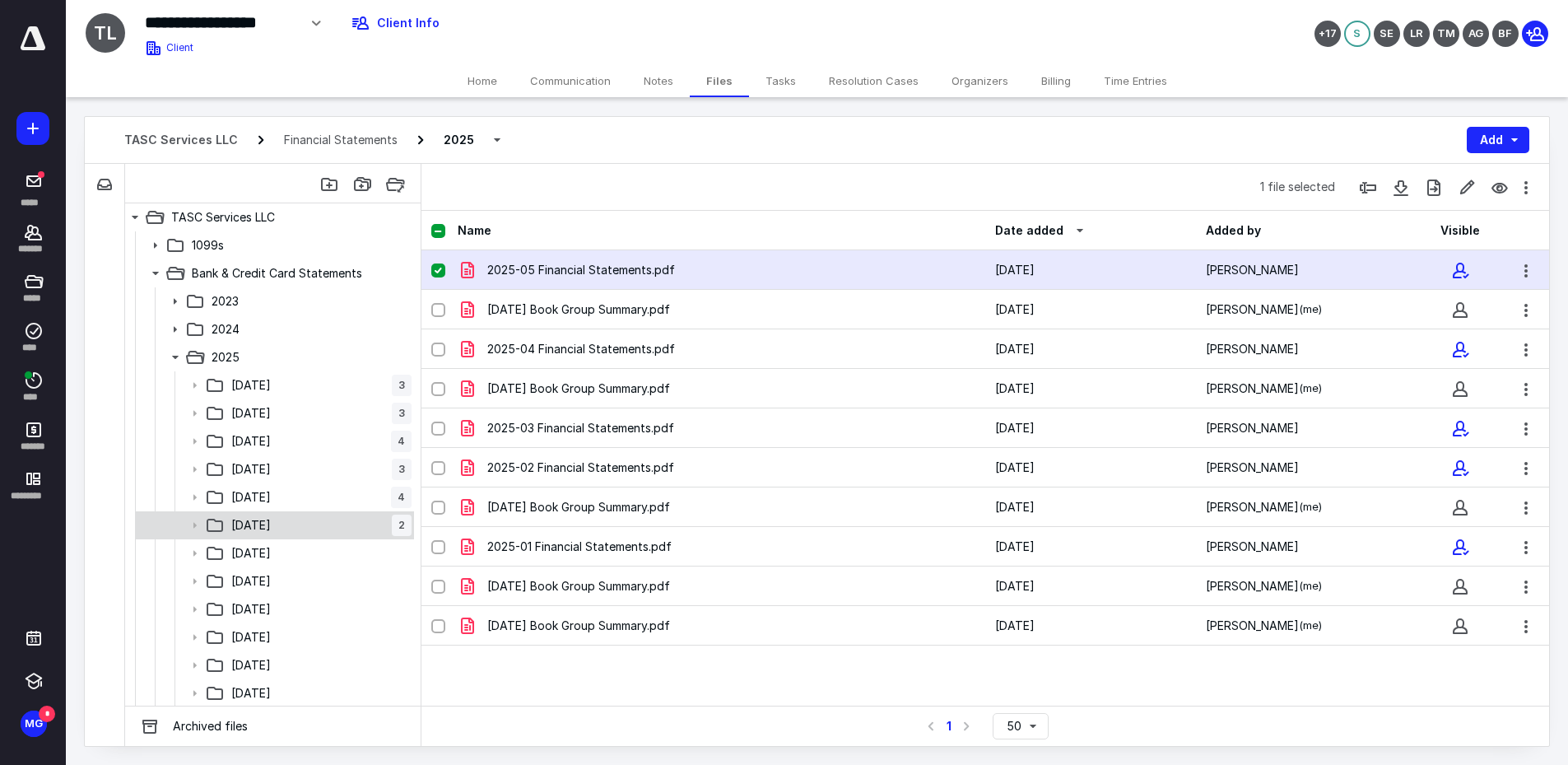 click on "06 June 2" at bounding box center (318, 525) 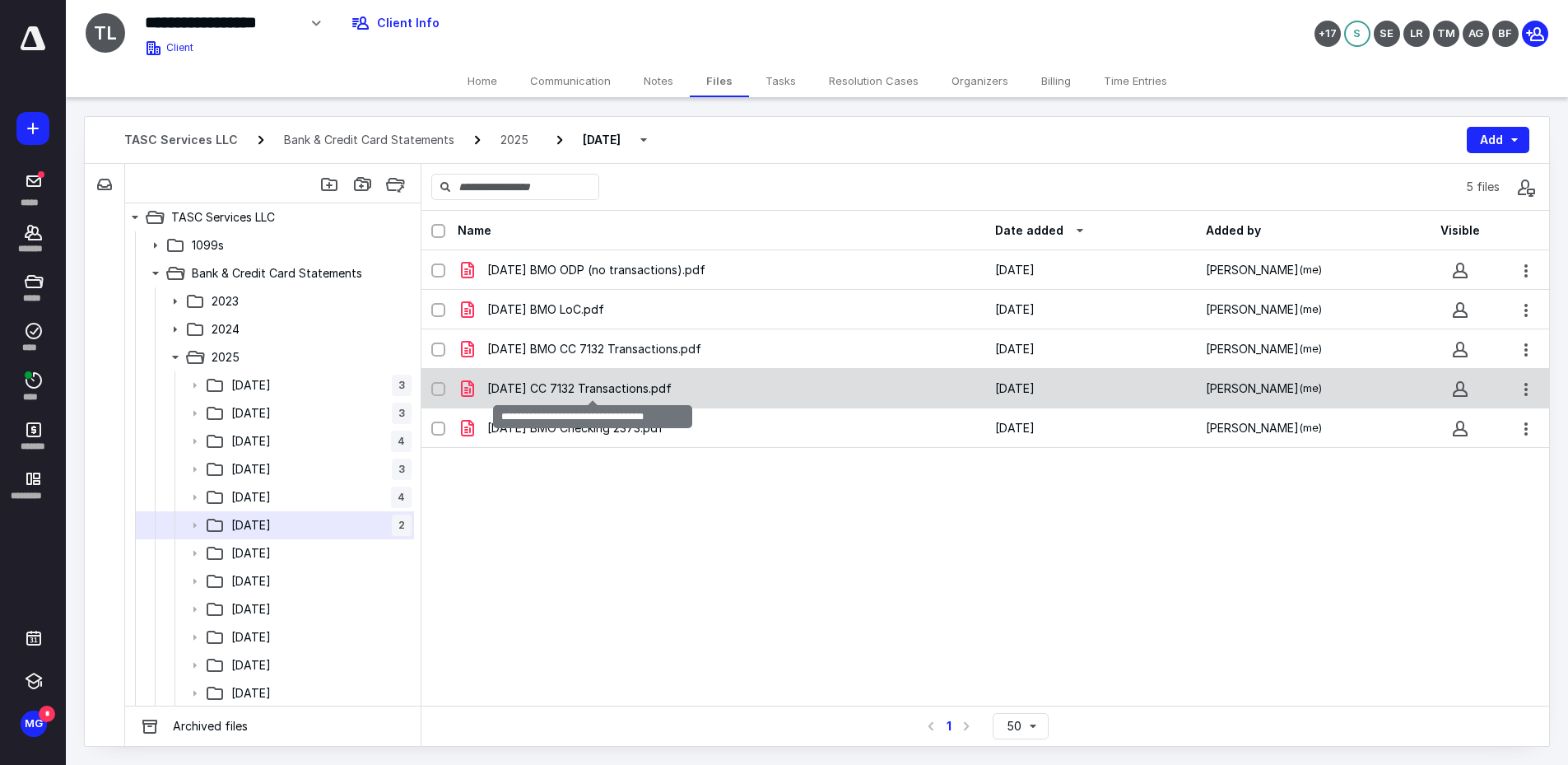 click on "2025-07-04 CC 7132 Transactions.pdf" at bounding box center (579, 389) 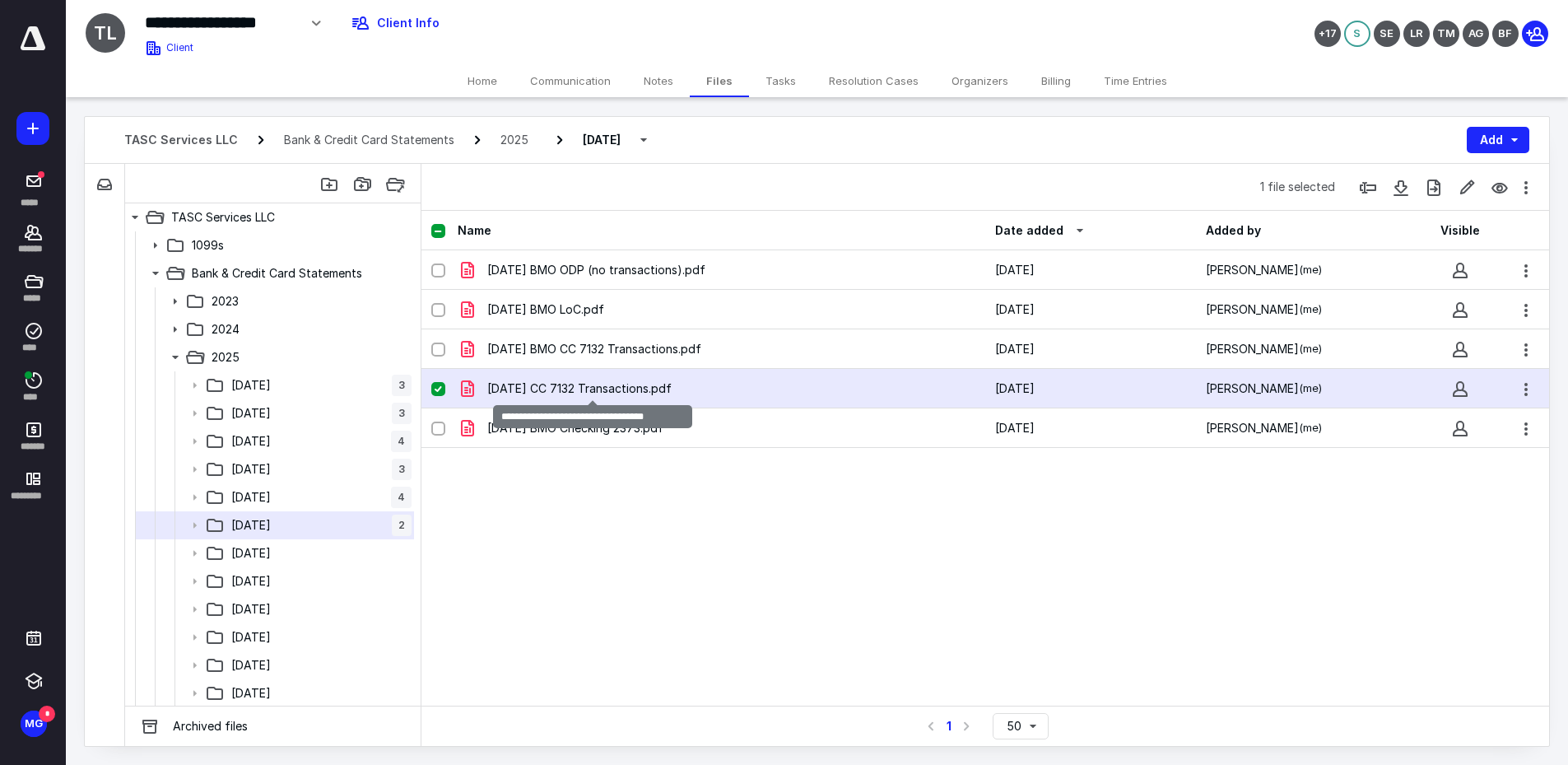 click on "2025-07-04 CC 7132 Transactions.pdf" at bounding box center (579, 389) 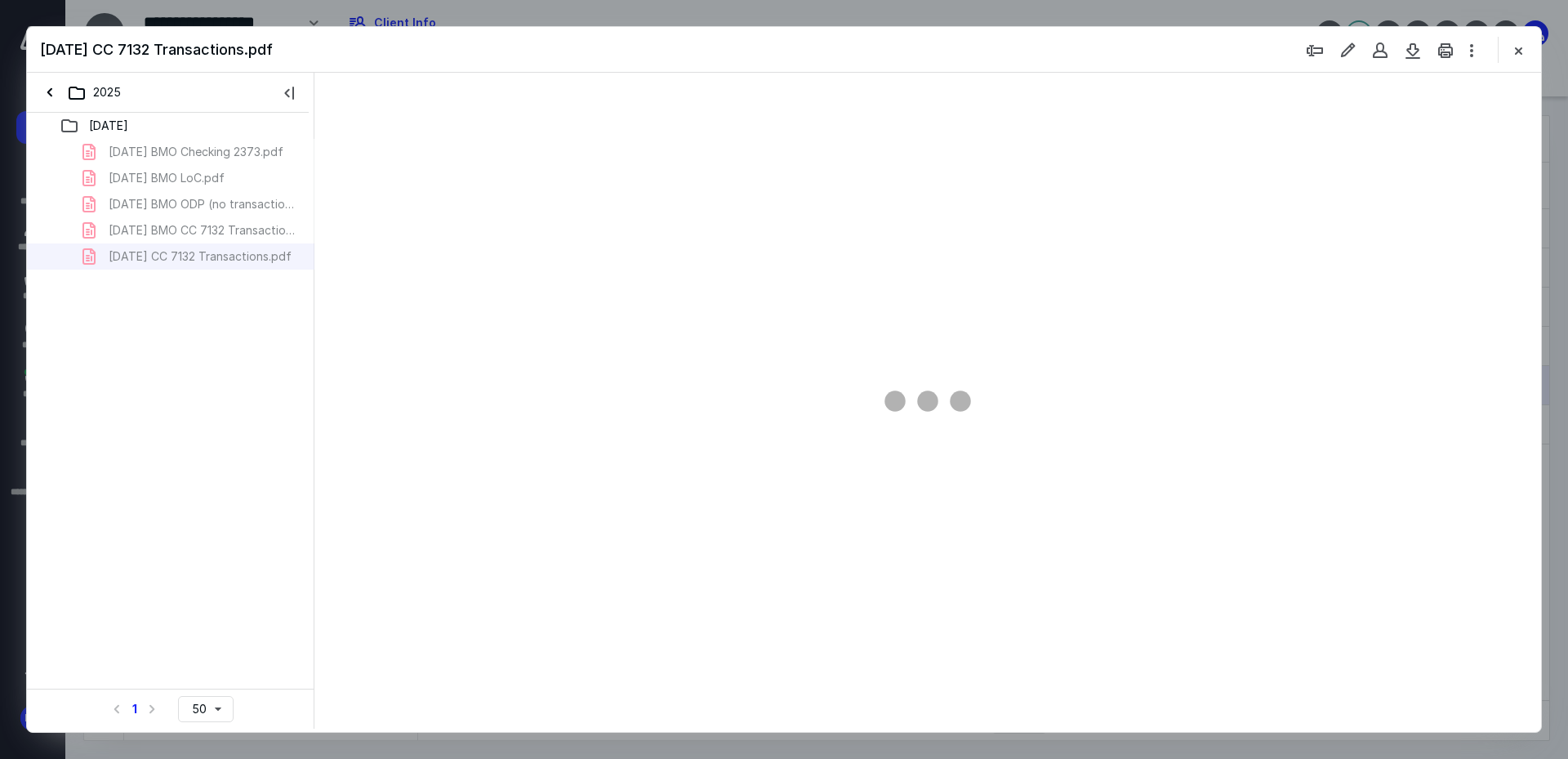 scroll, scrollTop: 0, scrollLeft: 0, axis: both 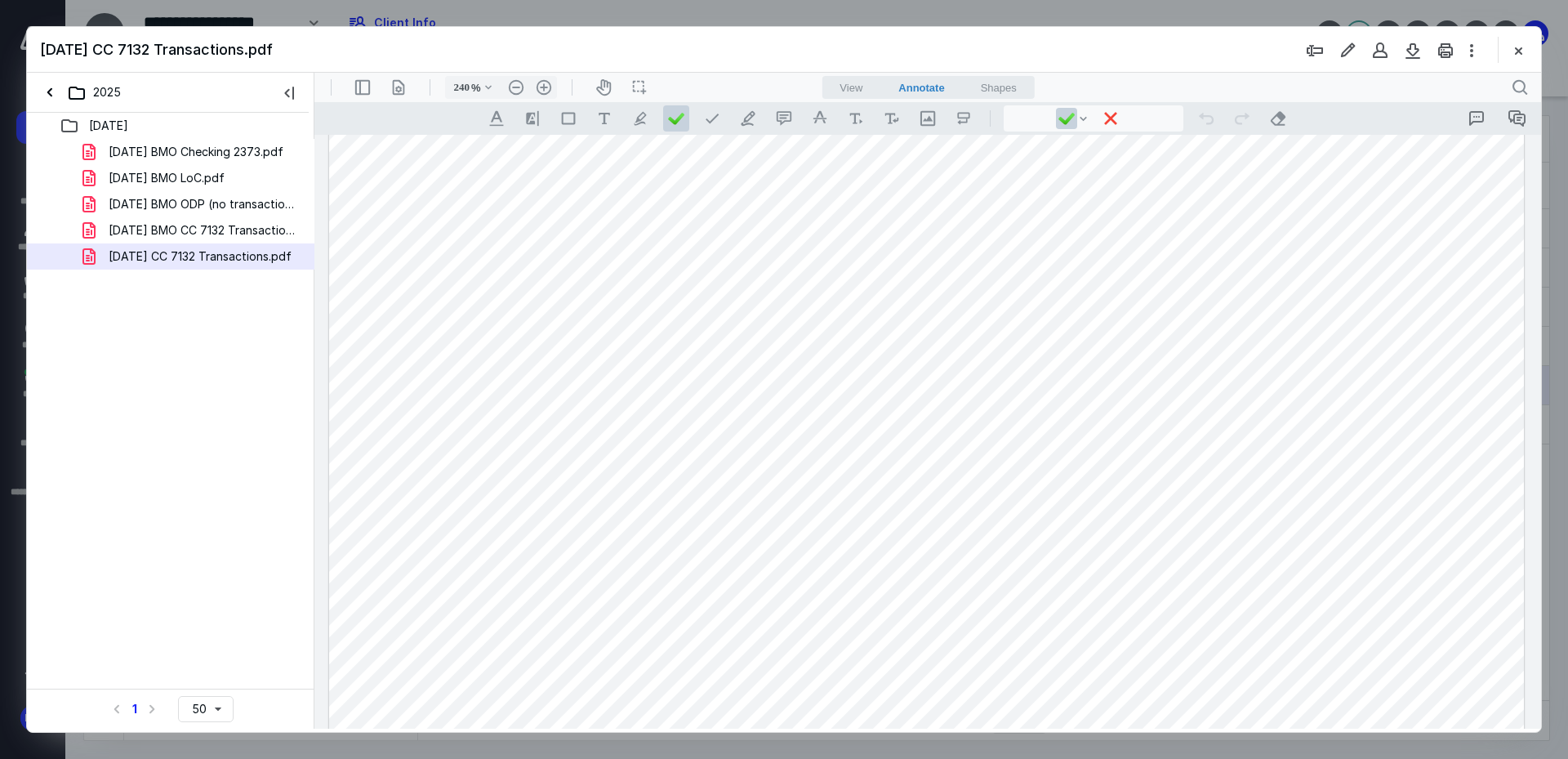click on "2025-06-30 BMO LoC.pdf" at bounding box center (167, 178) 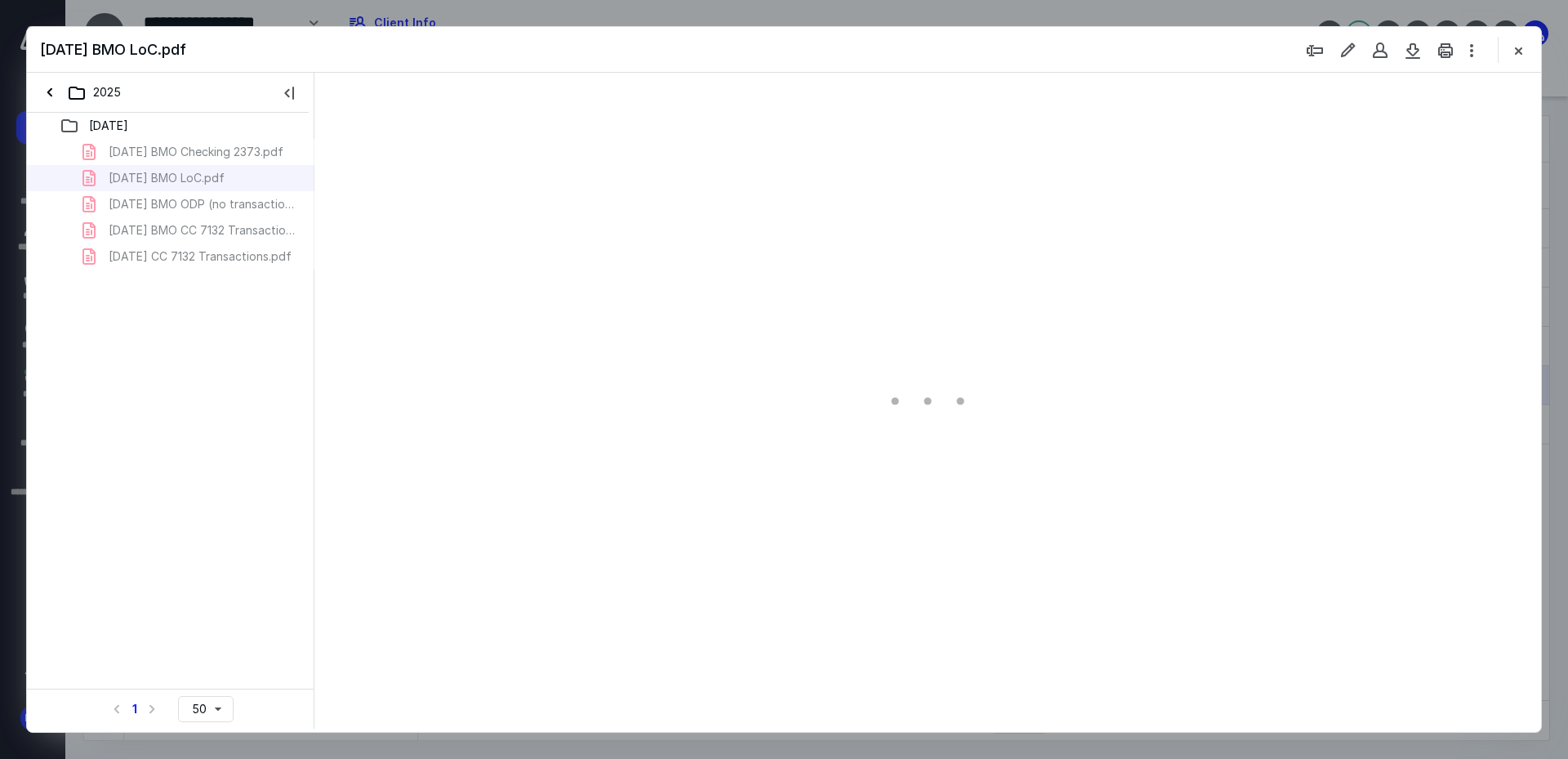 type on "240" 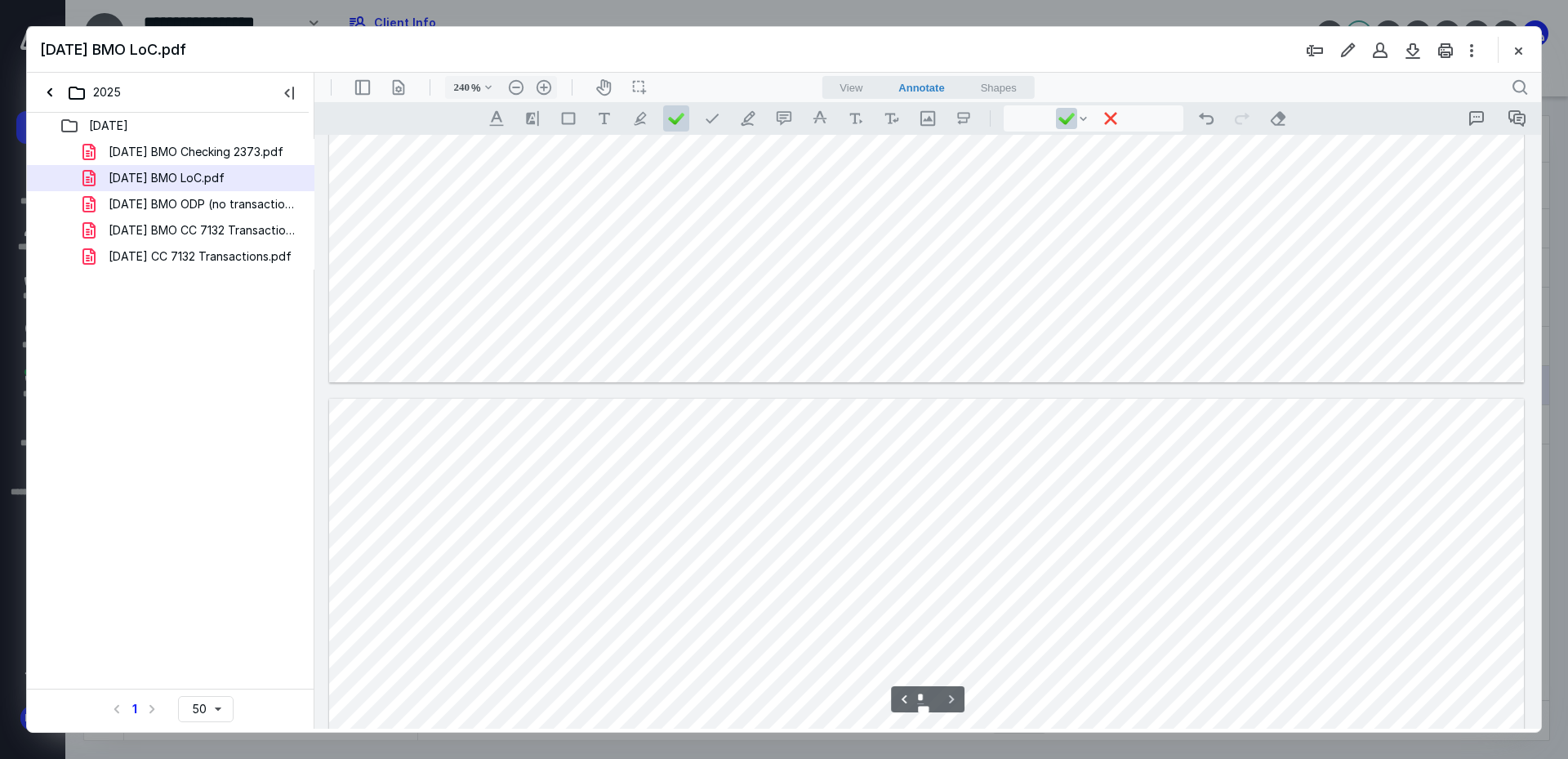 scroll, scrollTop: 1634, scrollLeft: 0, axis: vertical 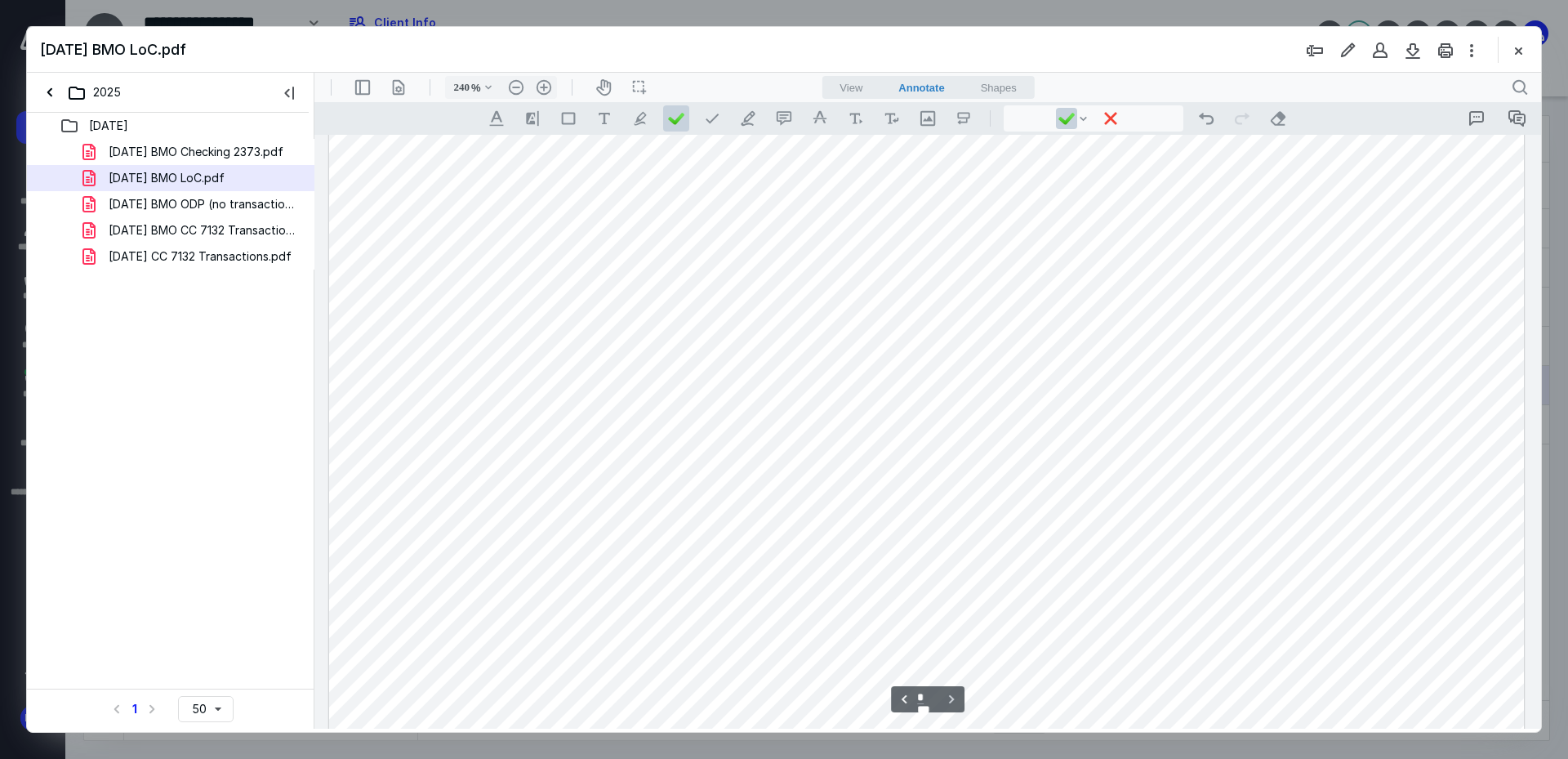 click at bounding box center (926, 846) 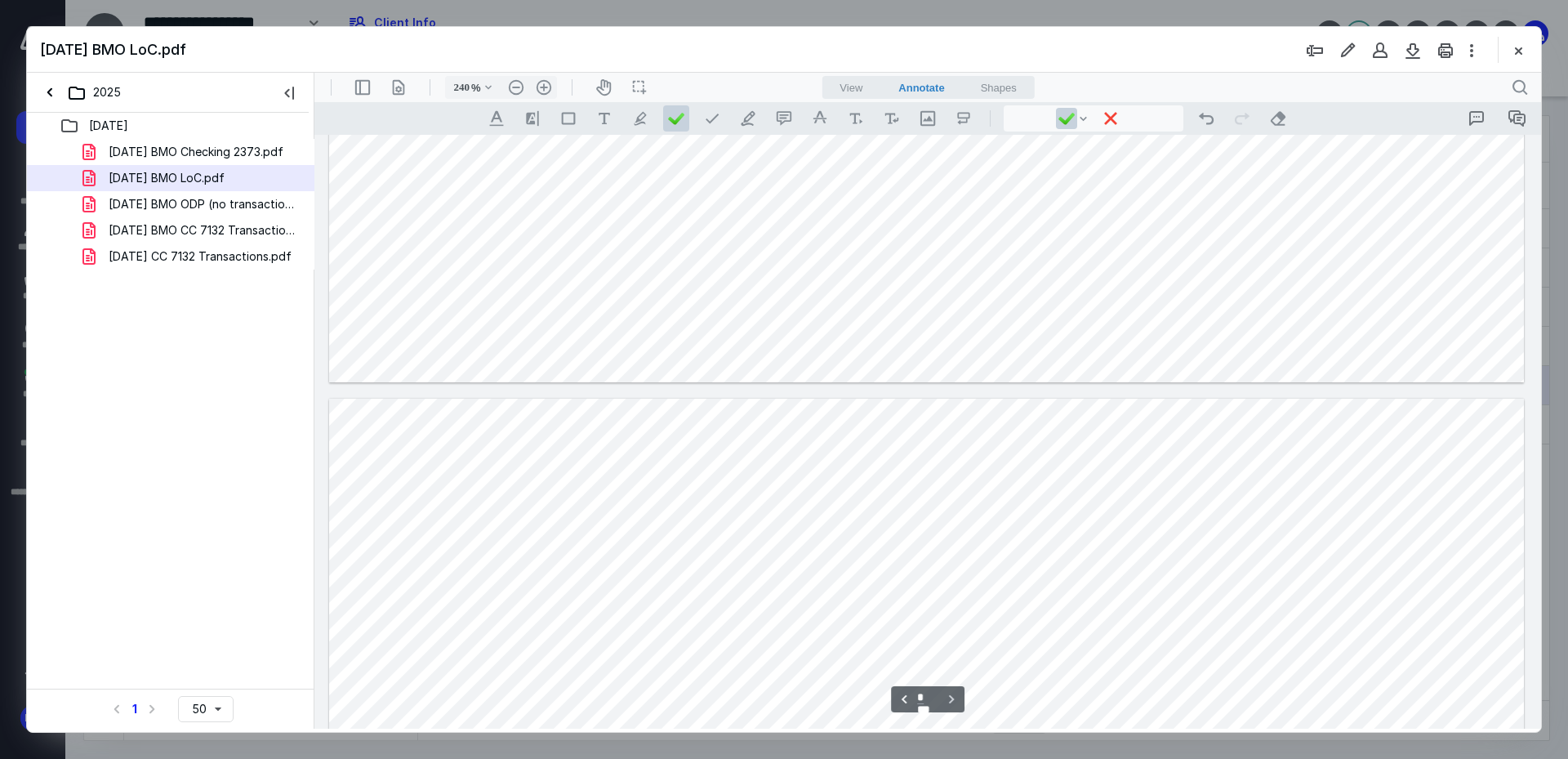 type on "*" 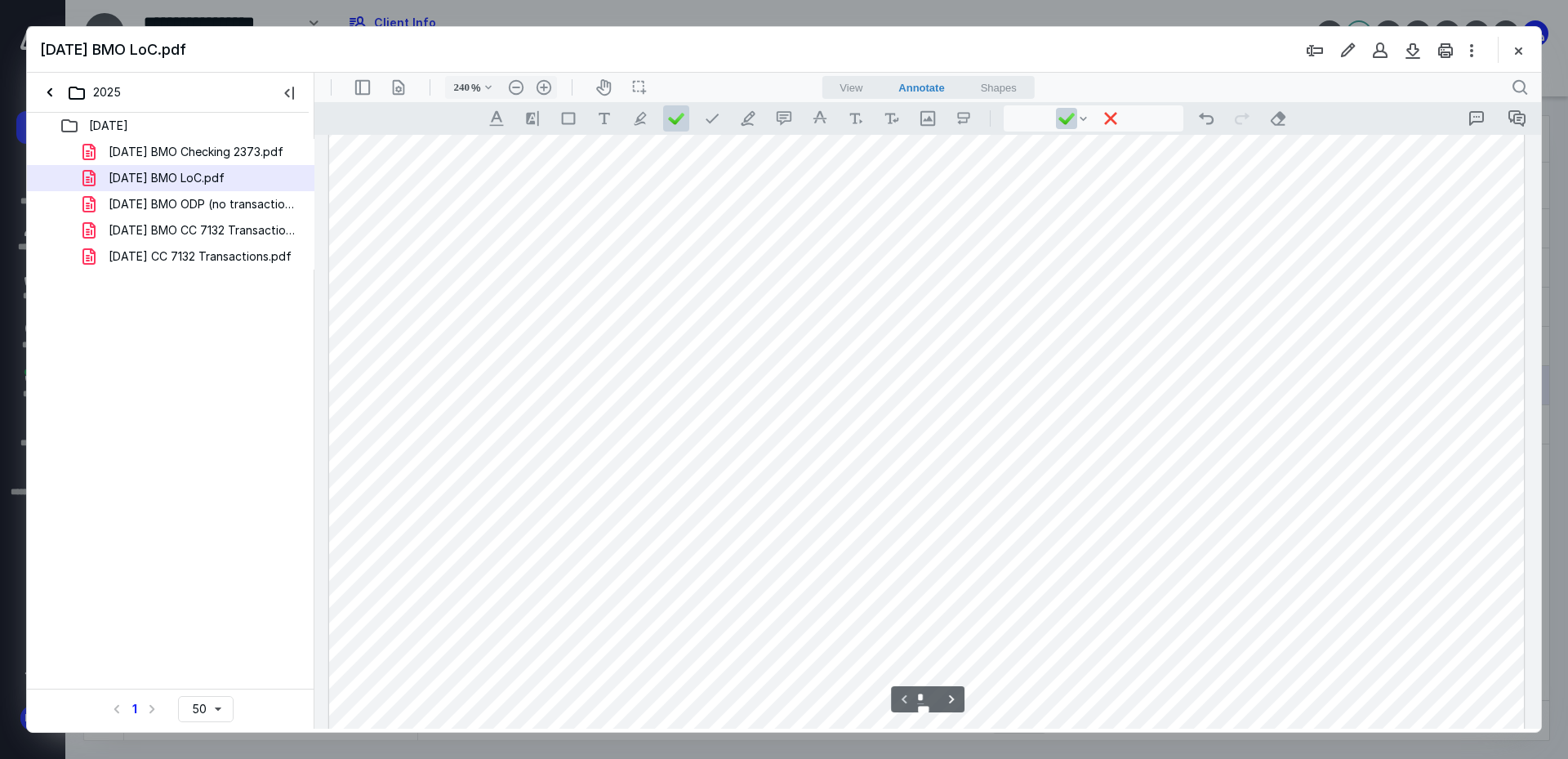 scroll, scrollTop: 572, scrollLeft: 0, axis: vertical 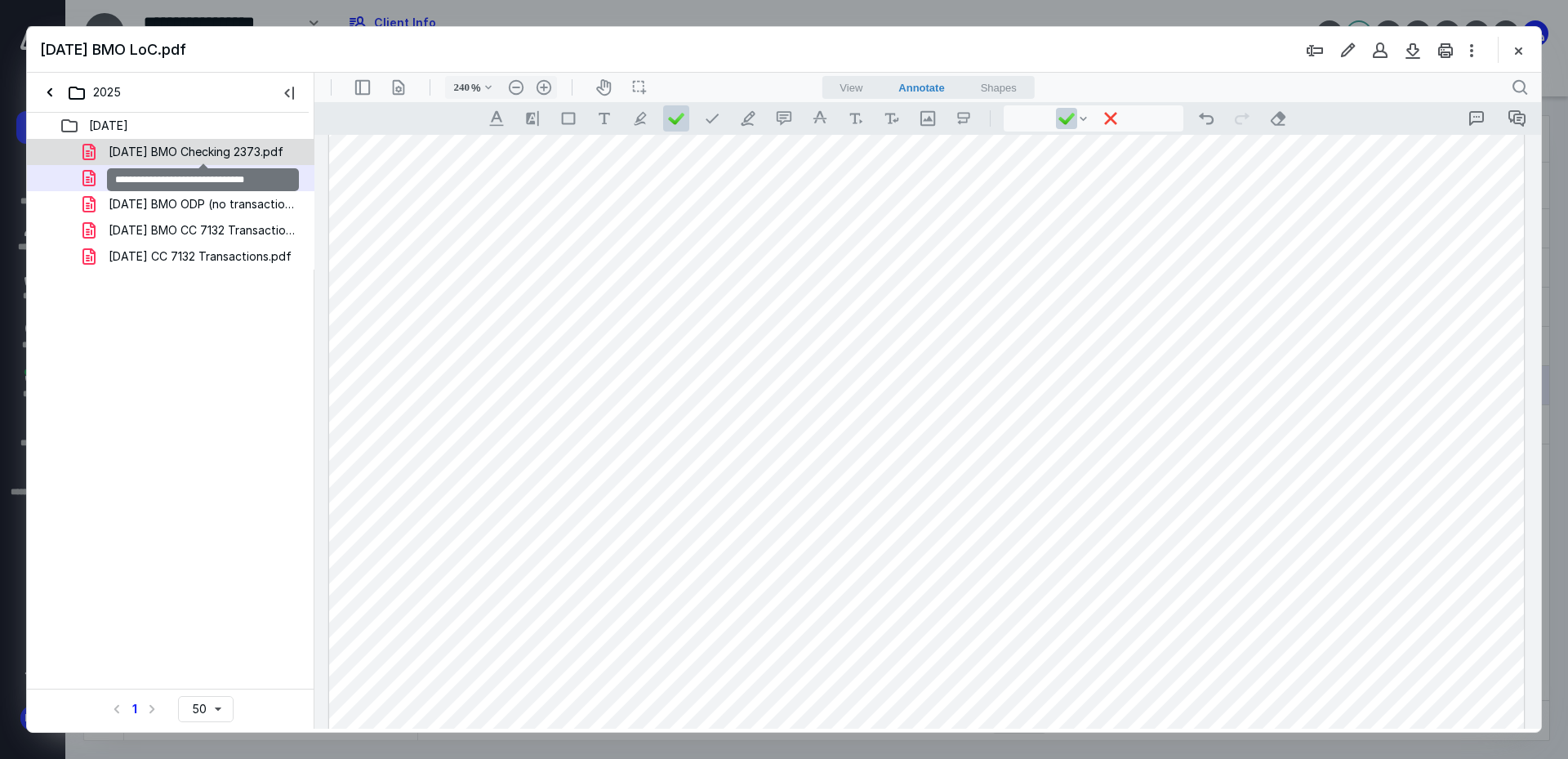 click on "2025-06-30 BMO Checking 2373.pdf" at bounding box center [196, 152] 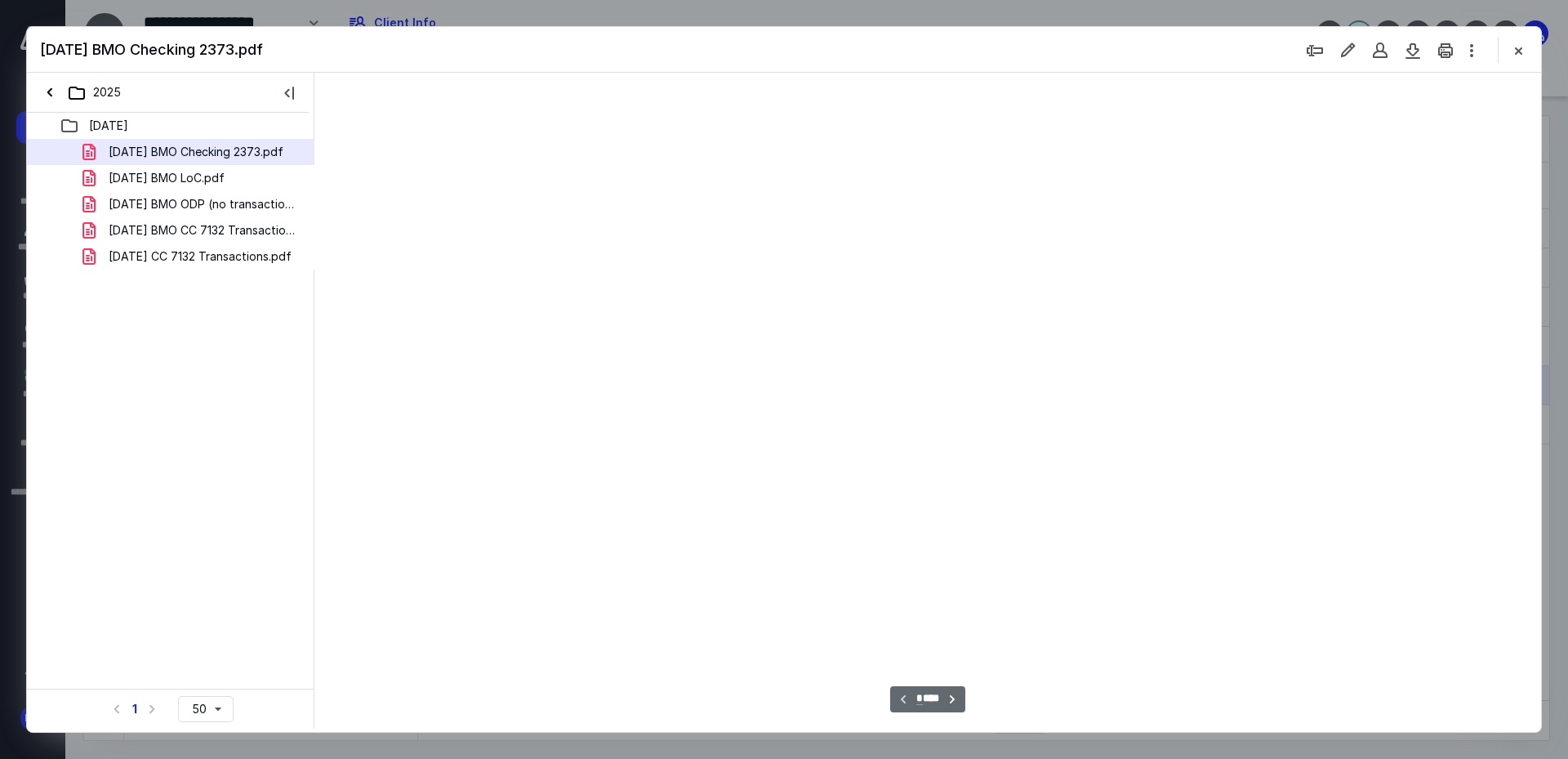 type on "241" 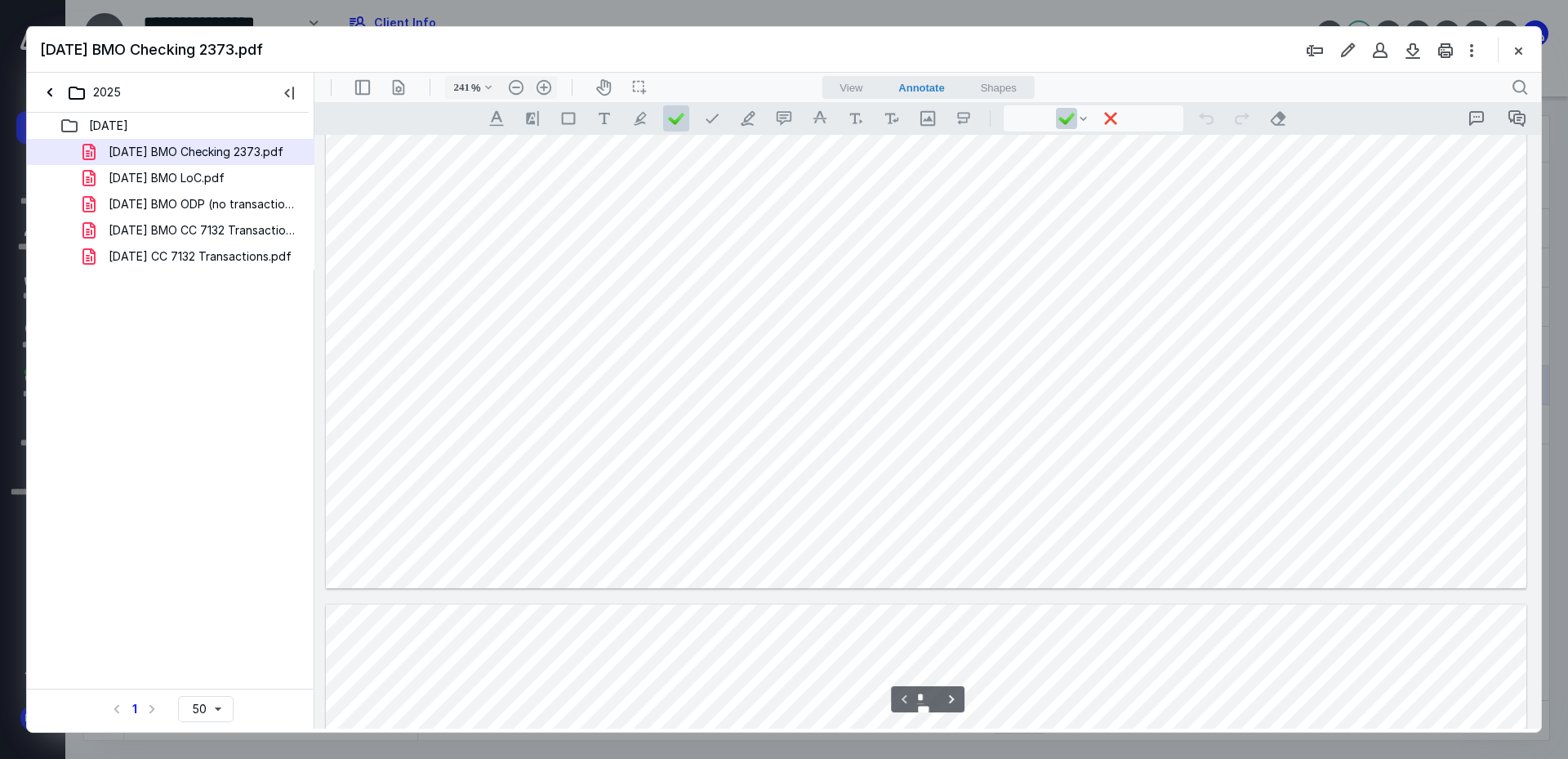 scroll, scrollTop: 1132, scrollLeft: 0, axis: vertical 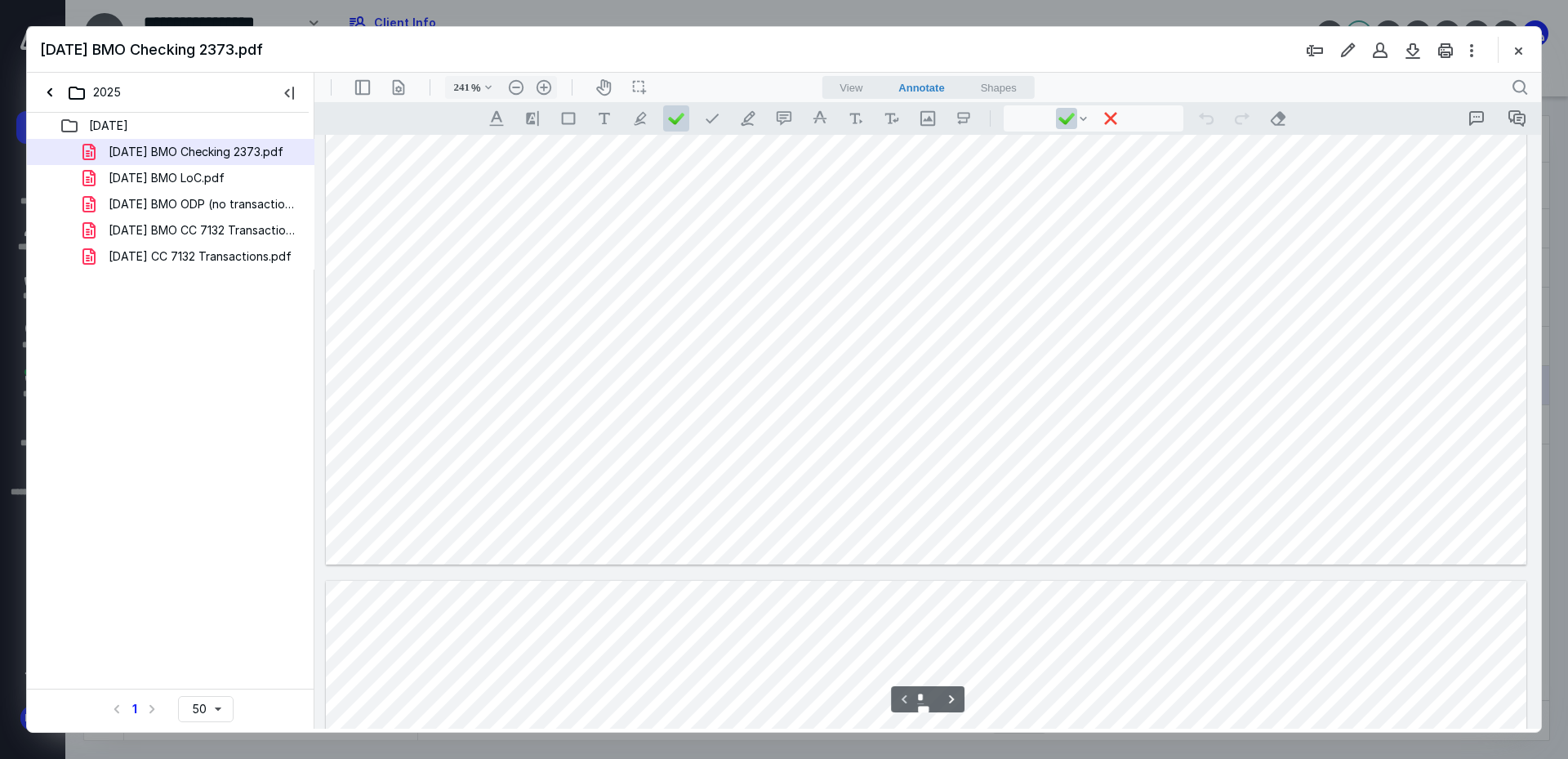 type on "*" 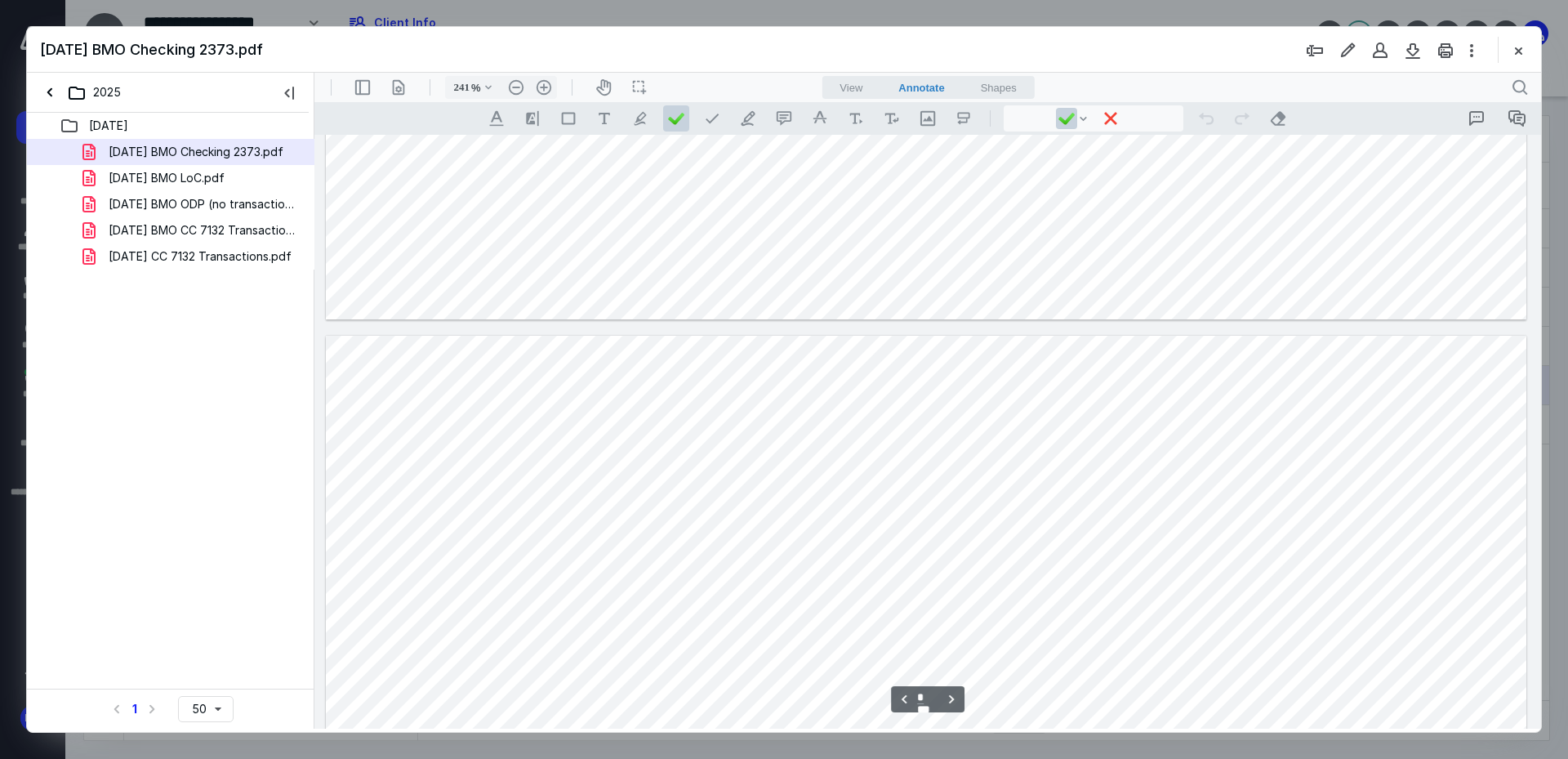 scroll, scrollTop: 1704, scrollLeft: 0, axis: vertical 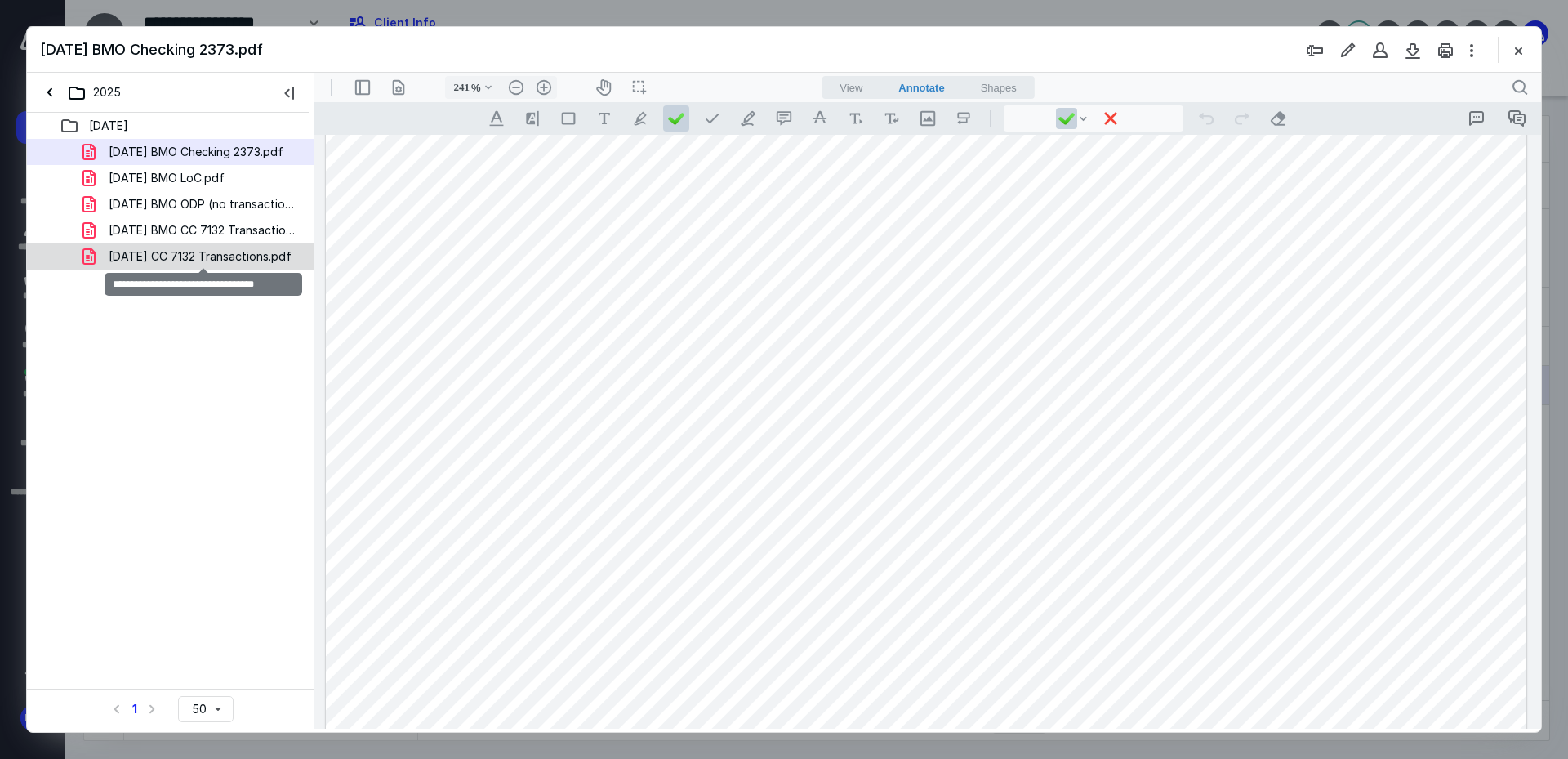 click on "2025-07-04 CC 7132 Transactions.pdf" at bounding box center (200, 257) 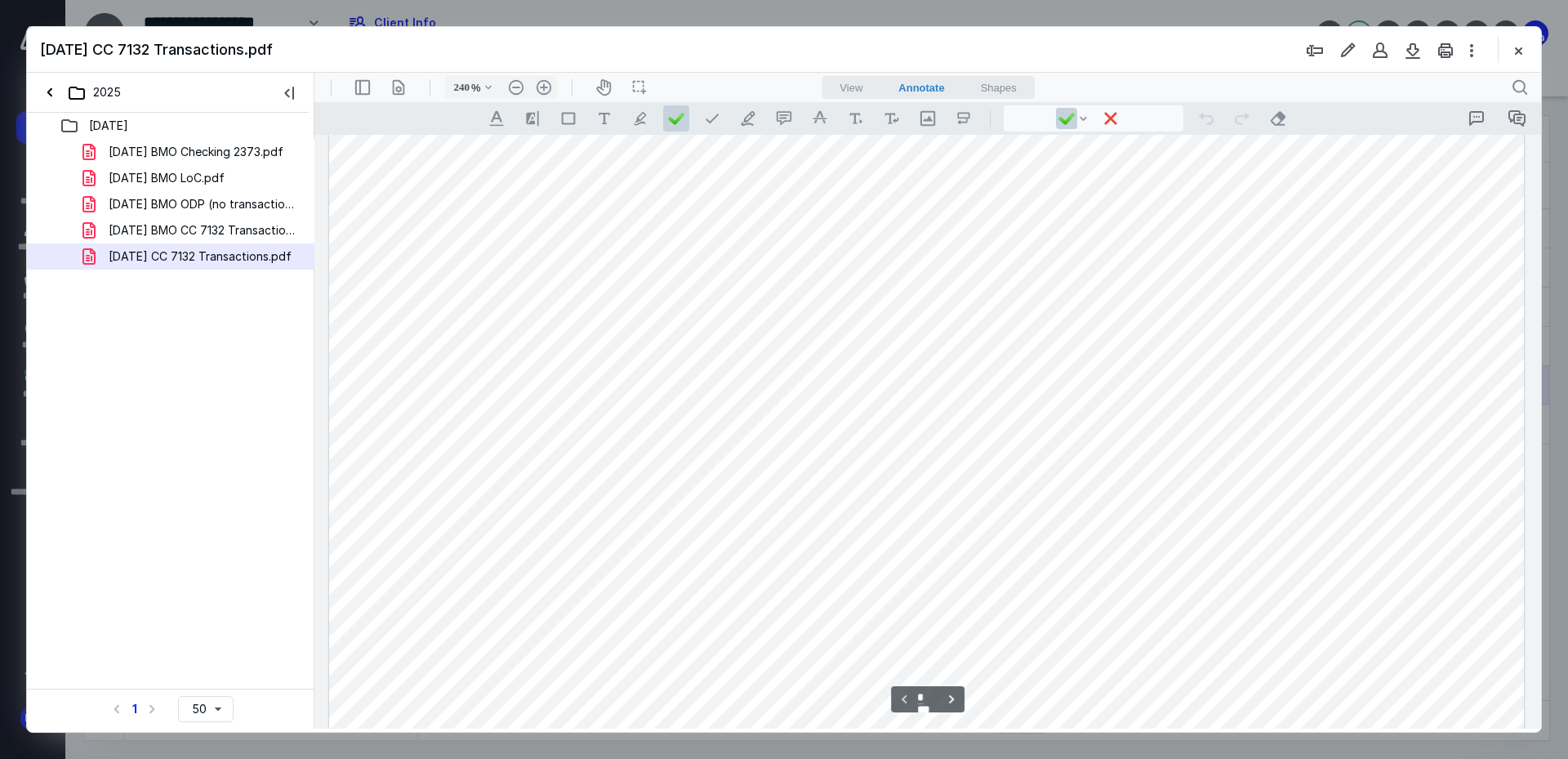 scroll, scrollTop: 735, scrollLeft: 0, axis: vertical 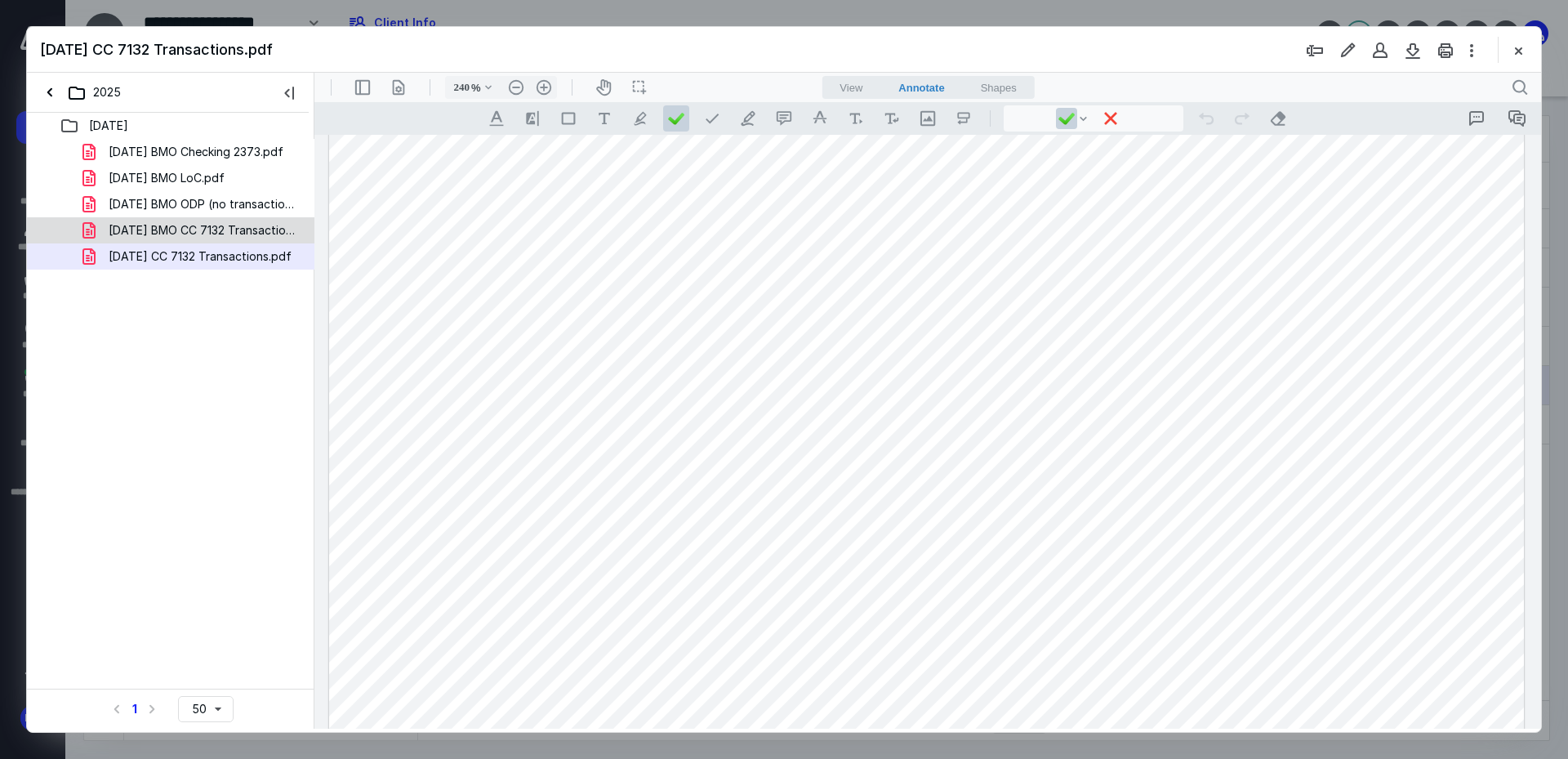 click on "2025-07-04 BMO CC 7132 Transactions.pdf" at bounding box center [203, 230] 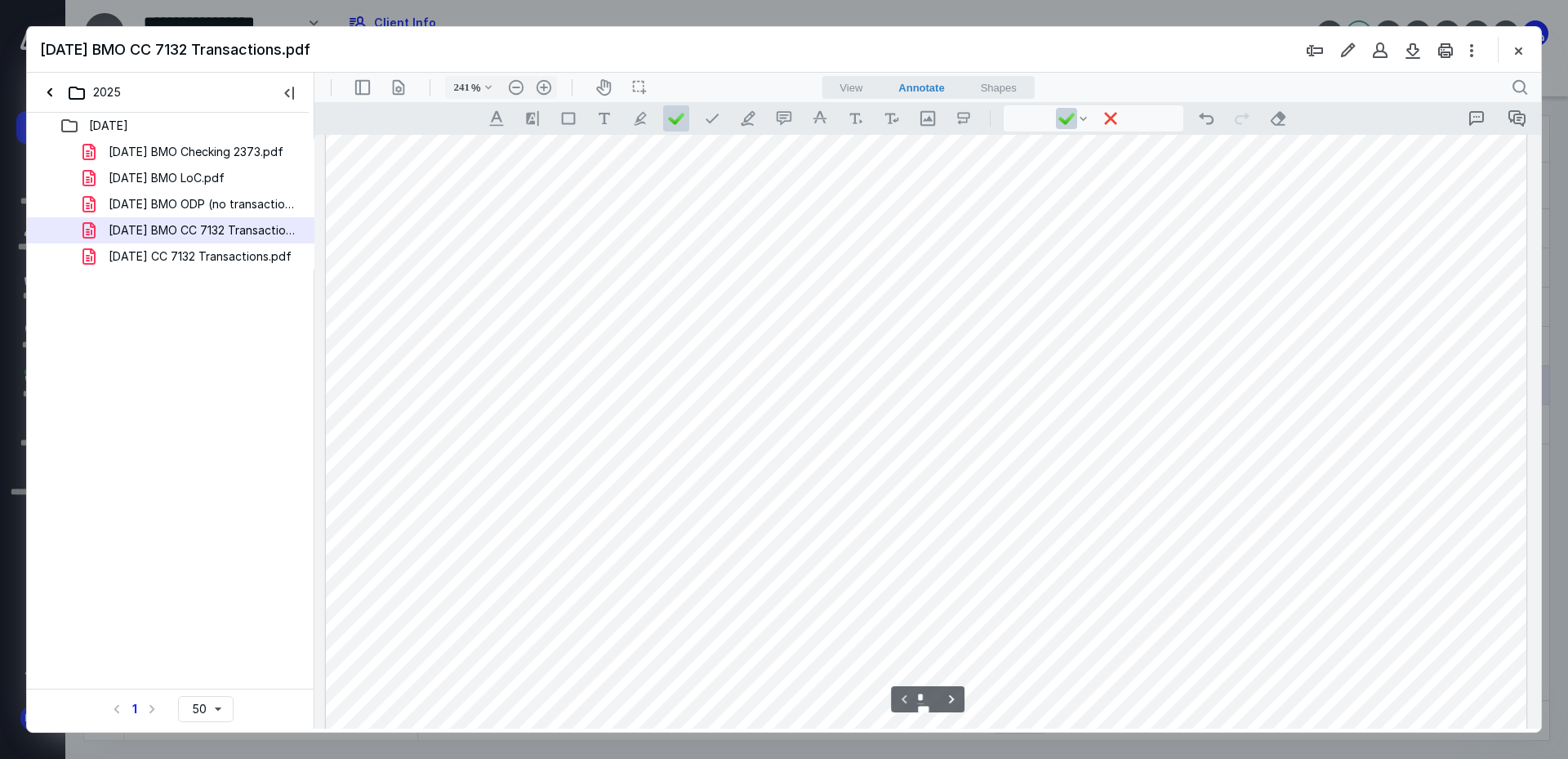 scroll, scrollTop: 397, scrollLeft: 0, axis: vertical 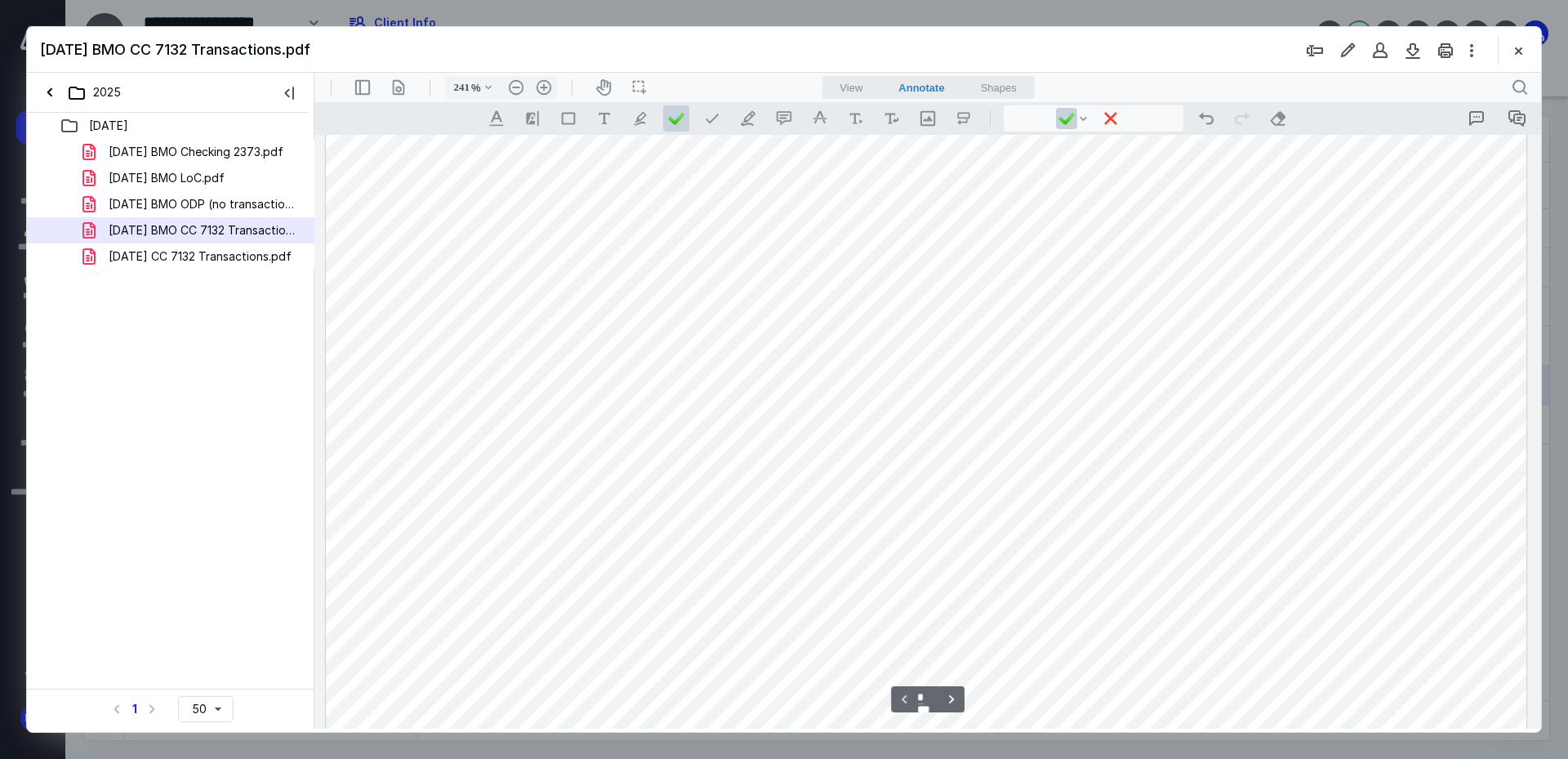 click at bounding box center [926, 523] 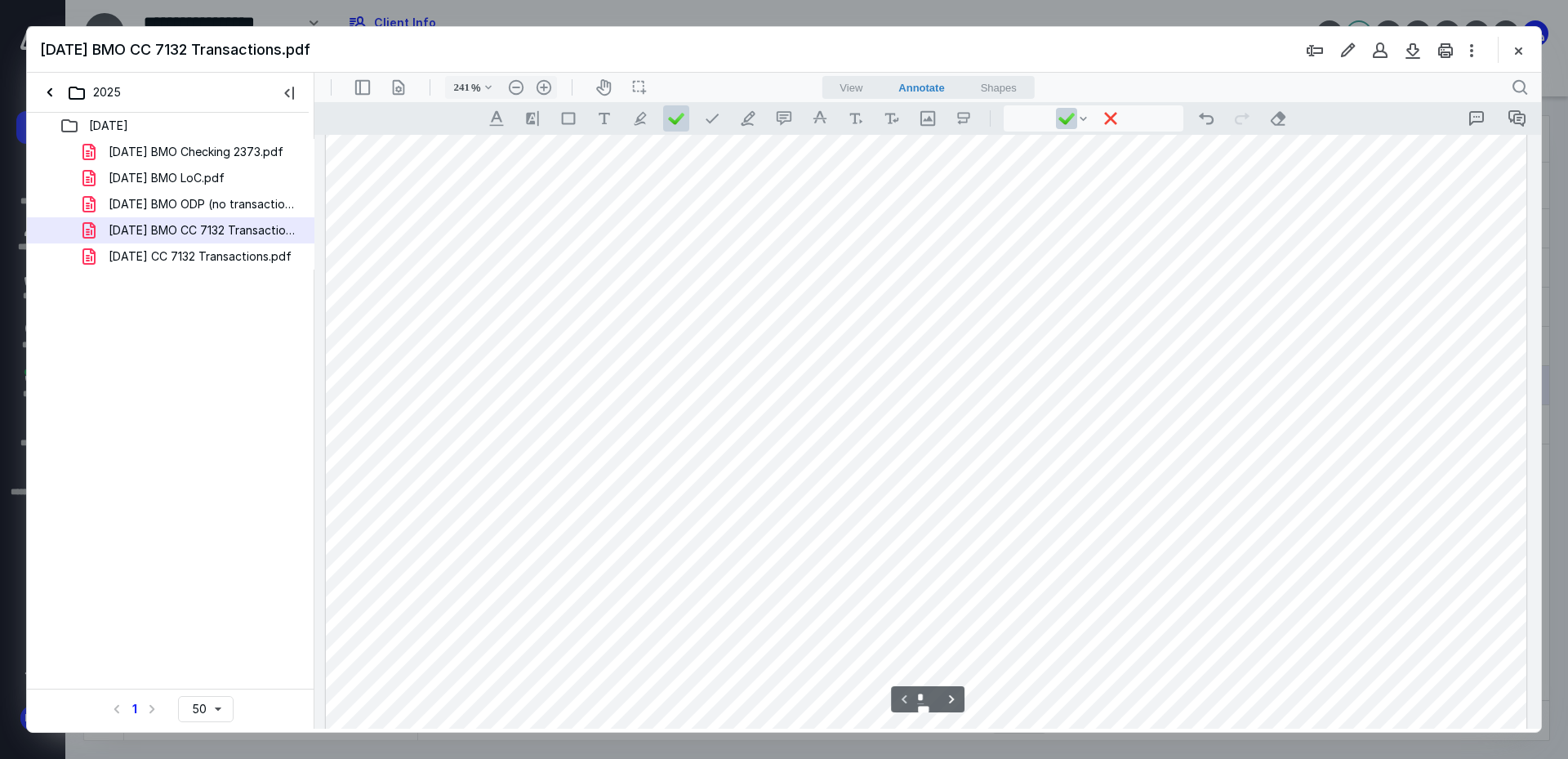 click at bounding box center (926, 523) 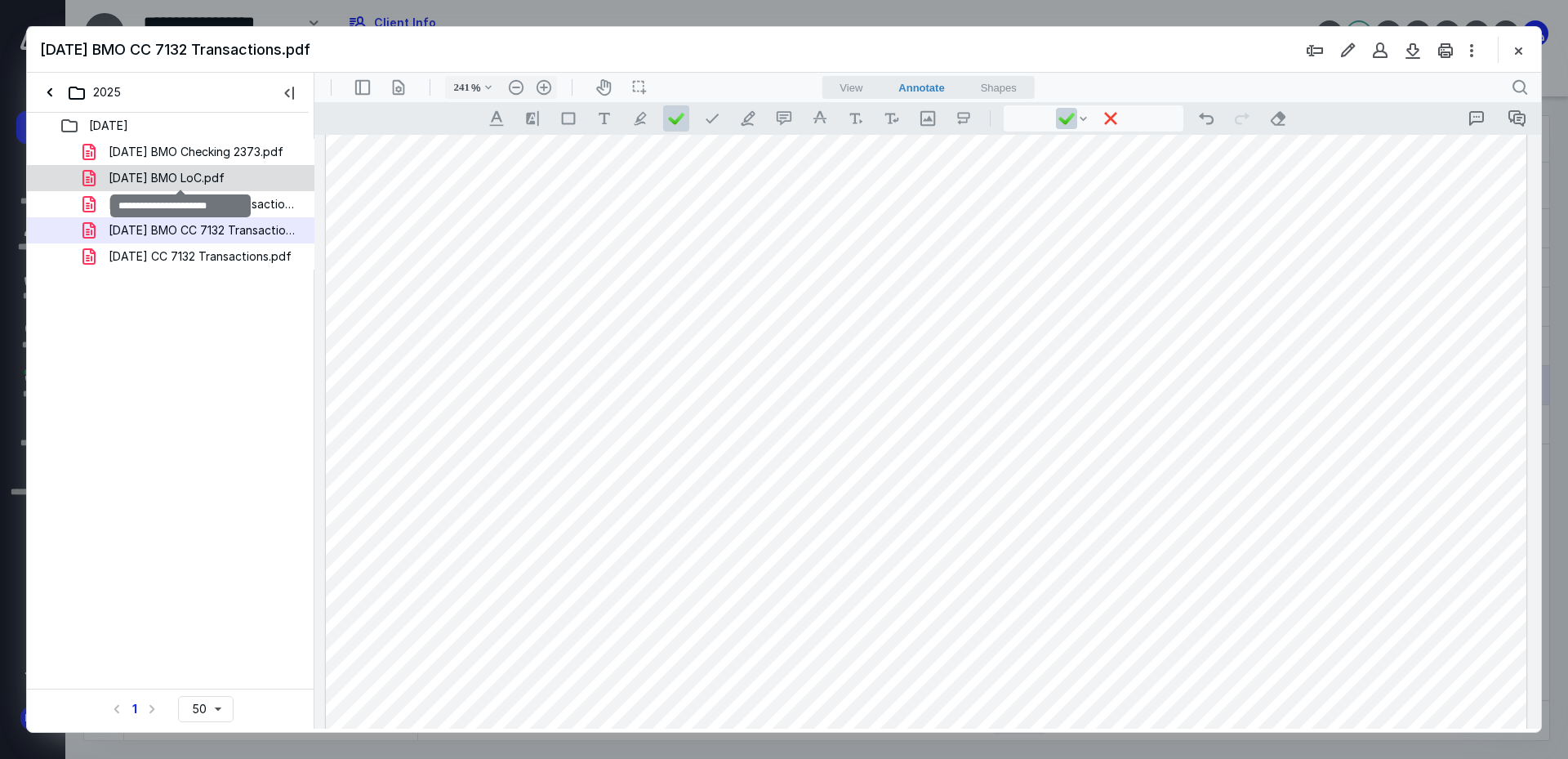 click on "2025-06-30 BMO LoC.pdf" at bounding box center (167, 178) 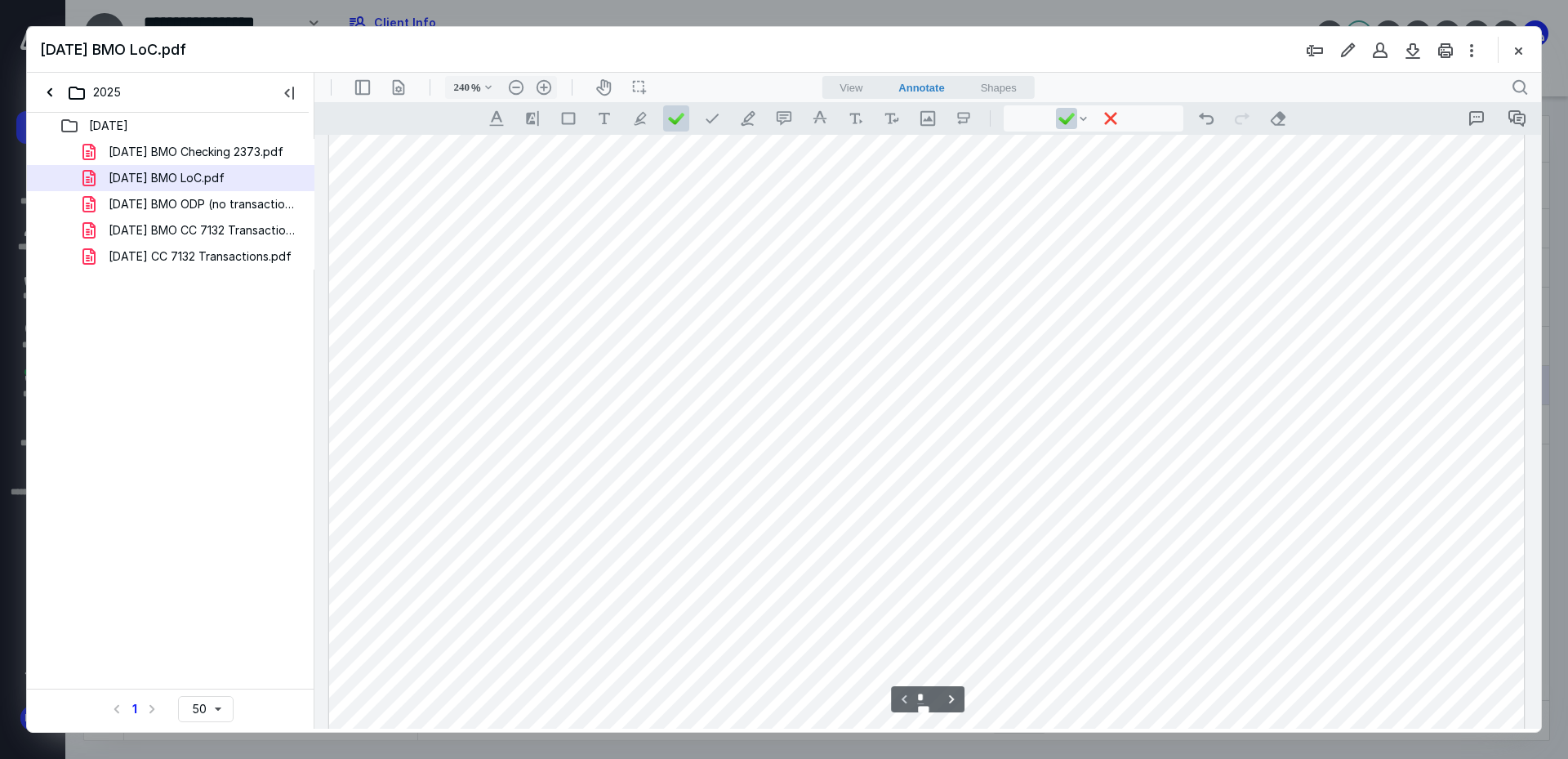 scroll, scrollTop: 172, scrollLeft: 0, axis: vertical 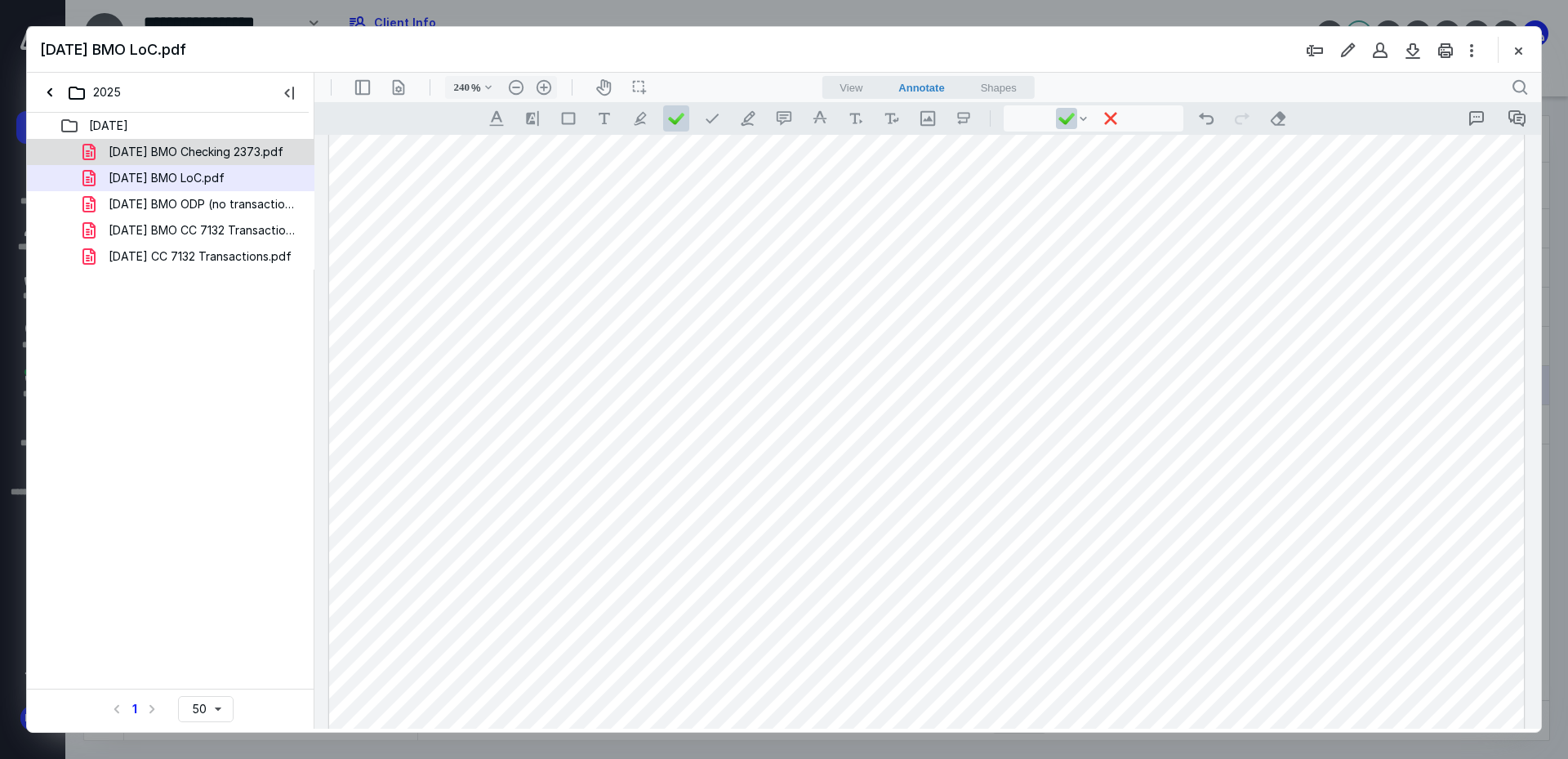 click on "2025-06-30 BMO Checking 2373.pdf" at bounding box center (196, 152) 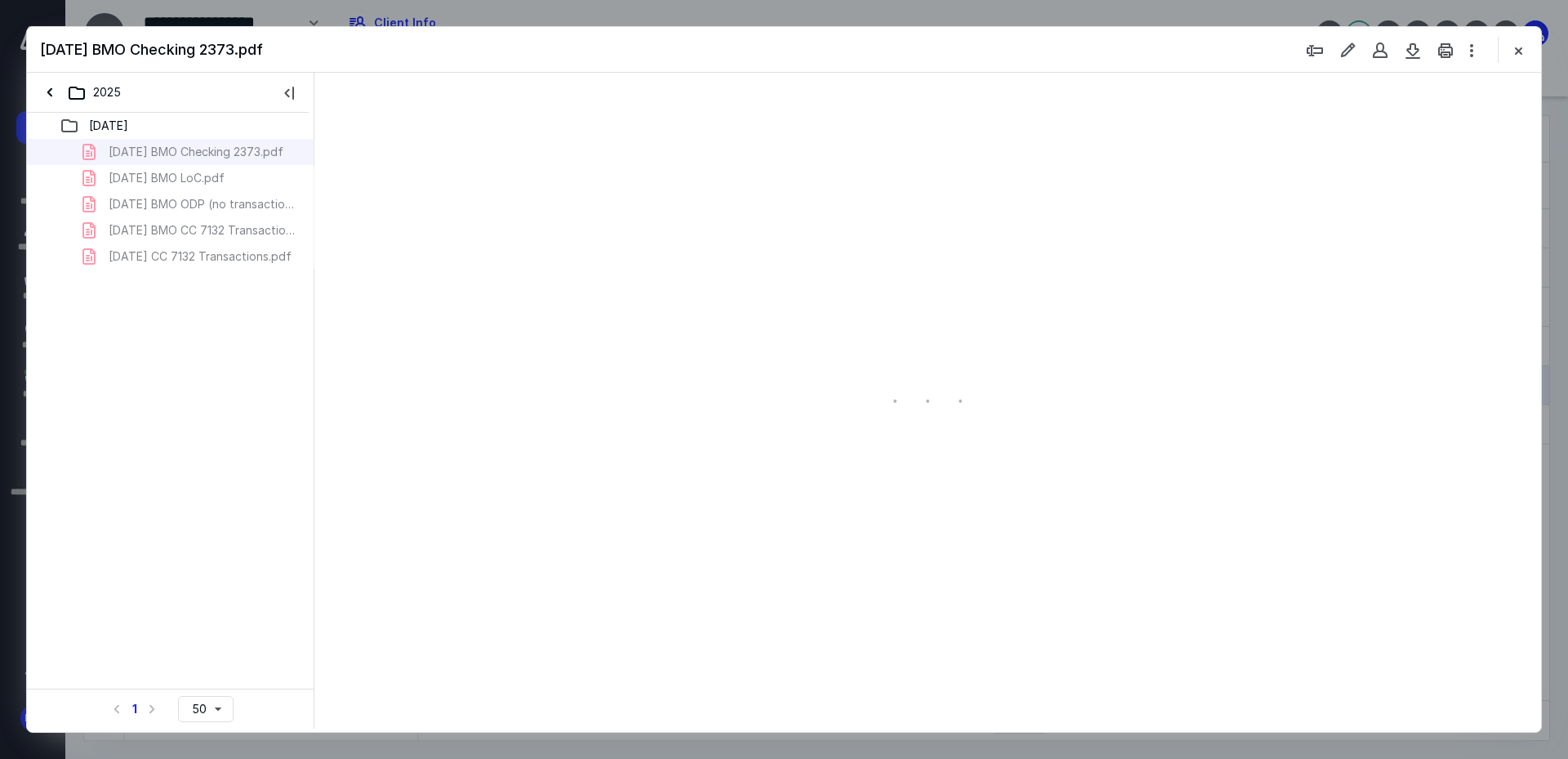 type on "241" 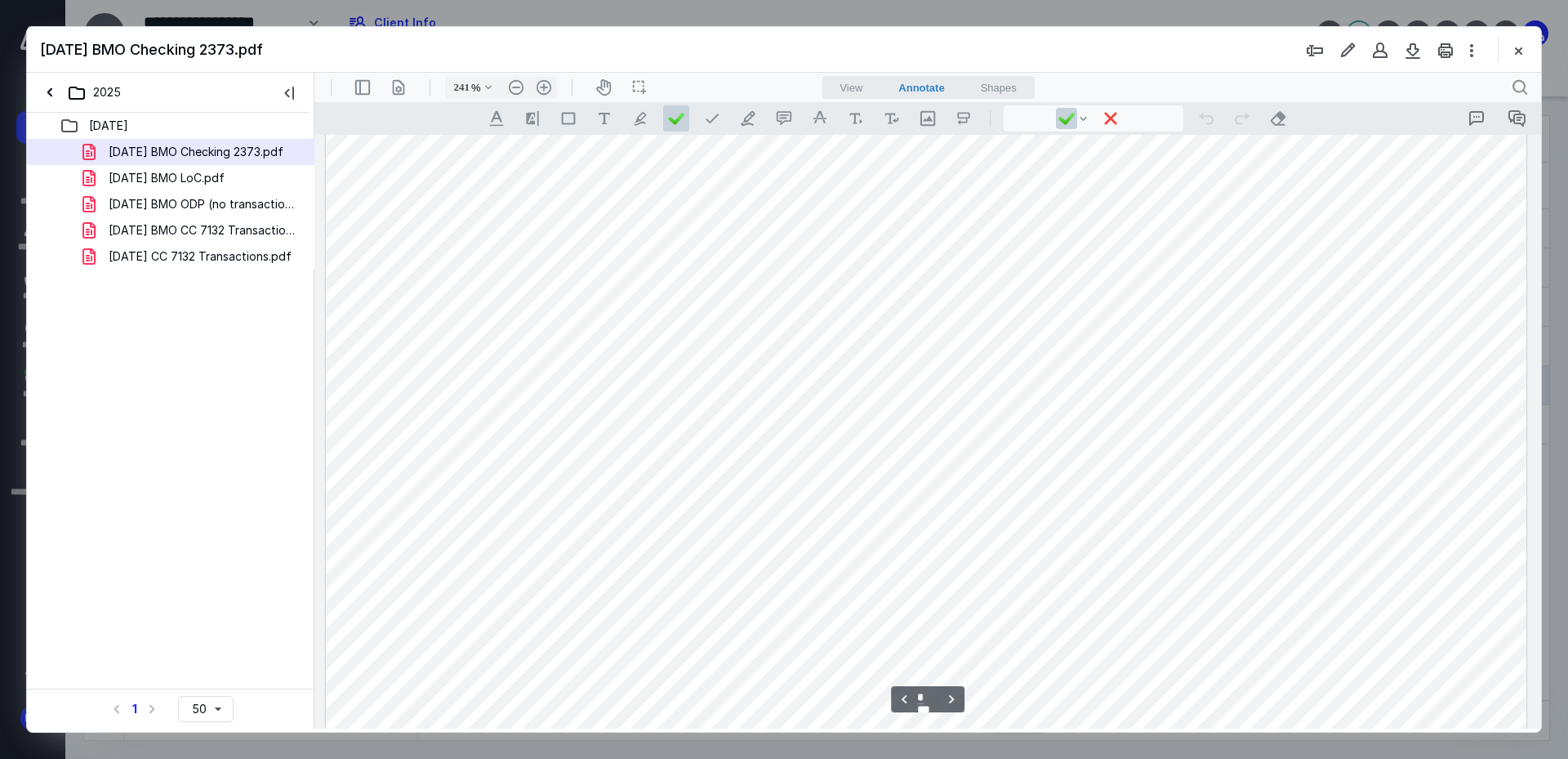 scroll, scrollTop: 3828, scrollLeft: 0, axis: vertical 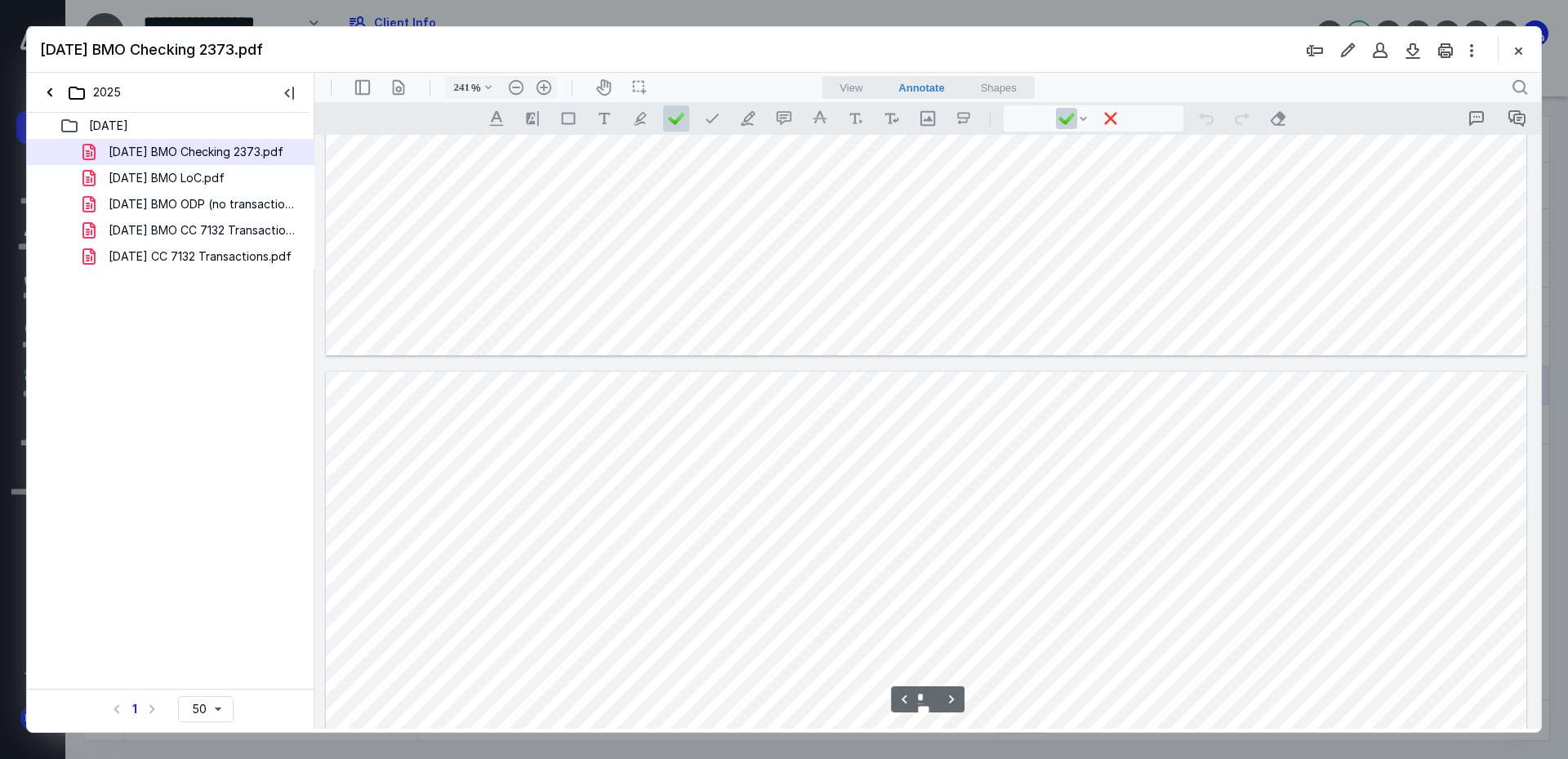 type on "*" 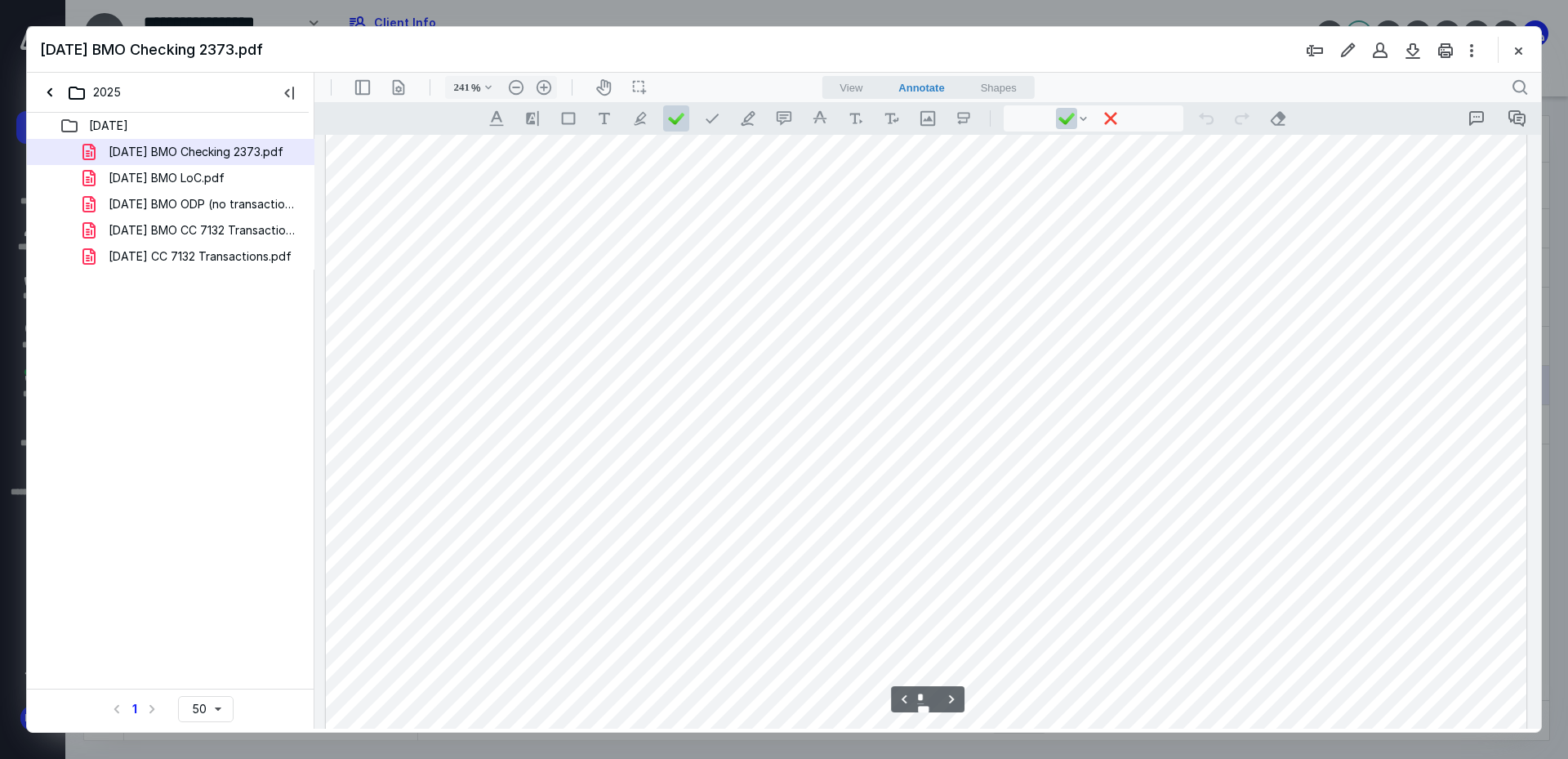 scroll, scrollTop: 3257, scrollLeft: 0, axis: vertical 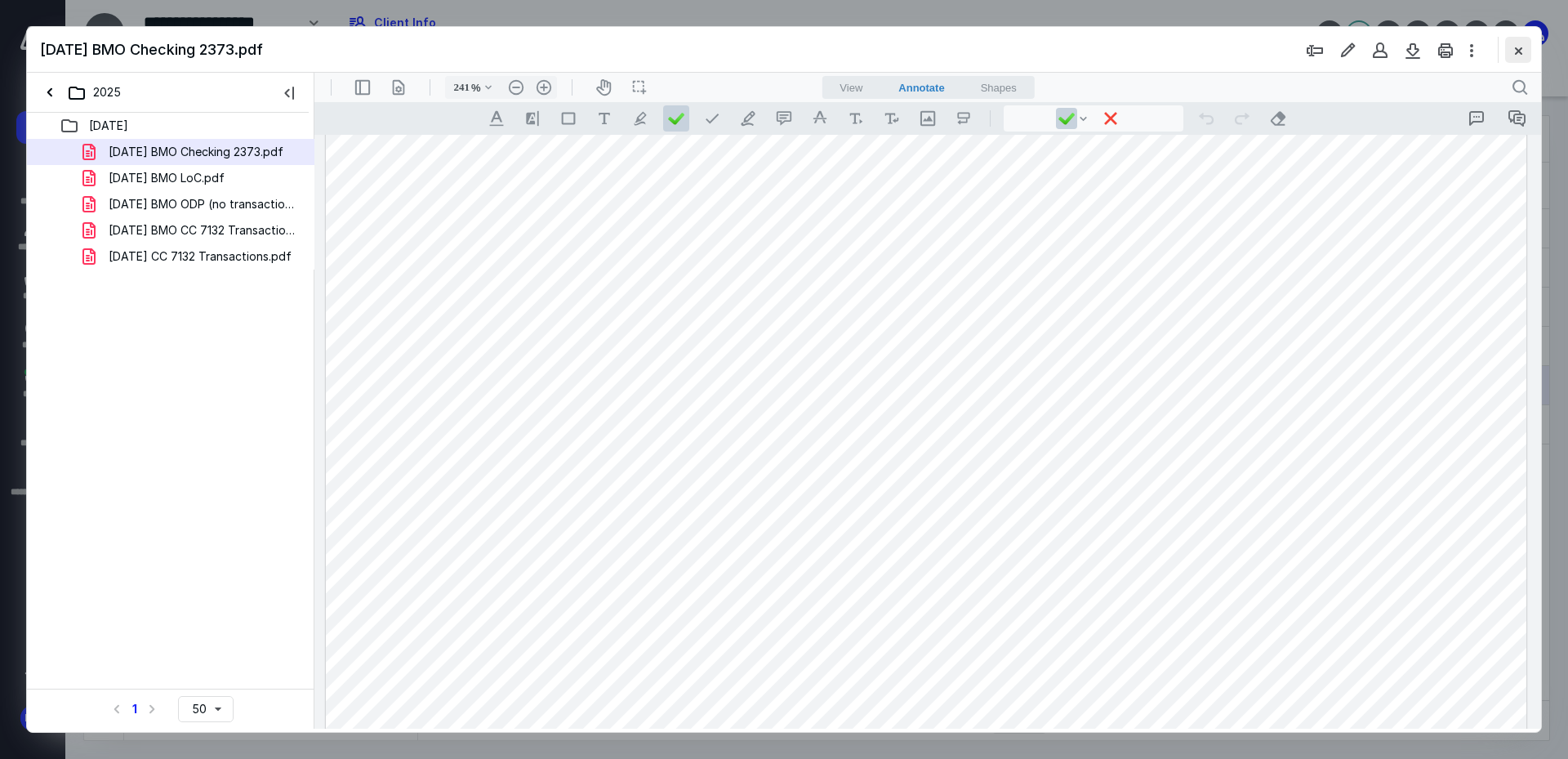 click at bounding box center (1518, 50) 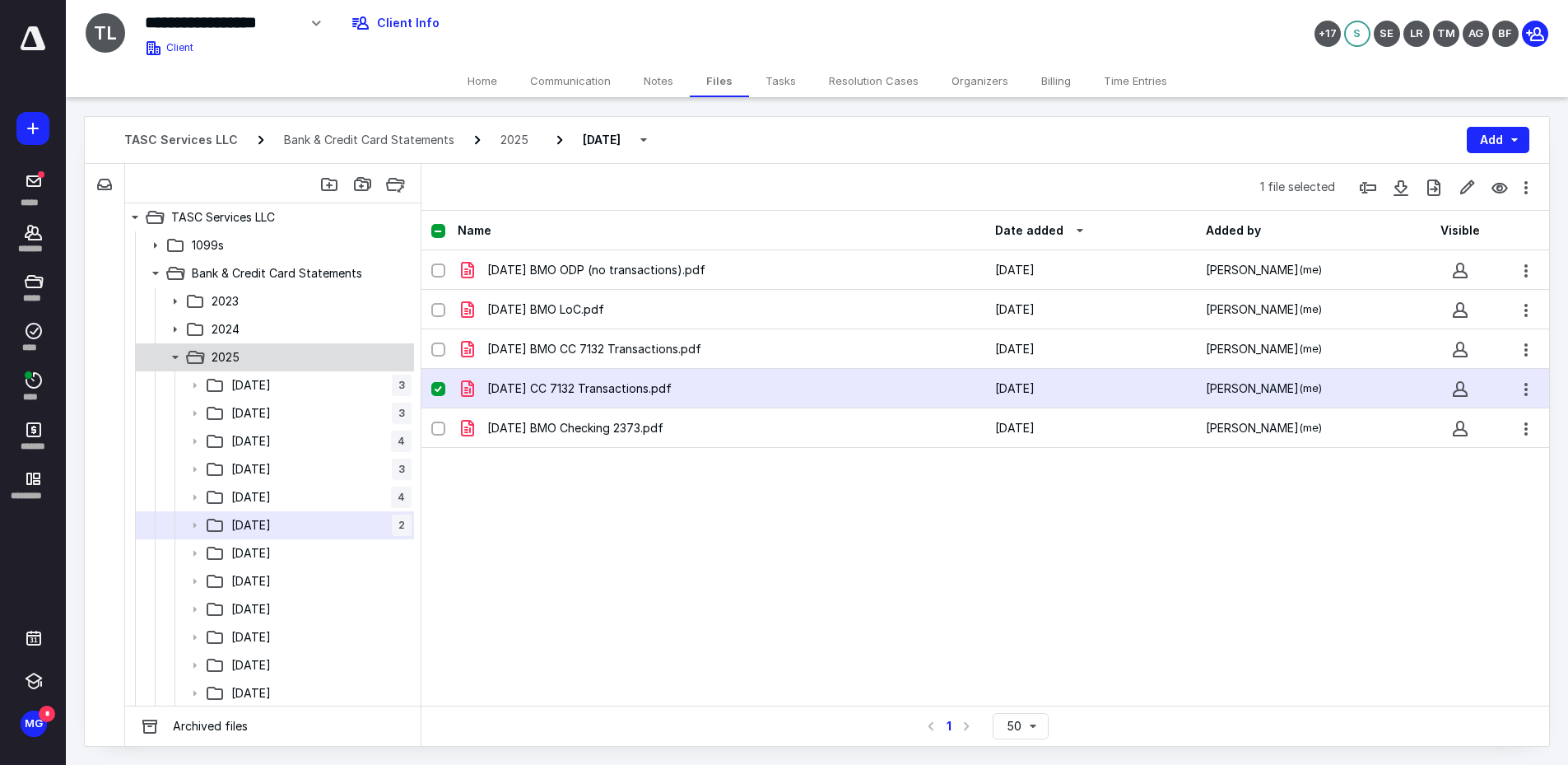 click 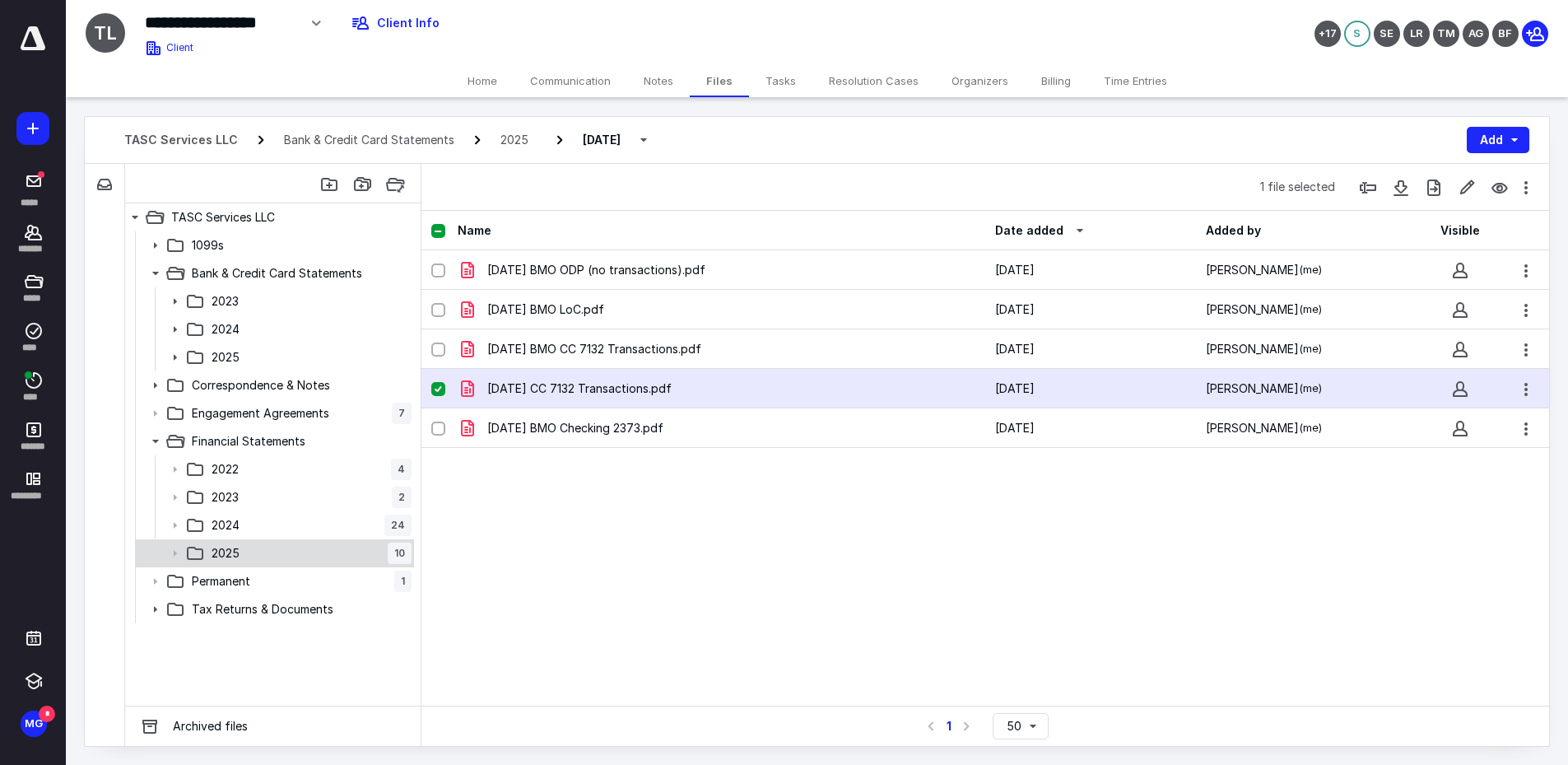 click on "2025 10" at bounding box center (308, 553) 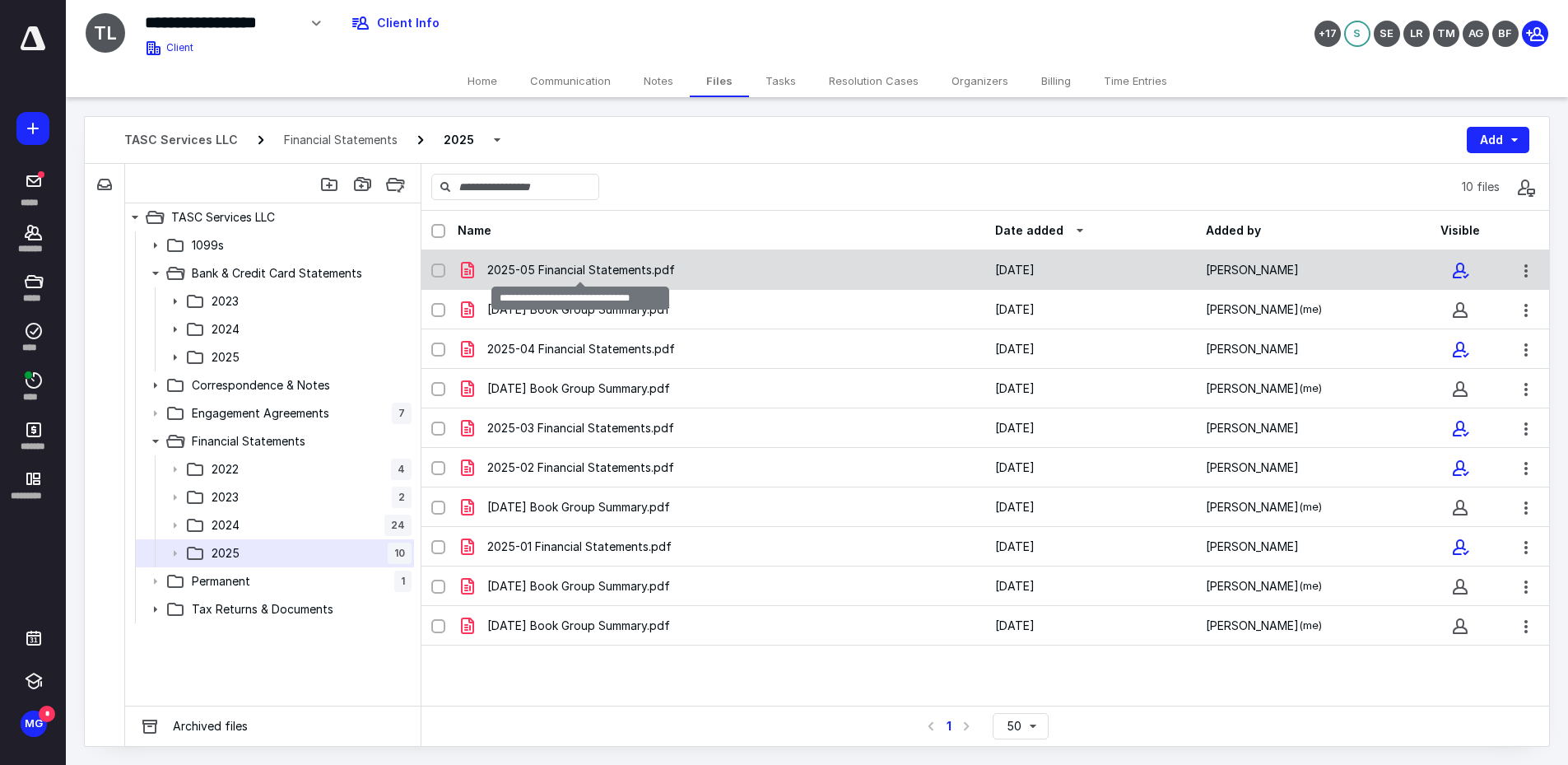 click on "2025-05 Financial Statements.pdf" at bounding box center (581, 270) 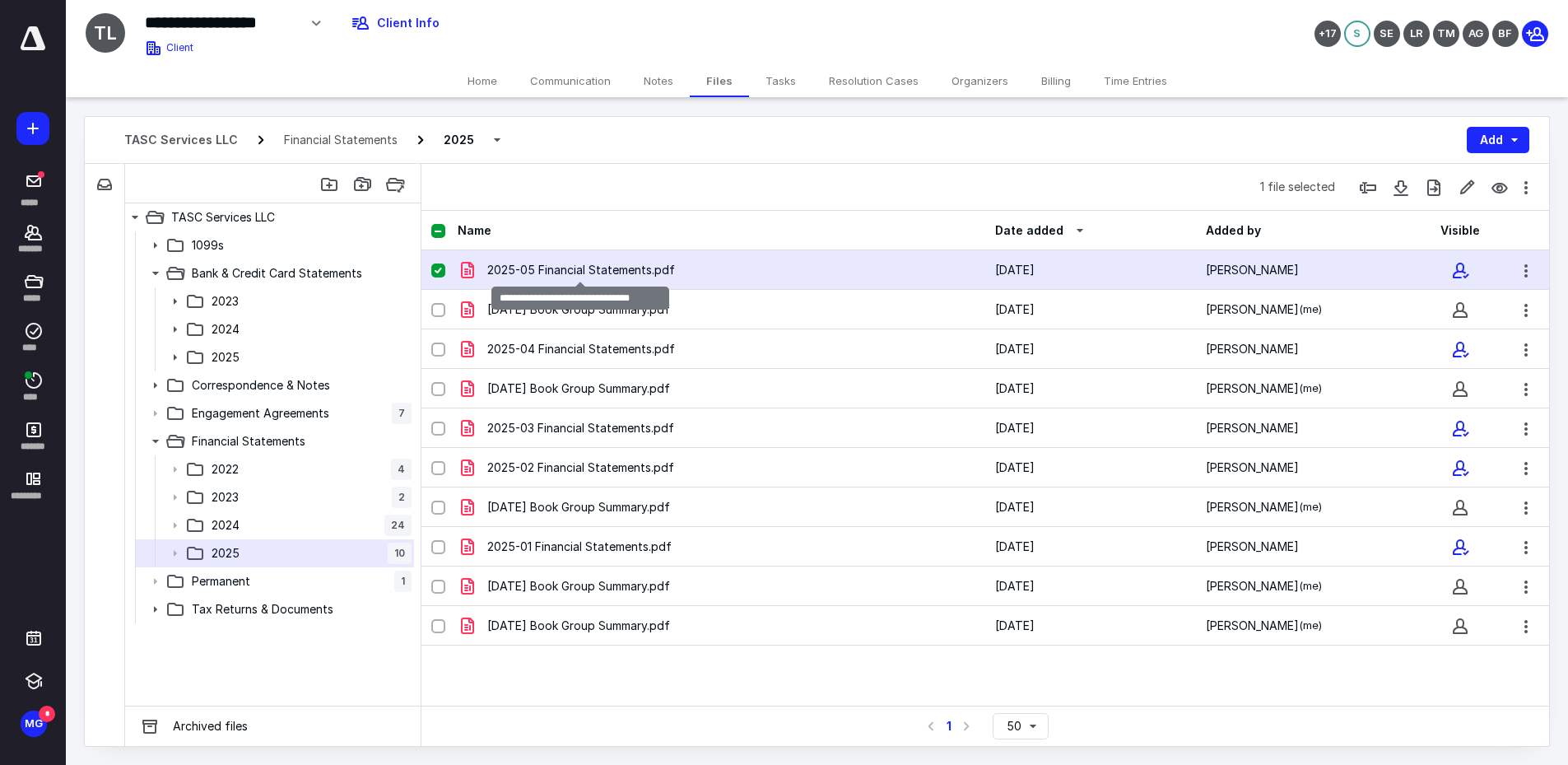 click on "2025-05 Financial Statements.pdf" at bounding box center (581, 270) 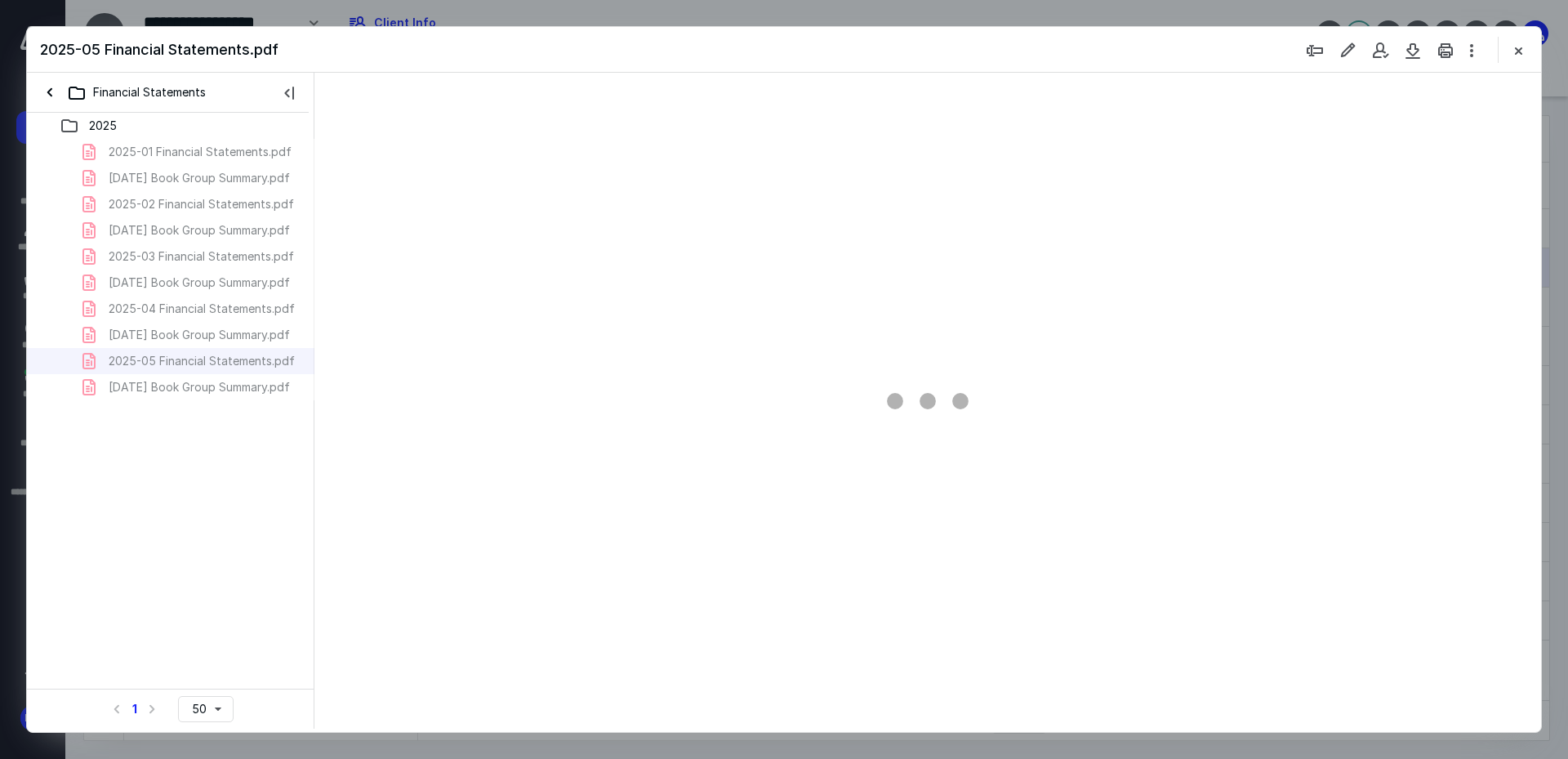 scroll, scrollTop: 0, scrollLeft: 0, axis: both 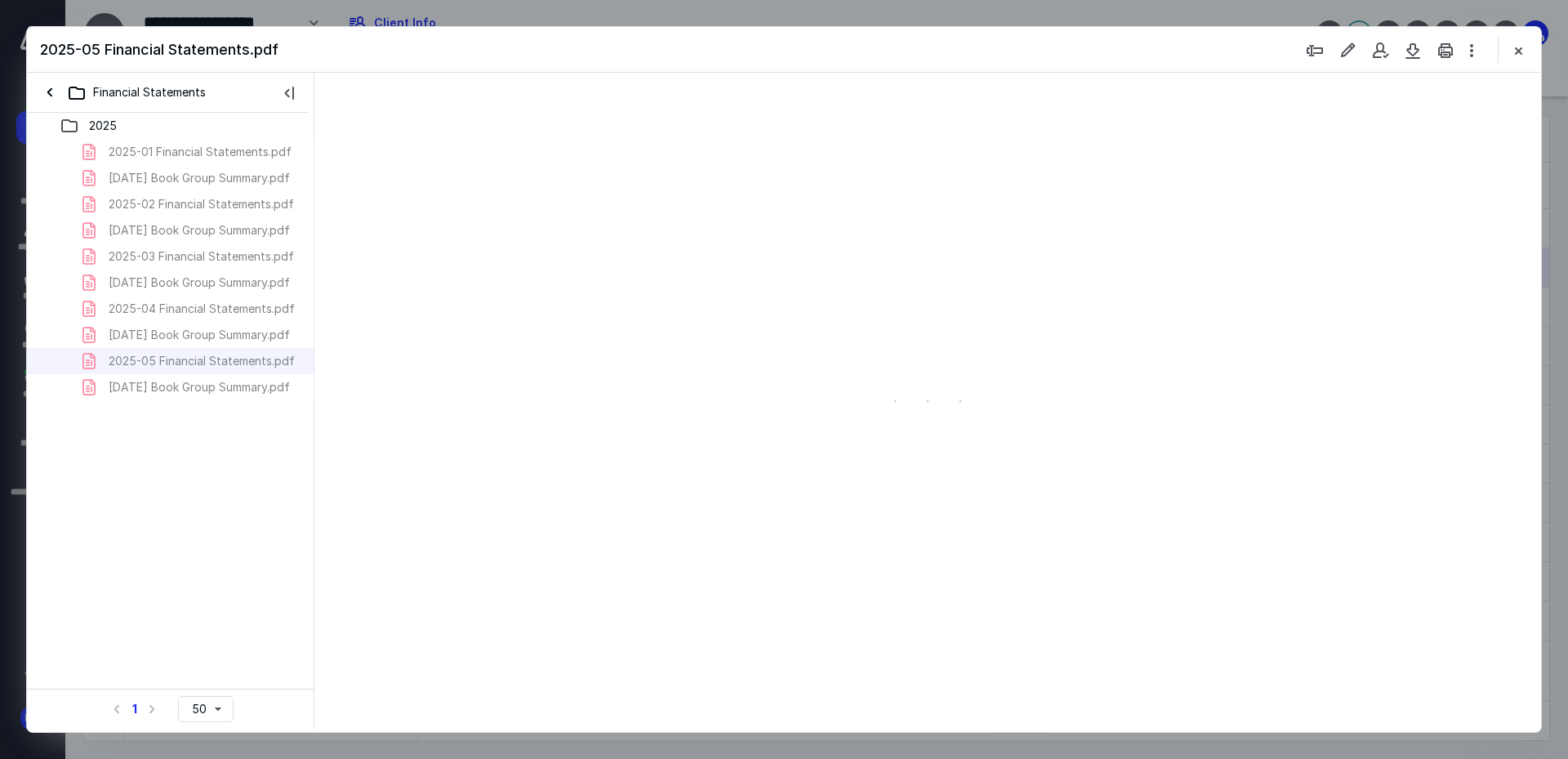 type on "241" 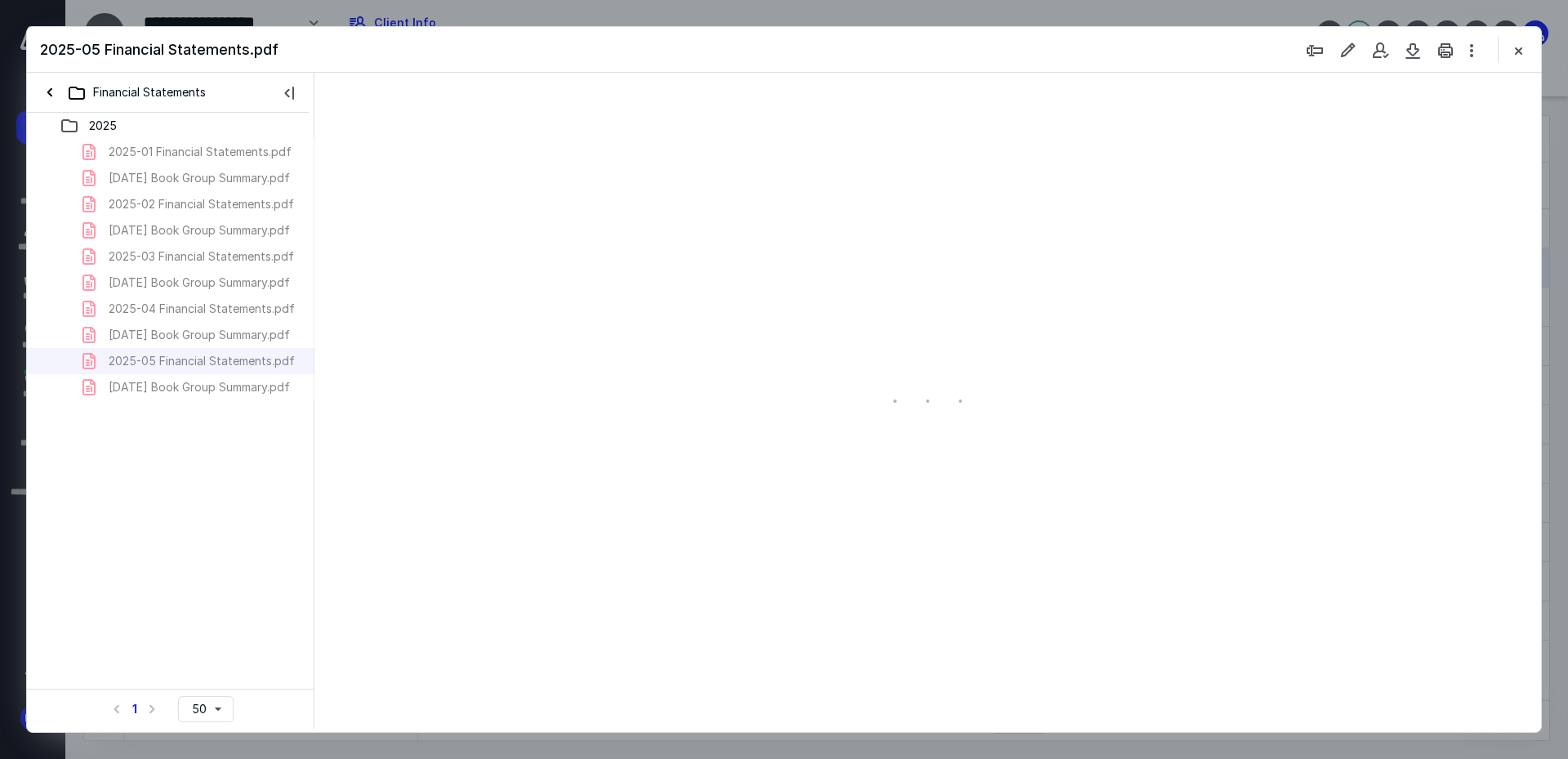 scroll, scrollTop: 70, scrollLeft: 0, axis: vertical 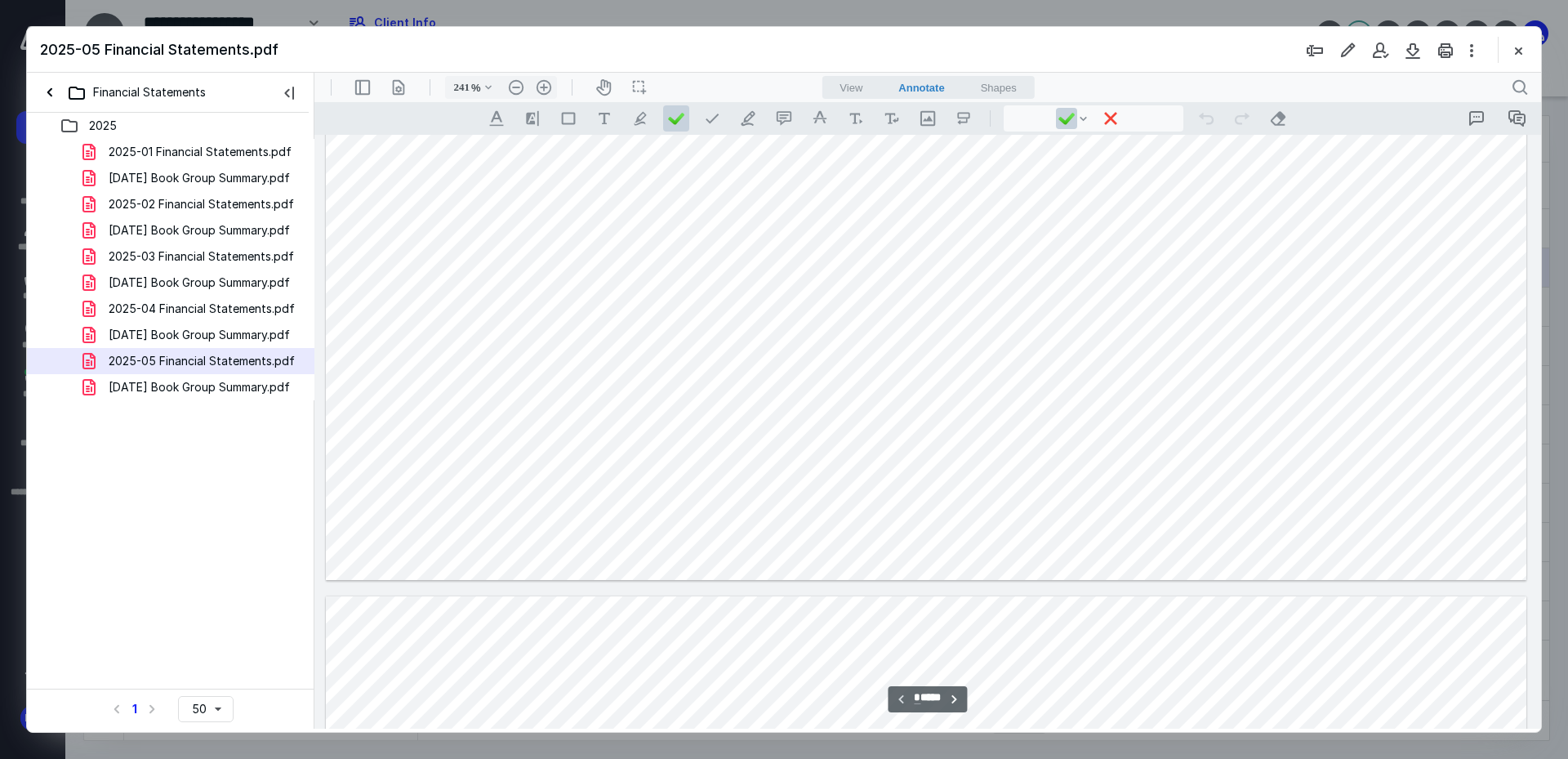 type on "*" 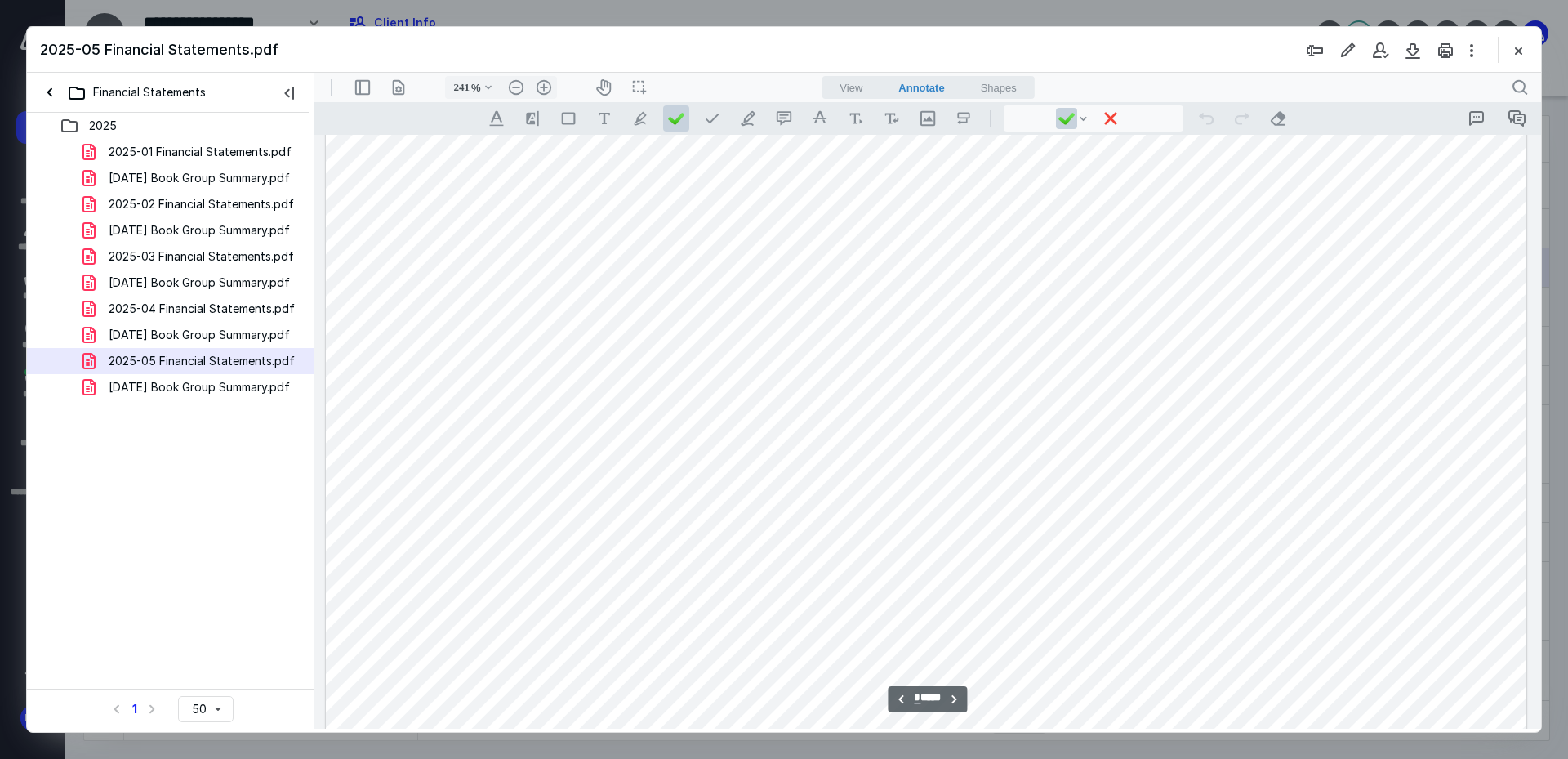 scroll, scrollTop: 1786, scrollLeft: 0, axis: vertical 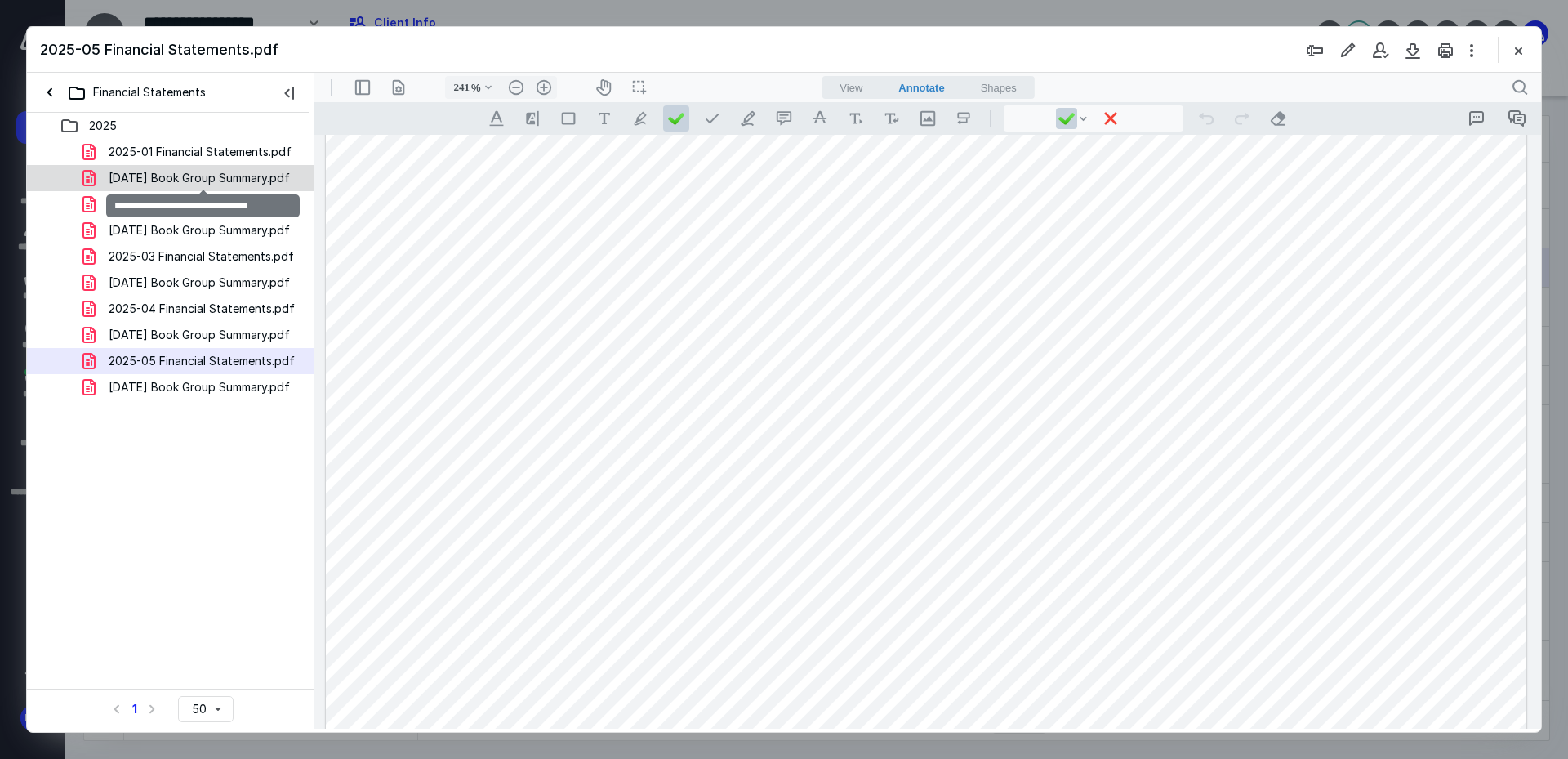 click on "2025-01-31 Book Group Summary.pdf" at bounding box center [199, 178] 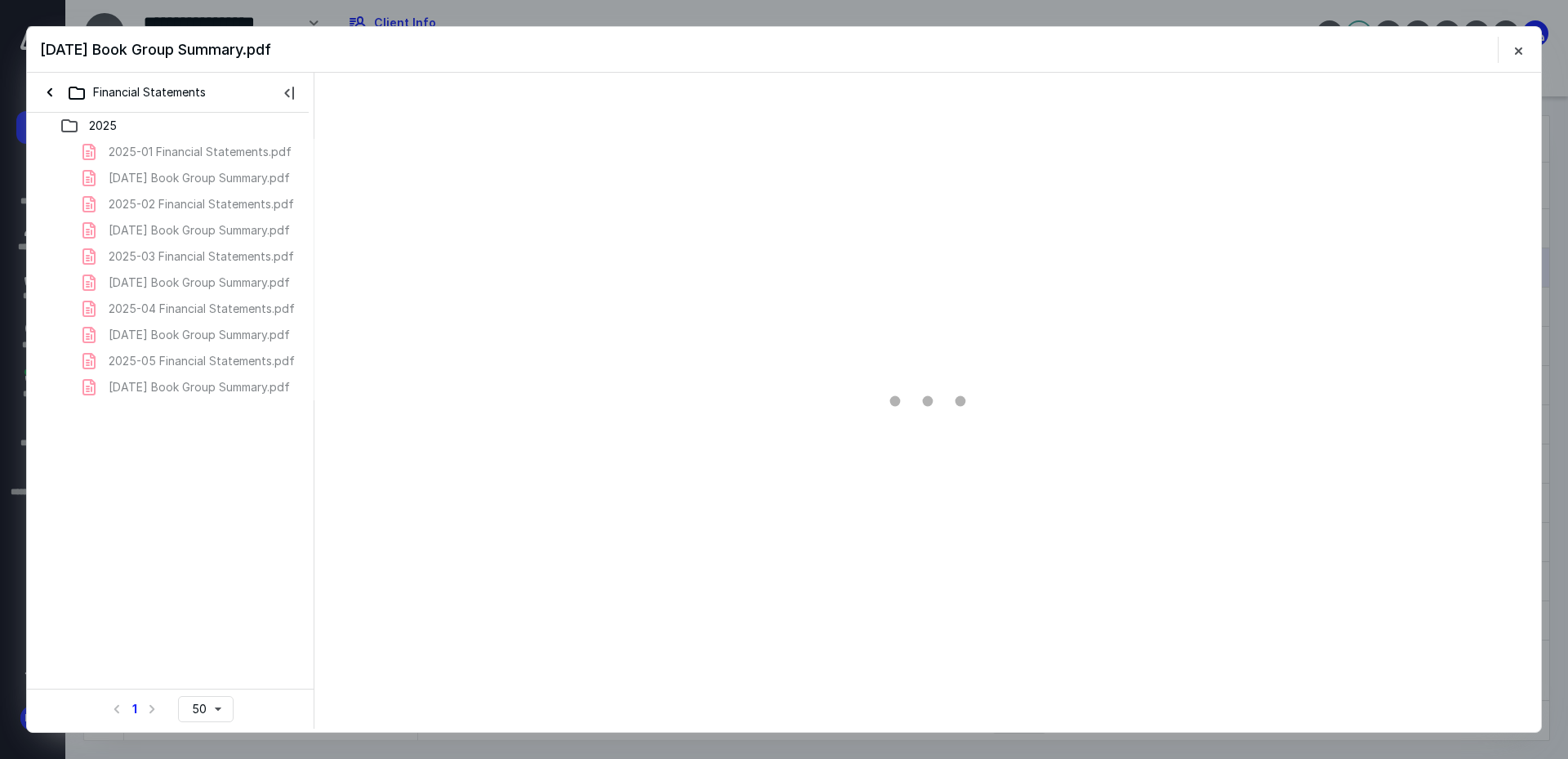 click on "2025-01 Financial Statements.pdf 2025-01-31 Book Group Summary.pdf 2025-02 Financial Statements.pdf 2025-02-28 Book Group Summary.pdf 2025-03 Financial Statements.pdf 2025-03-31 Book Group Summary.pdf 2025-04 Financial Statements.pdf 2025-04-30 Book Group Summary.pdf 2025-05 Financial Statements.pdf 2025-05-31 Book Group Summary.pdf" at bounding box center [171, 270] 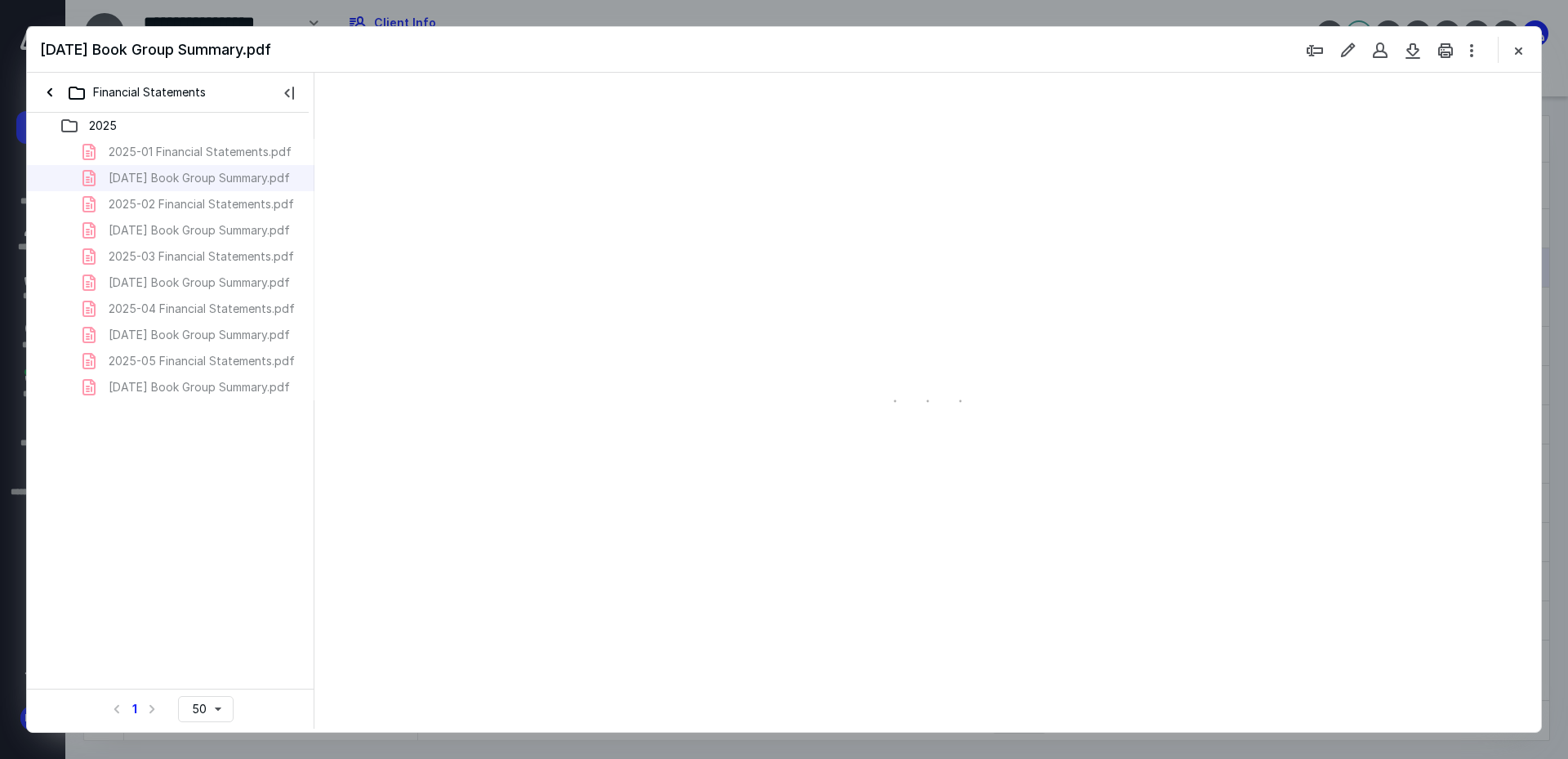 scroll, scrollTop: 0, scrollLeft: 0, axis: both 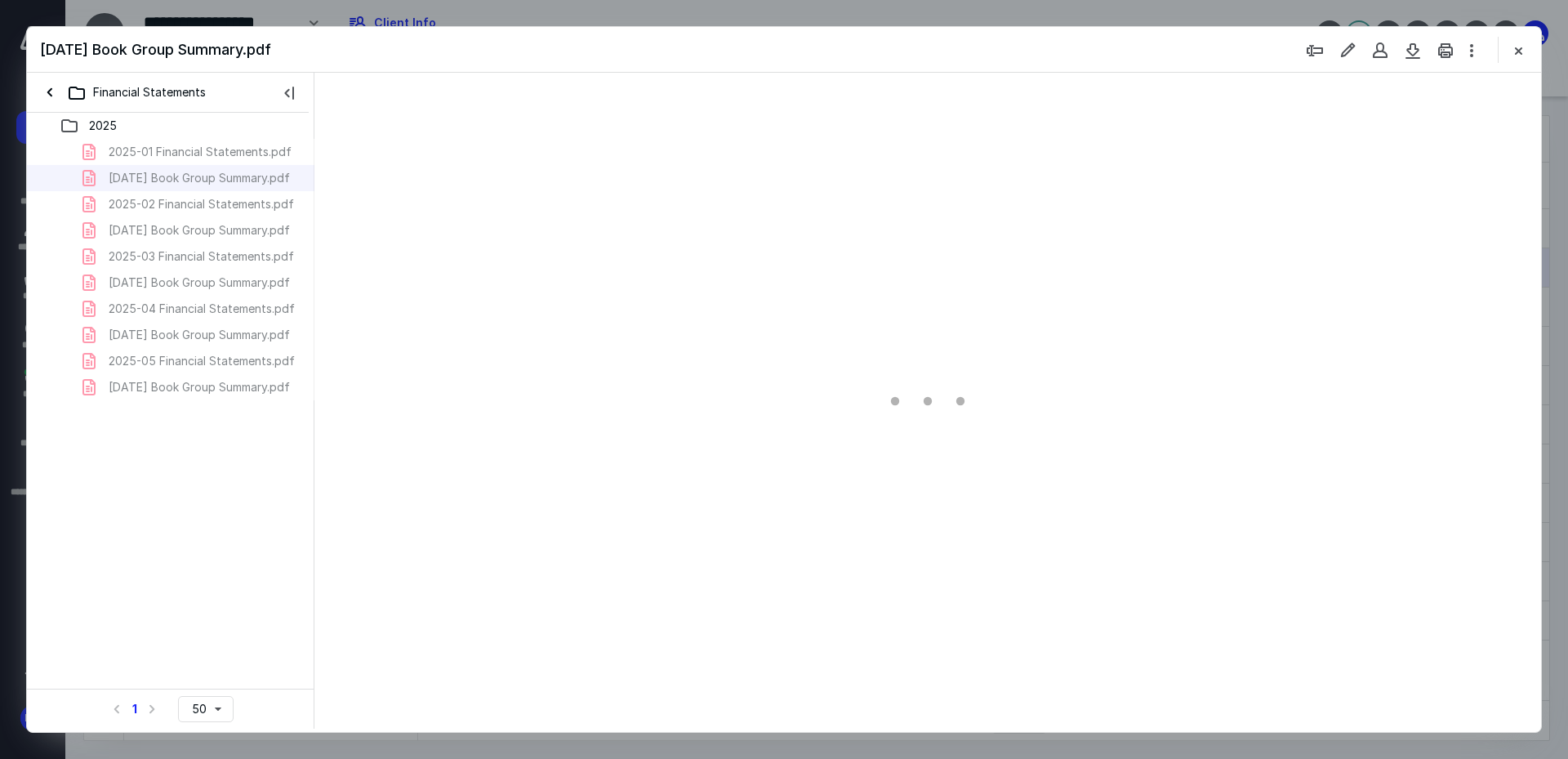 type on "241" 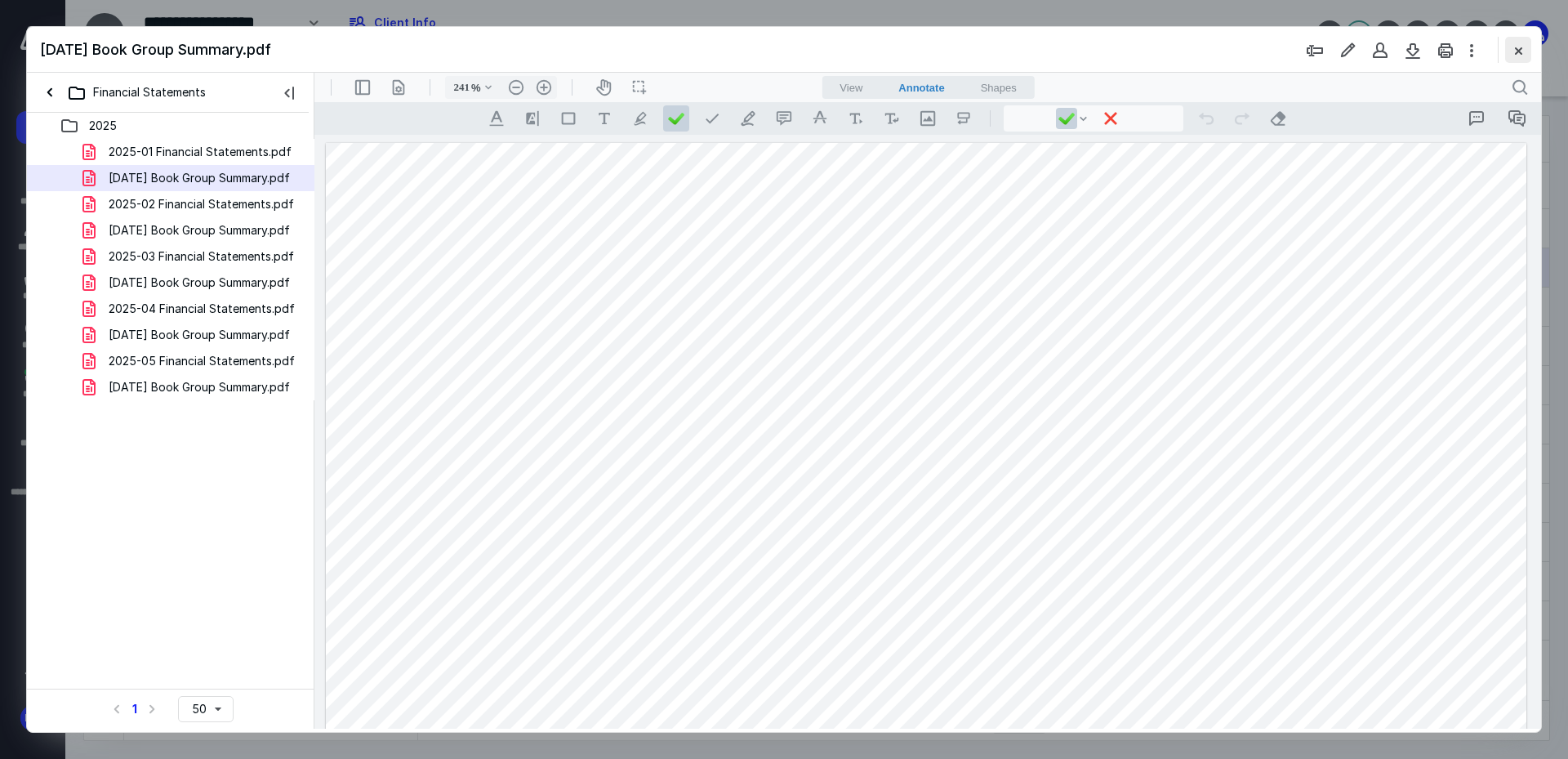 click at bounding box center [1518, 50] 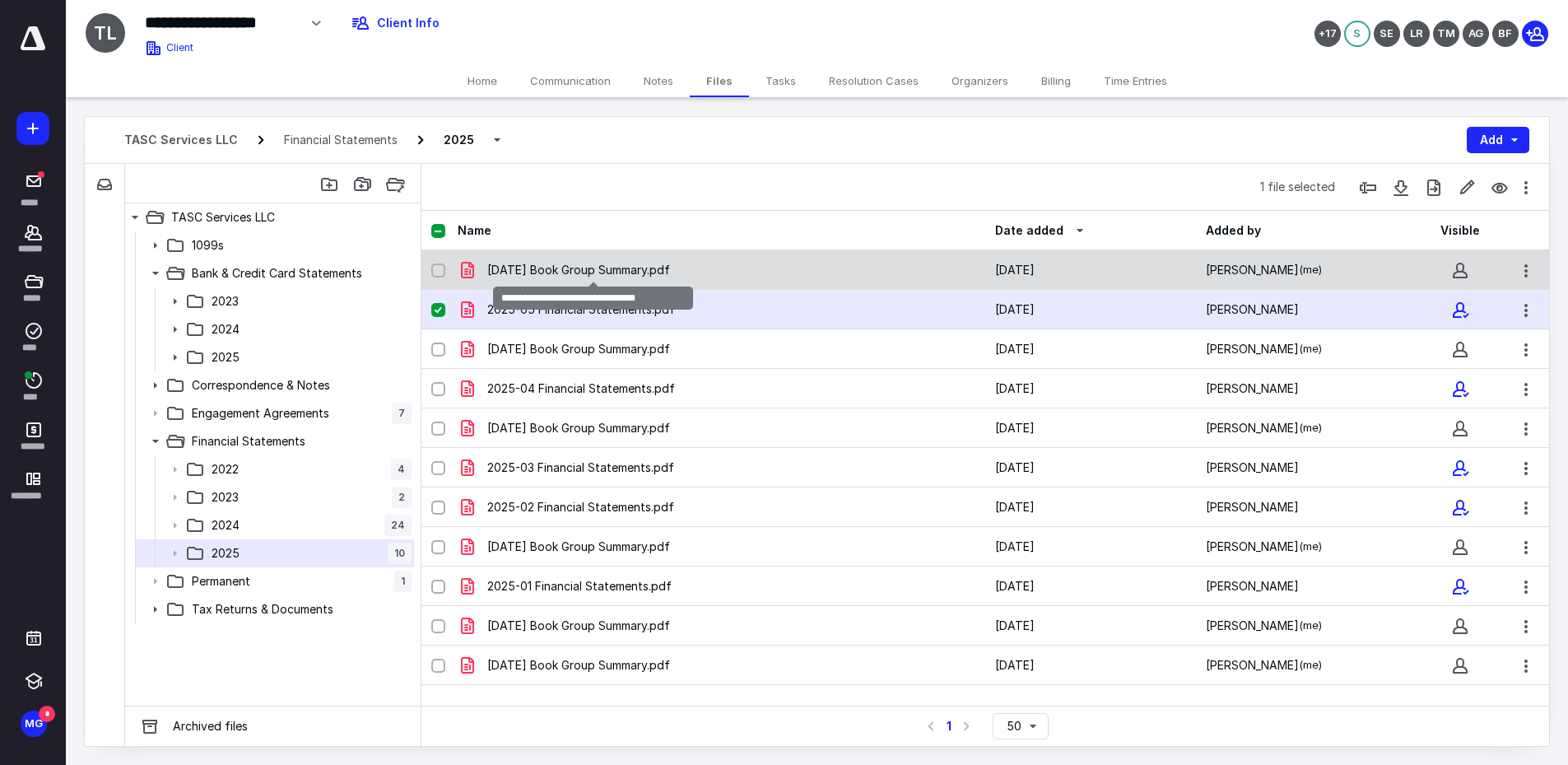 click on "2025-06-30 Book Group Summary.pdf" at bounding box center [579, 270] 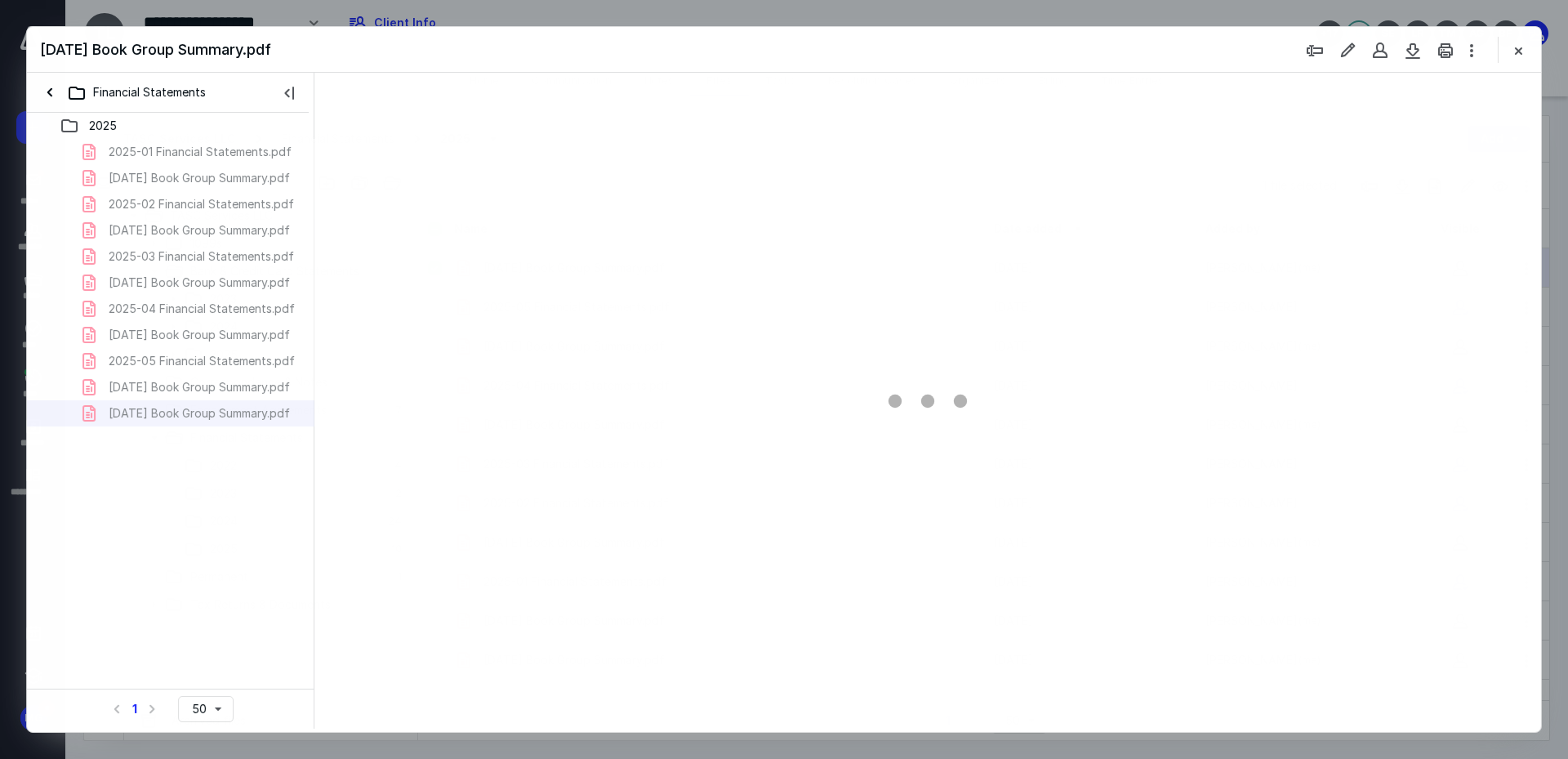 scroll, scrollTop: 0, scrollLeft: 0, axis: both 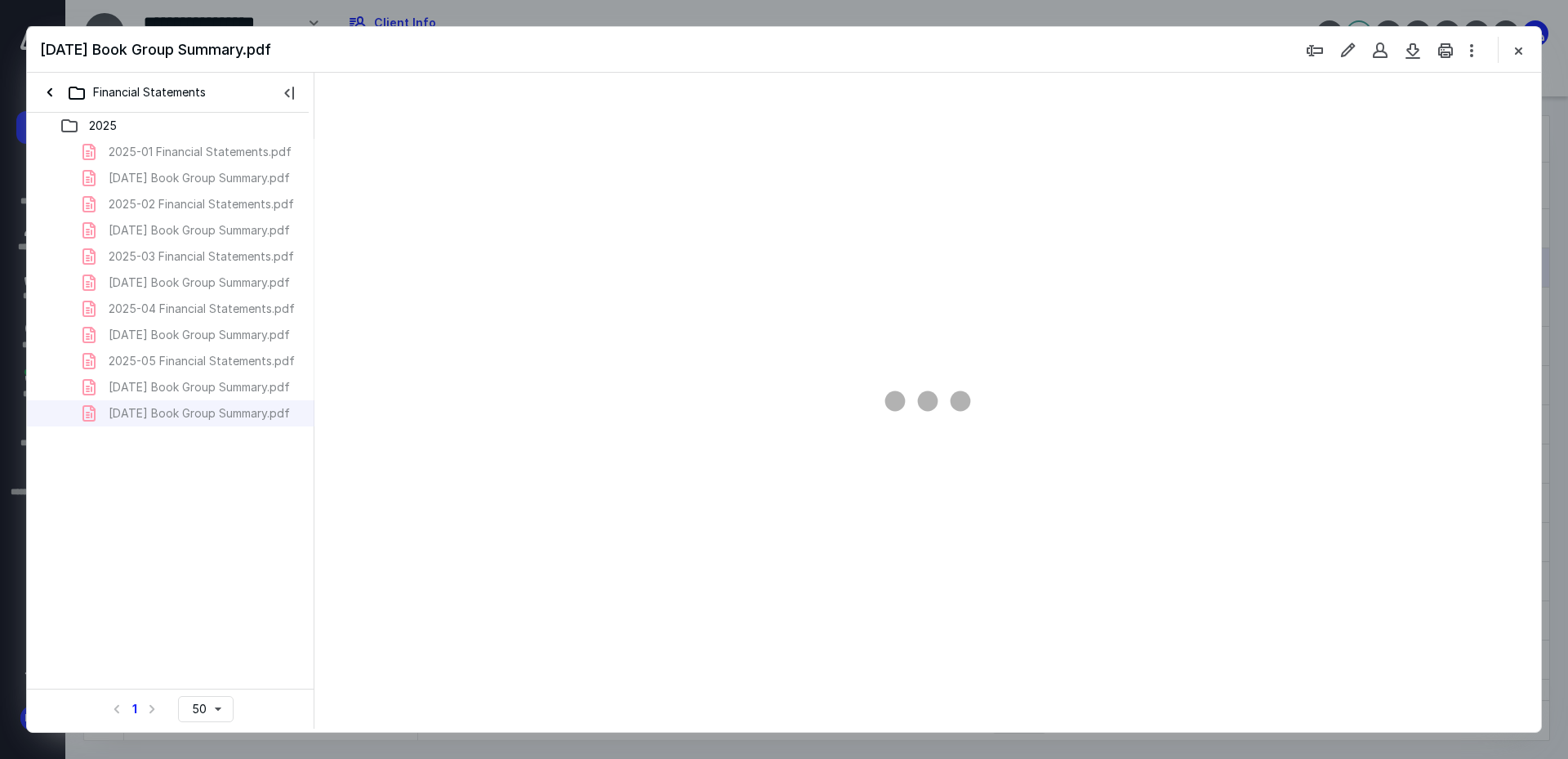 type on "241" 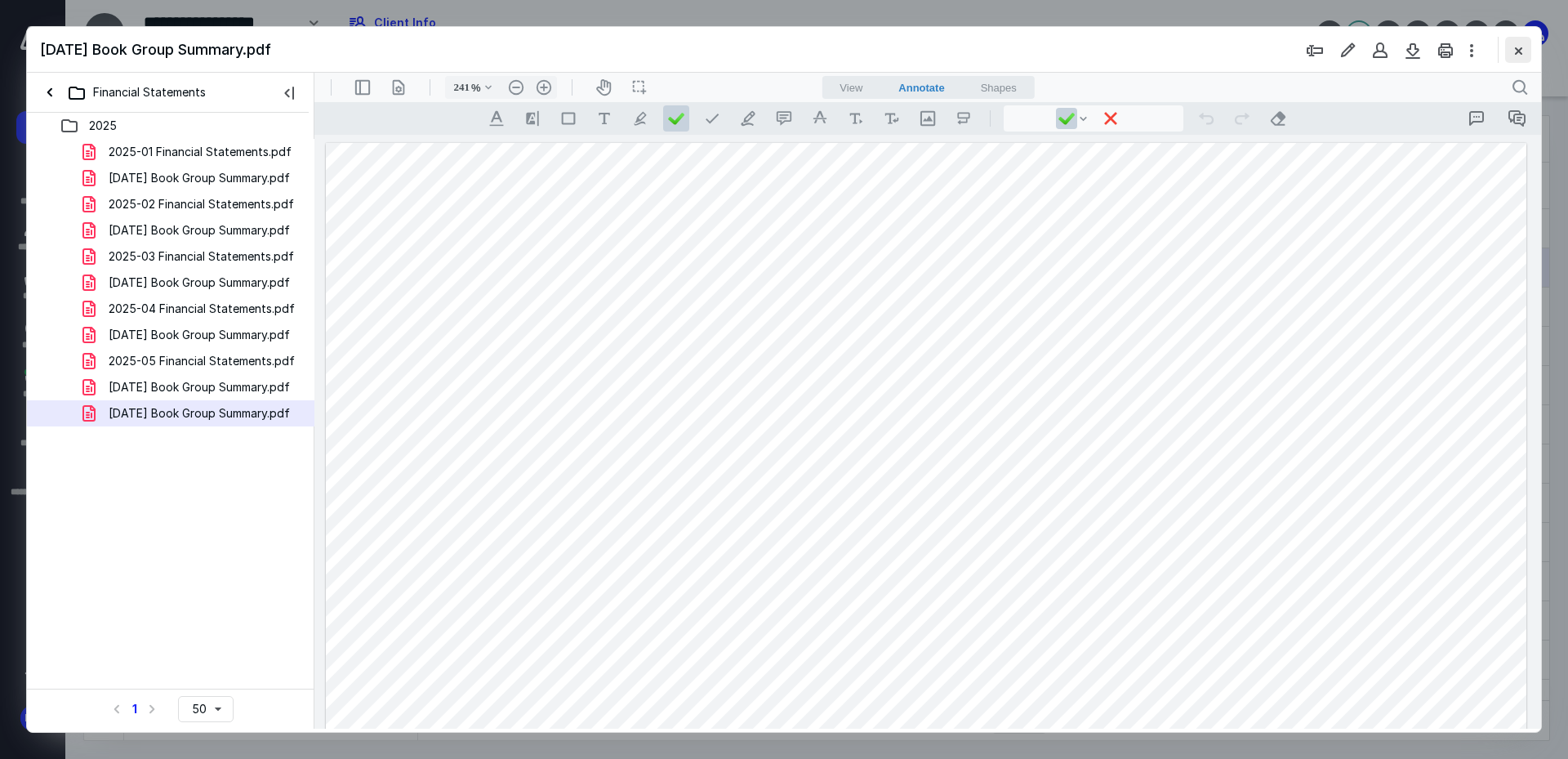 click at bounding box center (1518, 50) 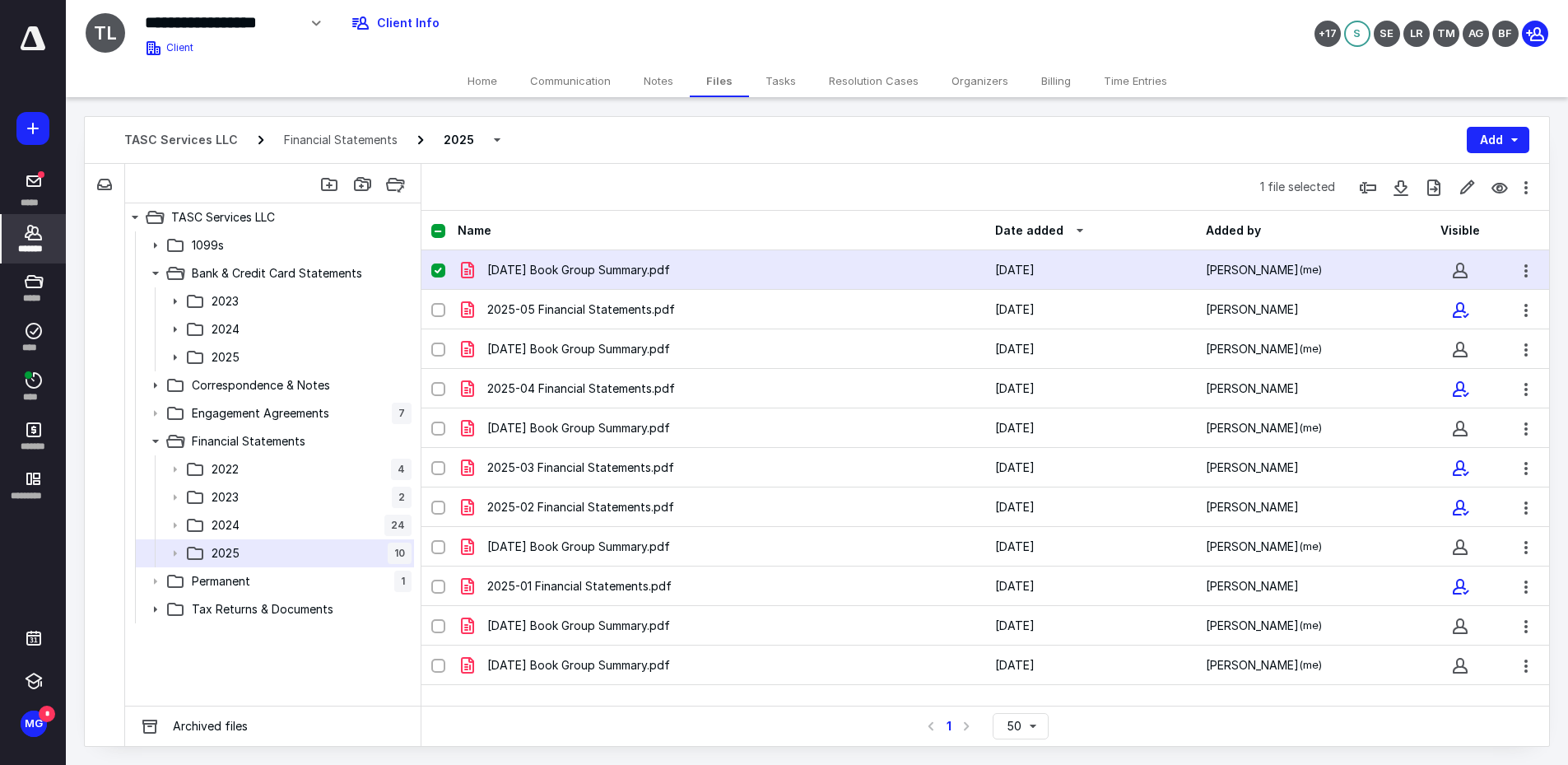click on "*******" at bounding box center (34, 249) 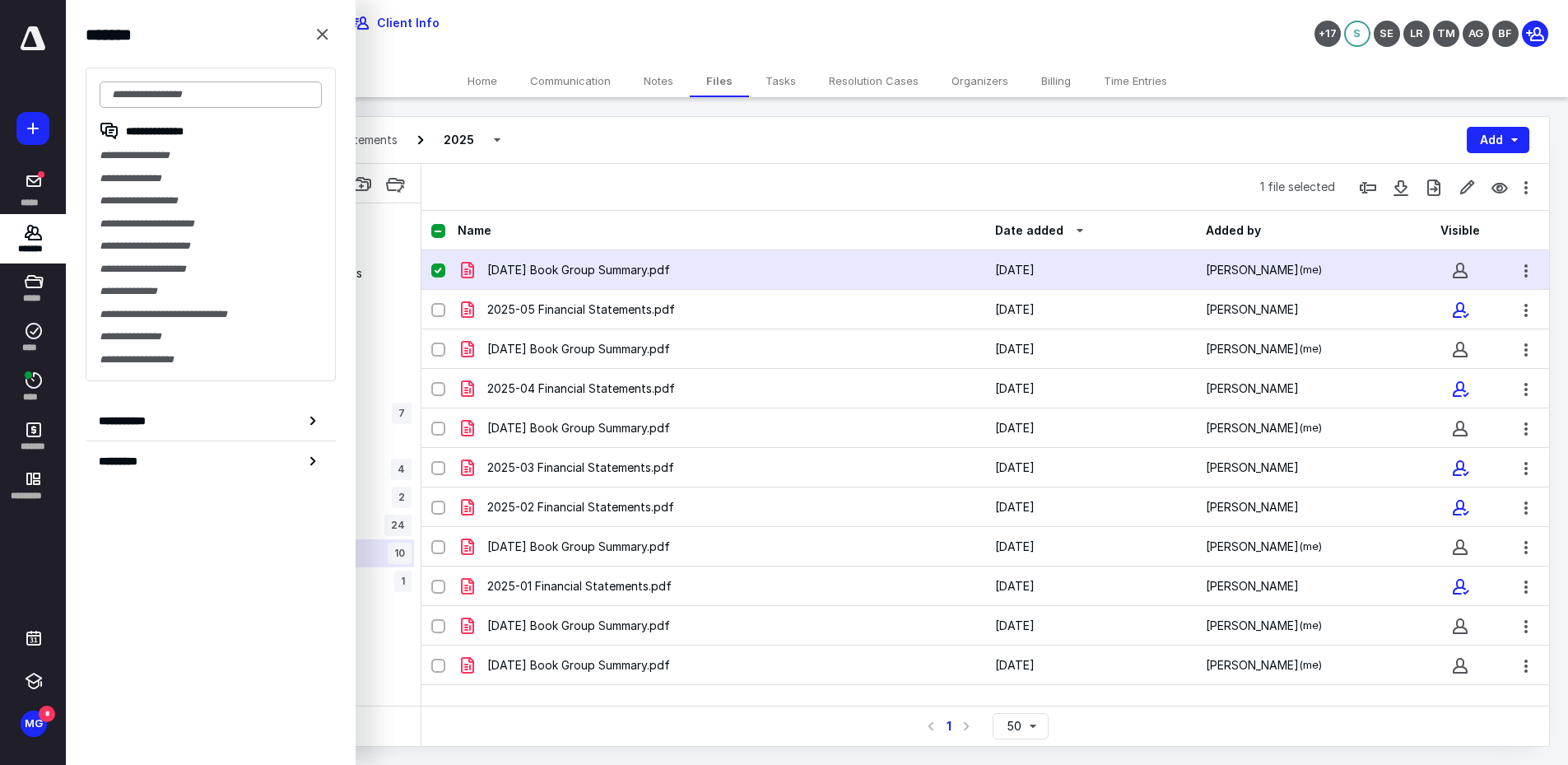 click at bounding box center (211, 95) 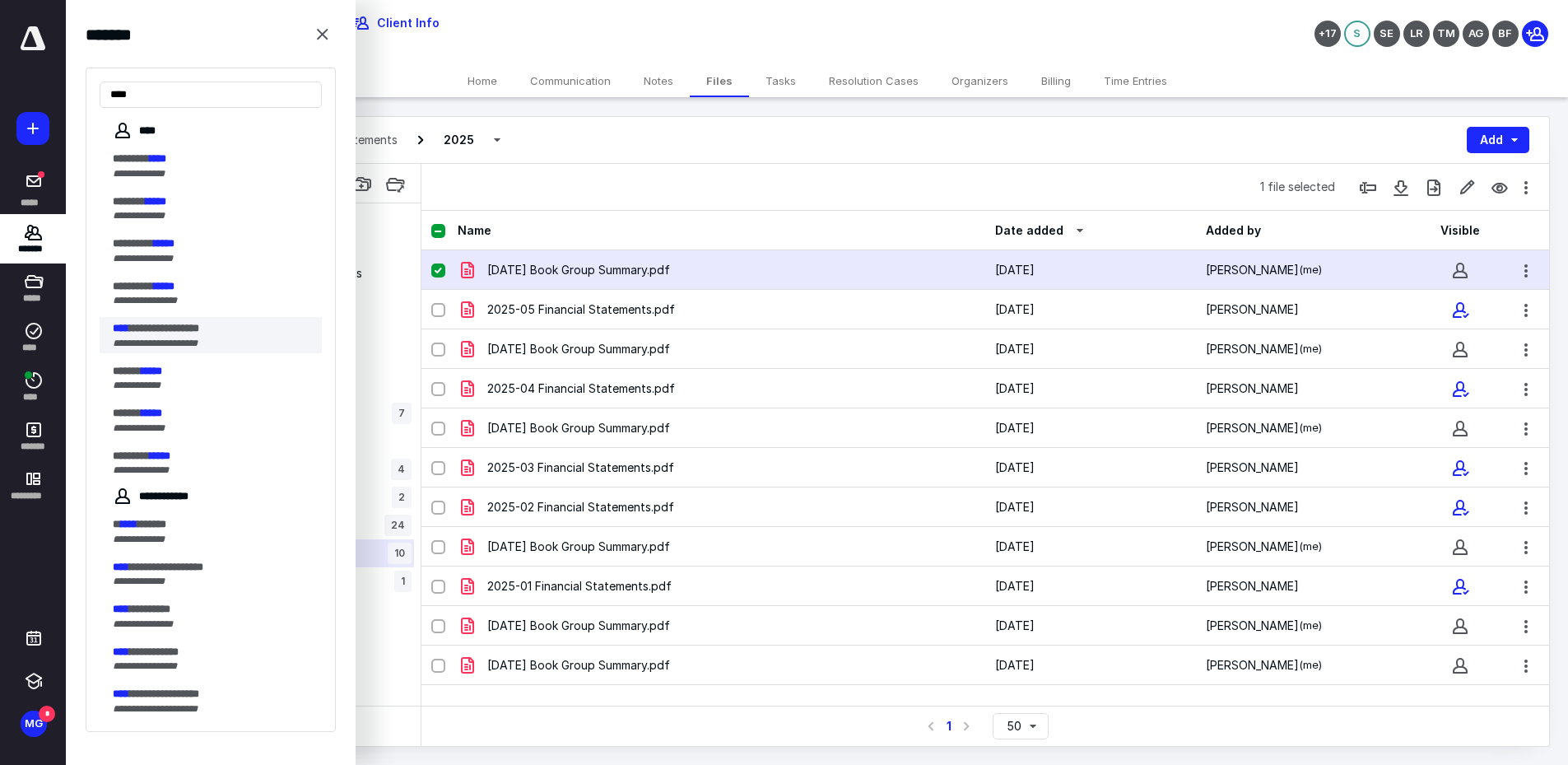 type on "****" 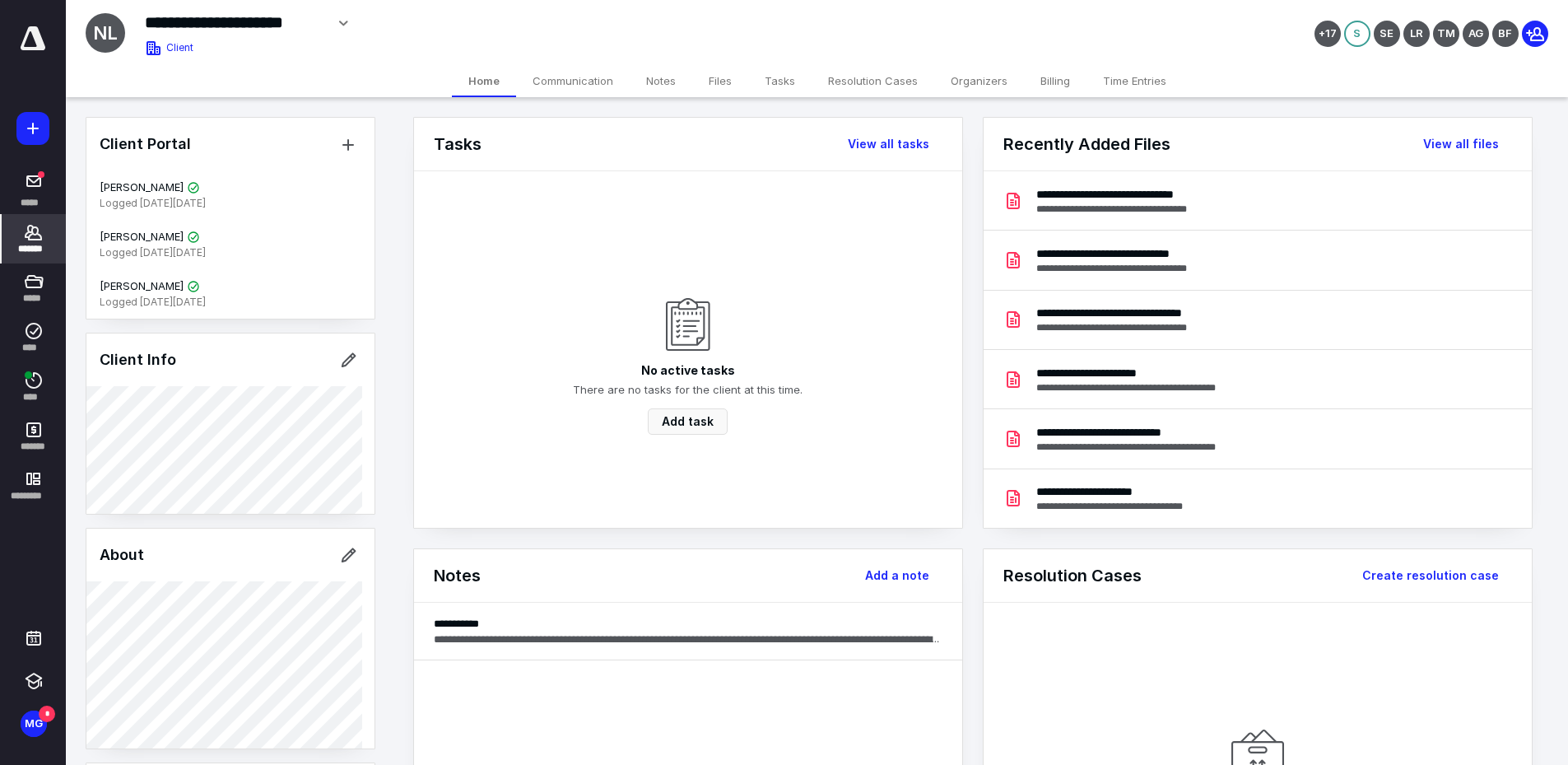 click on "Files" at bounding box center (720, 81) 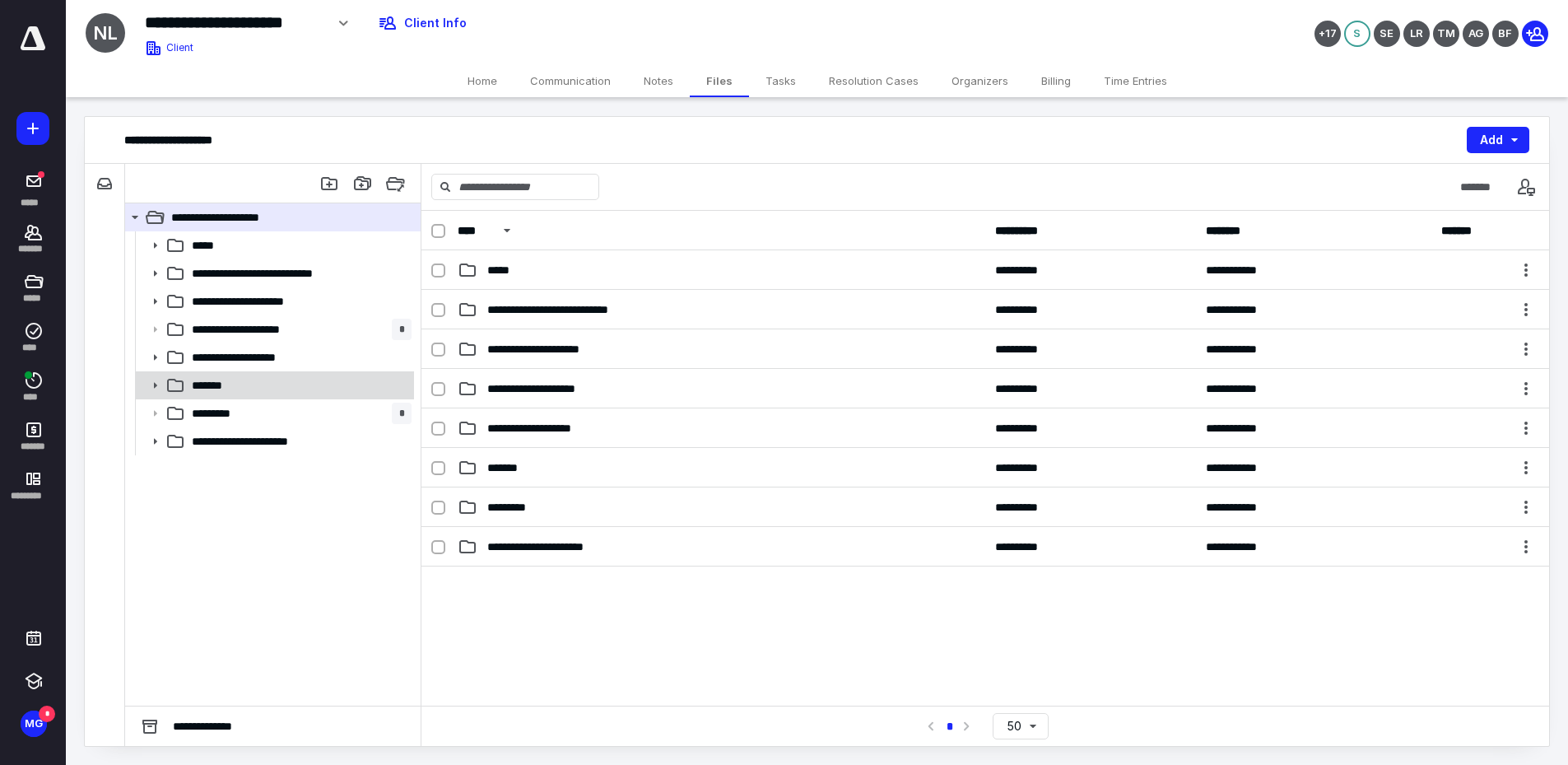 click 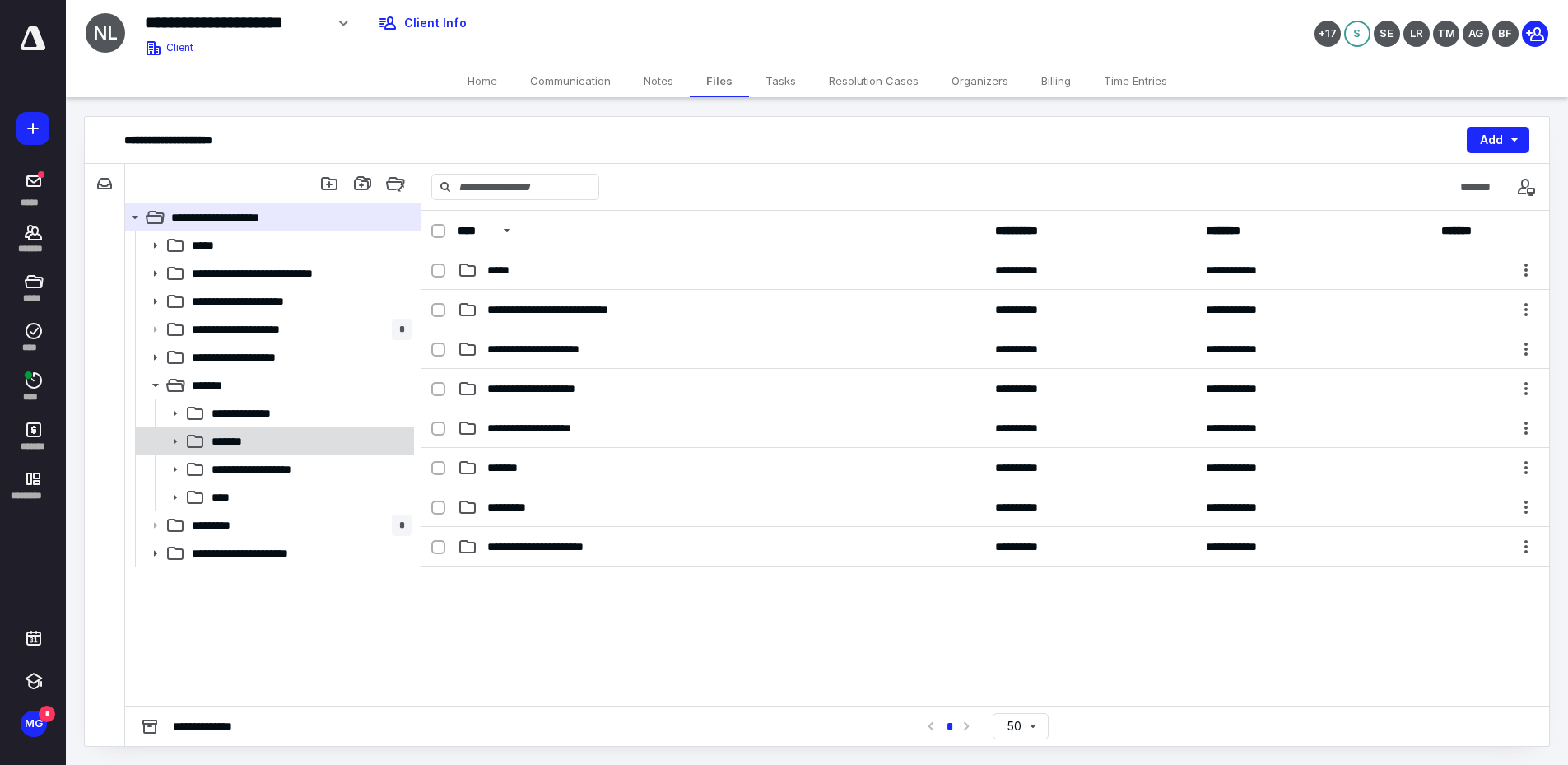 click 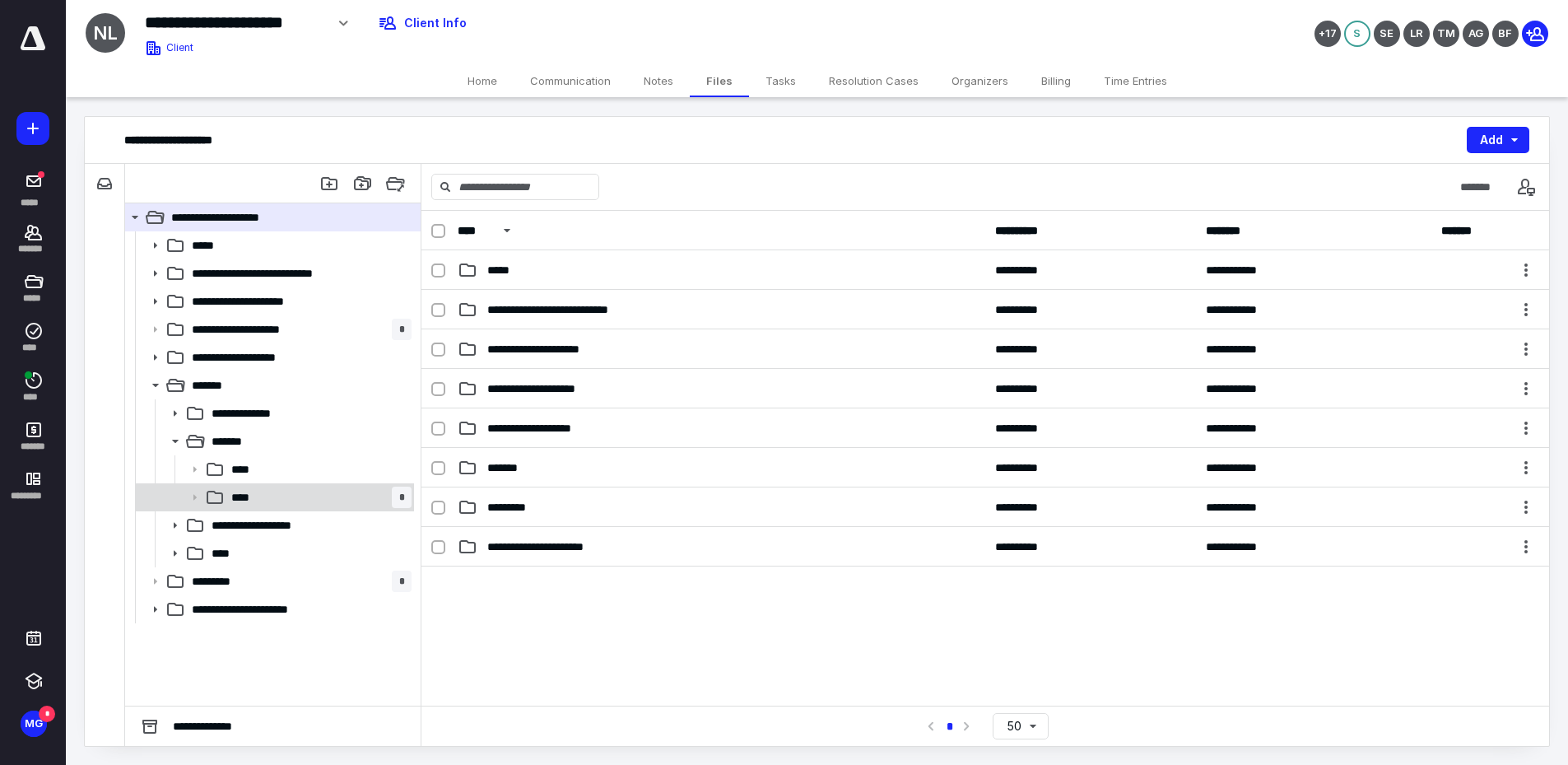 click on "**** *" at bounding box center [318, 497] 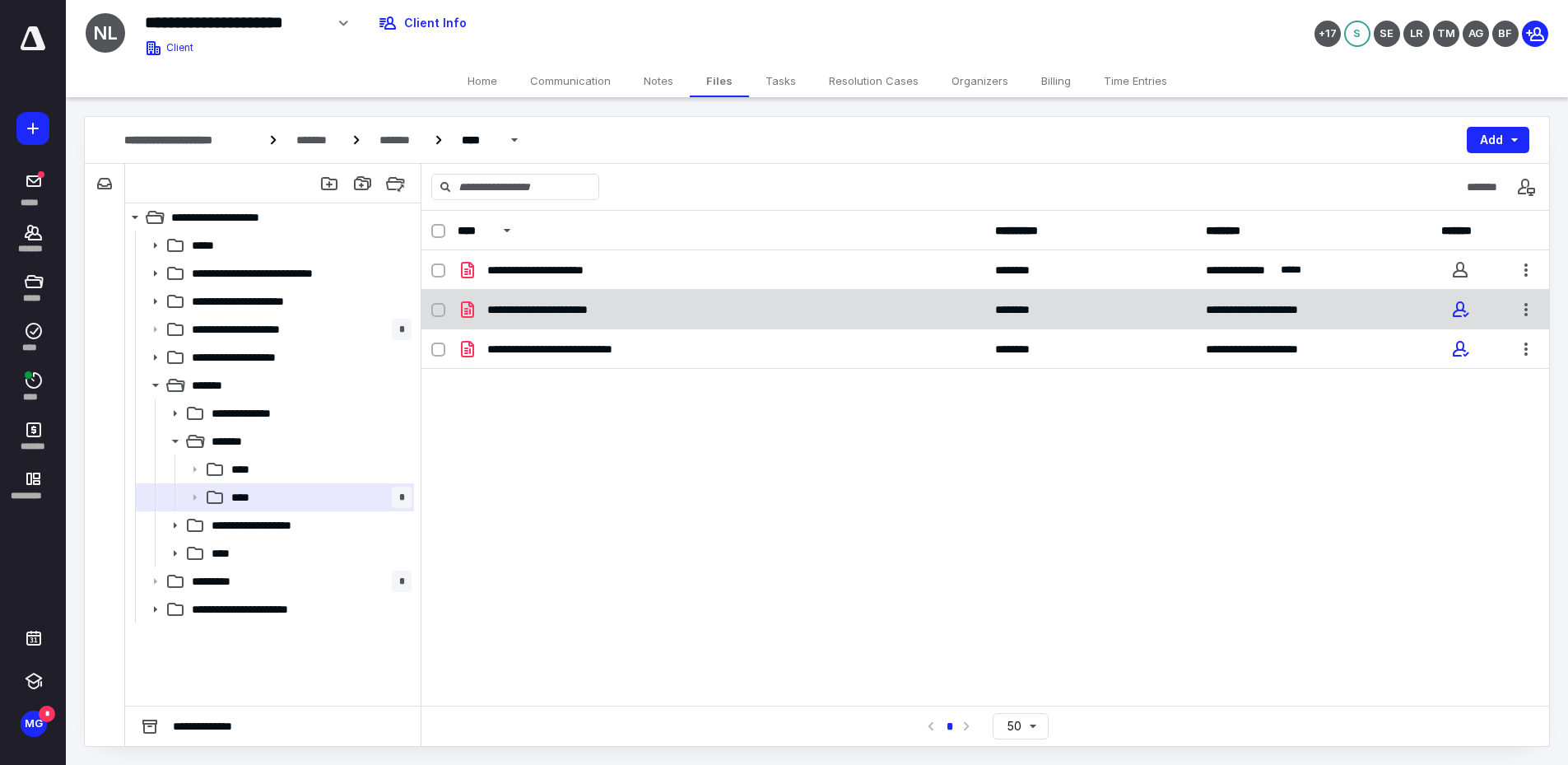click on "**********" at bounding box center [985, 310] 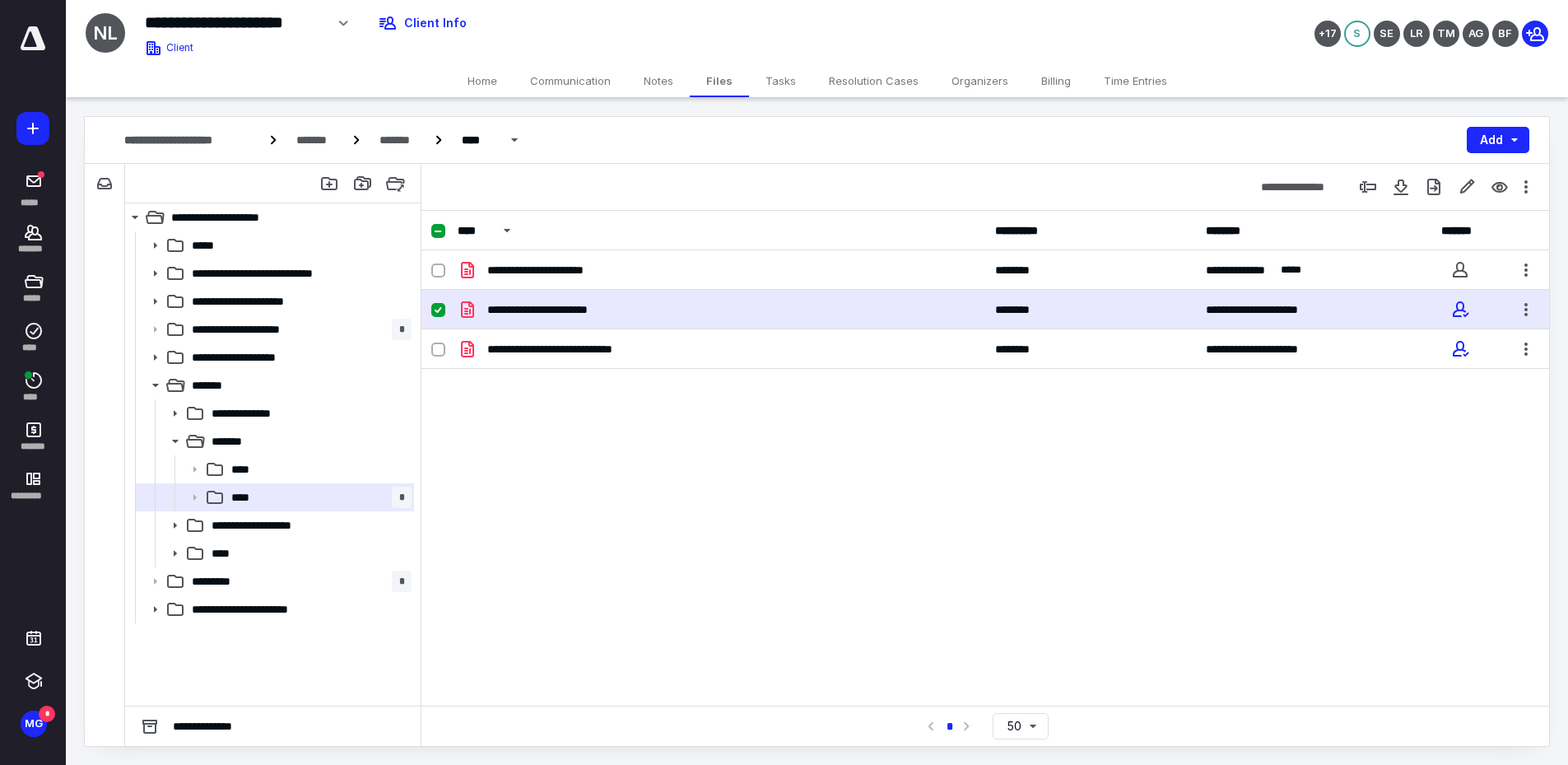 click on "**********" at bounding box center [985, 310] 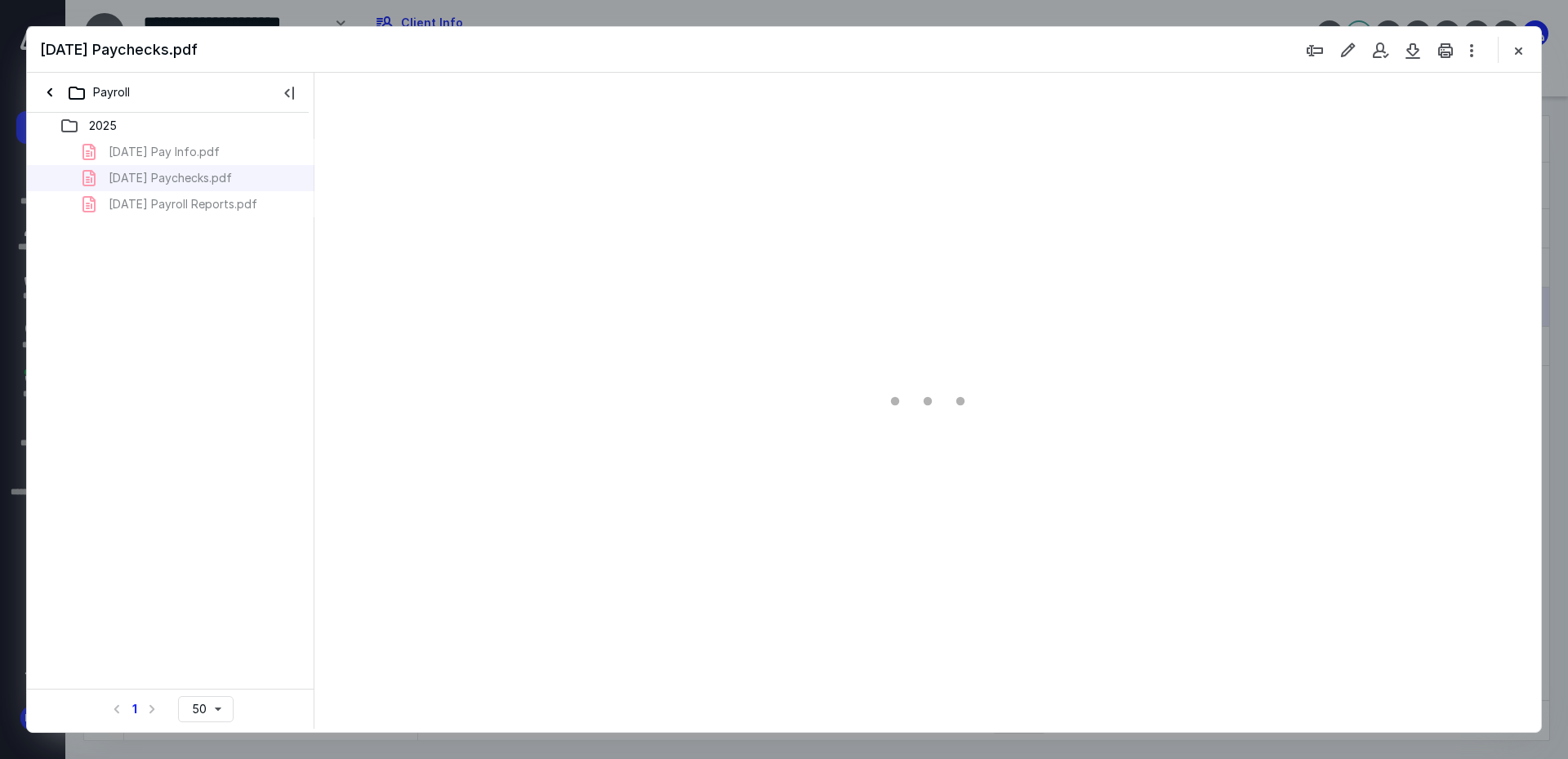 scroll, scrollTop: 0, scrollLeft: 0, axis: both 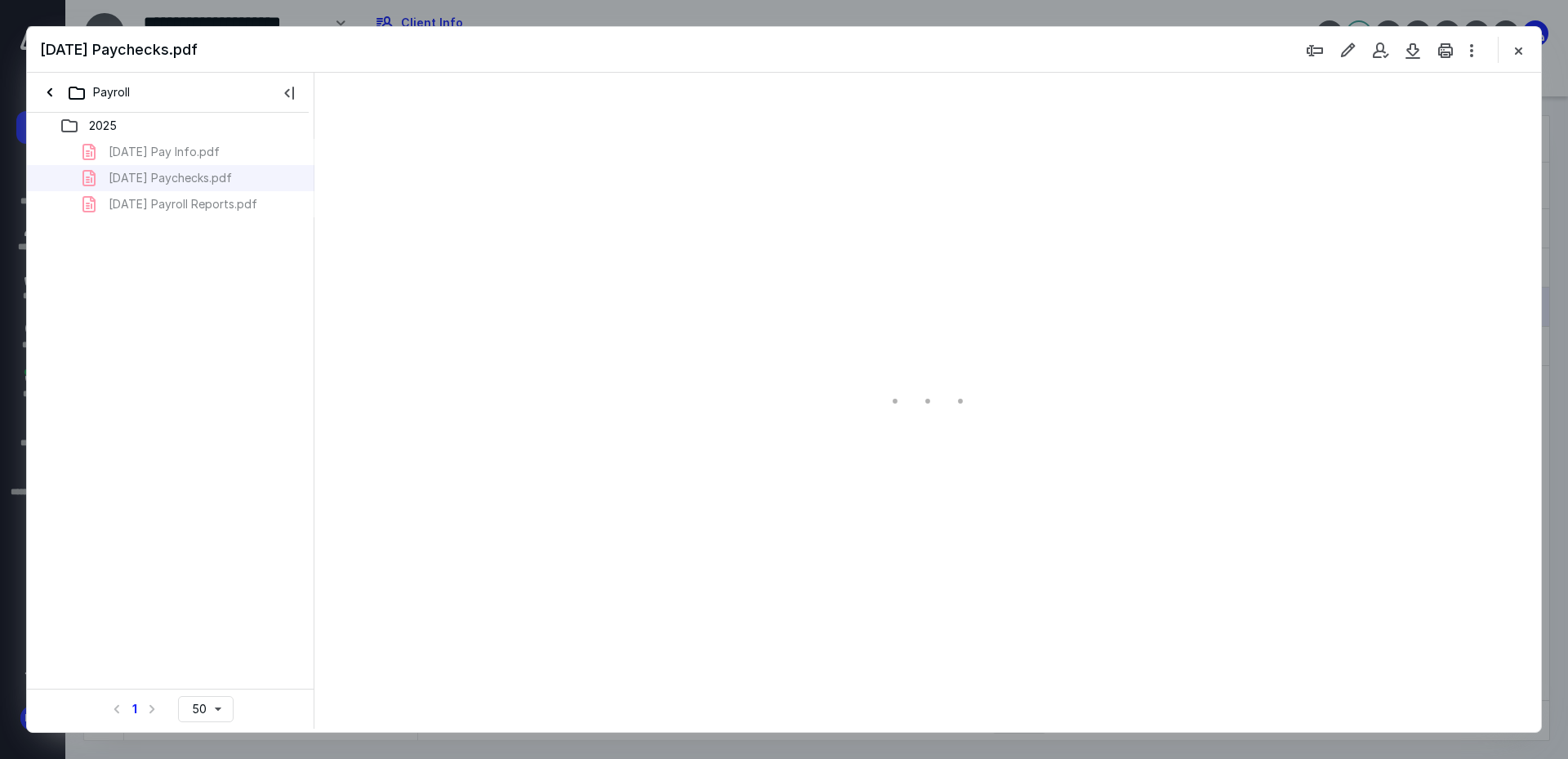 type on "241" 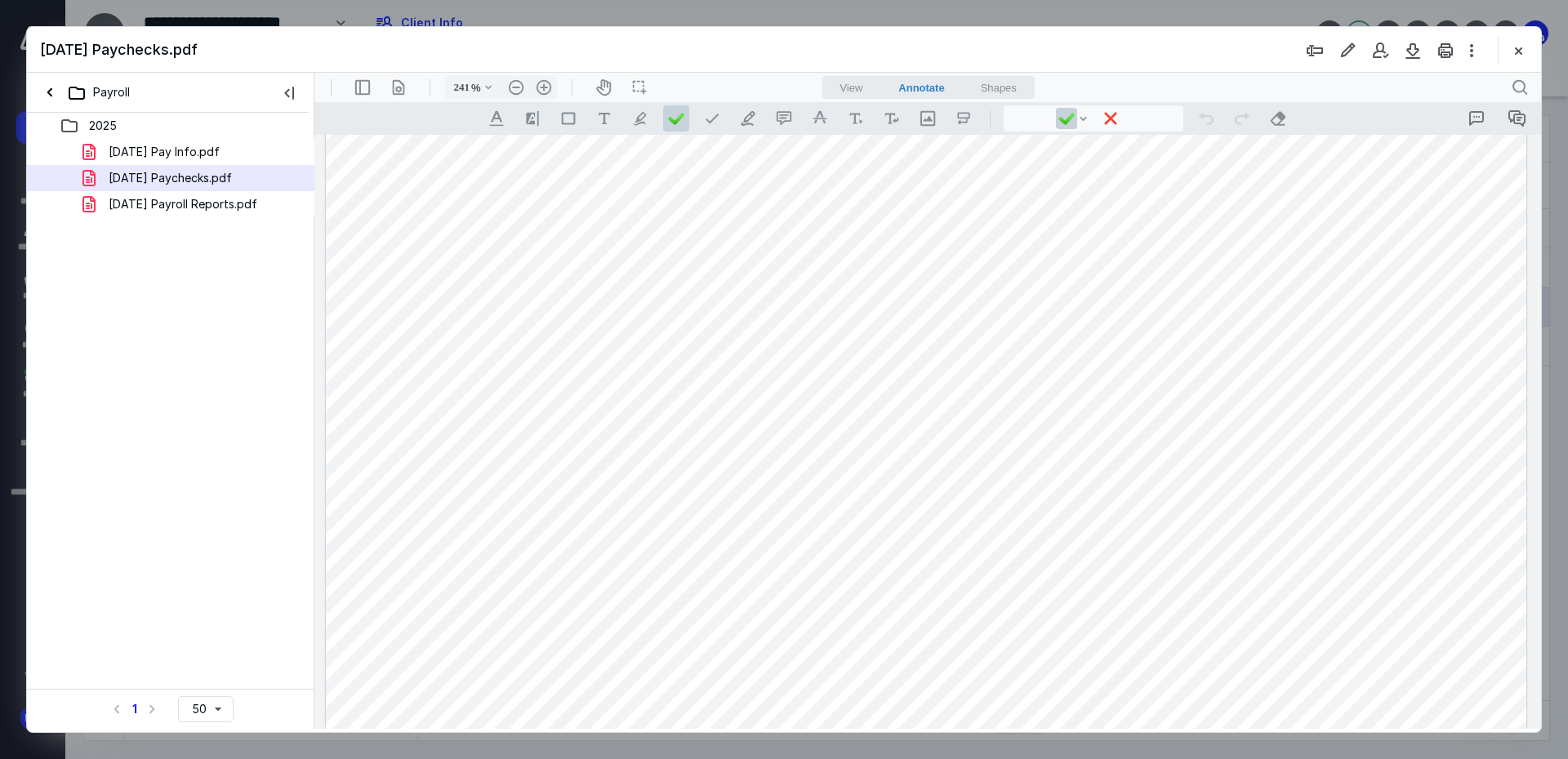 scroll, scrollTop: 409, scrollLeft: 0, axis: vertical 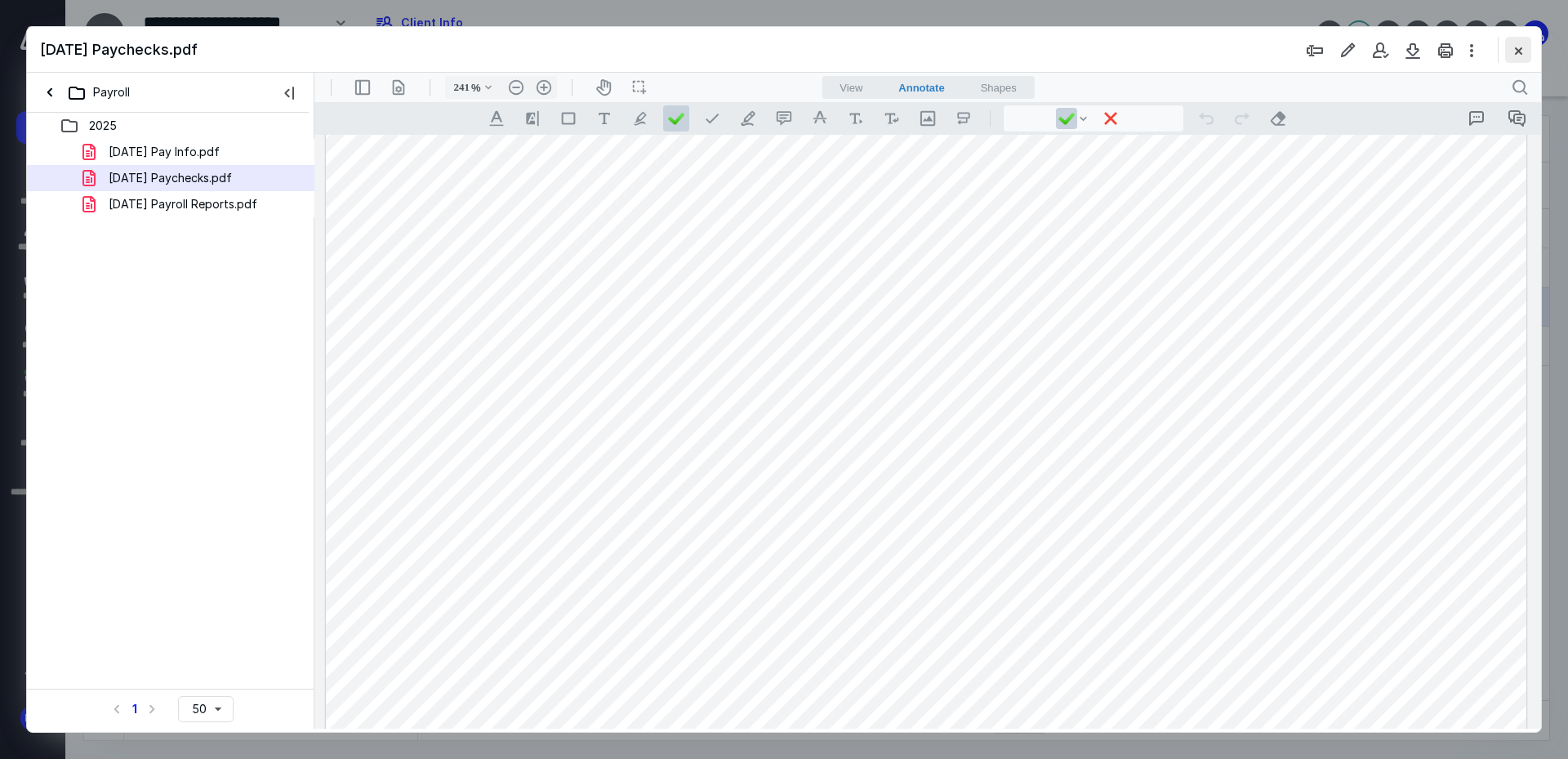 click at bounding box center (1518, 50) 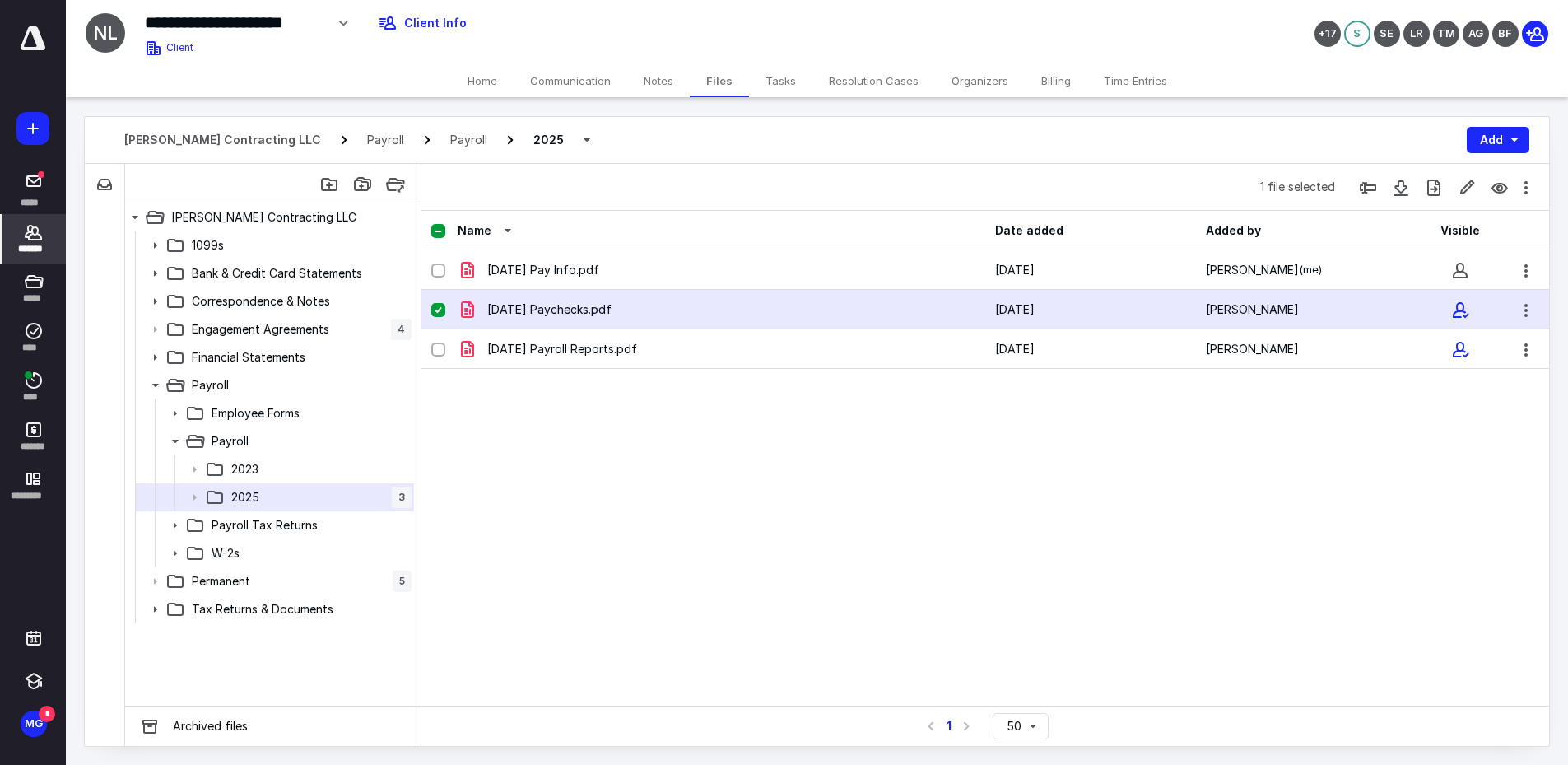 click on "*******" at bounding box center (34, 249) 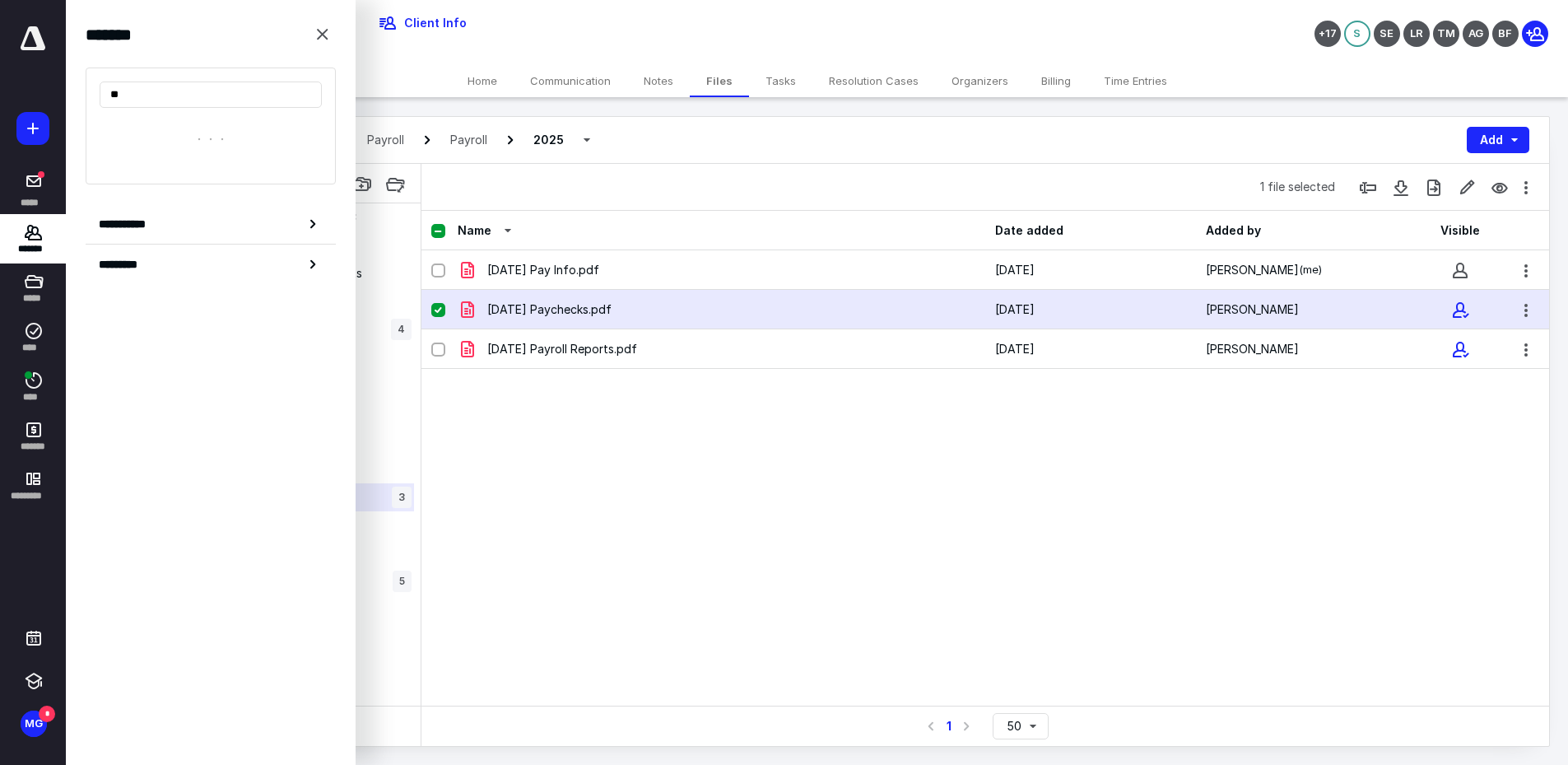 type on "*" 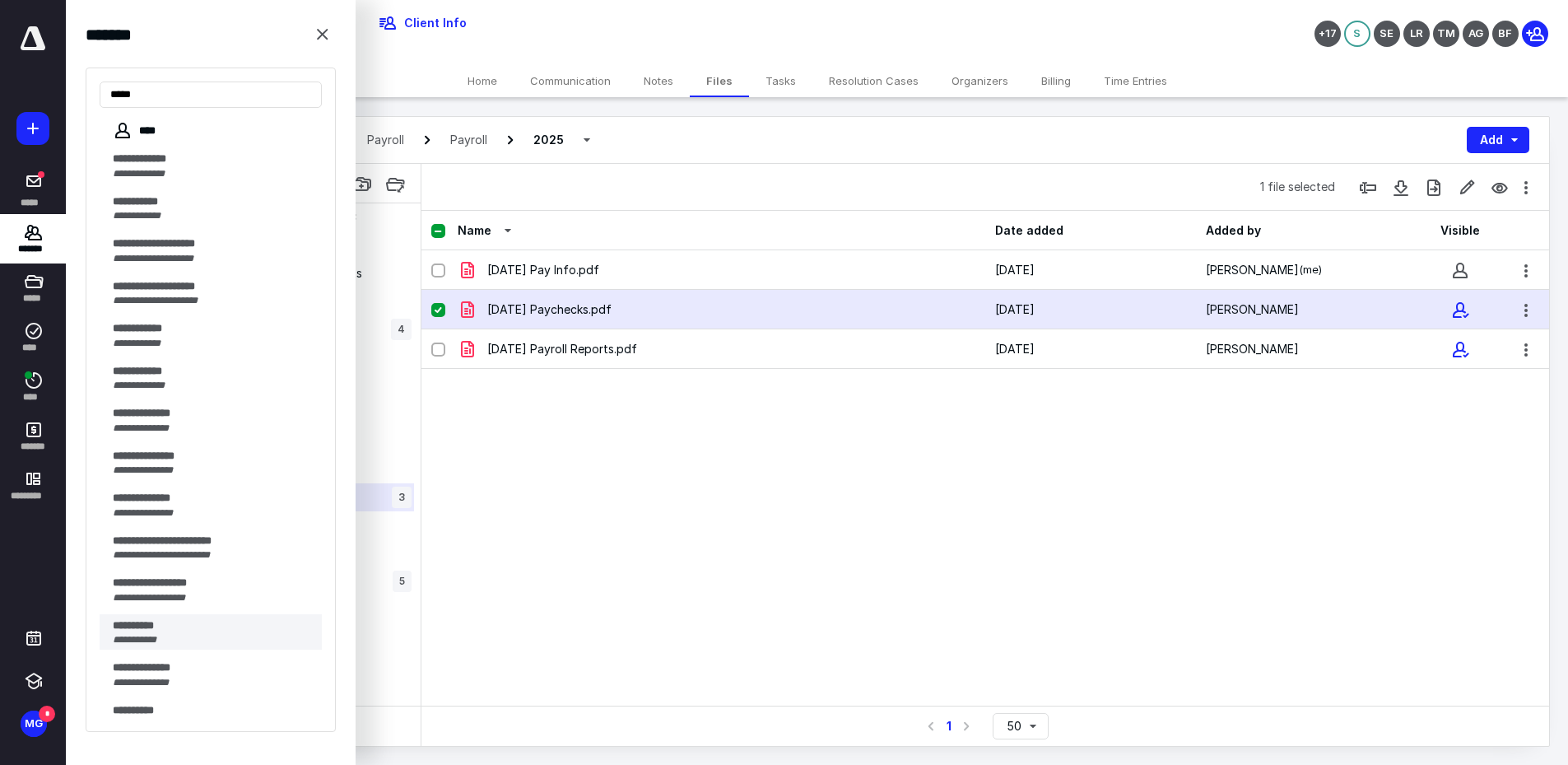 type on "****" 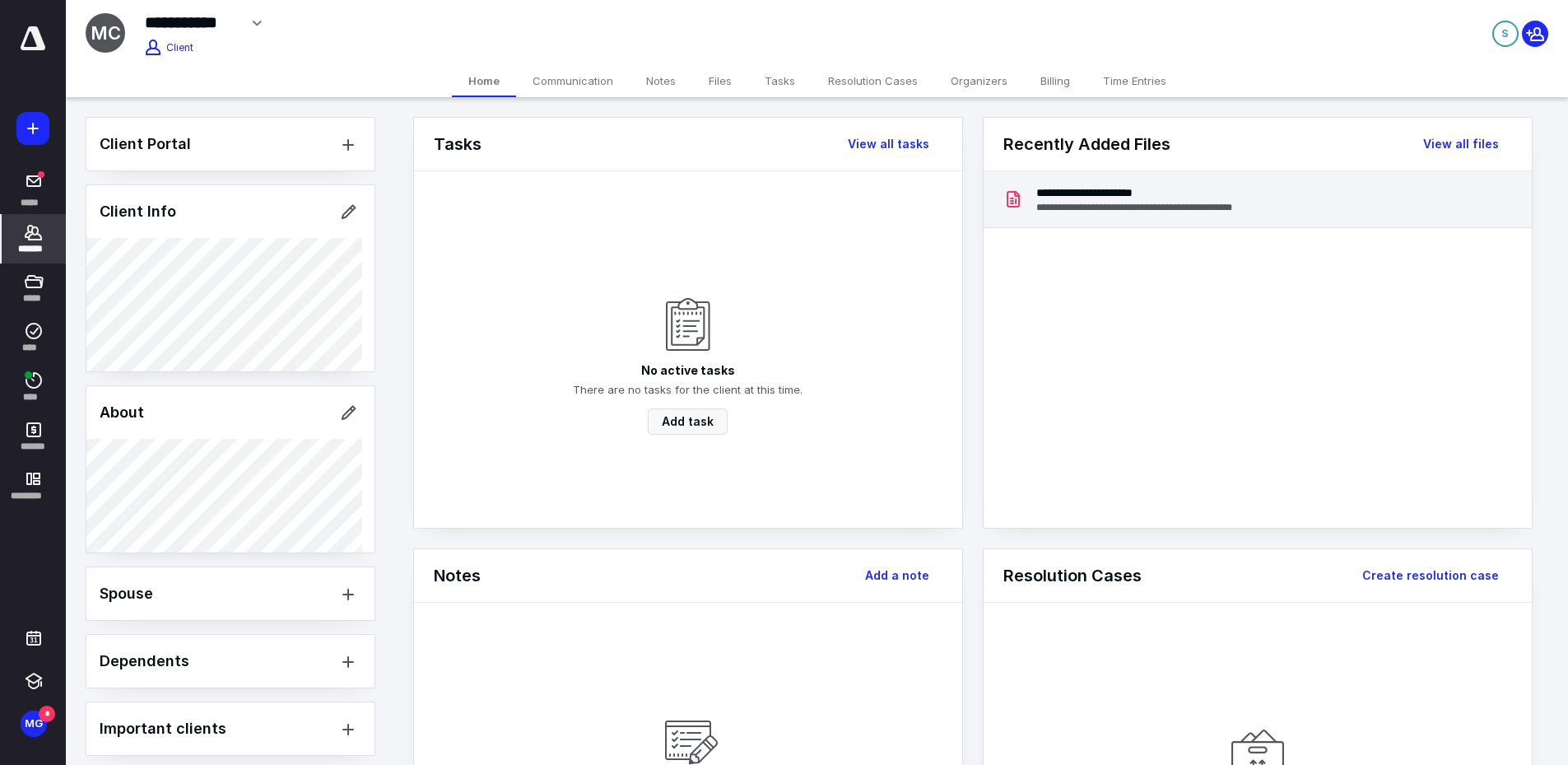 click on "**********" at bounding box center (1156, 193) 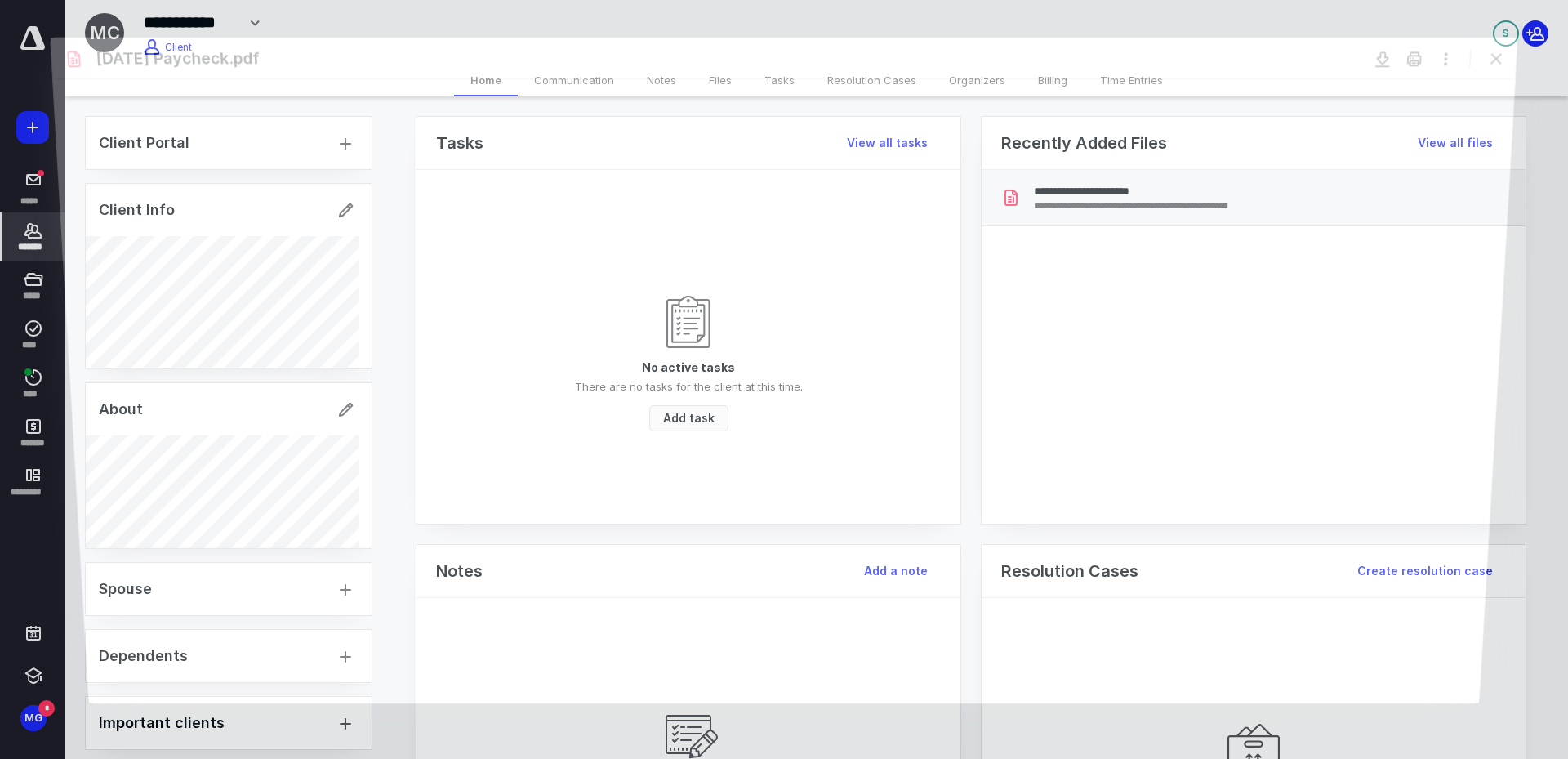 click at bounding box center [784, 391] 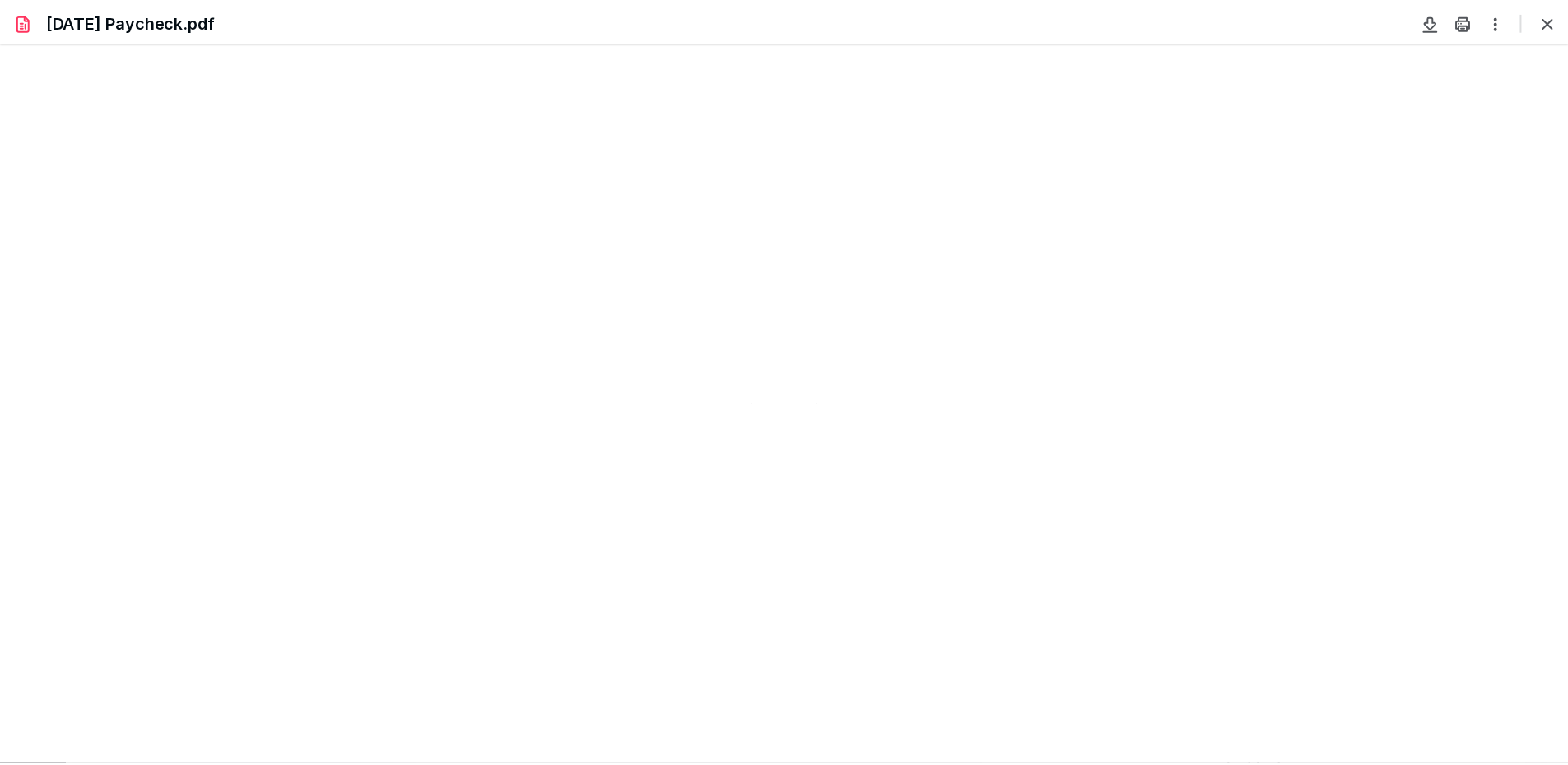 scroll, scrollTop: 0, scrollLeft: 0, axis: both 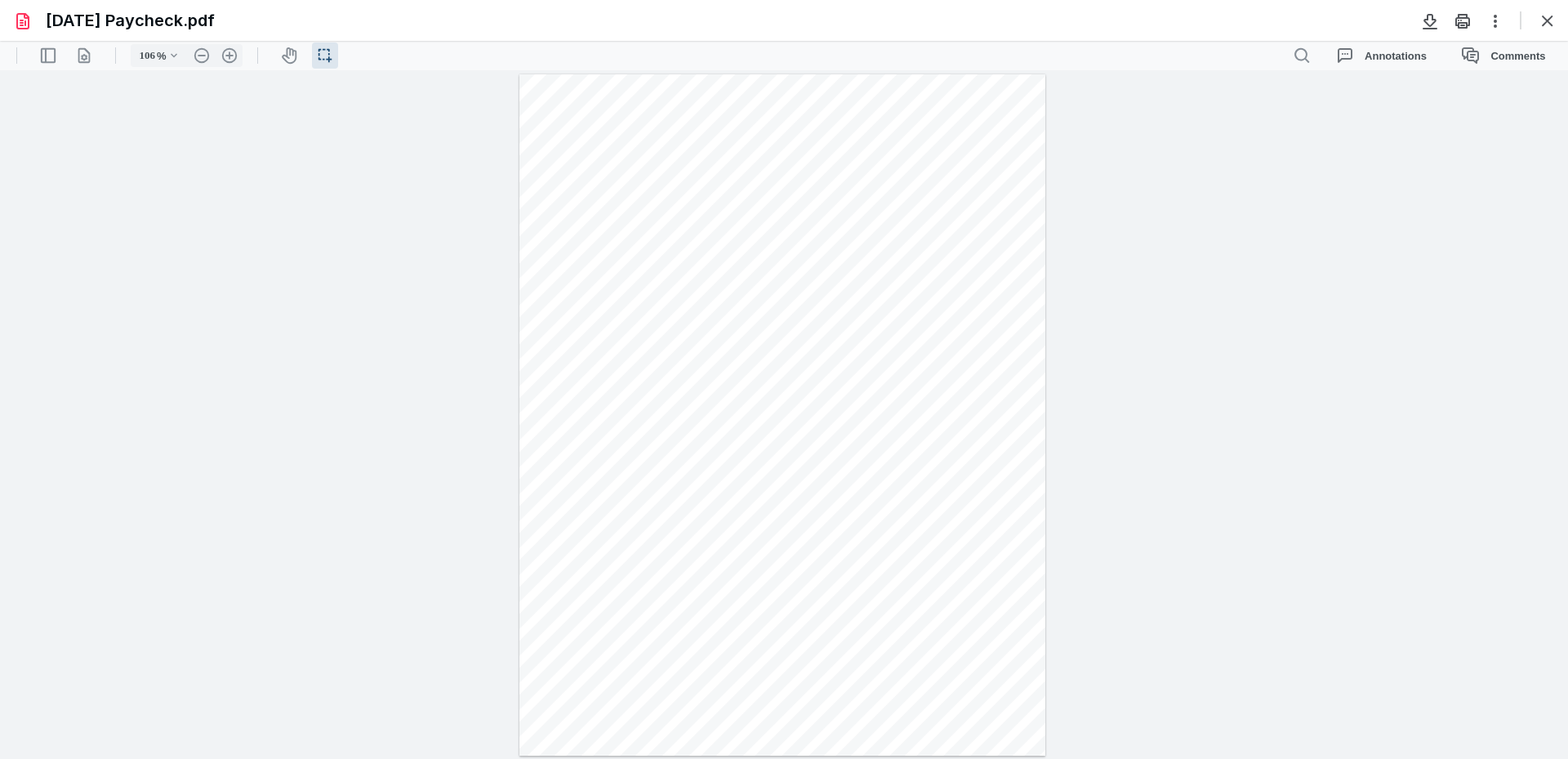 type on "308" 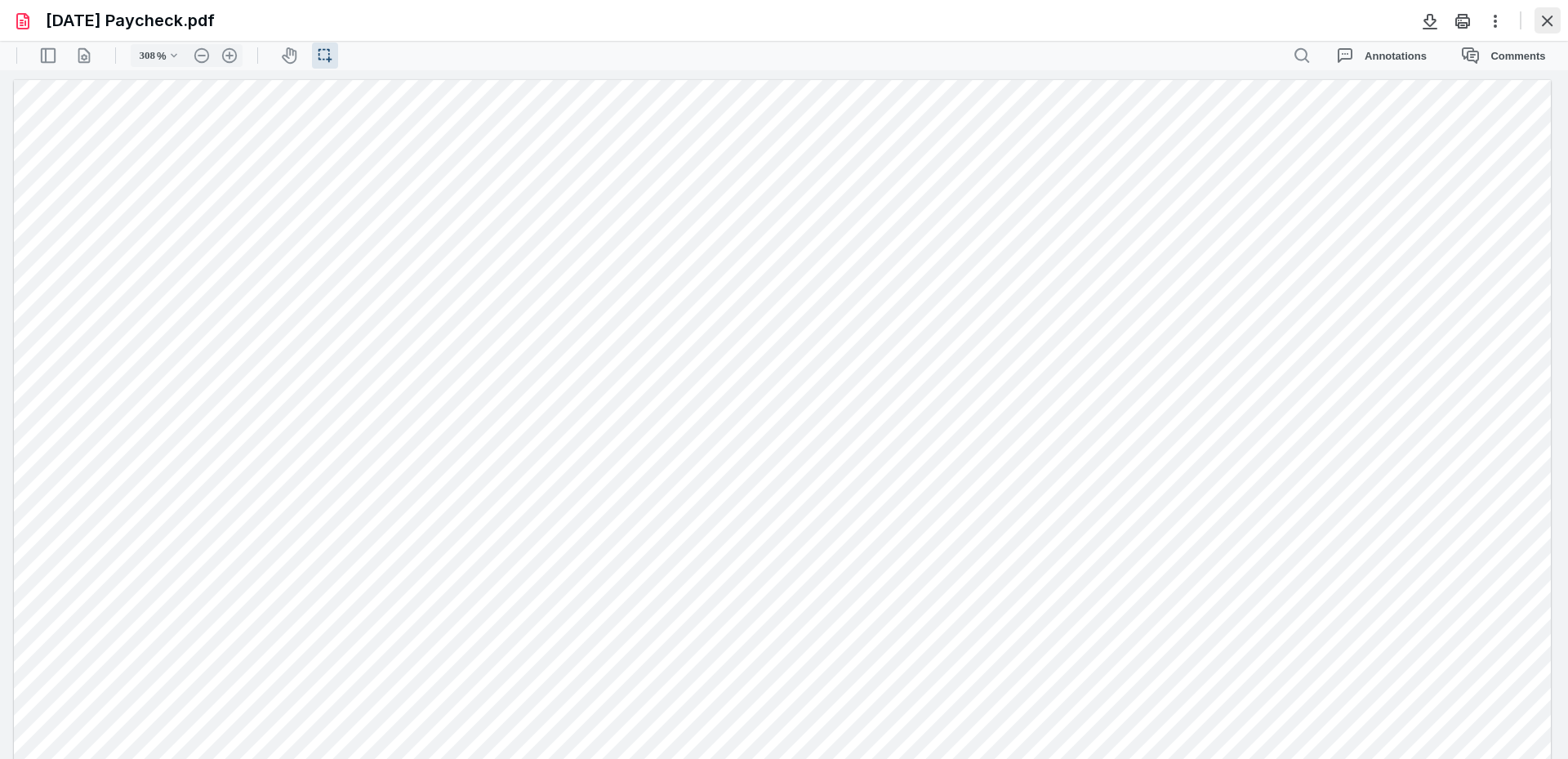 click at bounding box center [1548, 20] 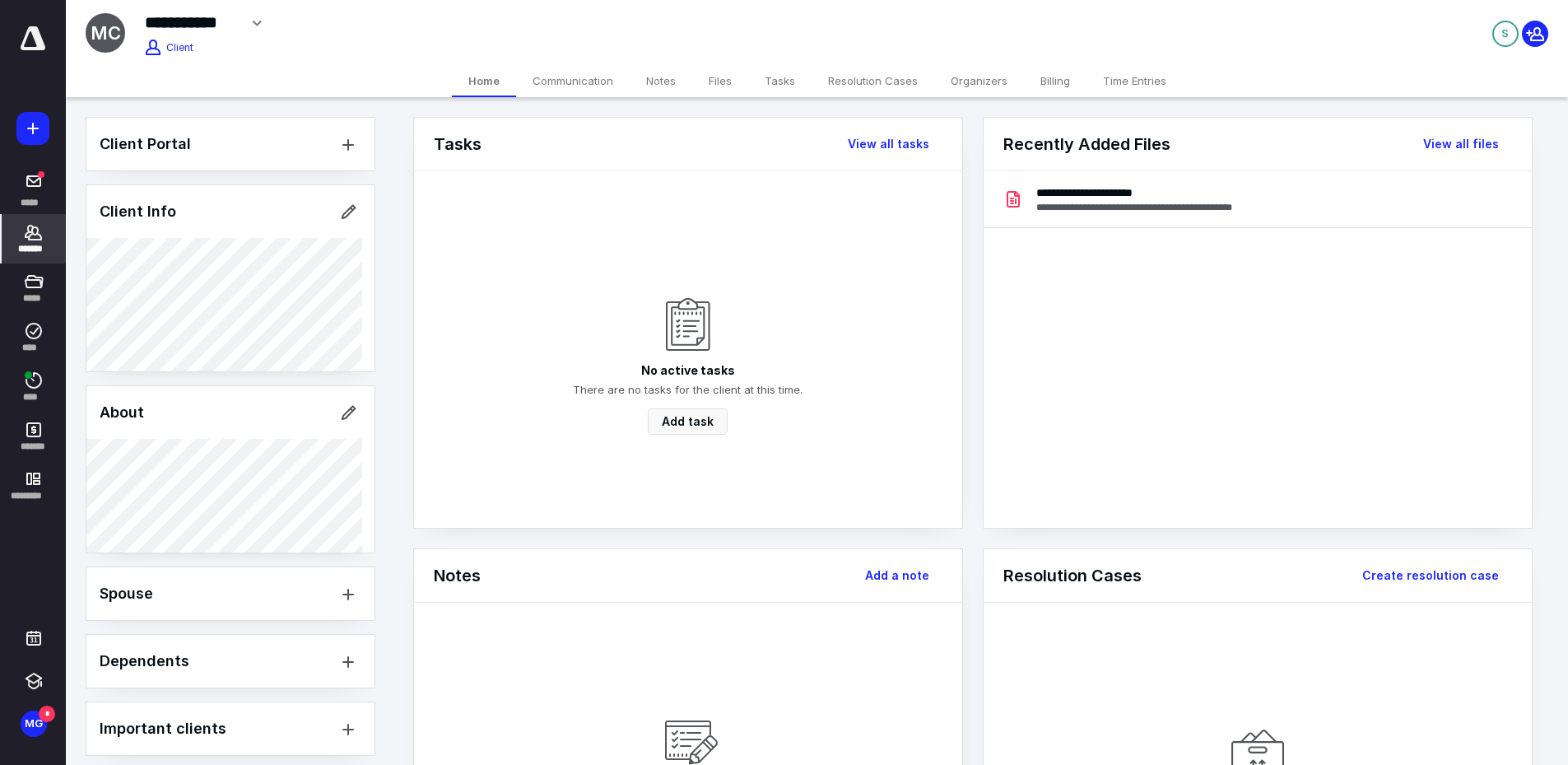 click on "Files" at bounding box center [720, 81] 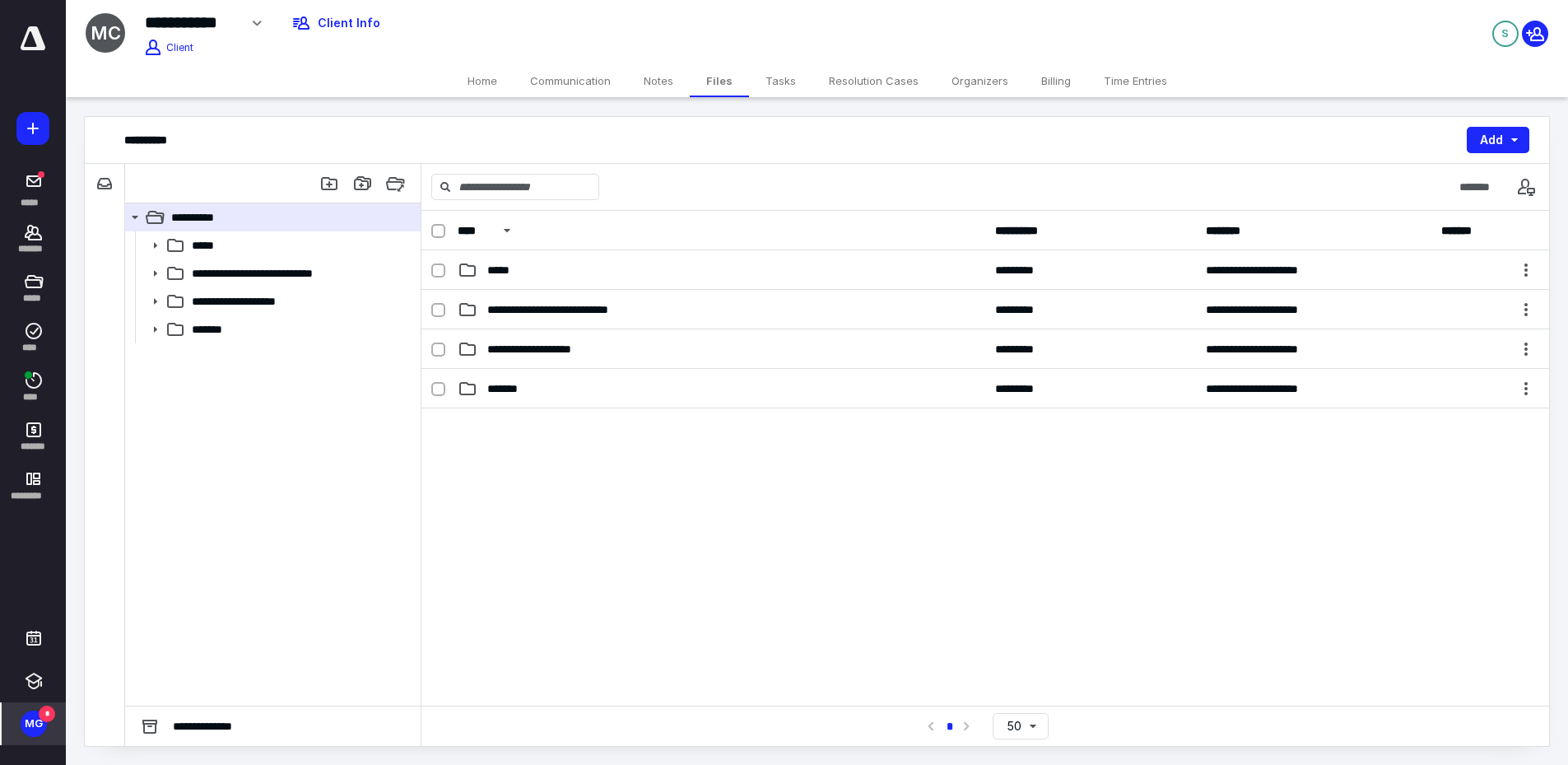 click on "MG" at bounding box center [34, 724] 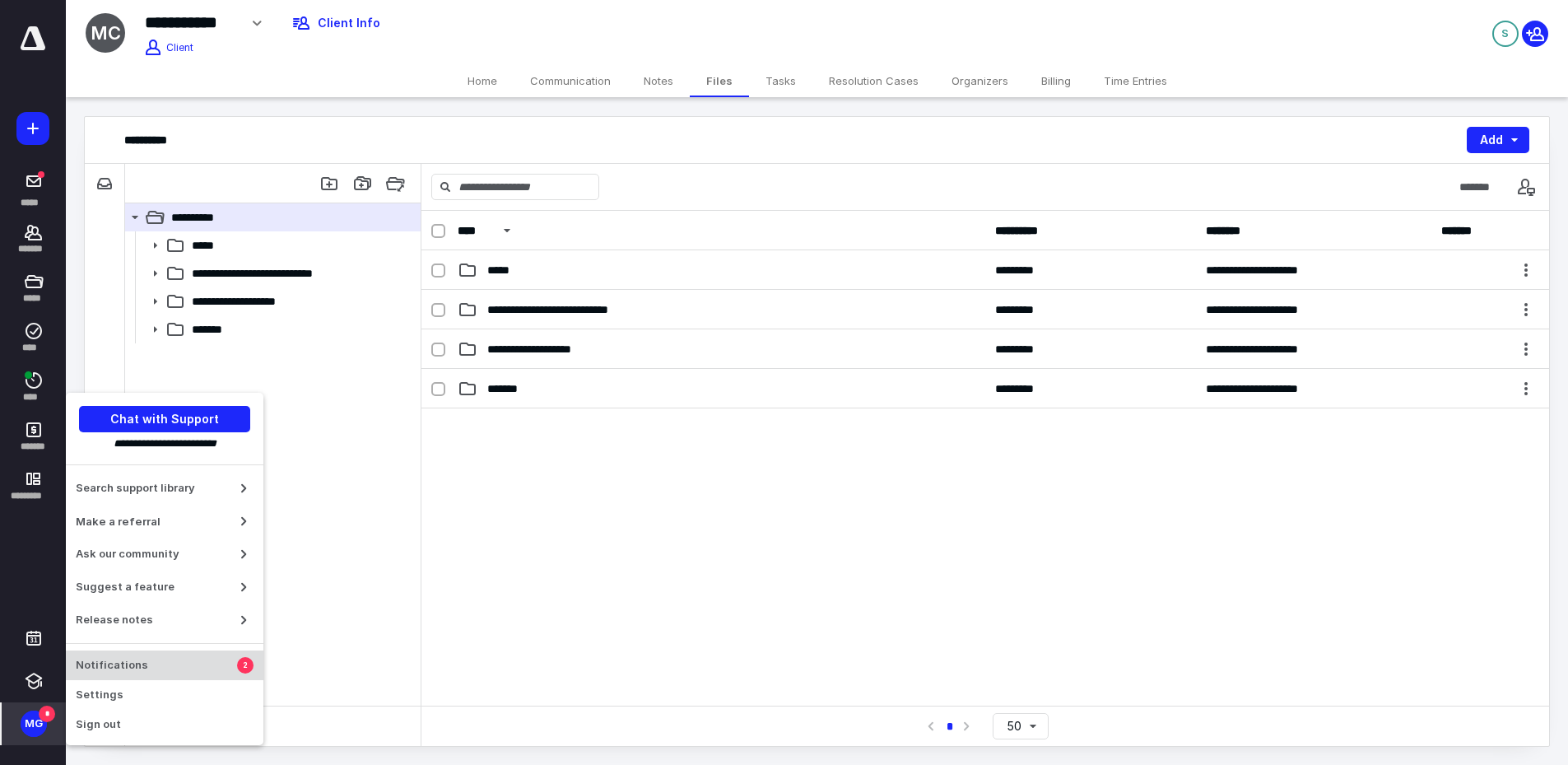 click on "Notifications" at bounding box center [156, 665] 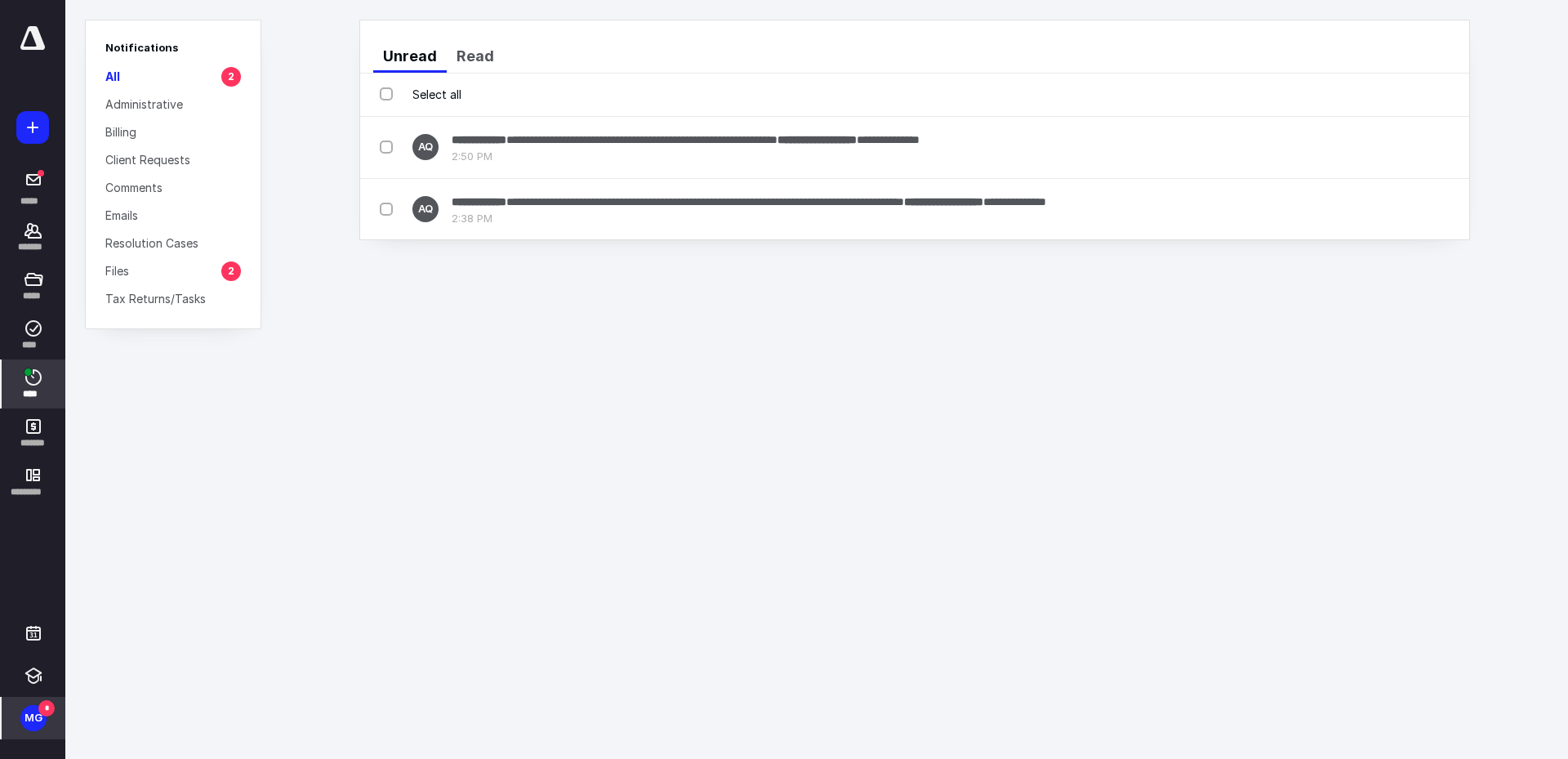 click on "****" at bounding box center [33, 384] 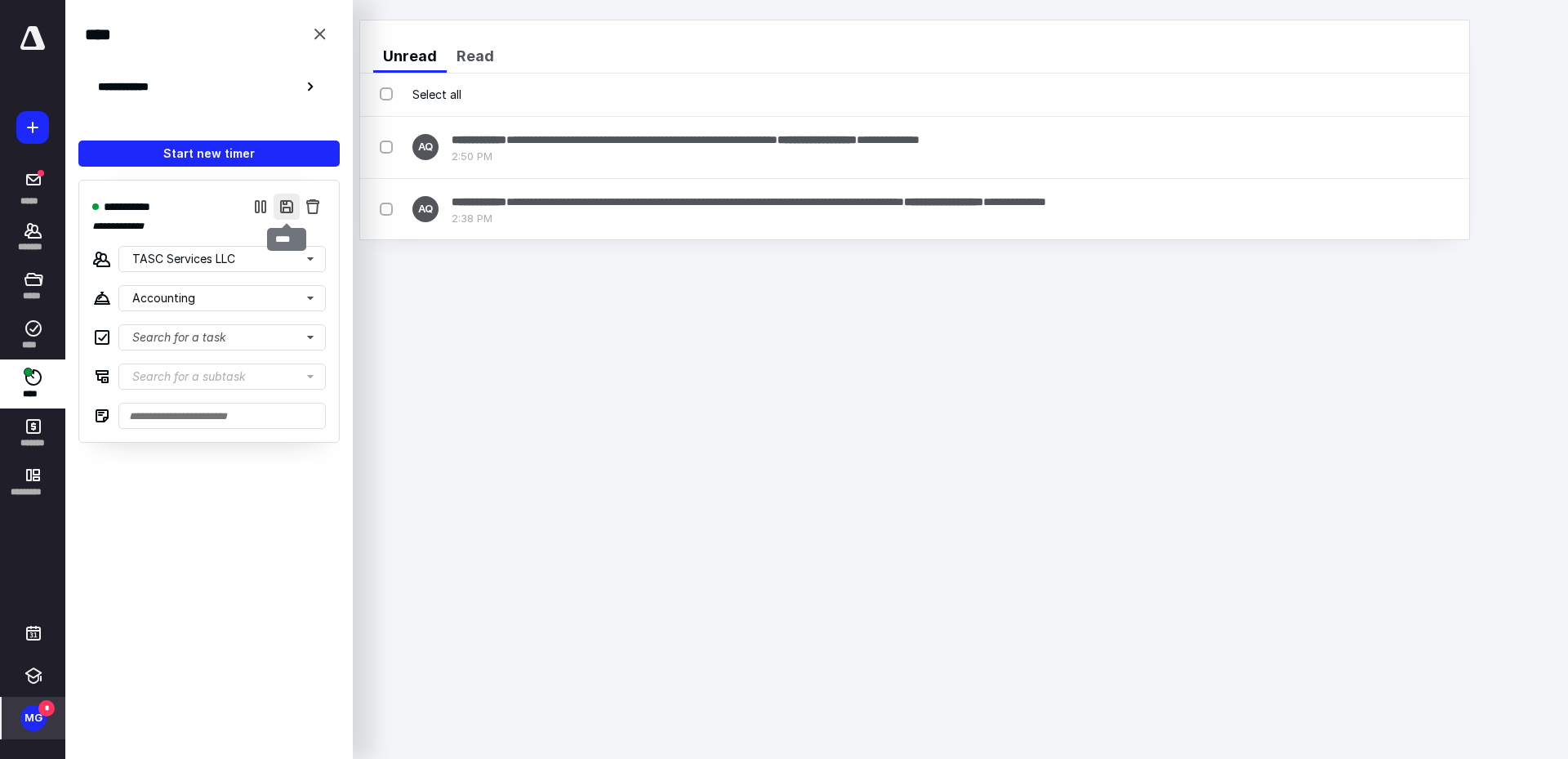 click at bounding box center [287, 207] 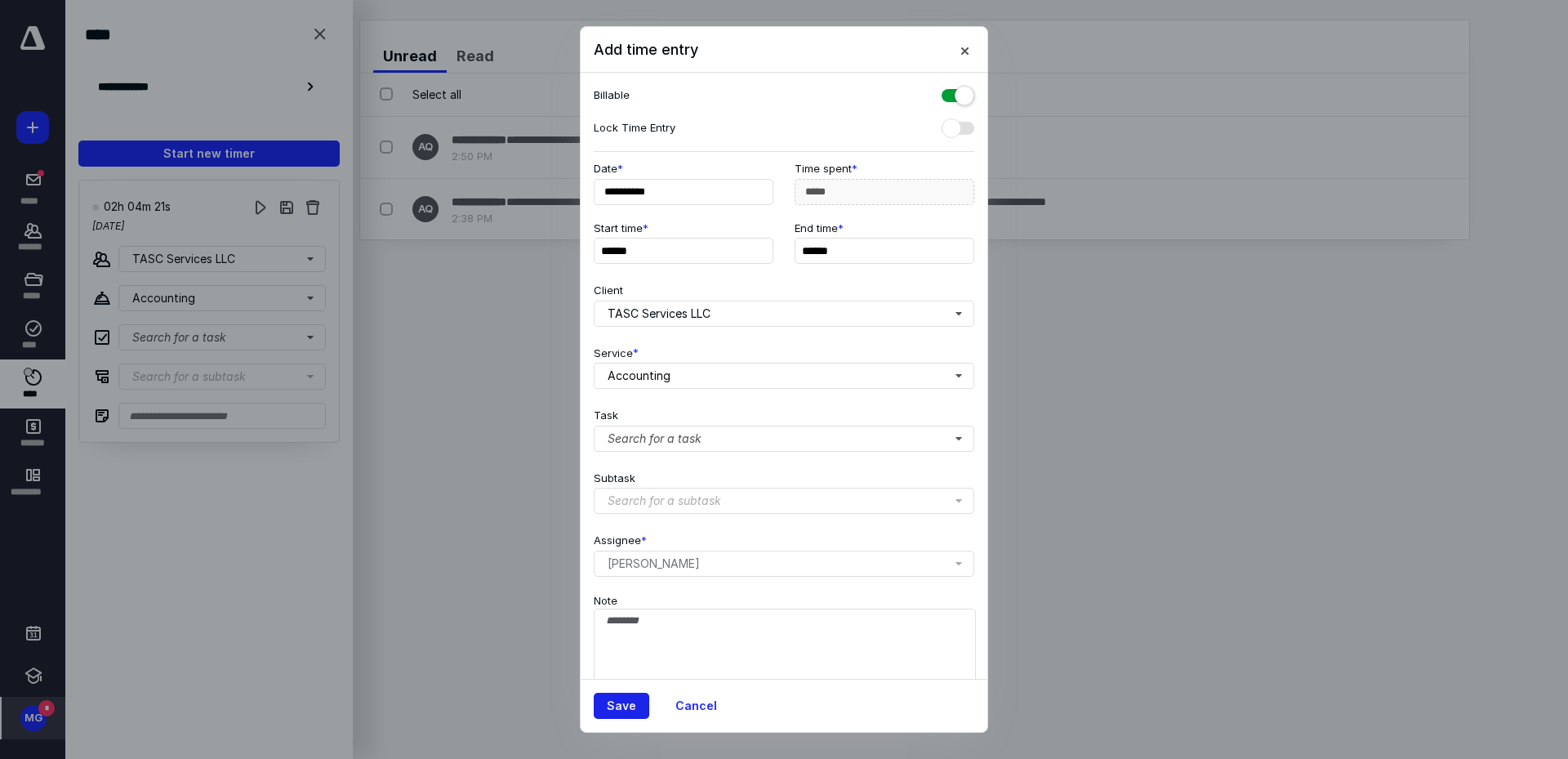 click on "Save" at bounding box center [621, 706] 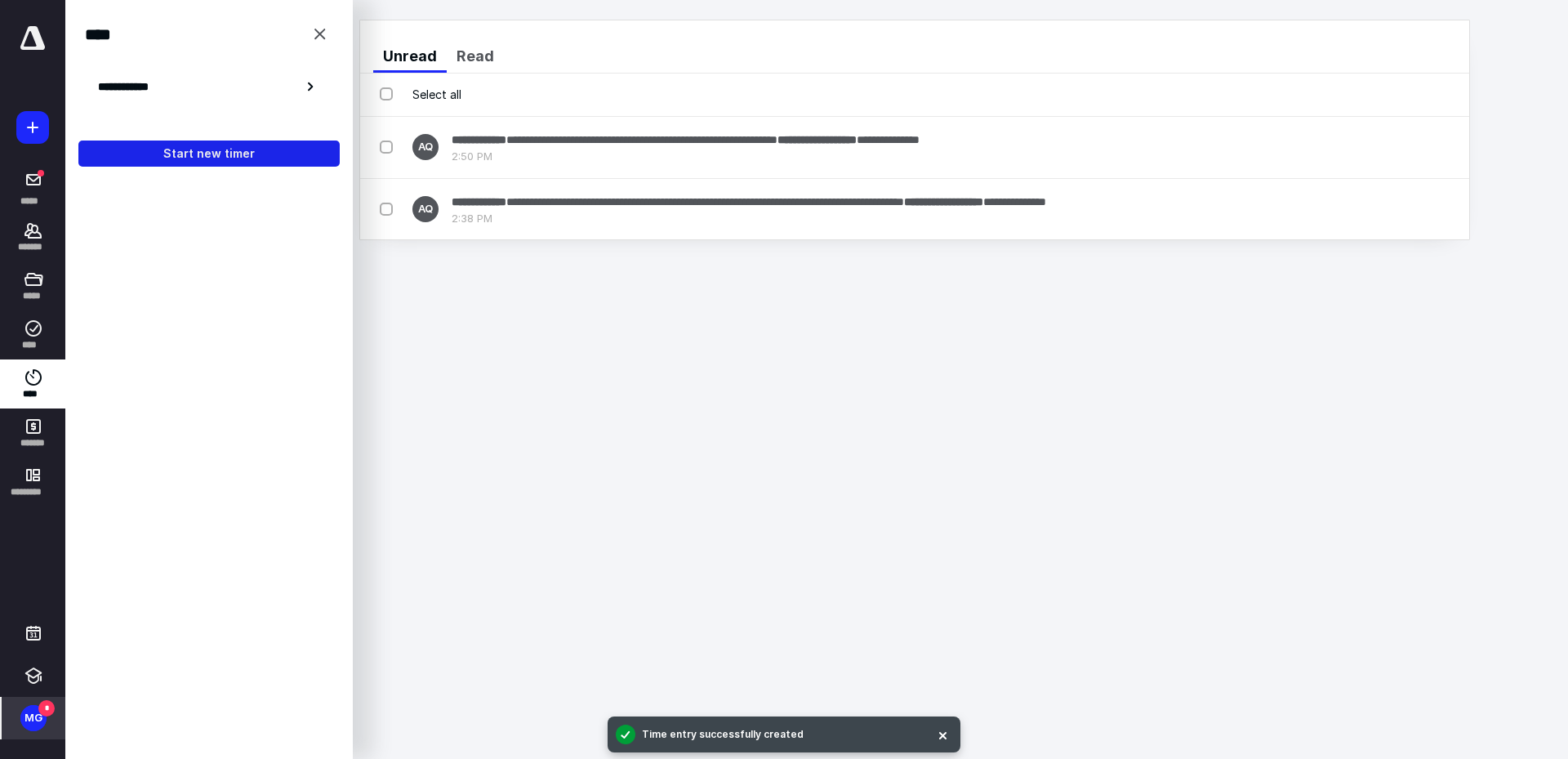 click on "Start new timer" at bounding box center (209, 154) 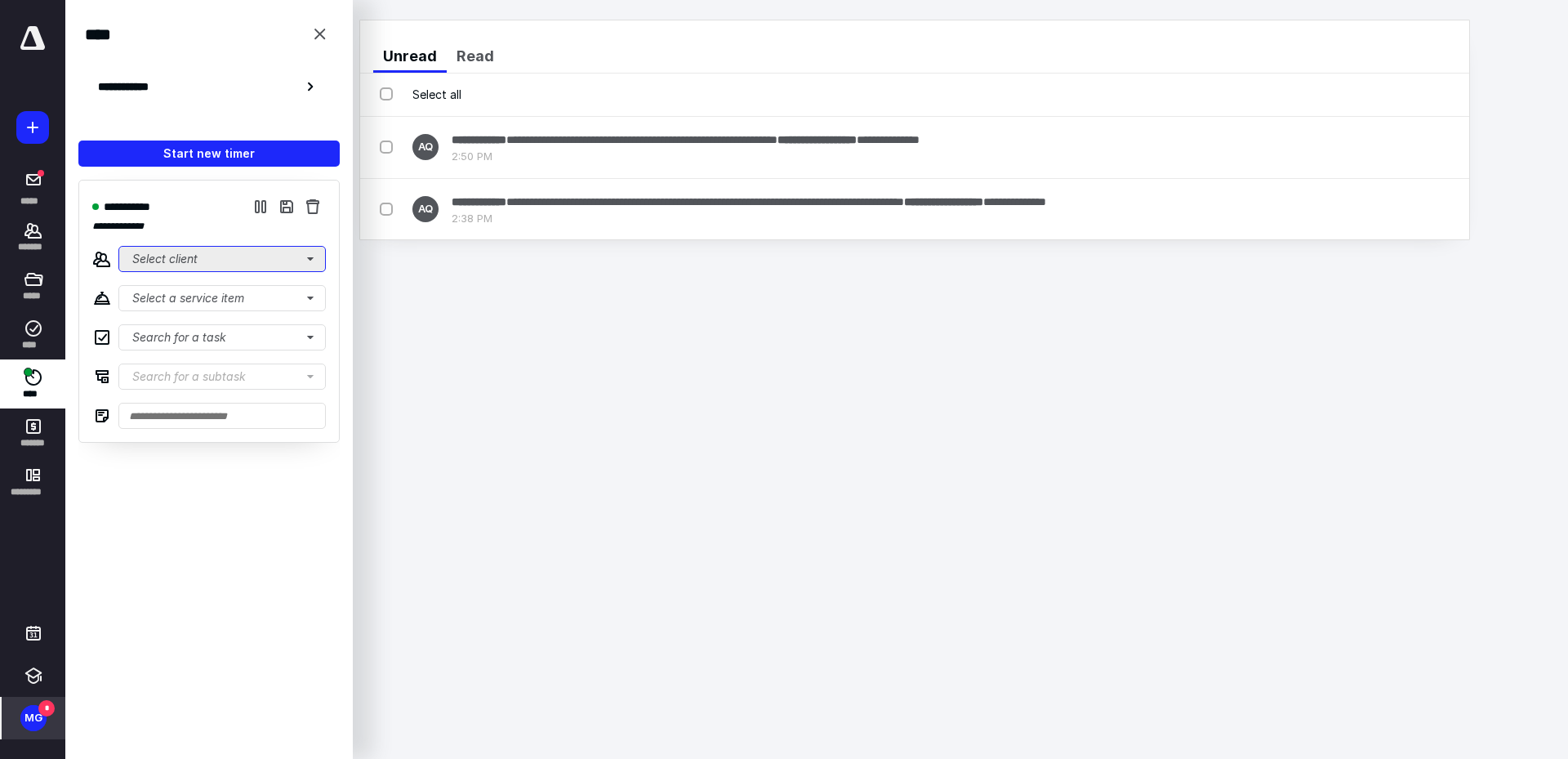 click on "Select client" at bounding box center [222, 259] 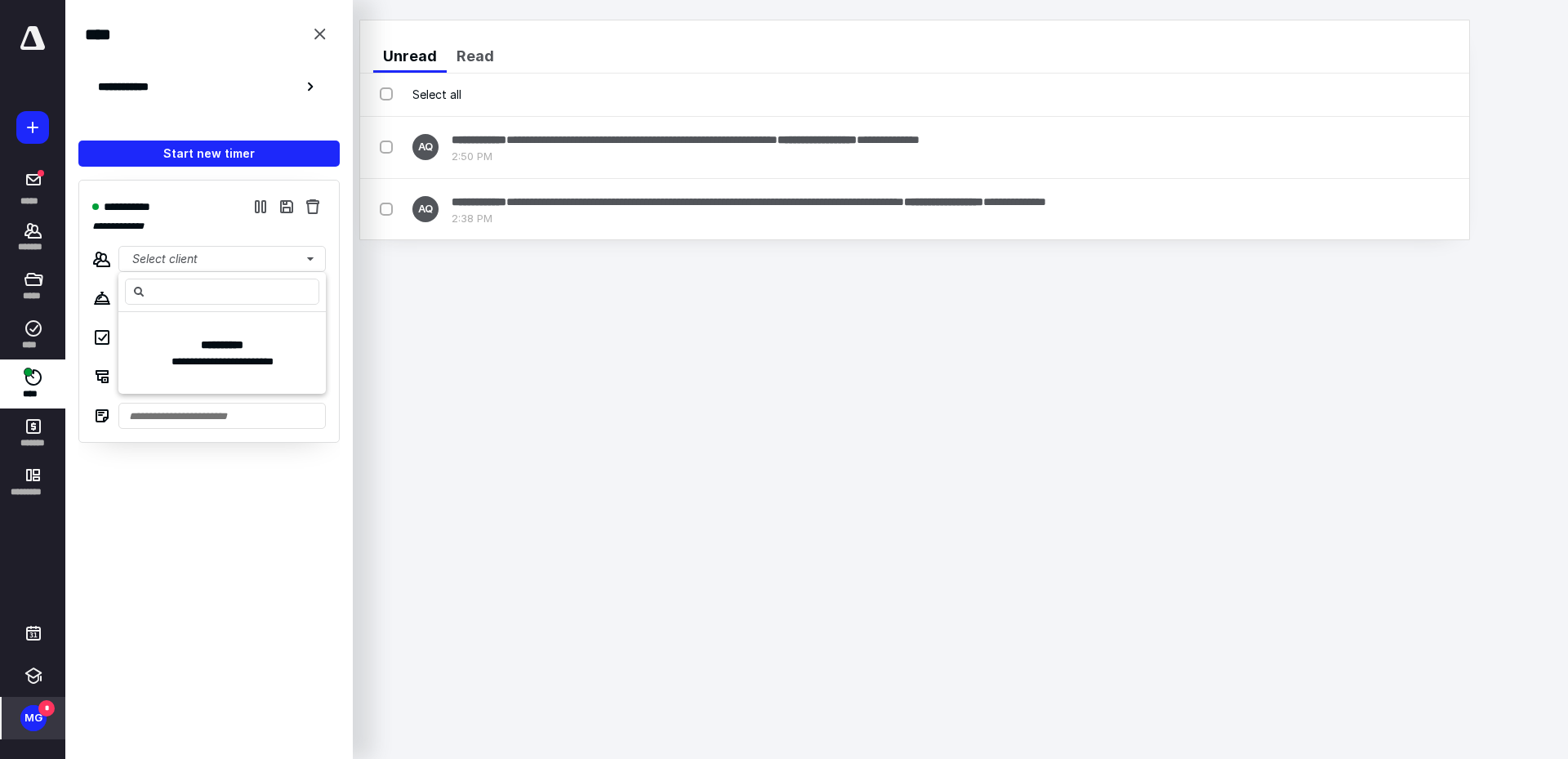 click on "**********" at bounding box center [209, 207] 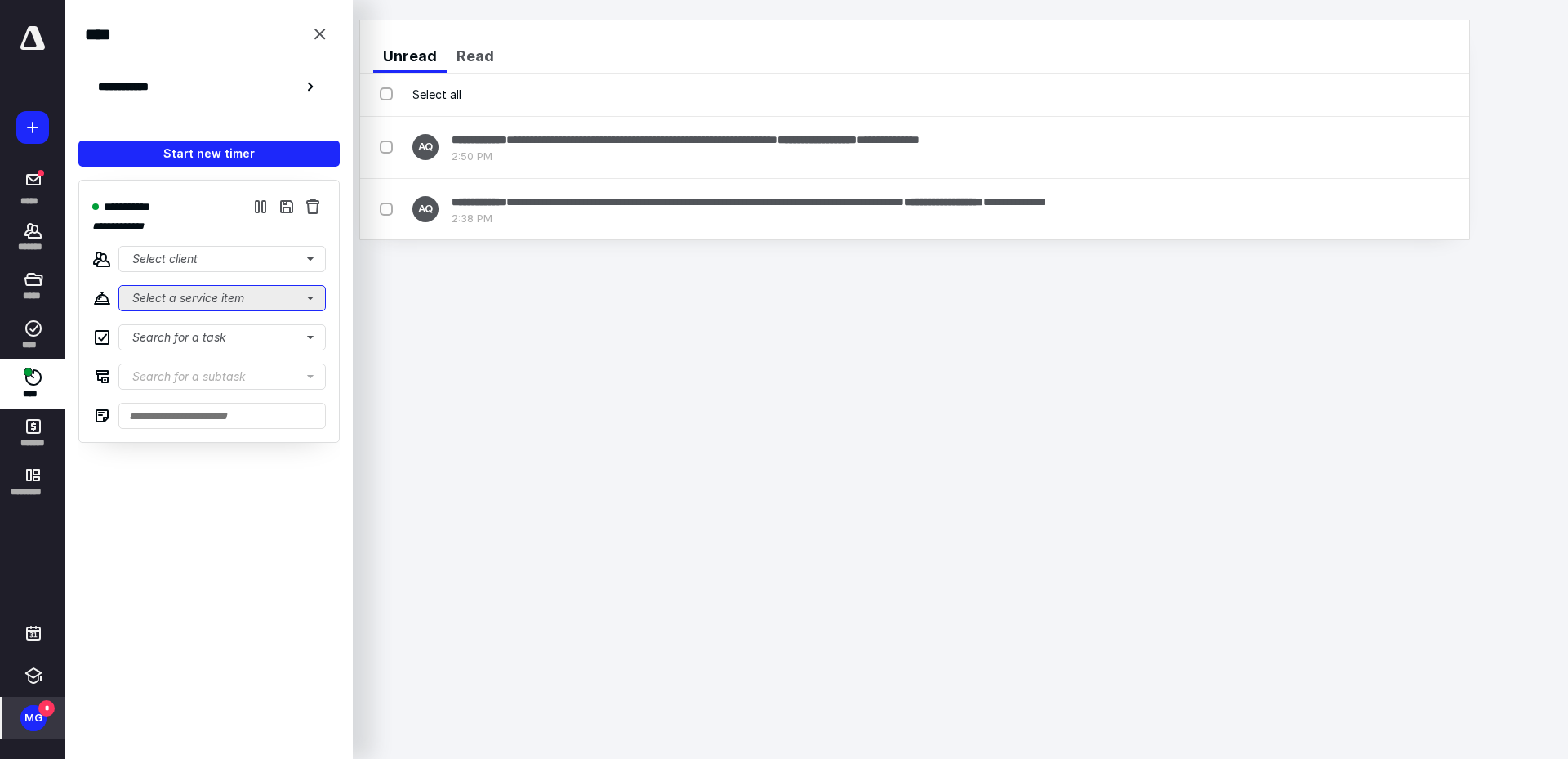 click on "Select a service item" at bounding box center (222, 298) 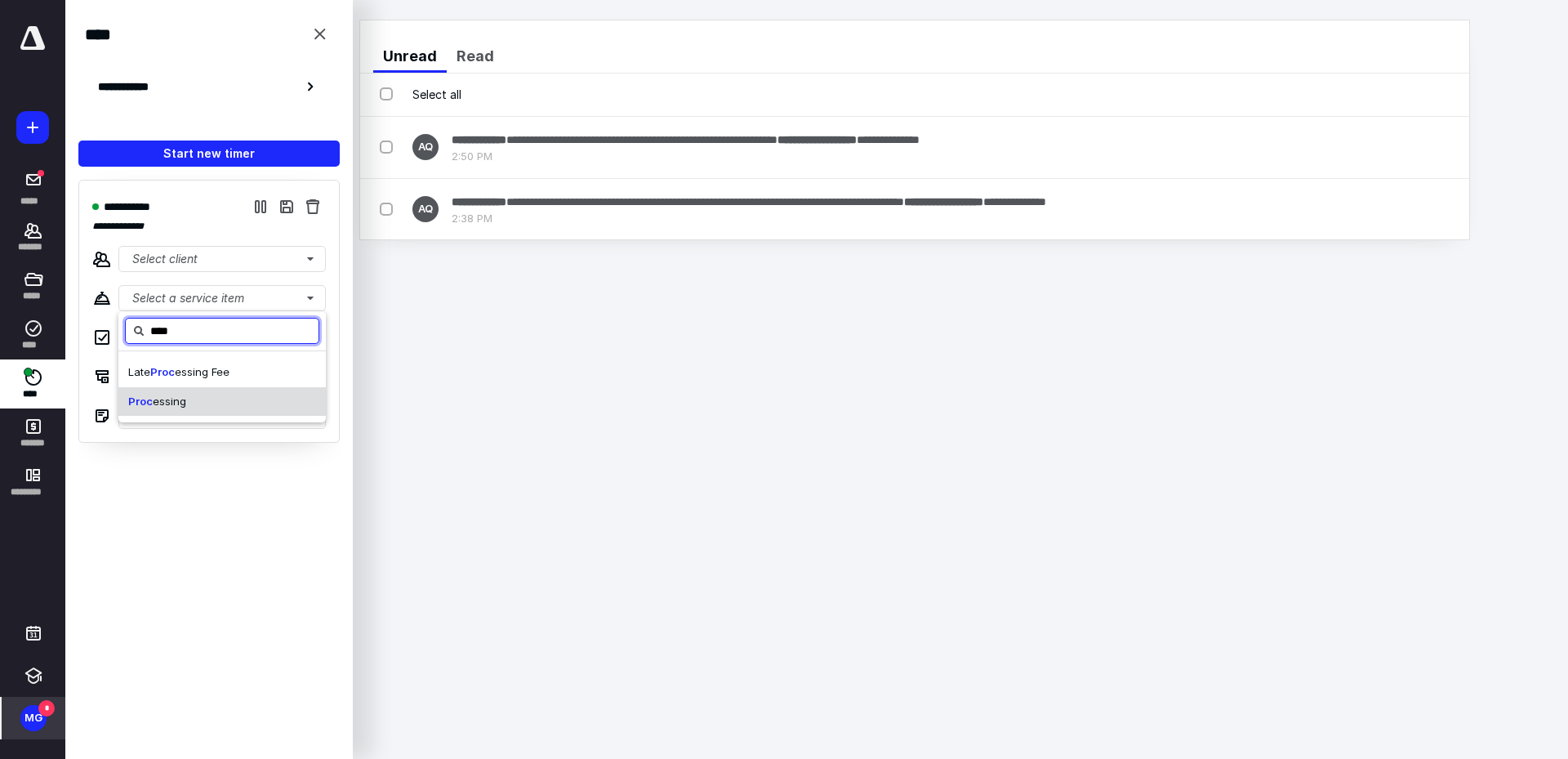 click on "Proc essing" at bounding box center (222, 402) 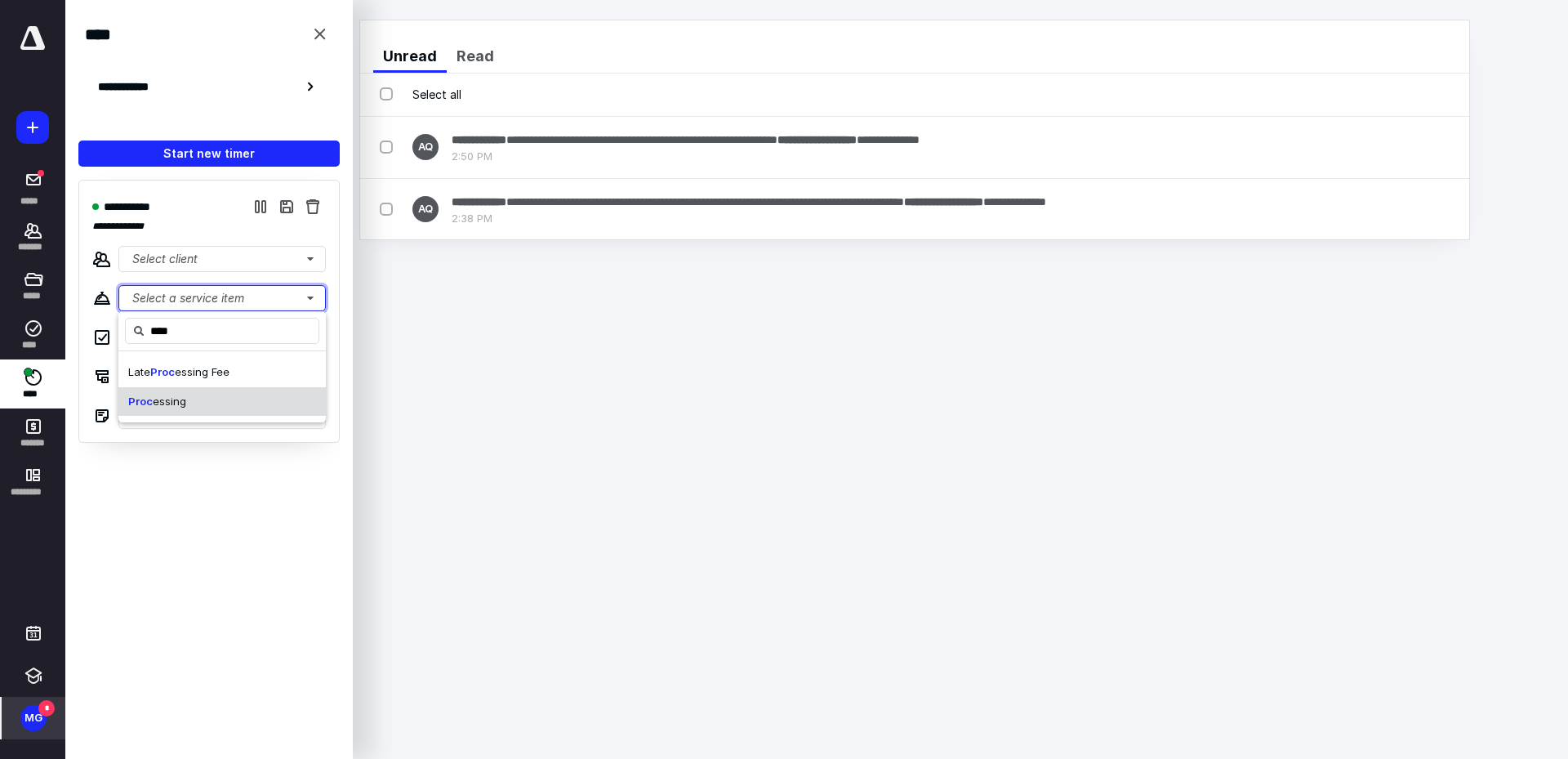 type 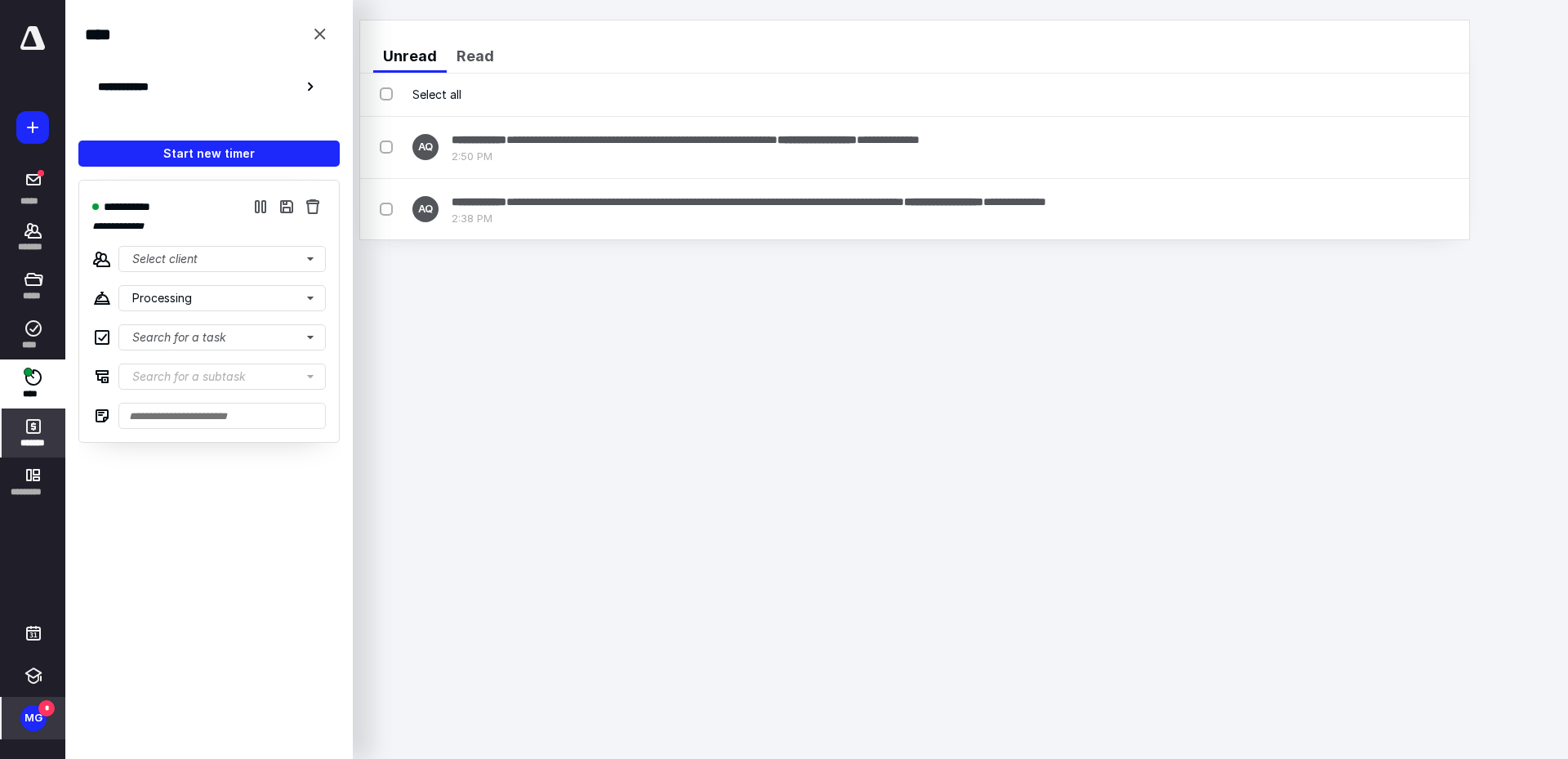 click 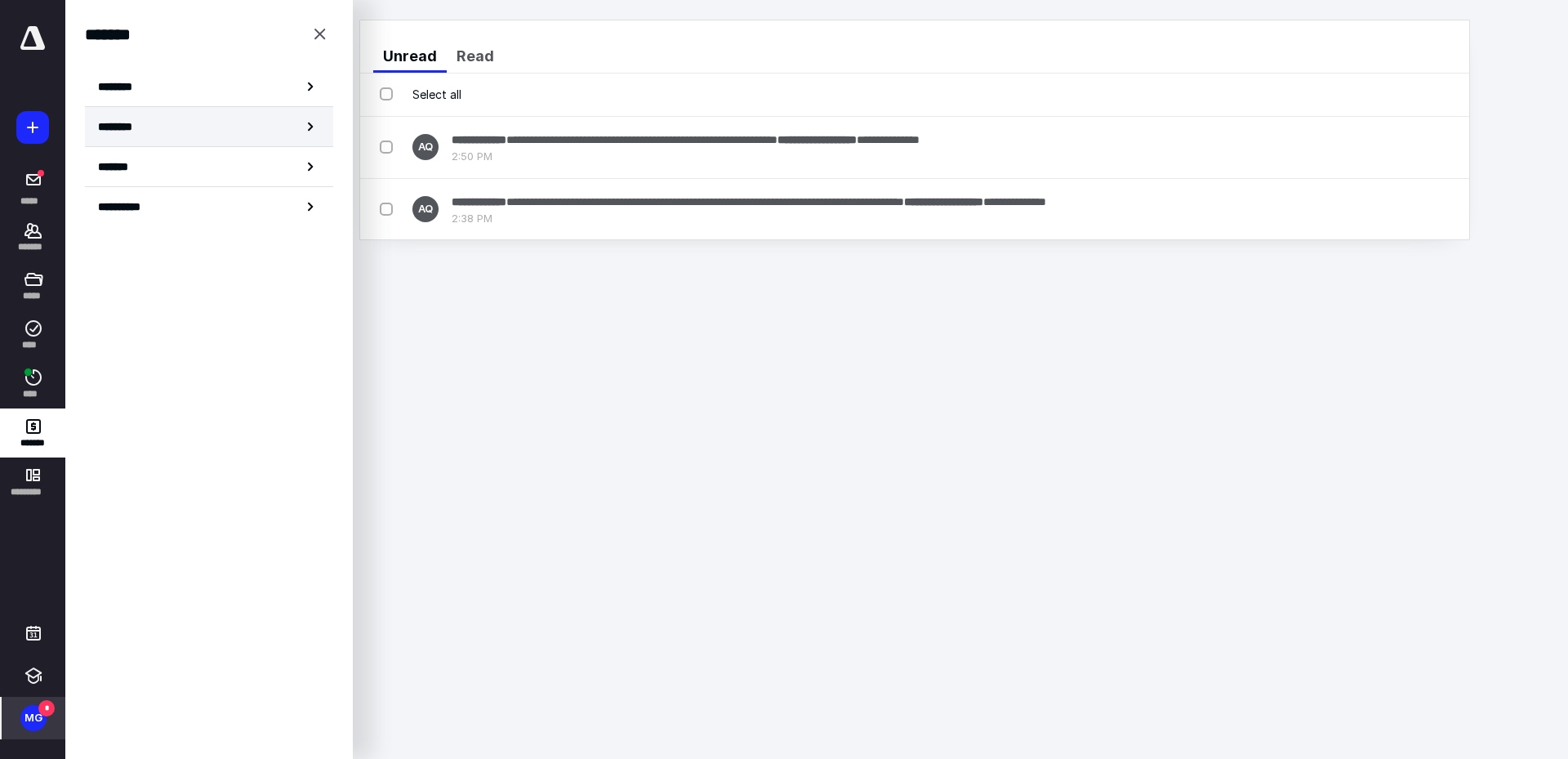 click on "********" at bounding box center (125, 127) 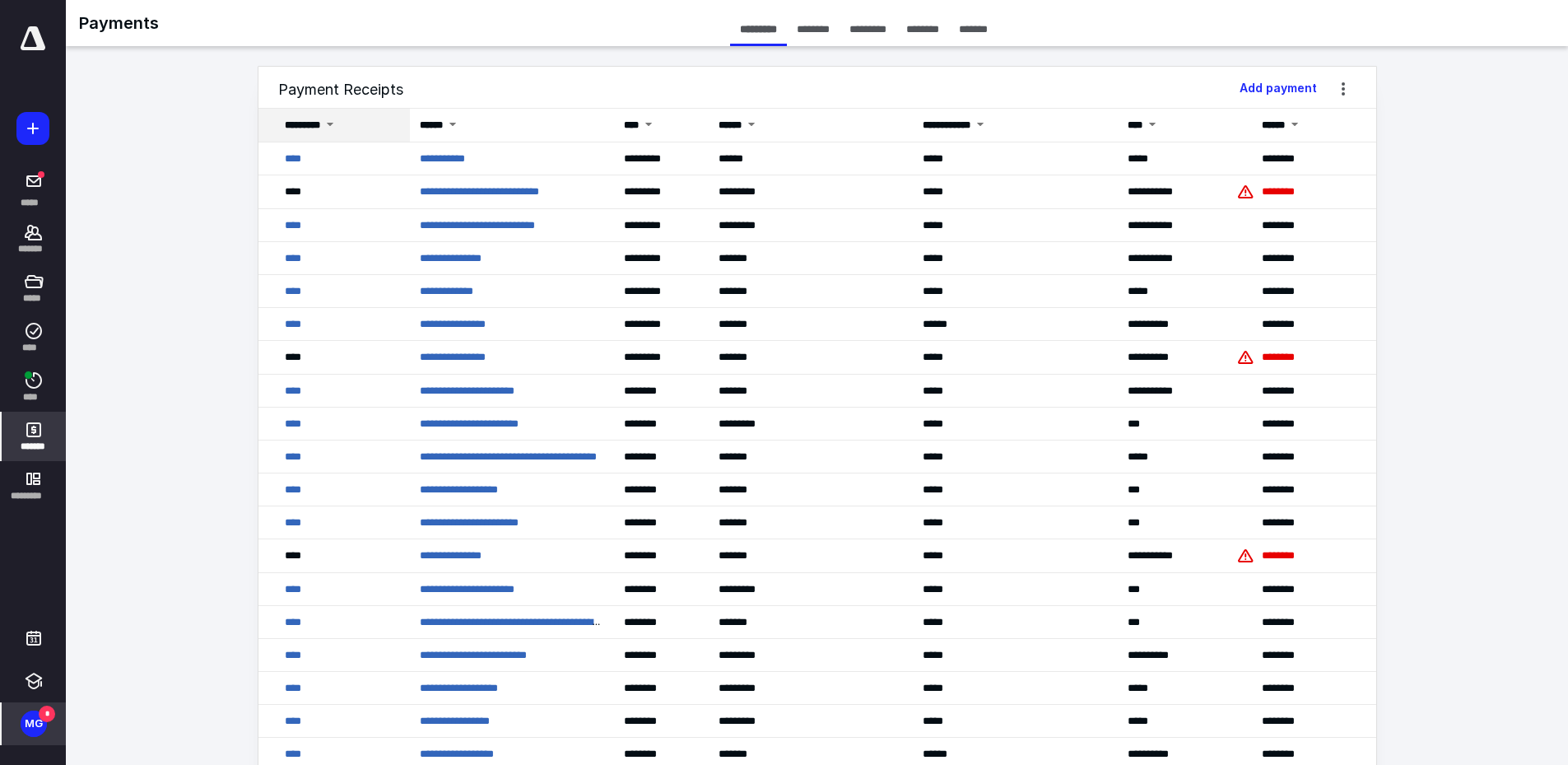 click on "*********" at bounding box center [302, 125] 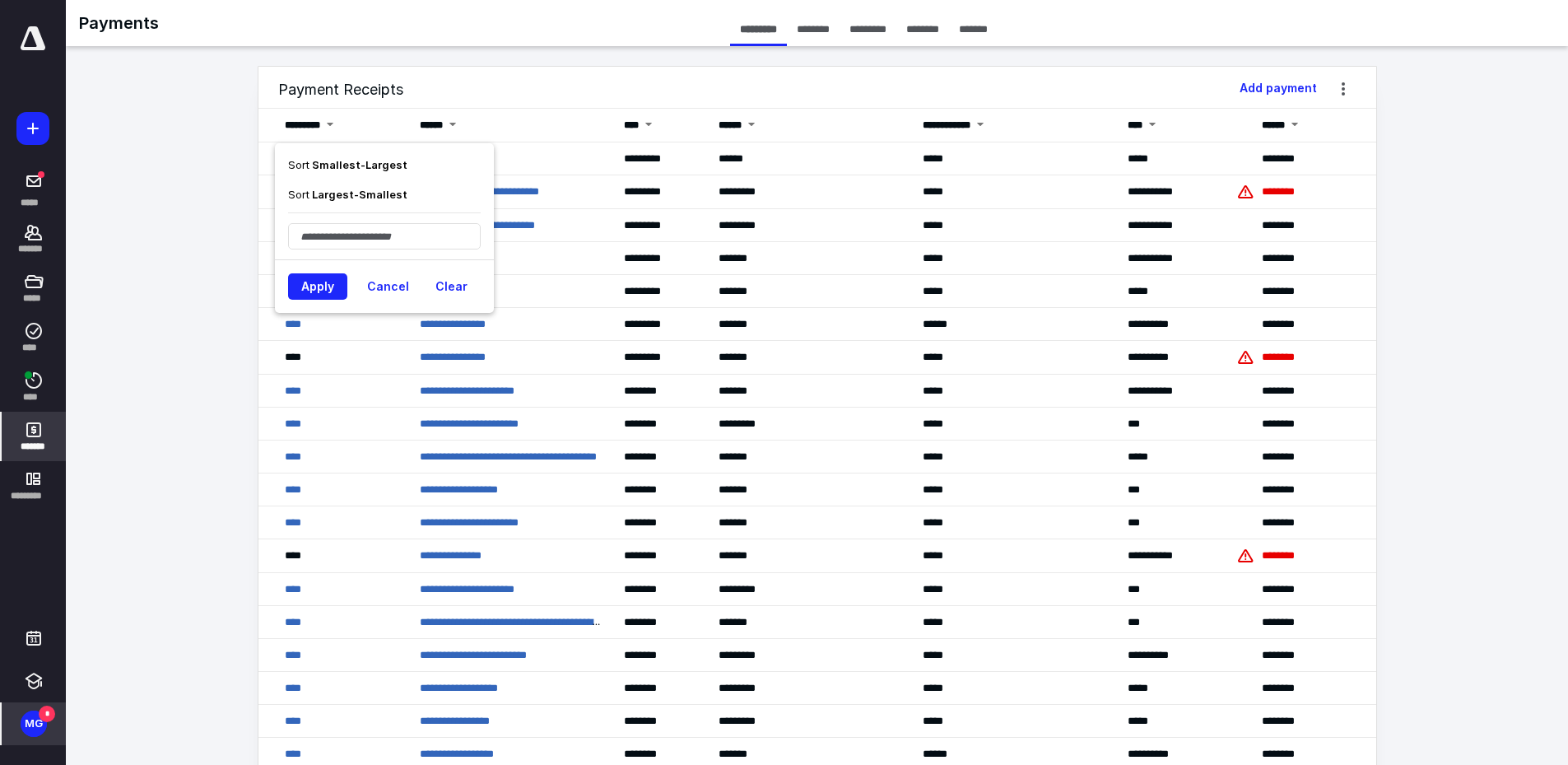 click on "Add payment Payment Receipts" at bounding box center [817, 87] 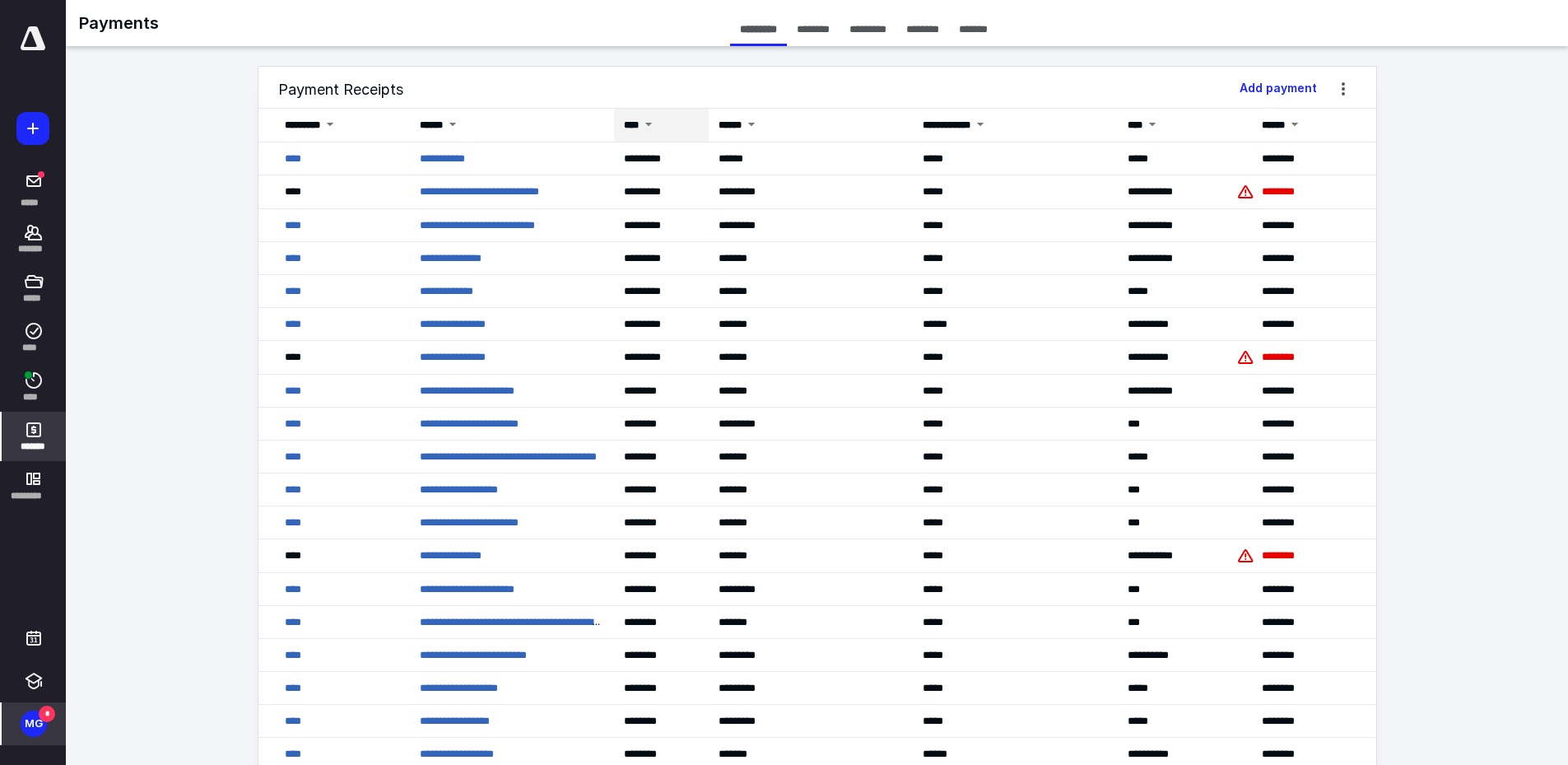 click on "****" at bounding box center (631, 125) 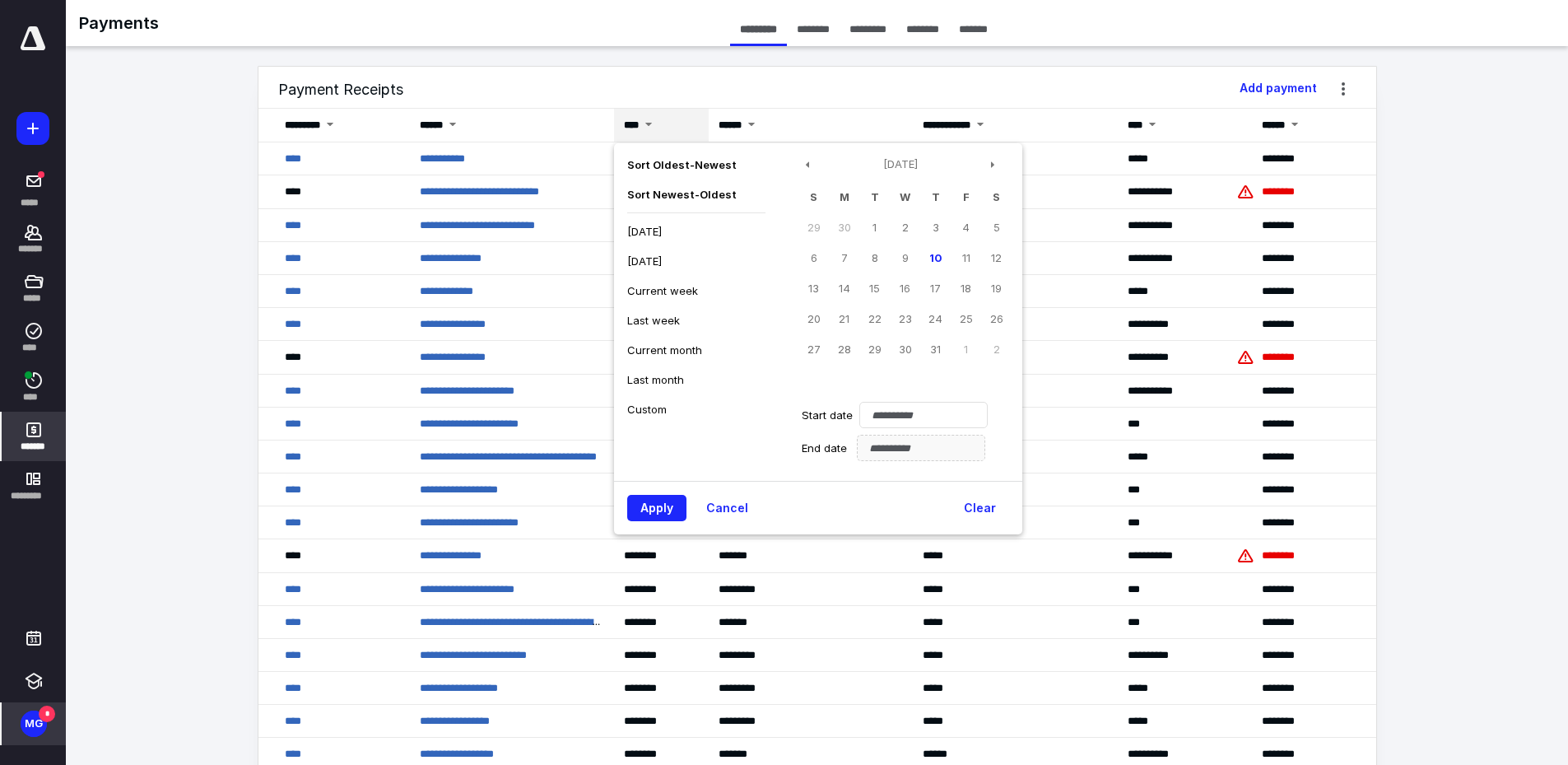 click on "Current week" at bounding box center (663, 291) 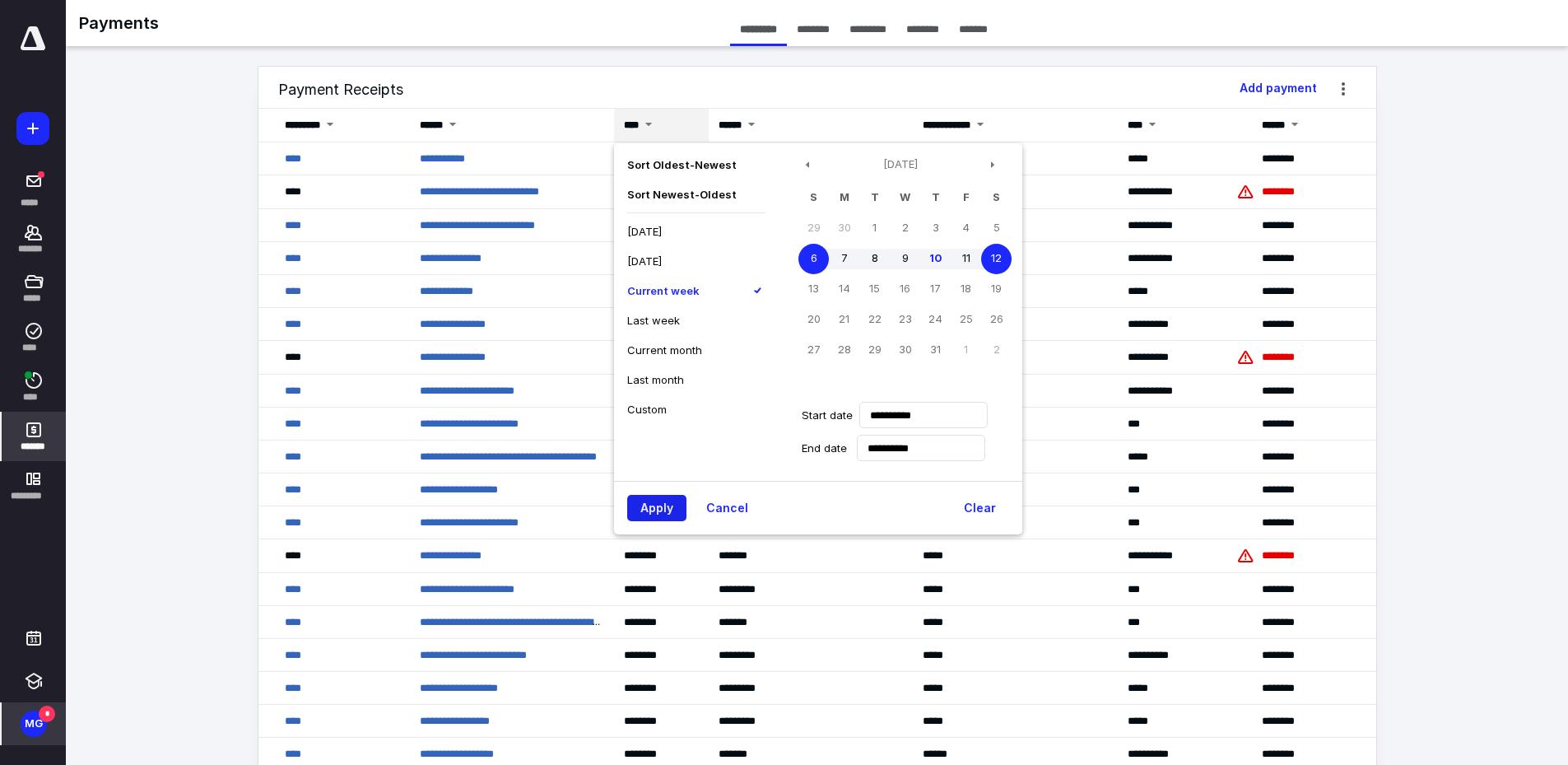 click on "Apply" at bounding box center (657, 508) 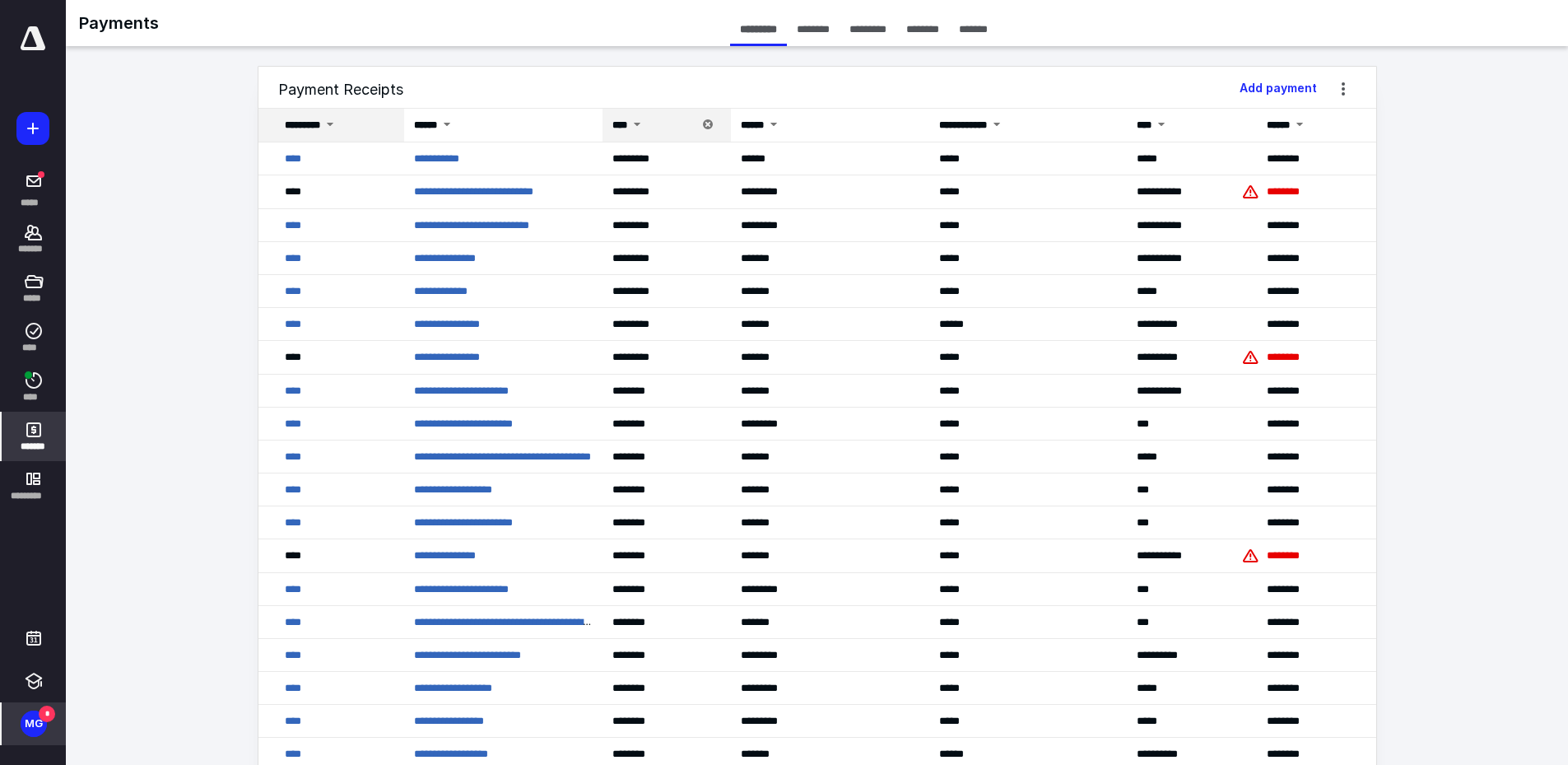 click on "*********" at bounding box center (312, 125) 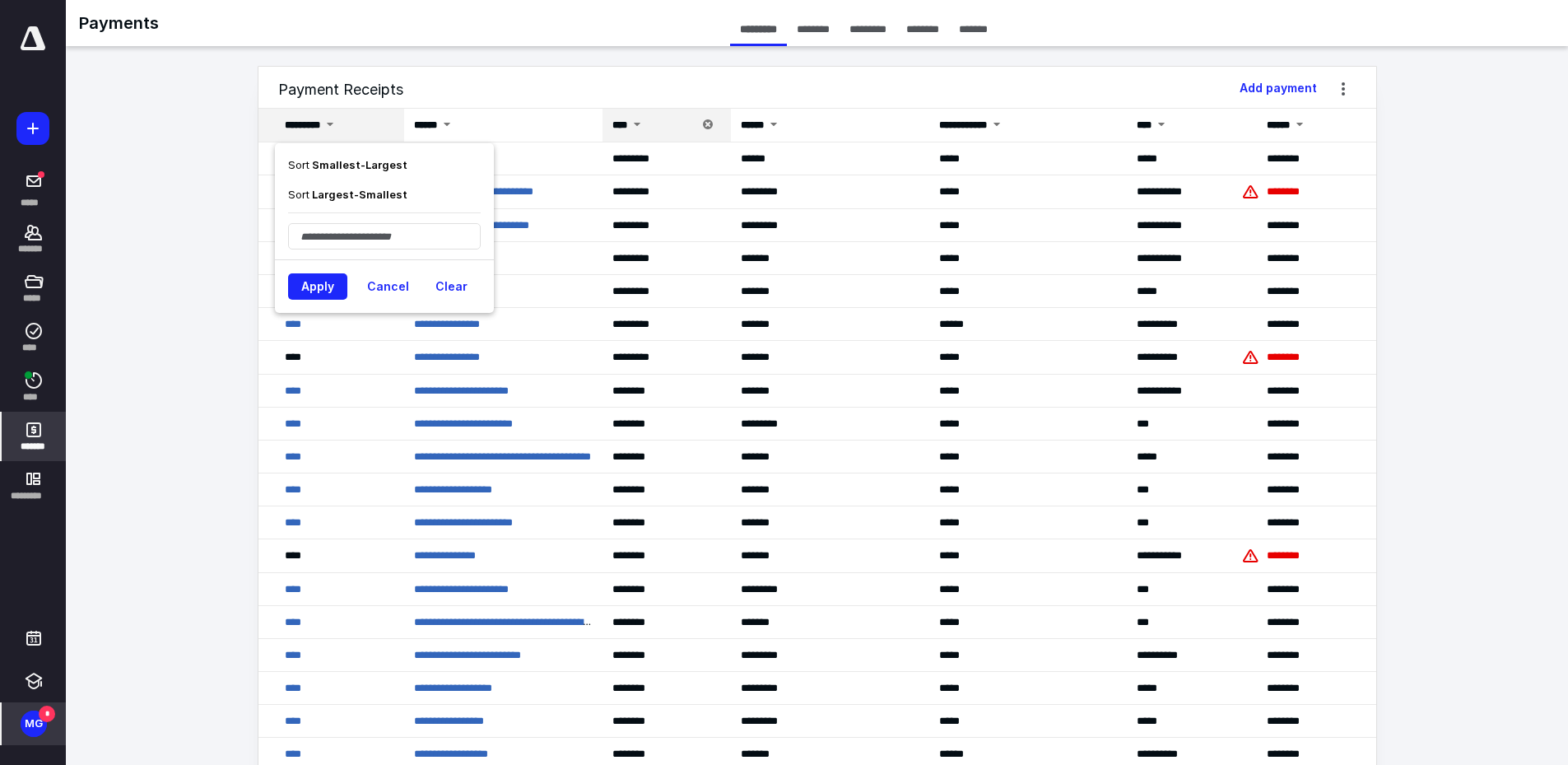 click on "Sort   Smallest  -  Largest" at bounding box center [347, 165] 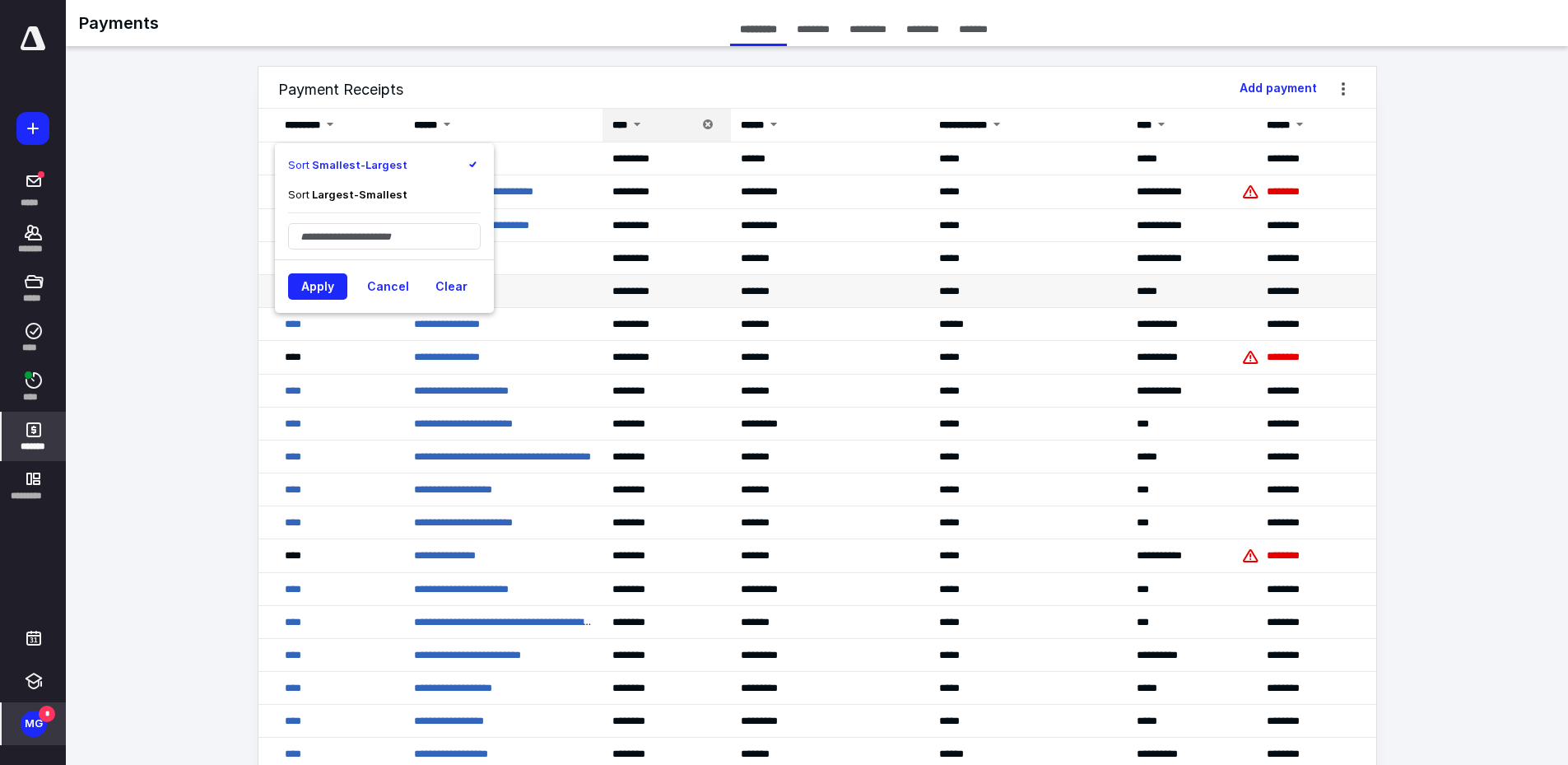 click on "Apply" at bounding box center (318, 287) 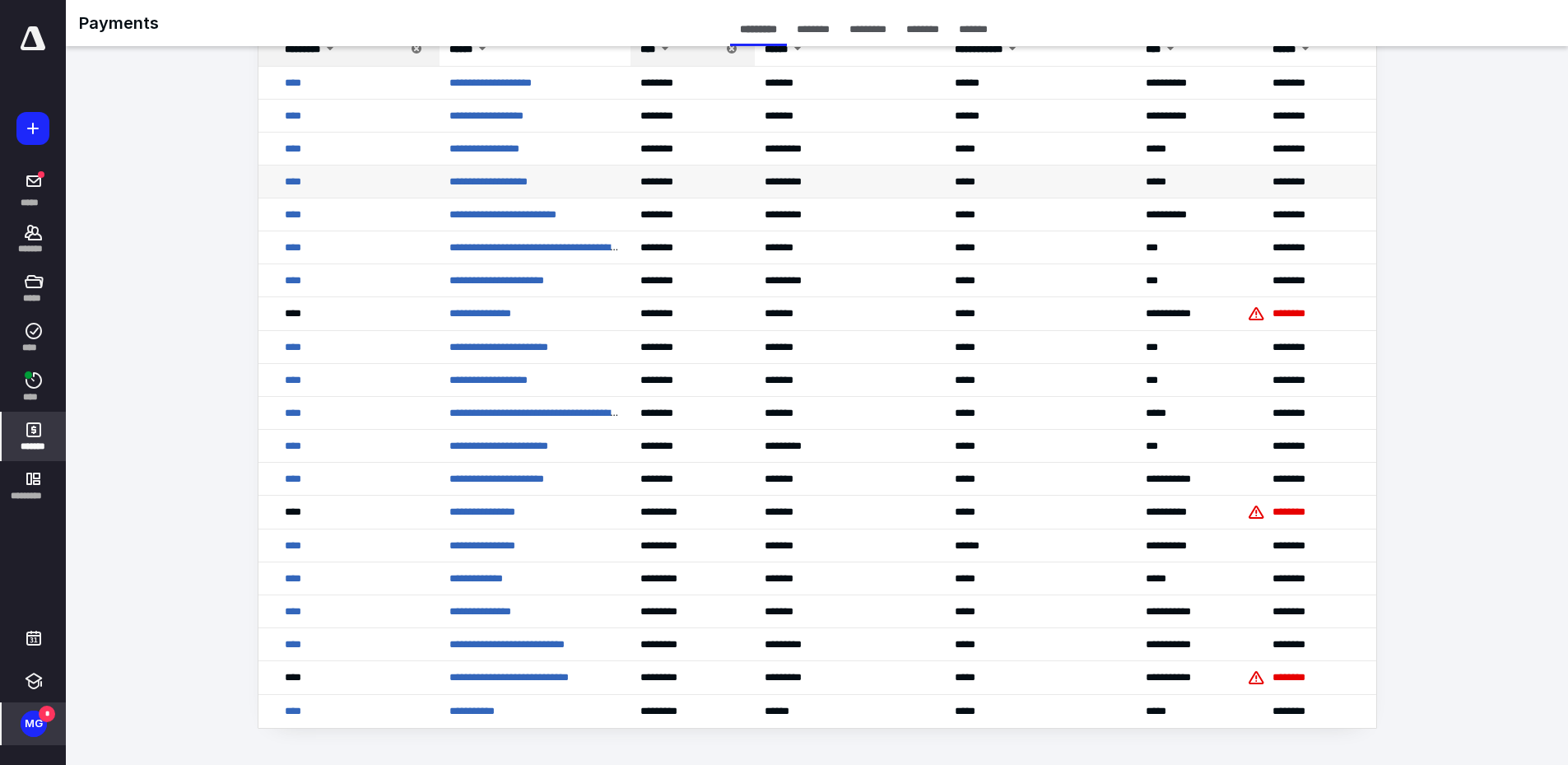 scroll, scrollTop: 0, scrollLeft: 0, axis: both 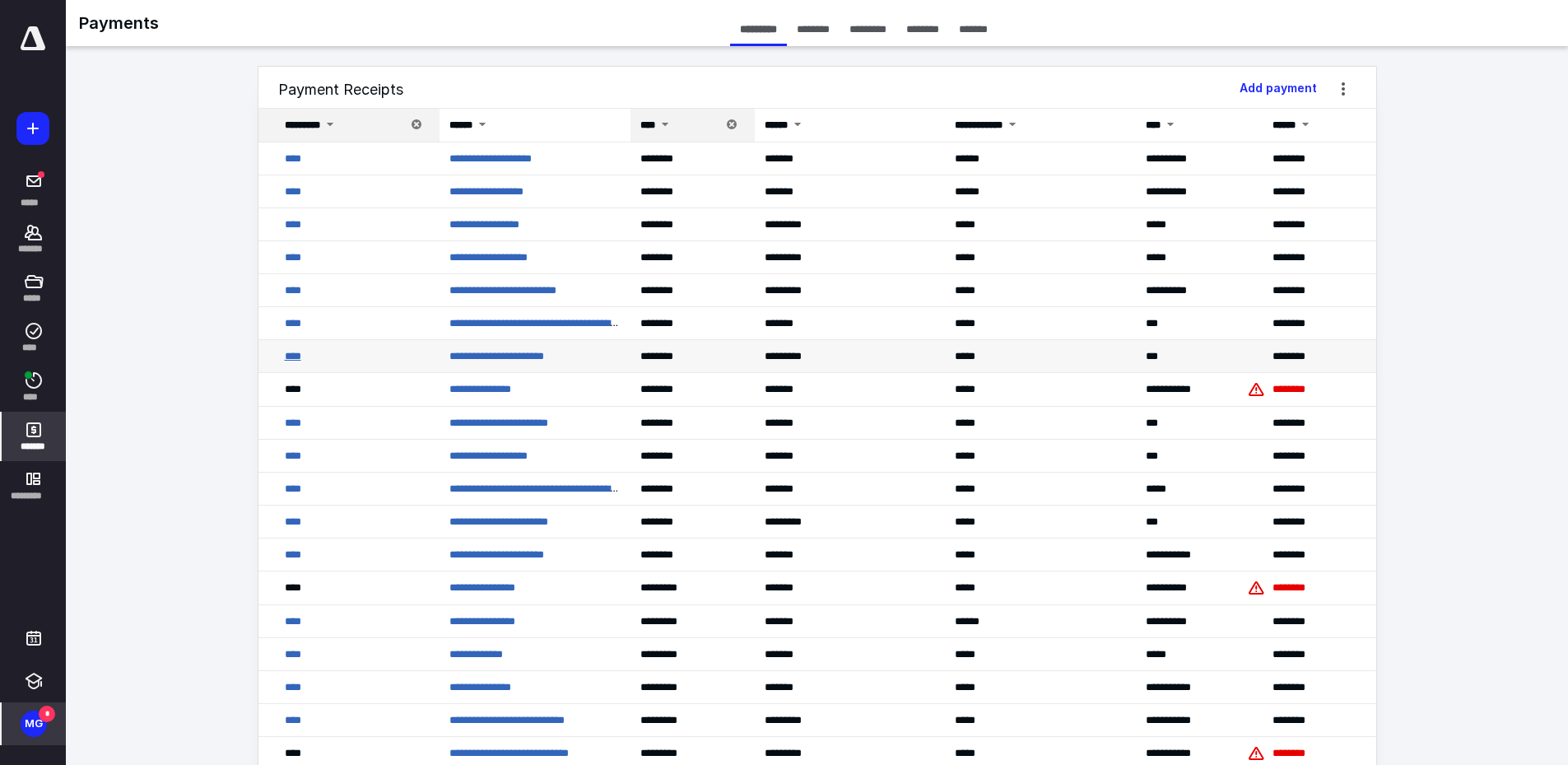 click on "****" at bounding box center [293, 356] 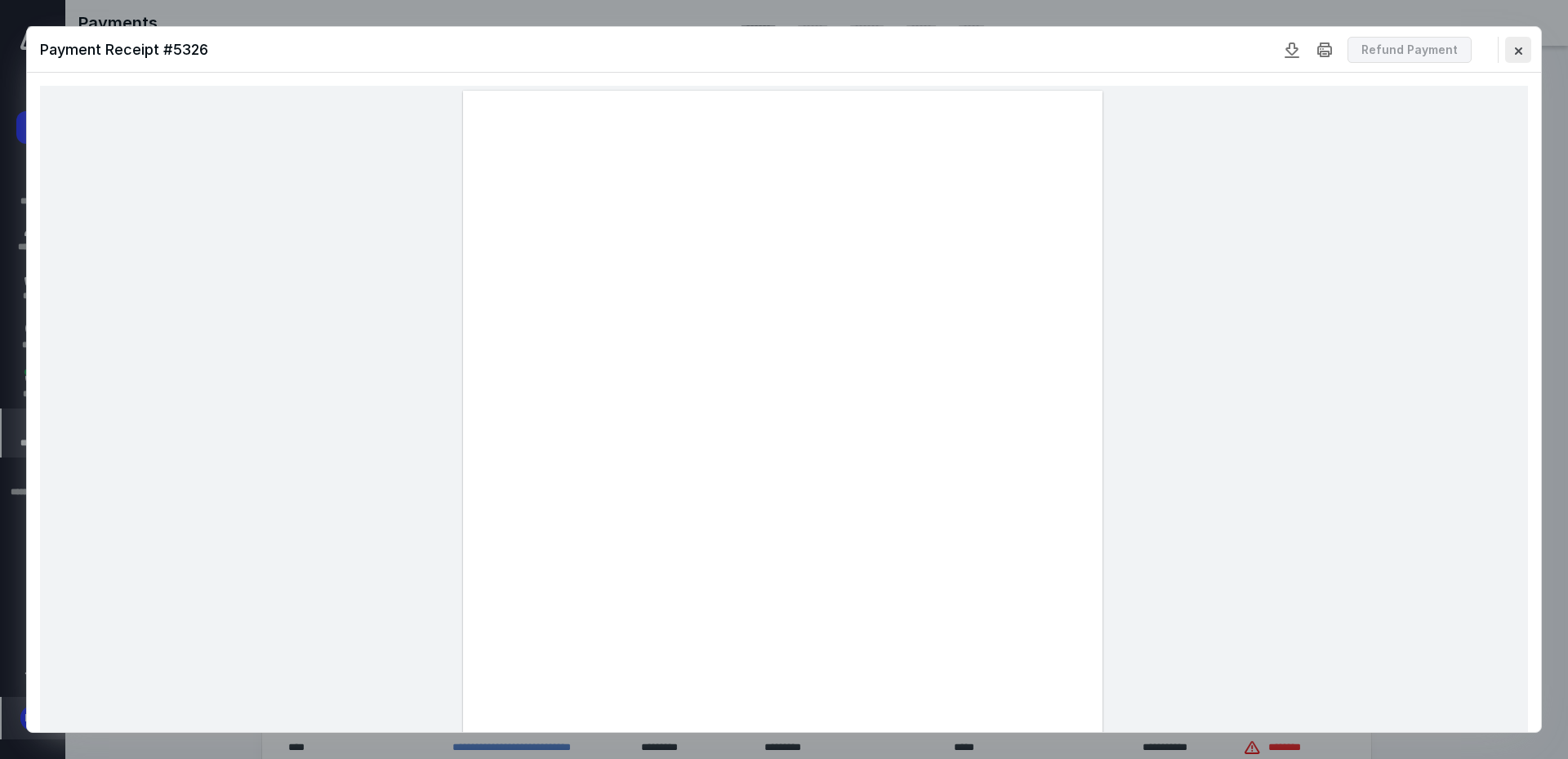 click at bounding box center (1518, 50) 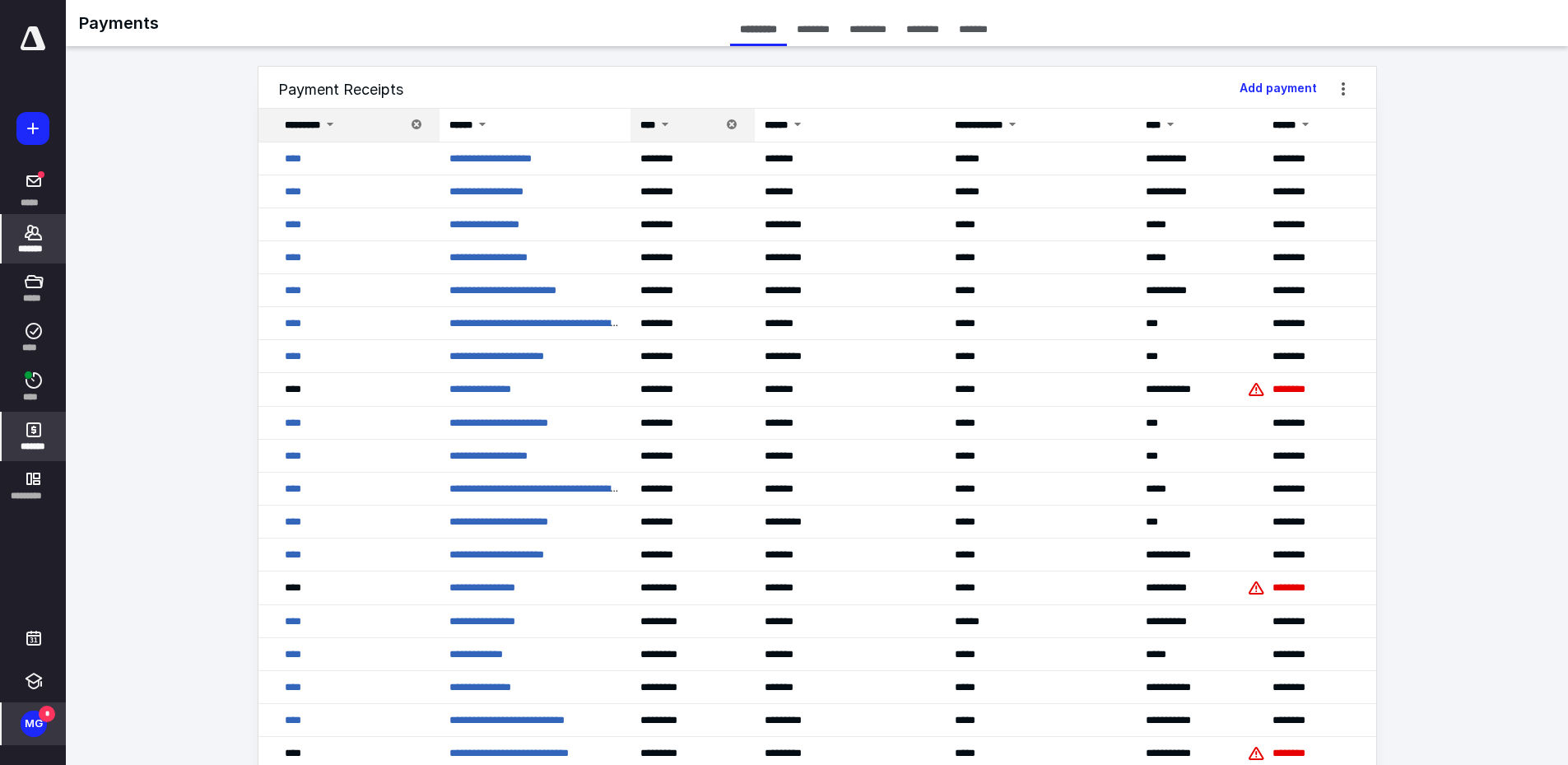 click on "*******" at bounding box center (34, 249) 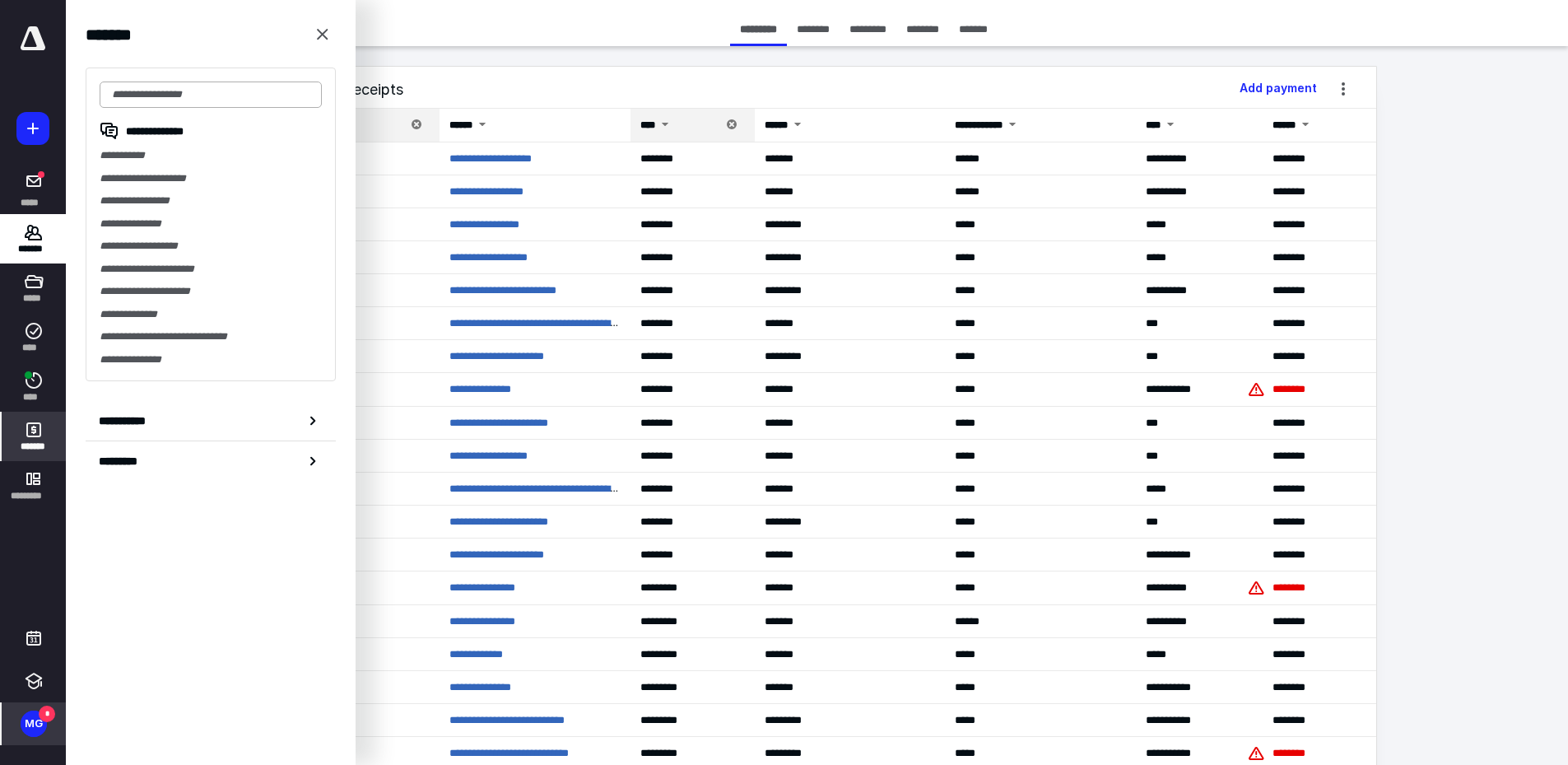 click at bounding box center [211, 95] 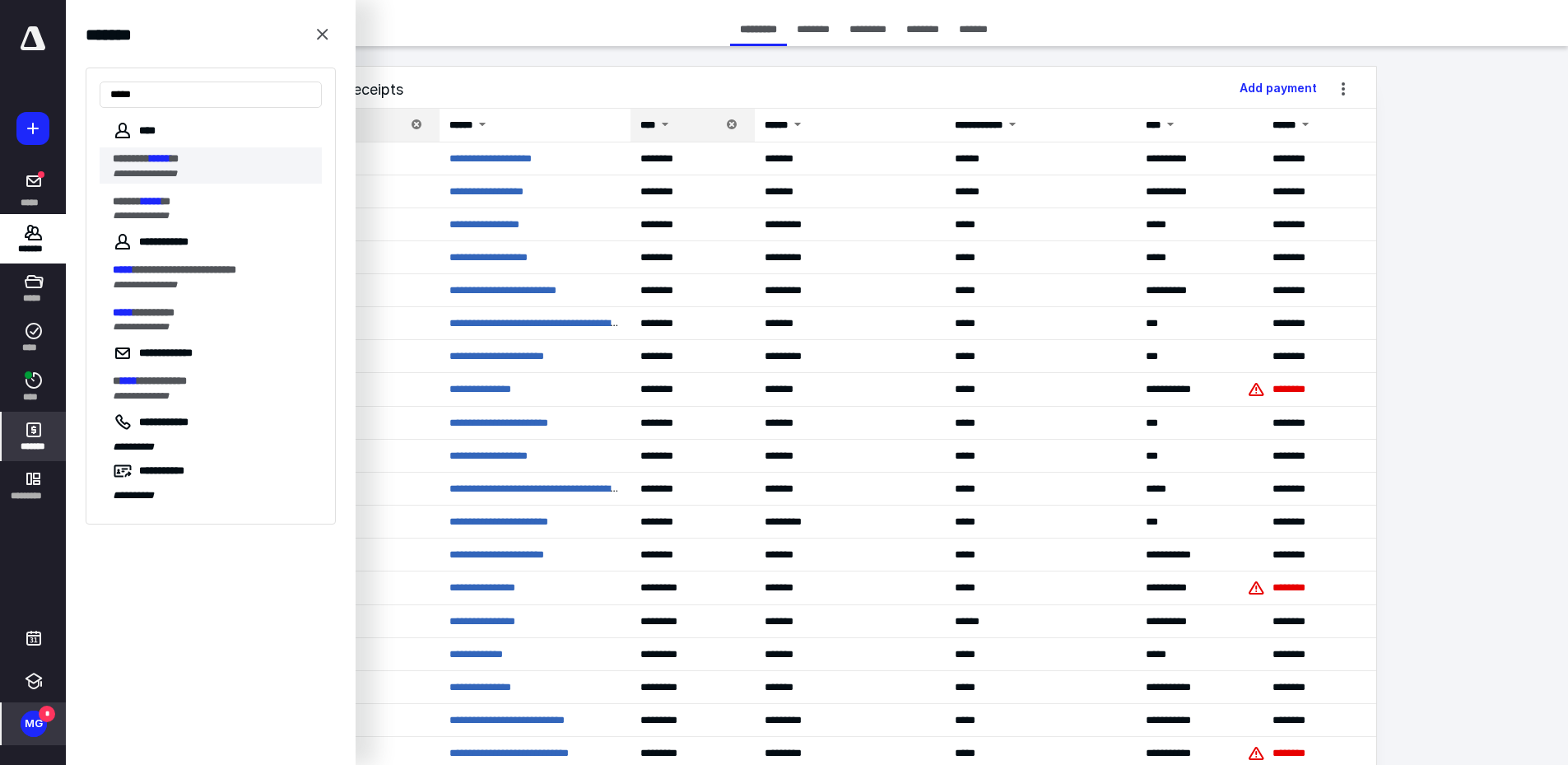 type on "*****" 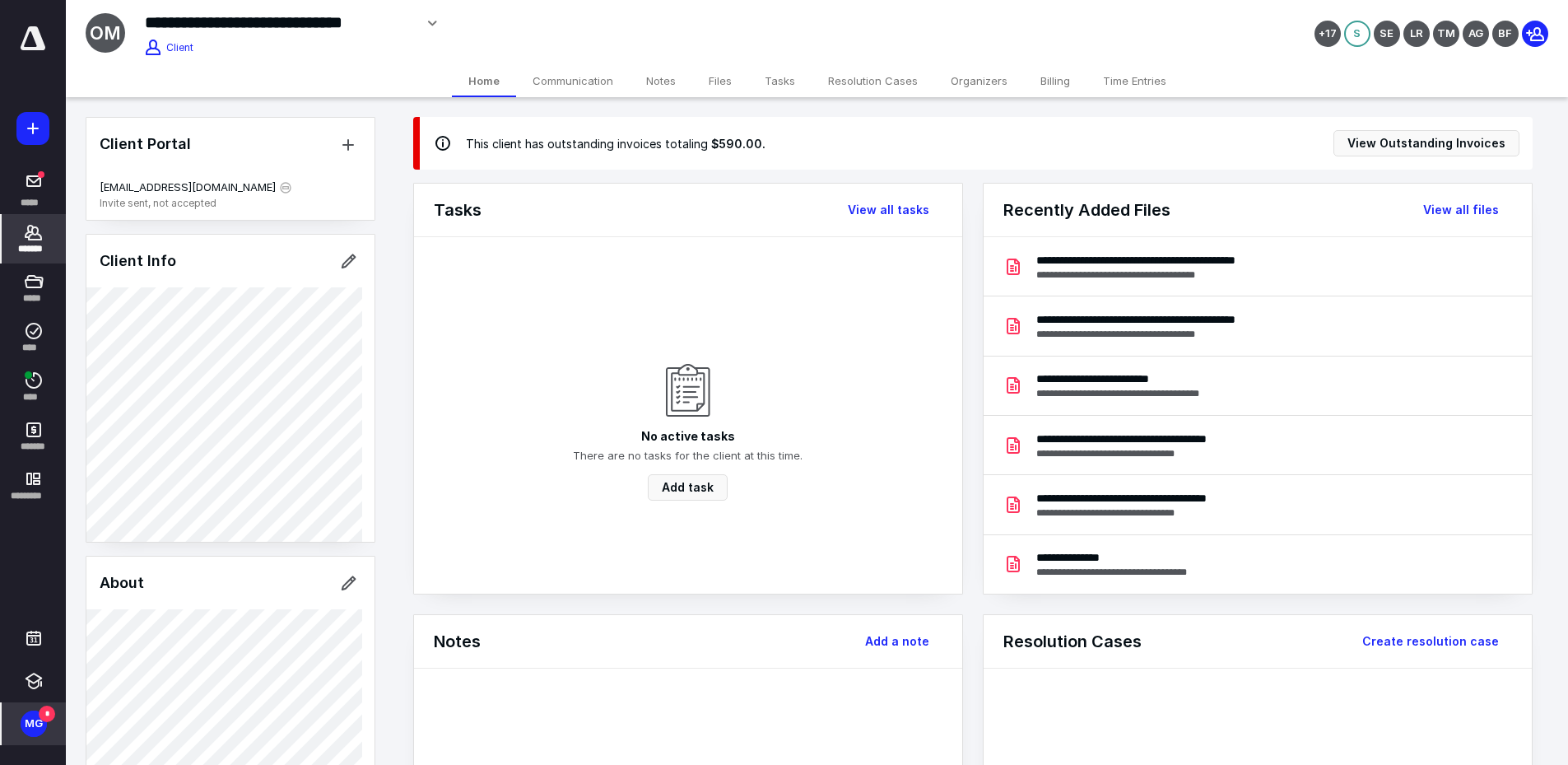 click on "Billing" at bounding box center [1055, 81] 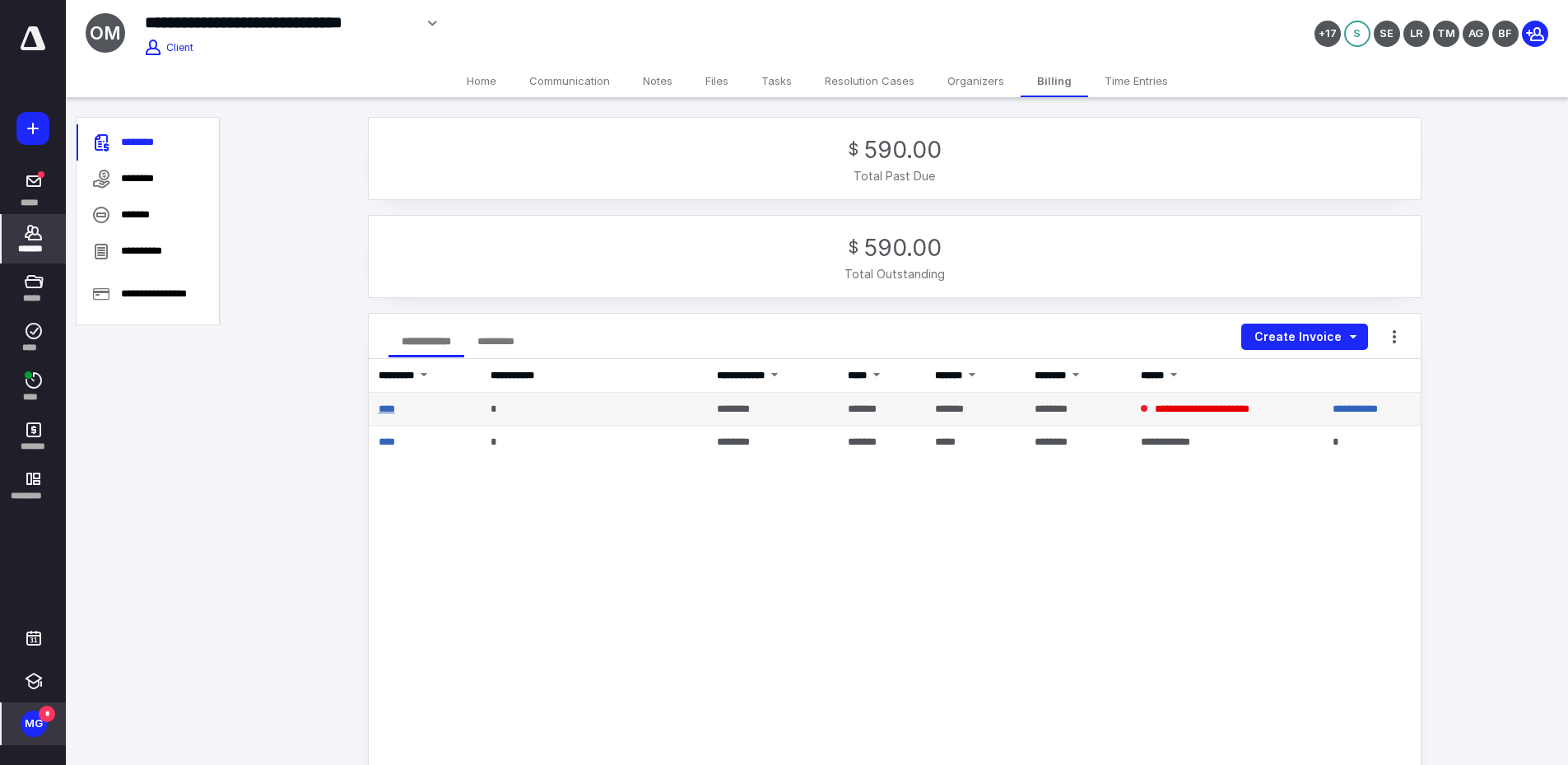 click on "****" at bounding box center [387, 408] 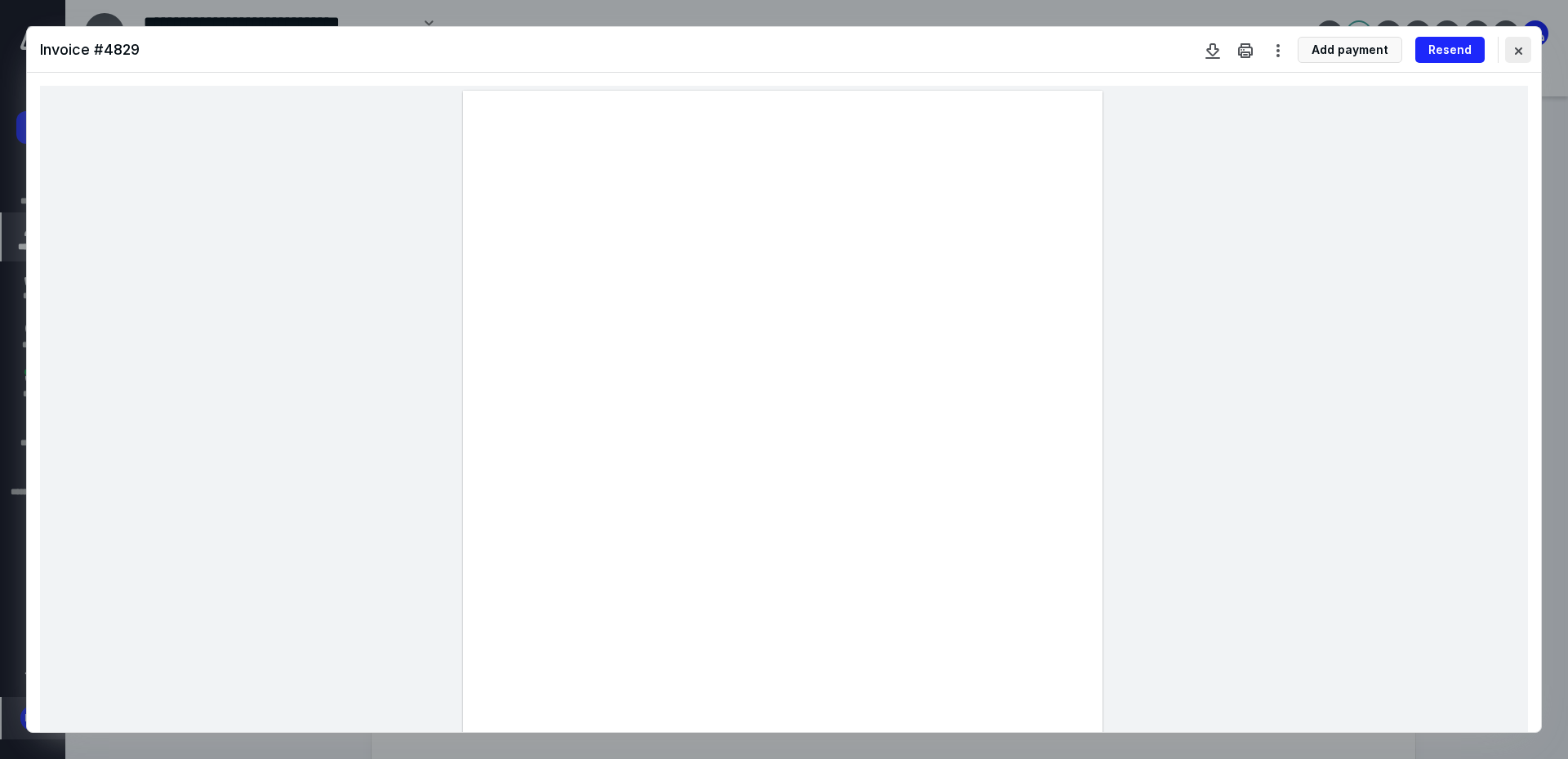 click at bounding box center (1518, 50) 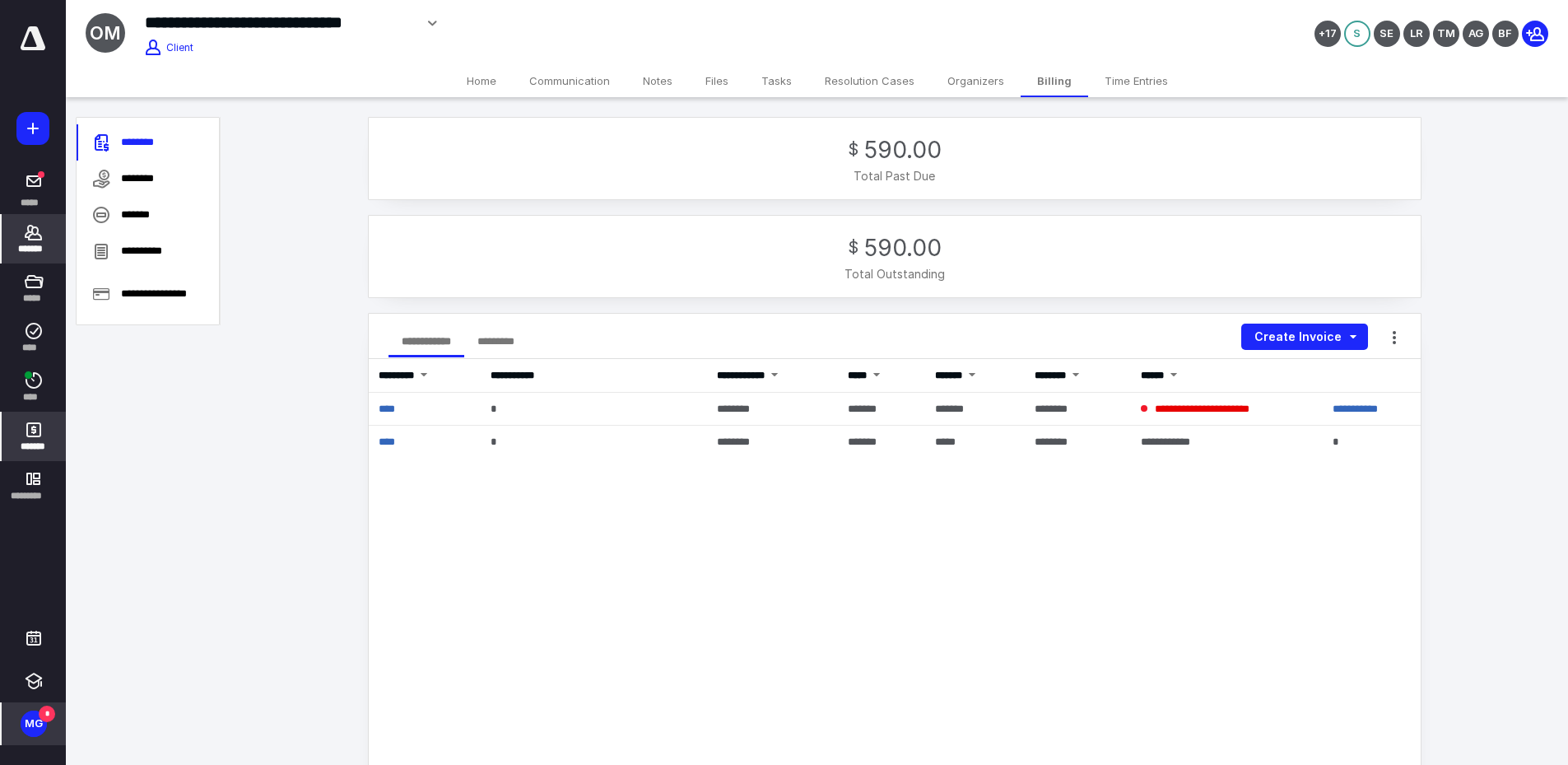 click 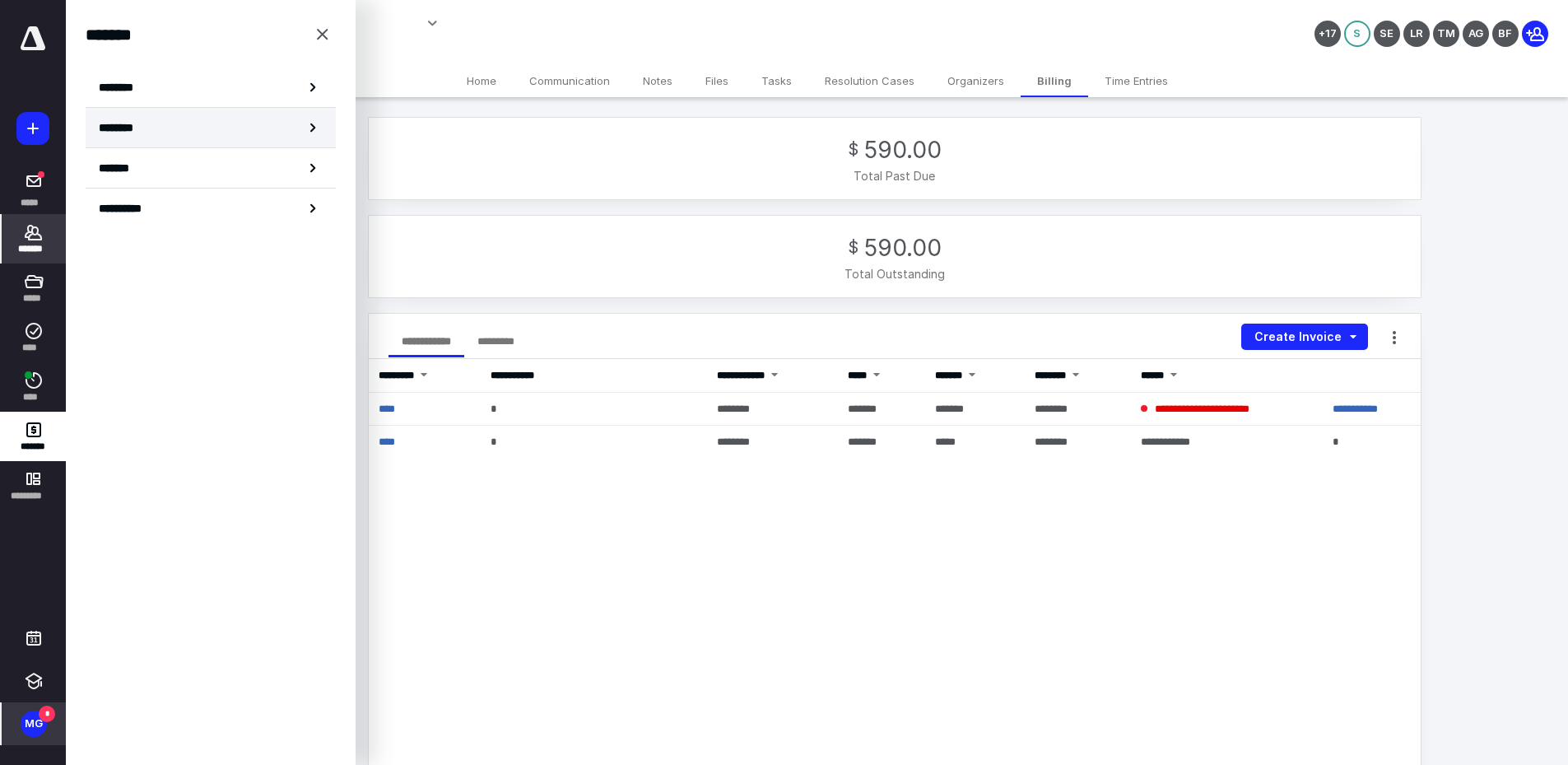 click on "********" at bounding box center [211, 128] 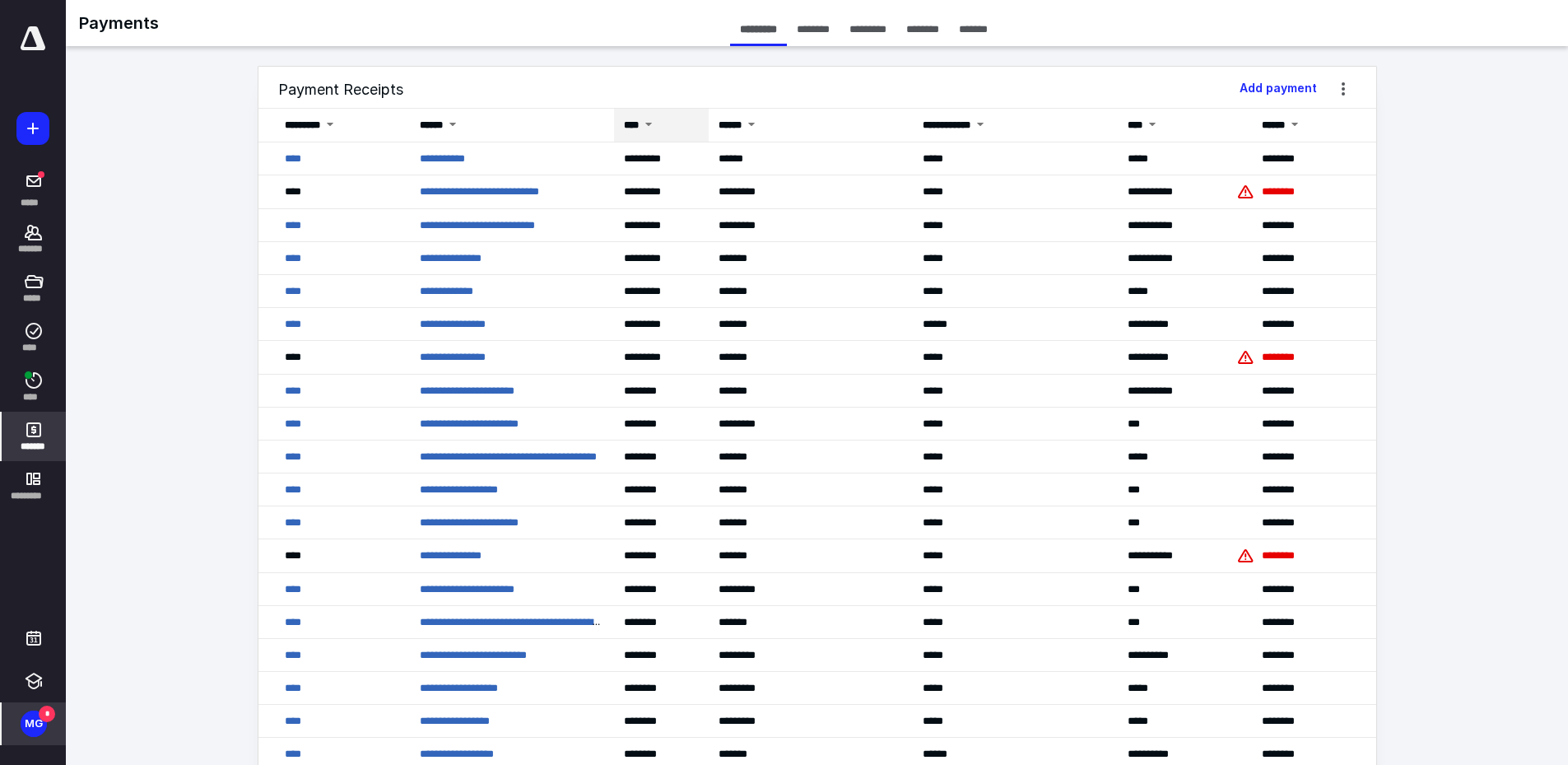 click on "****" at bounding box center (631, 125) 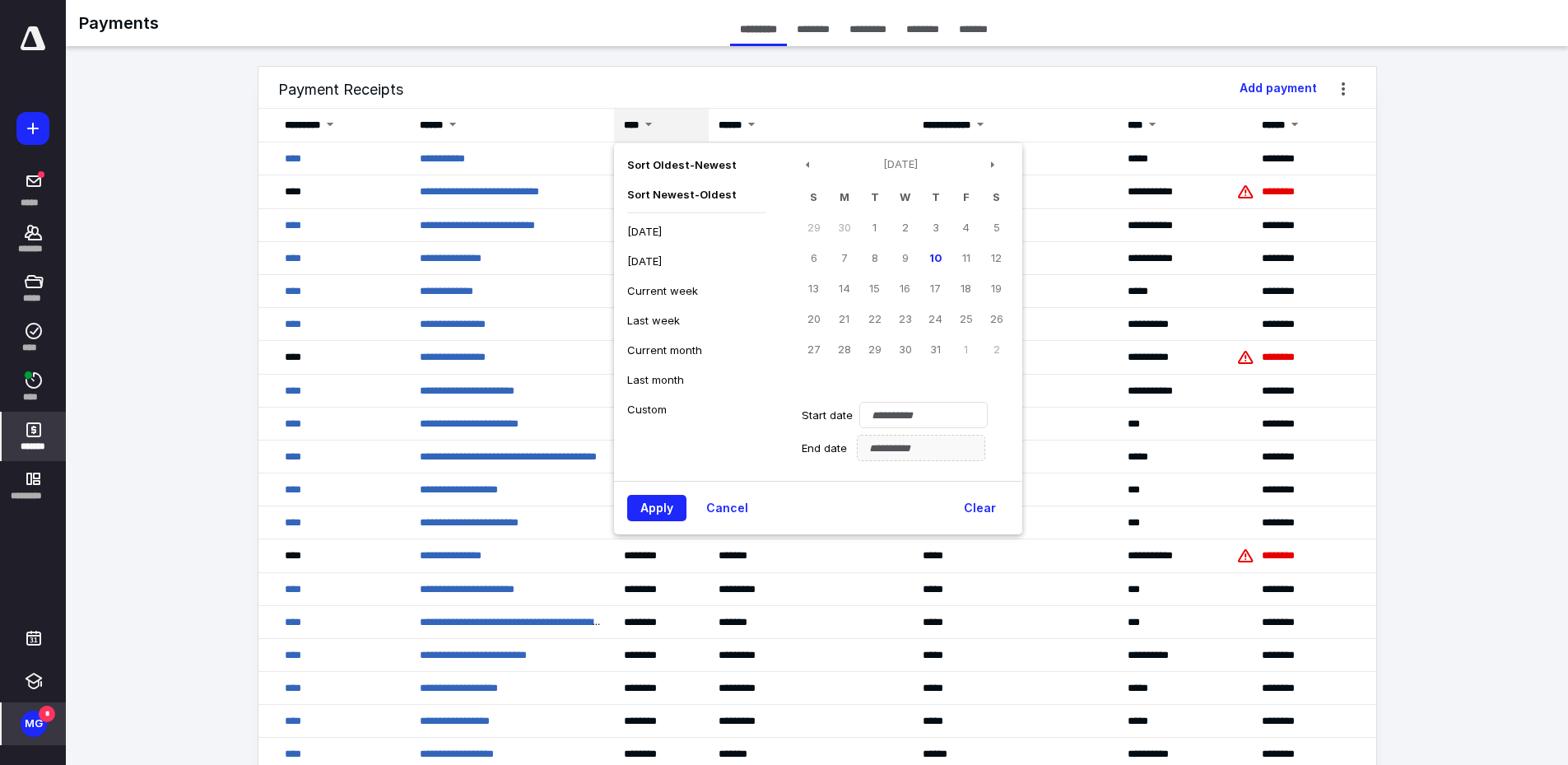 click on "Current week" at bounding box center (696, 291) 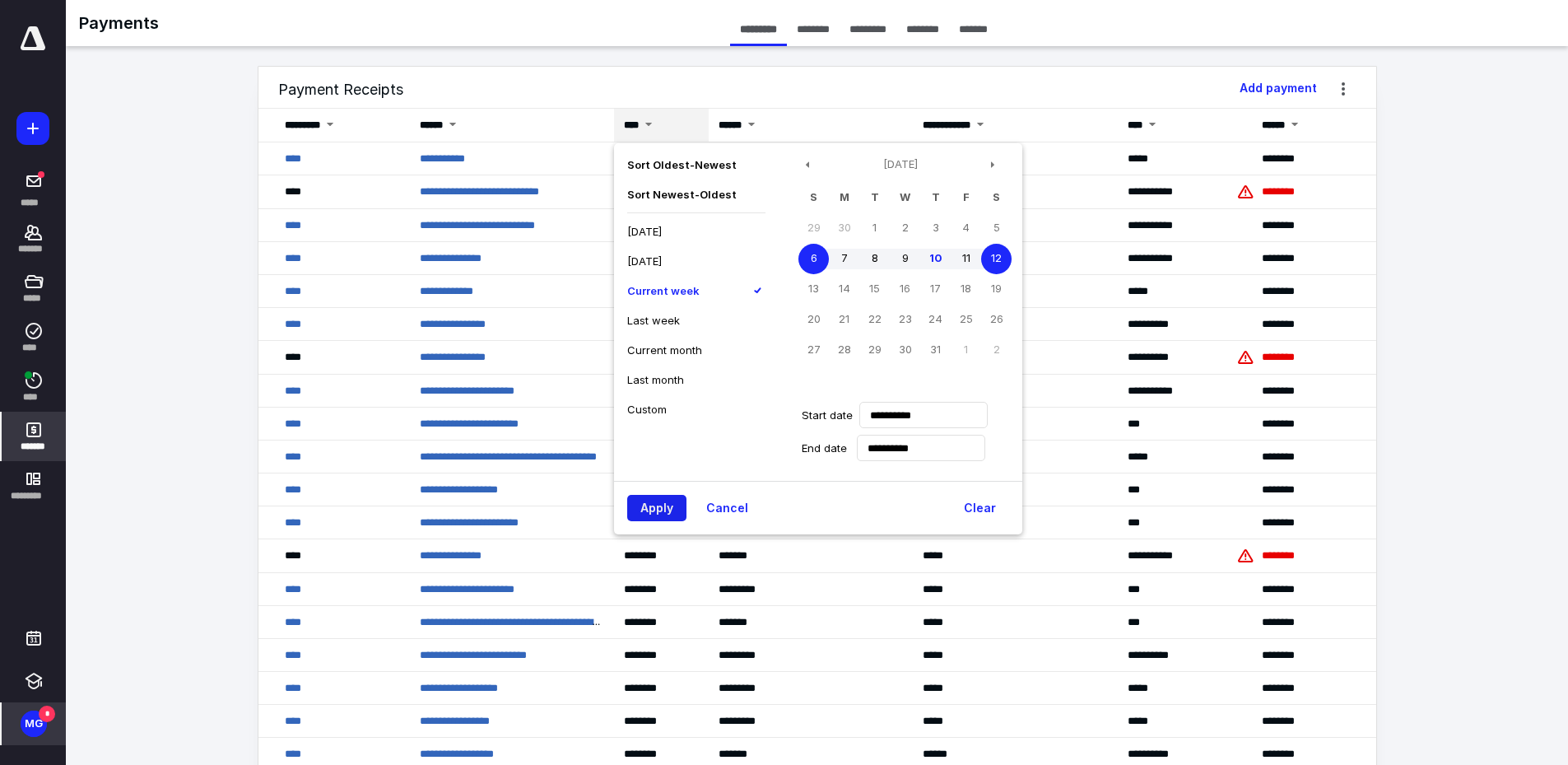 click on "Apply" at bounding box center [657, 508] 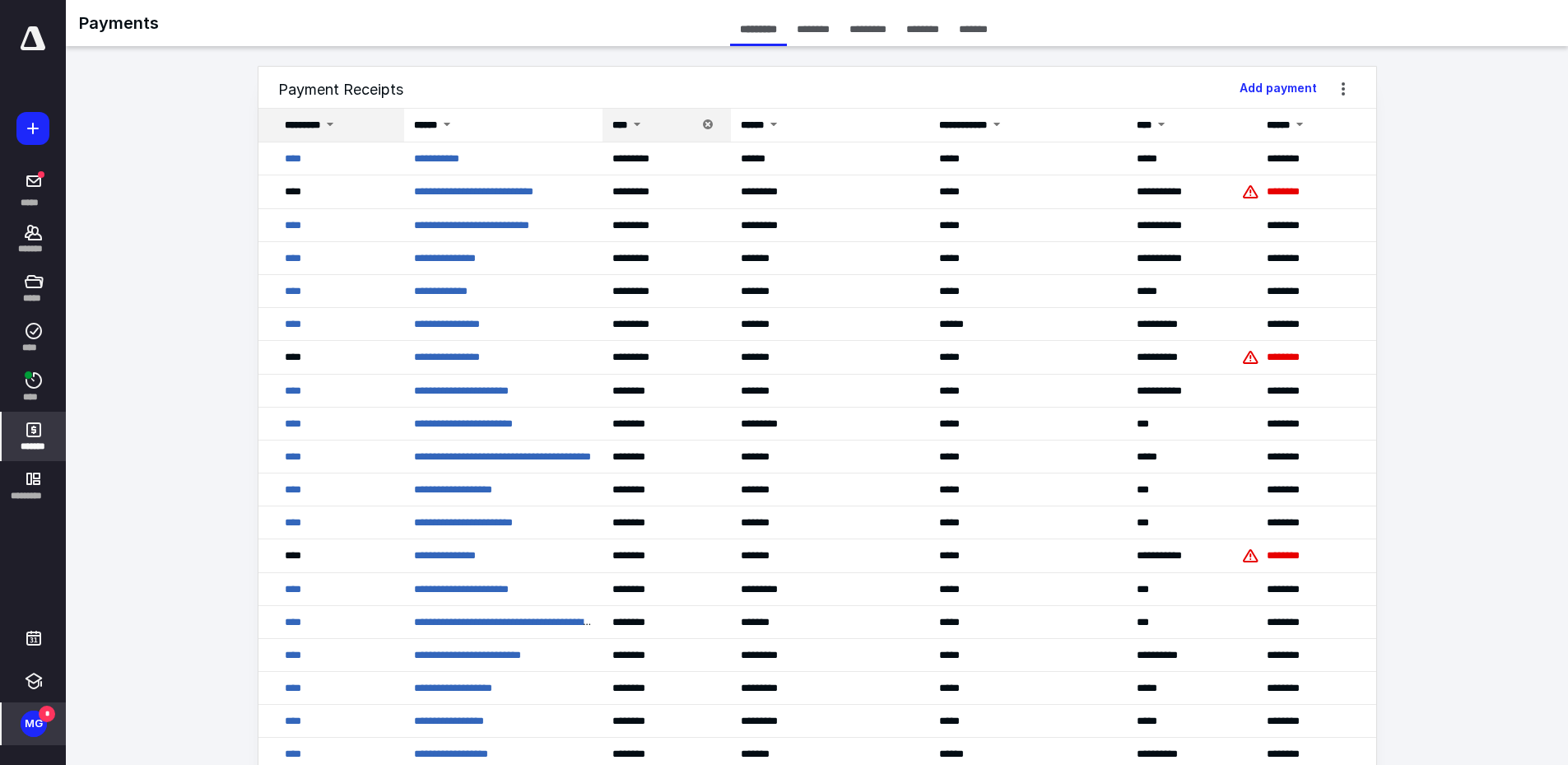 click on "*********" at bounding box center (302, 125) 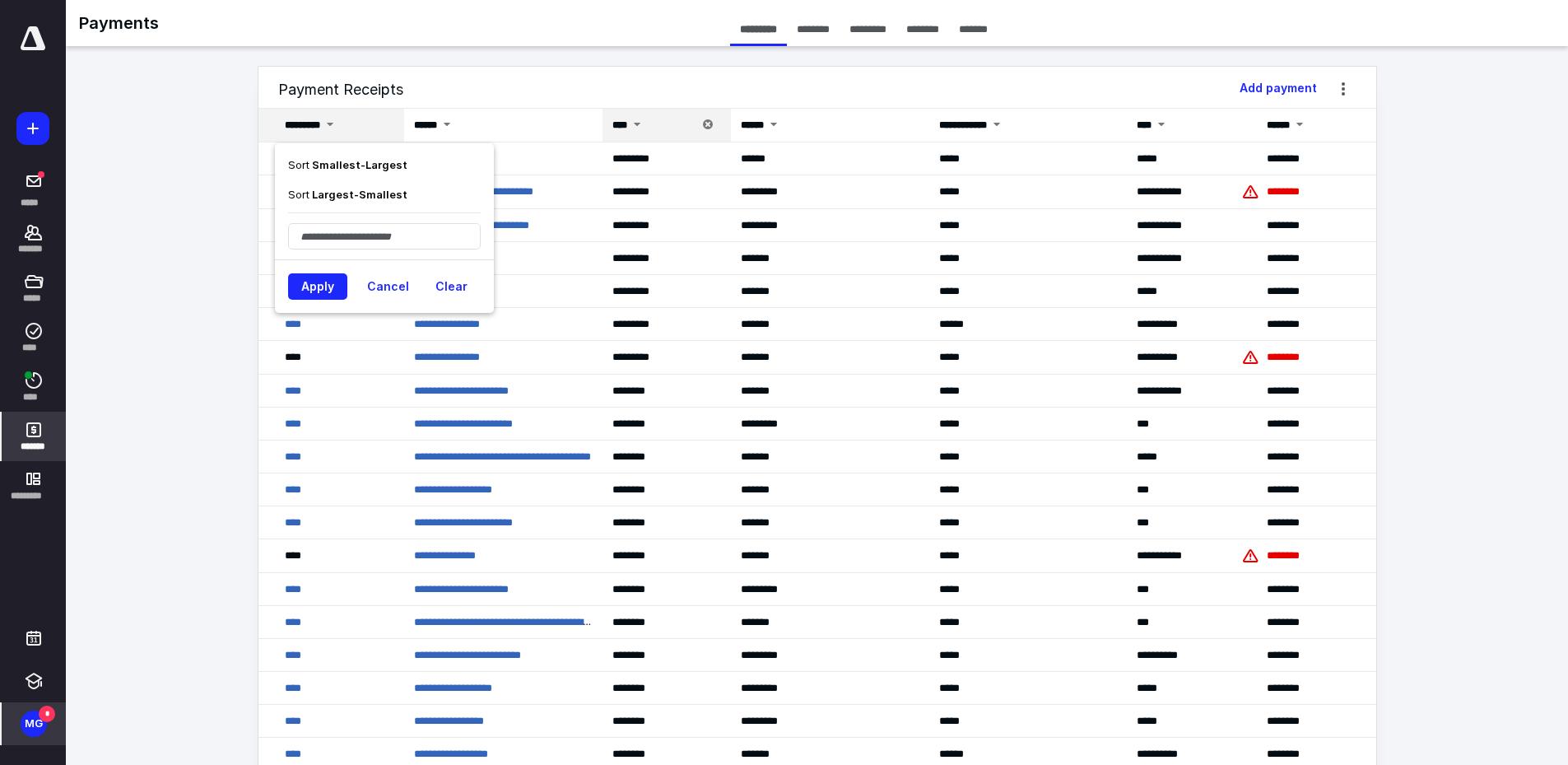 click on "Smallest  -  Largest" at bounding box center [358, 165] 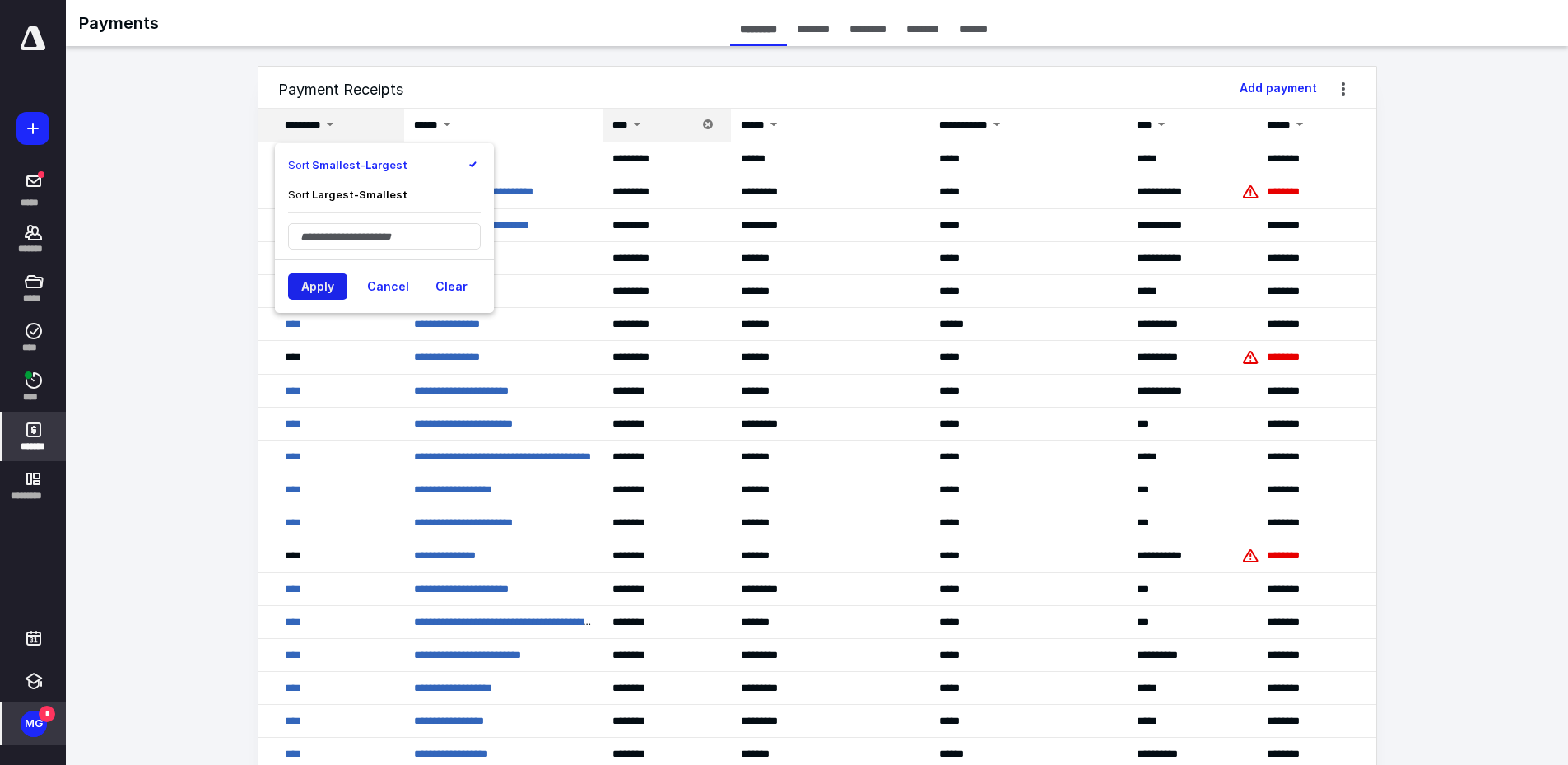 click on "Apply" at bounding box center (318, 287) 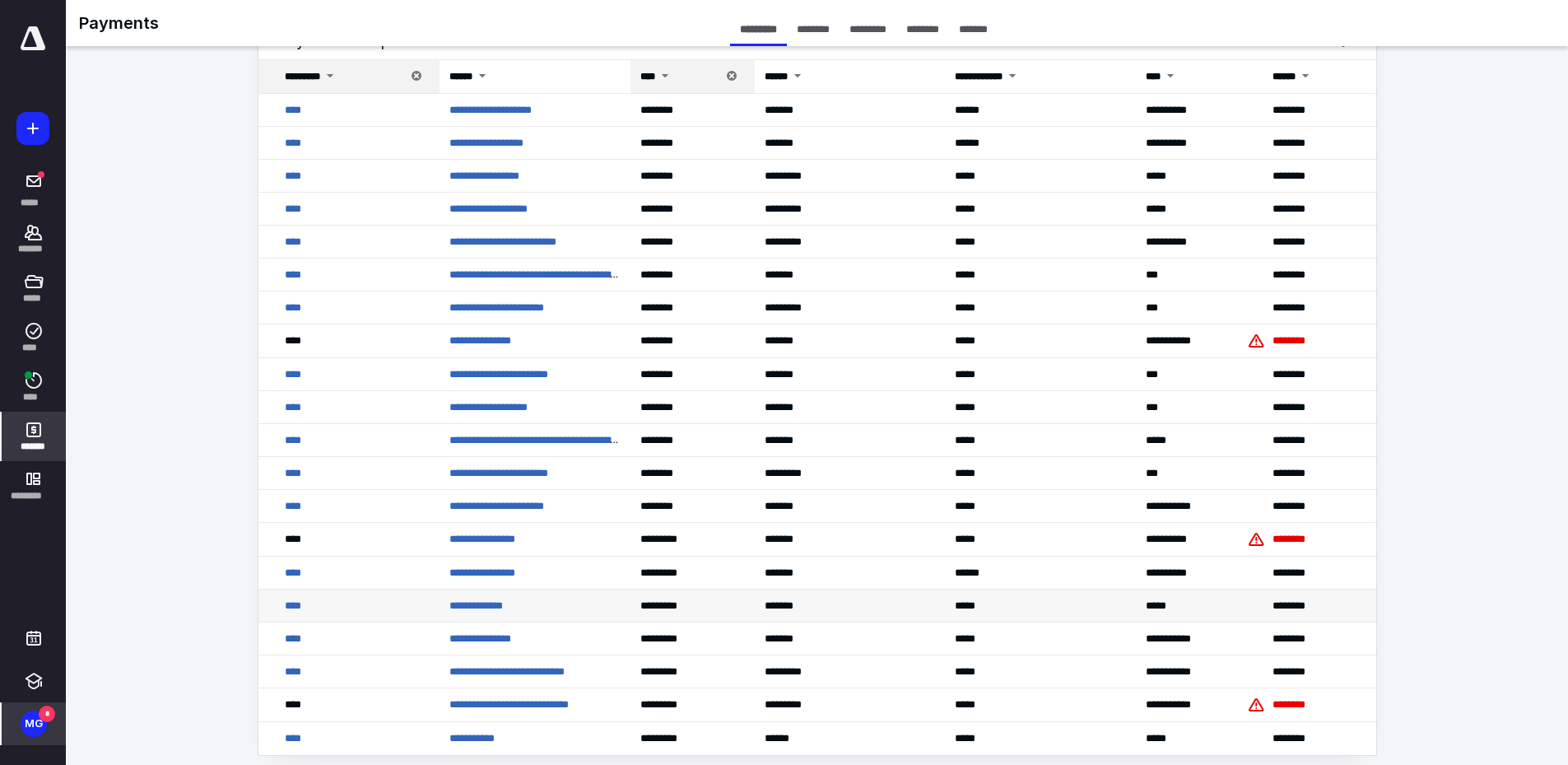 scroll, scrollTop: 76, scrollLeft: 0, axis: vertical 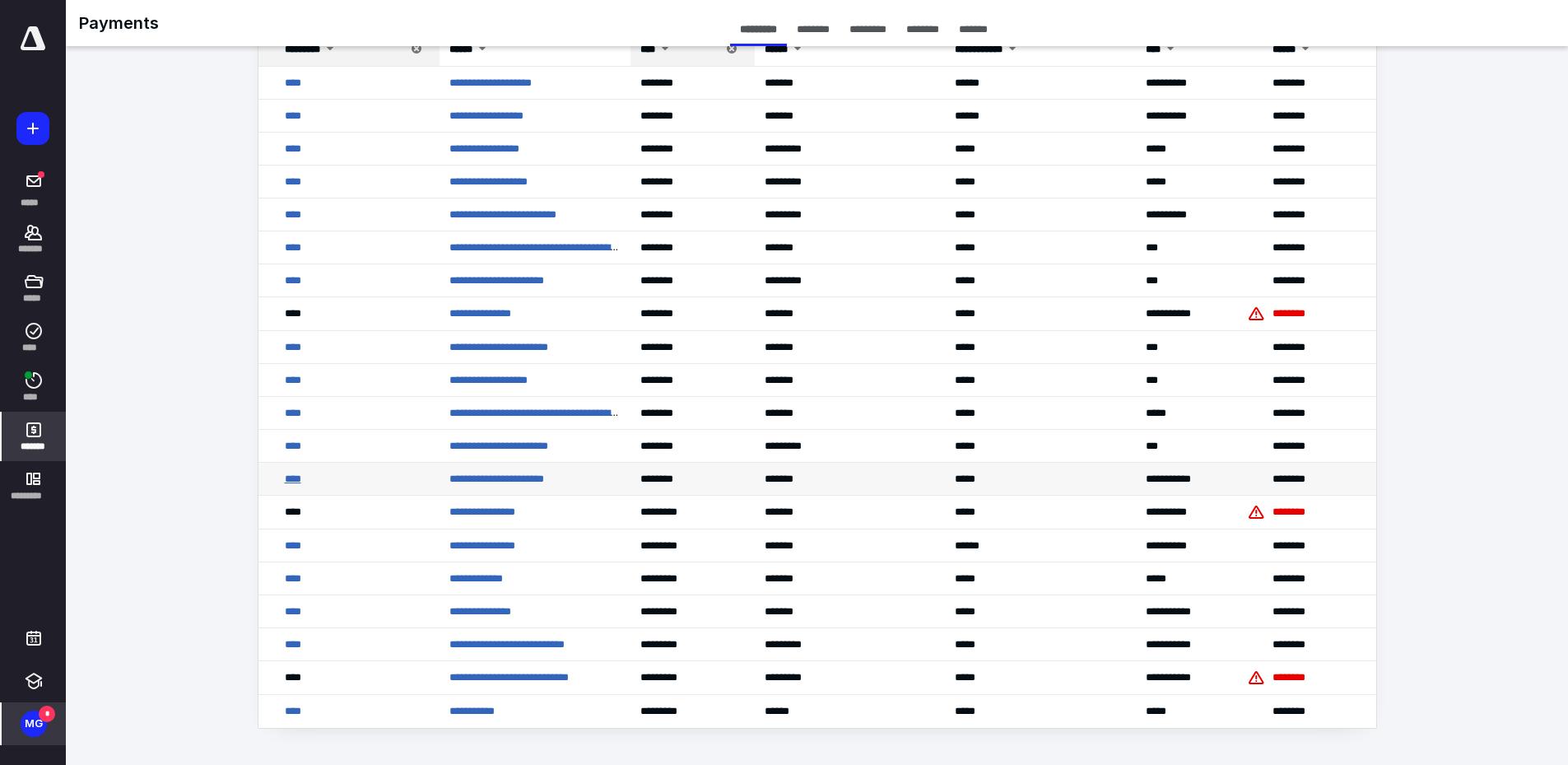 click on "****" at bounding box center [293, 478] 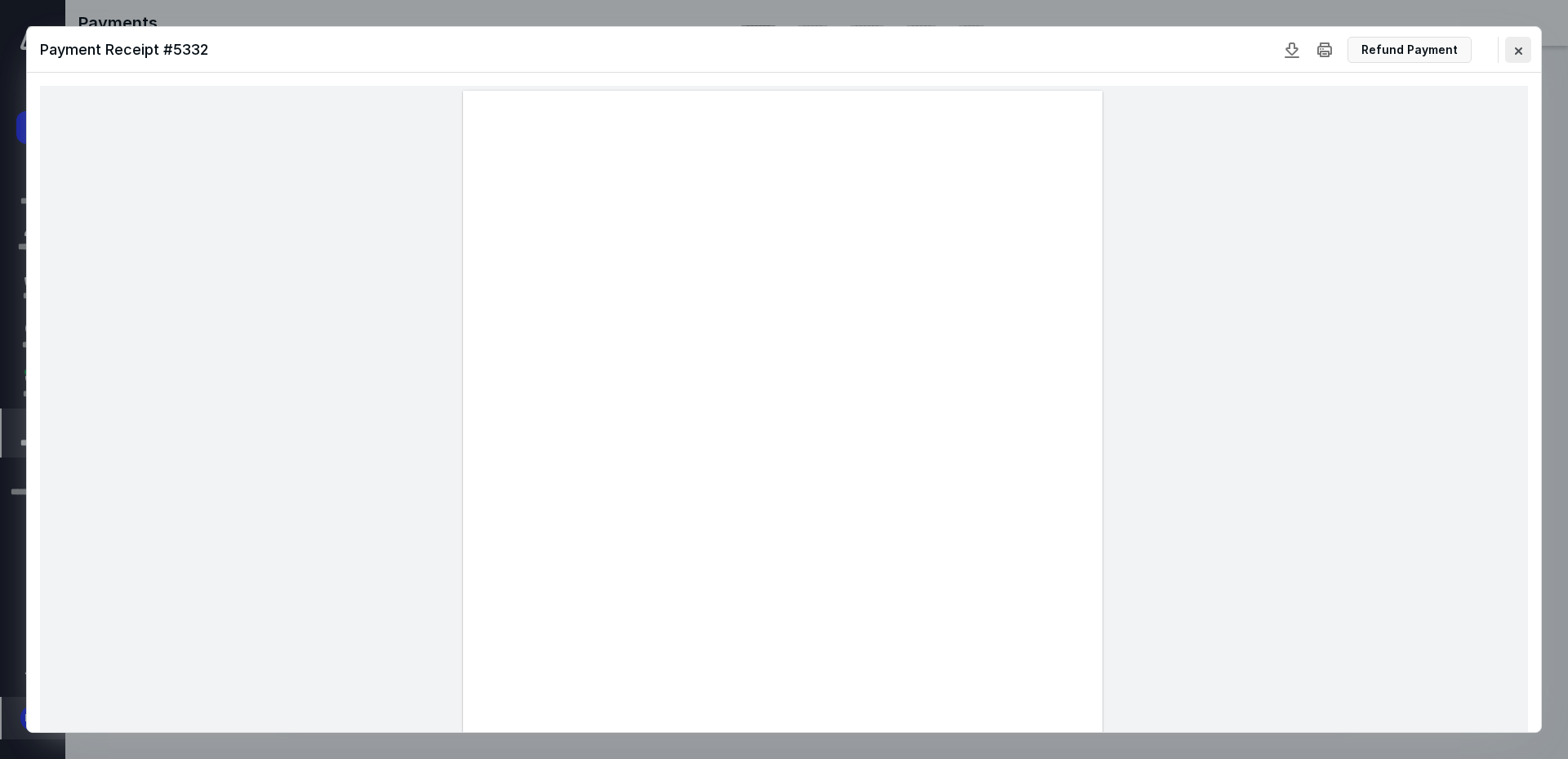 click at bounding box center [1518, 50] 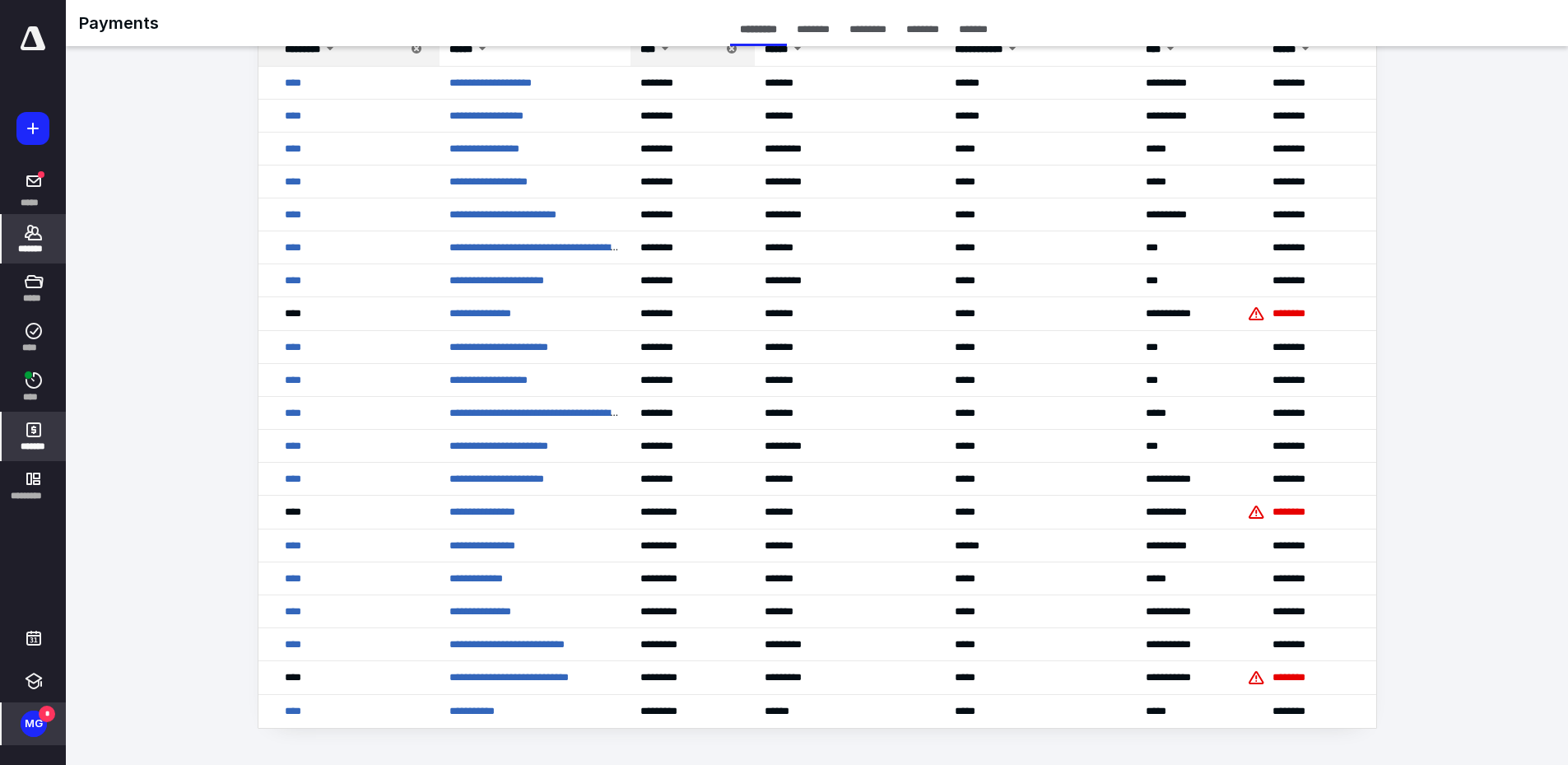 click on "*******" at bounding box center (34, 249) 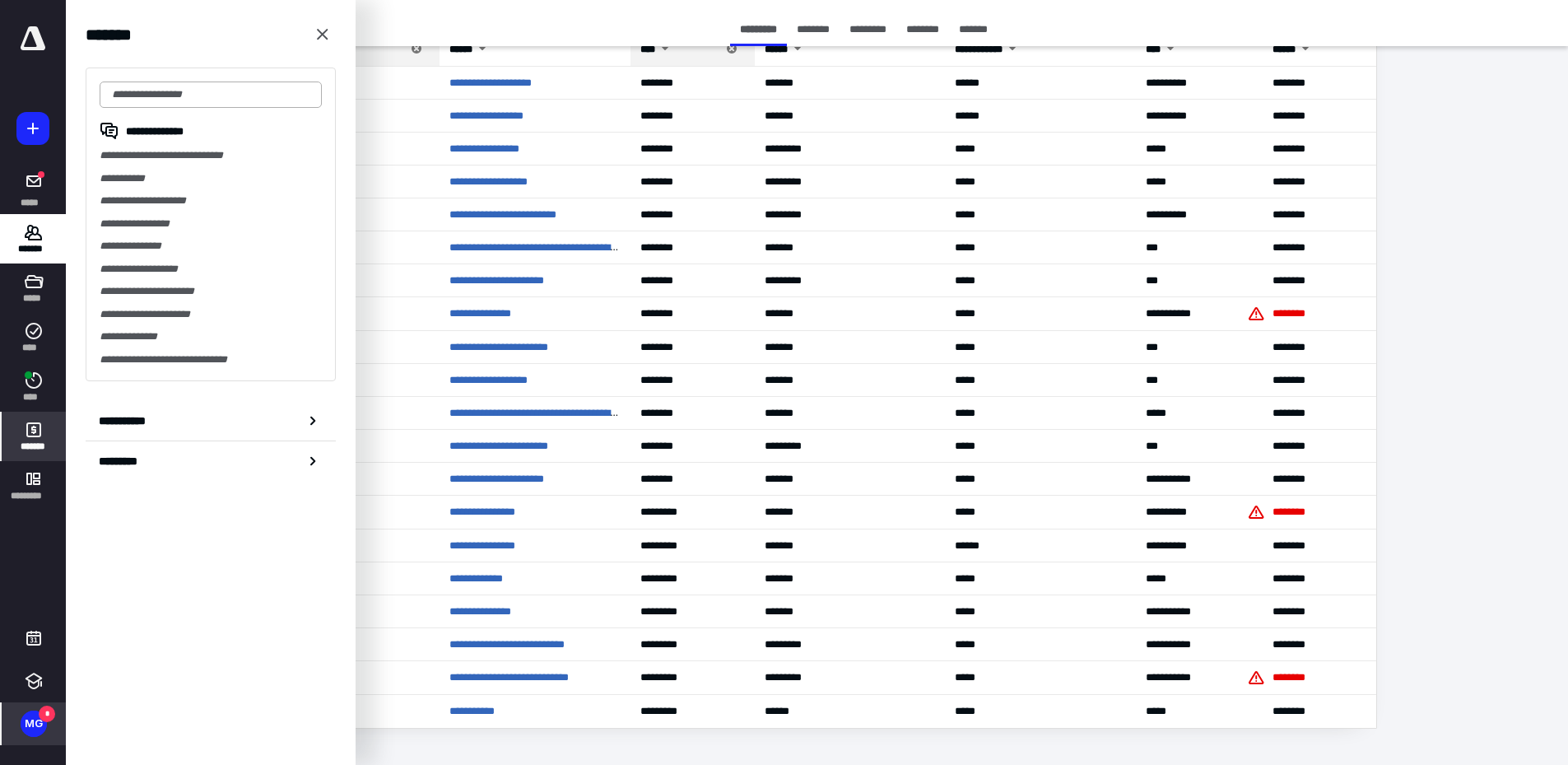 click at bounding box center [211, 95] 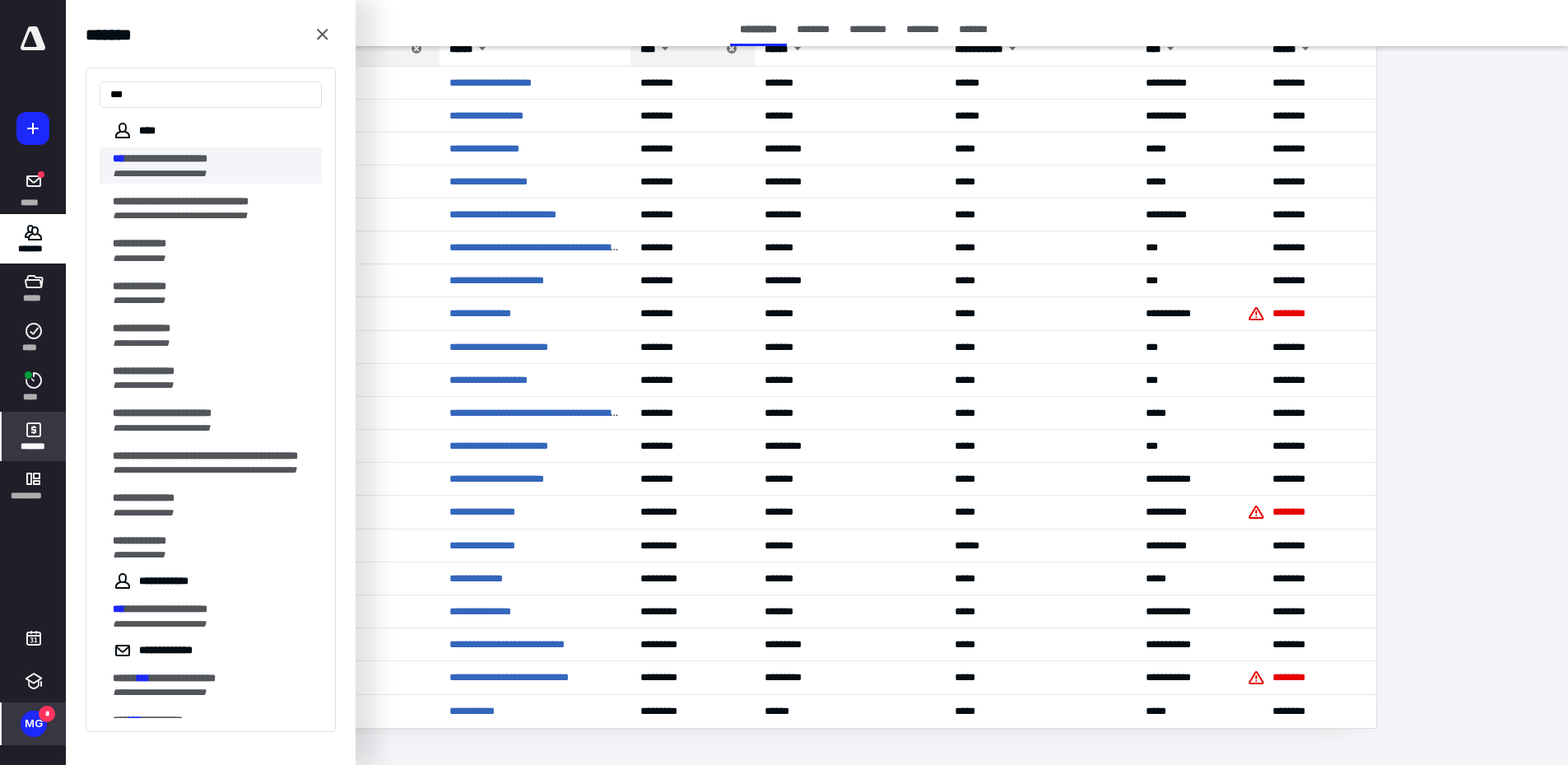 type on "***" 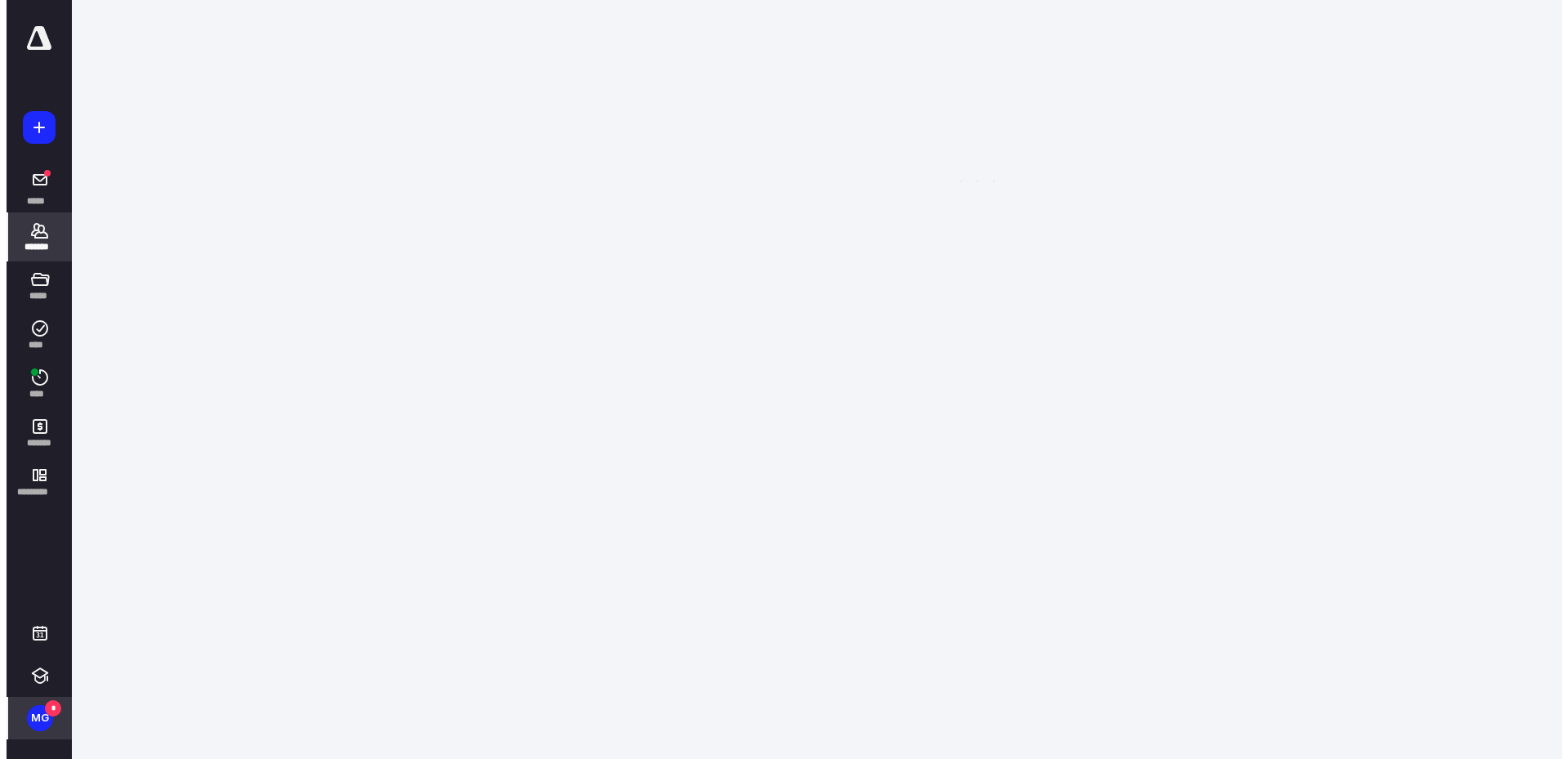 scroll, scrollTop: 0, scrollLeft: 0, axis: both 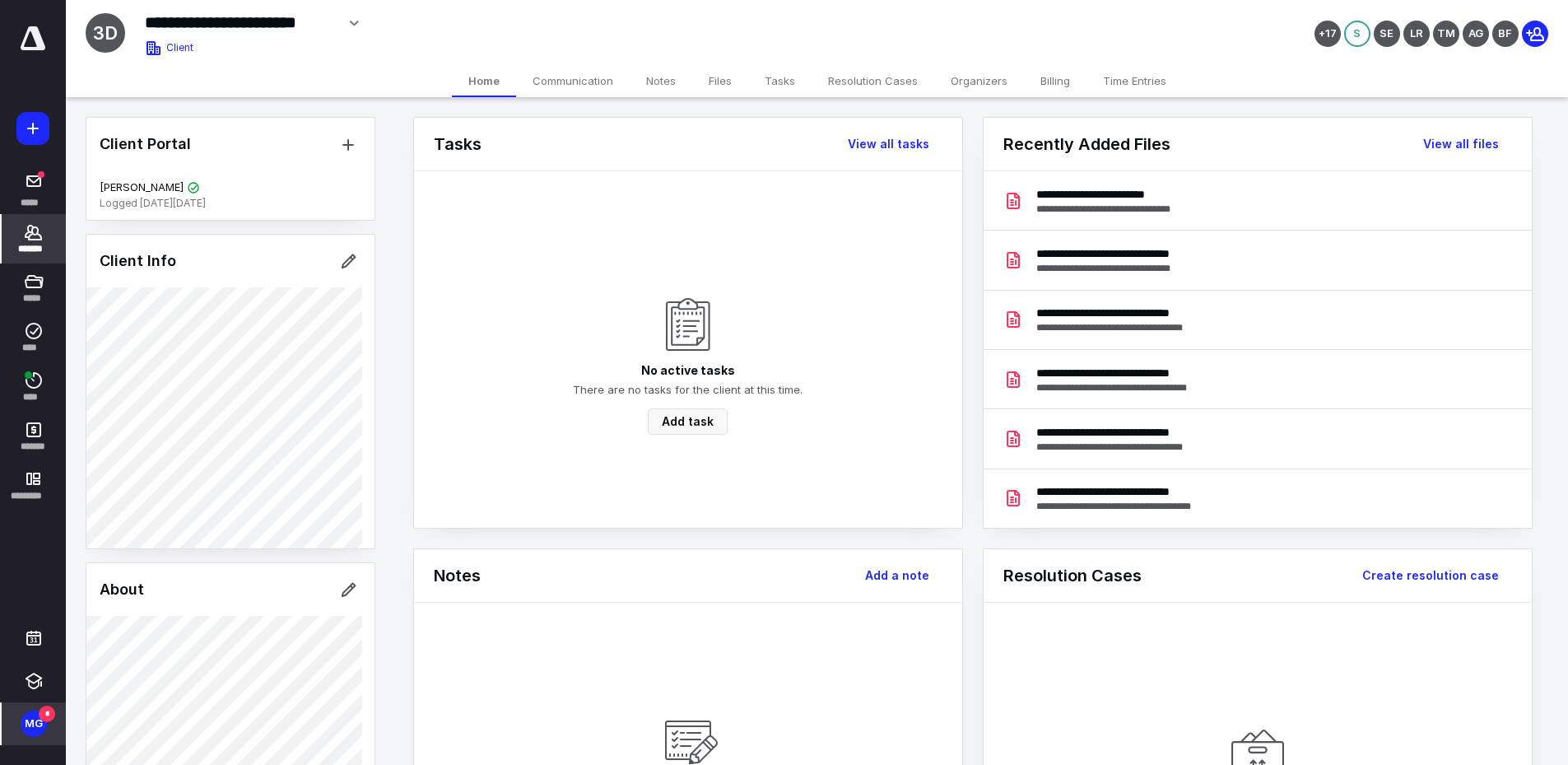 click on "Billing" at bounding box center (1055, 81) 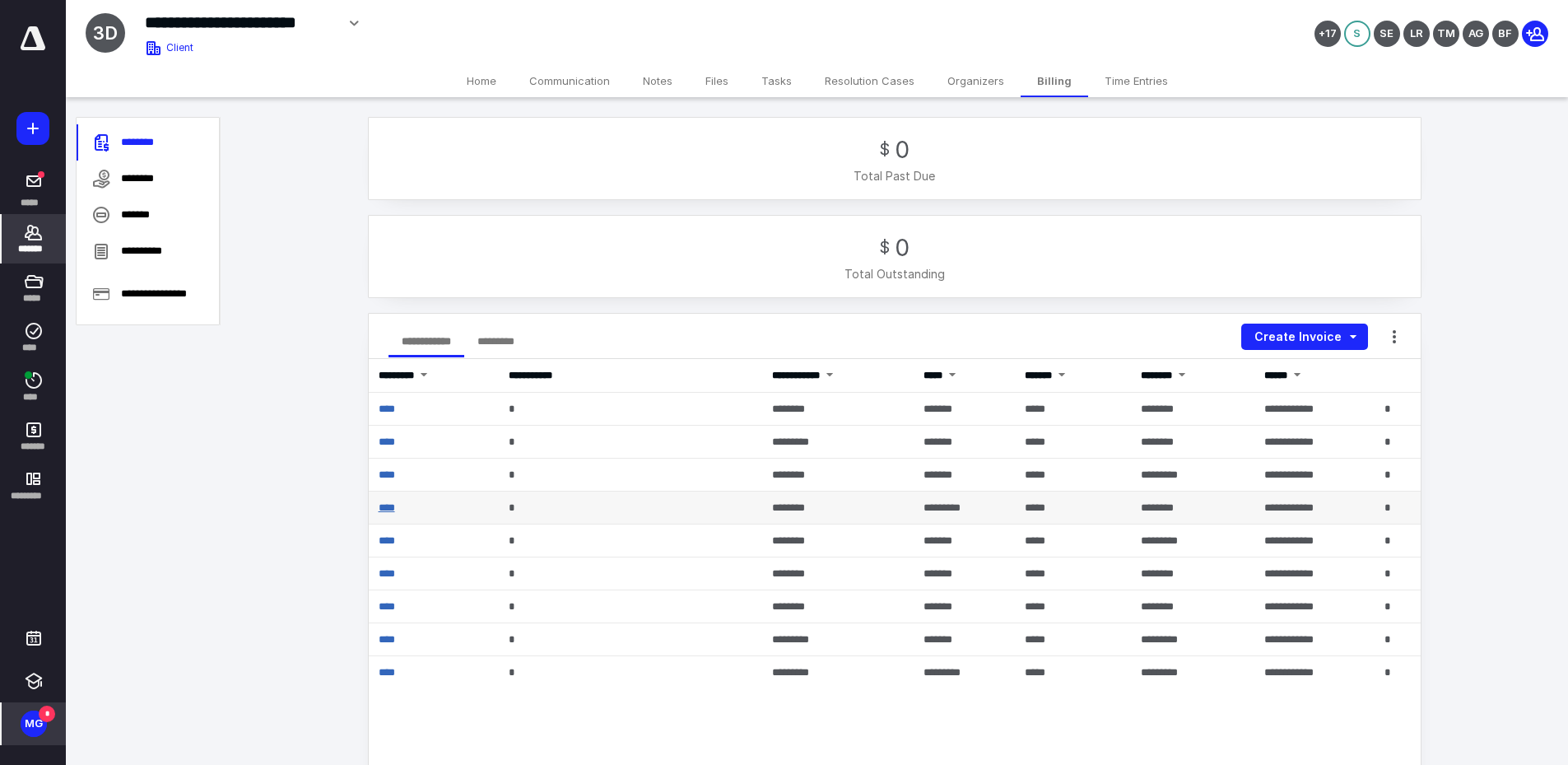 click on "****" at bounding box center [387, 507] 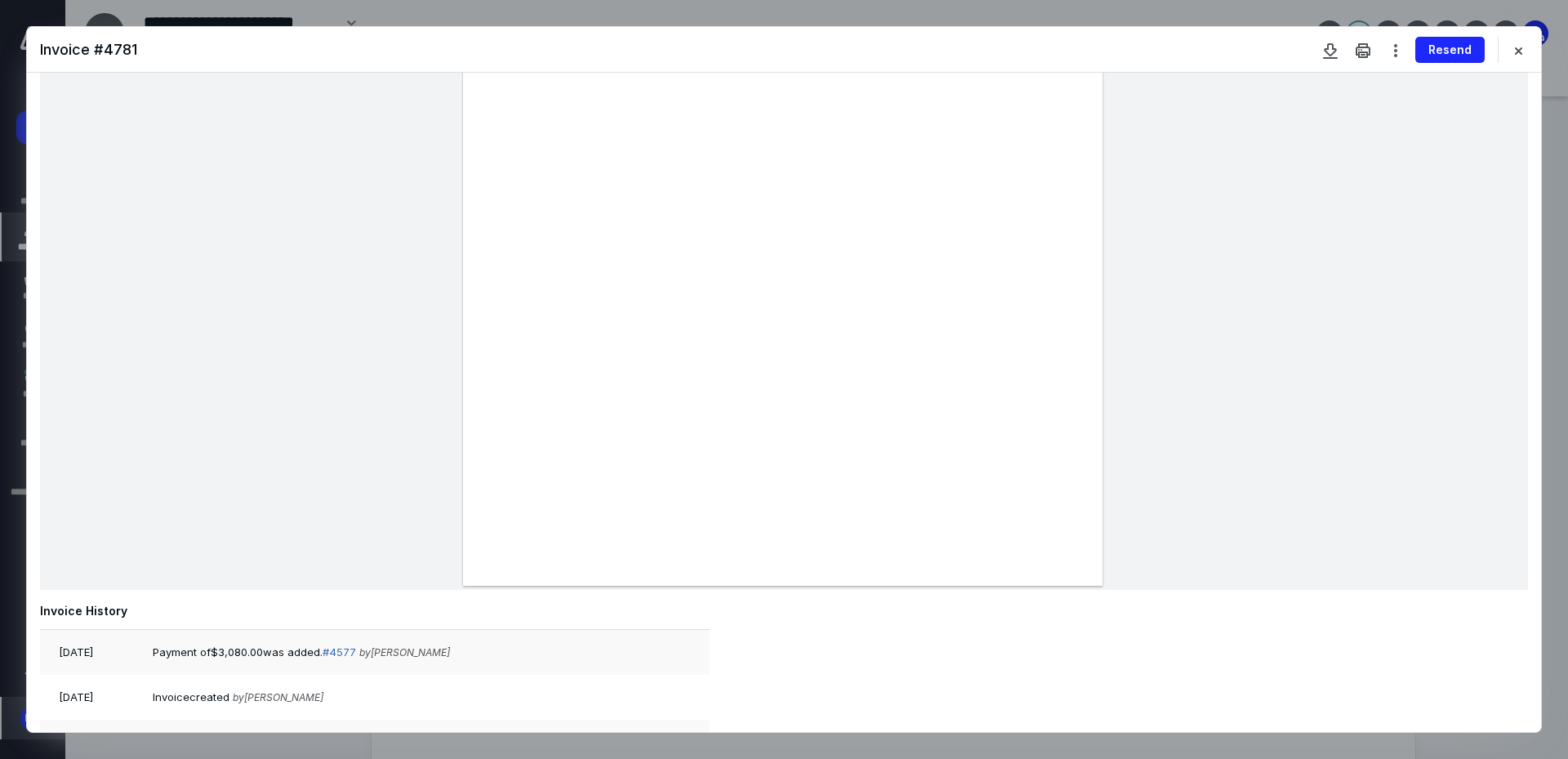 scroll, scrollTop: 378, scrollLeft: 0, axis: vertical 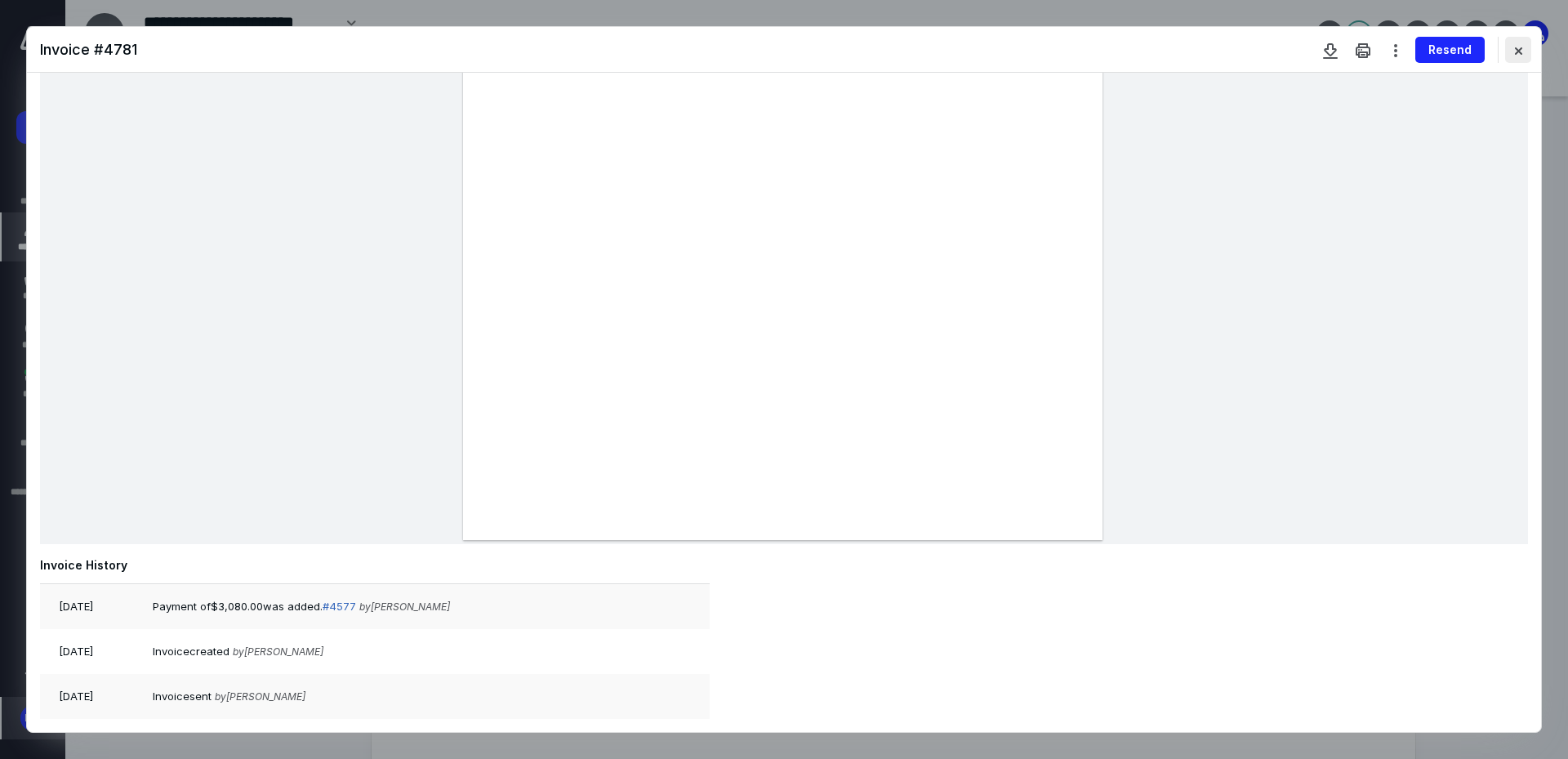 click at bounding box center (1518, 50) 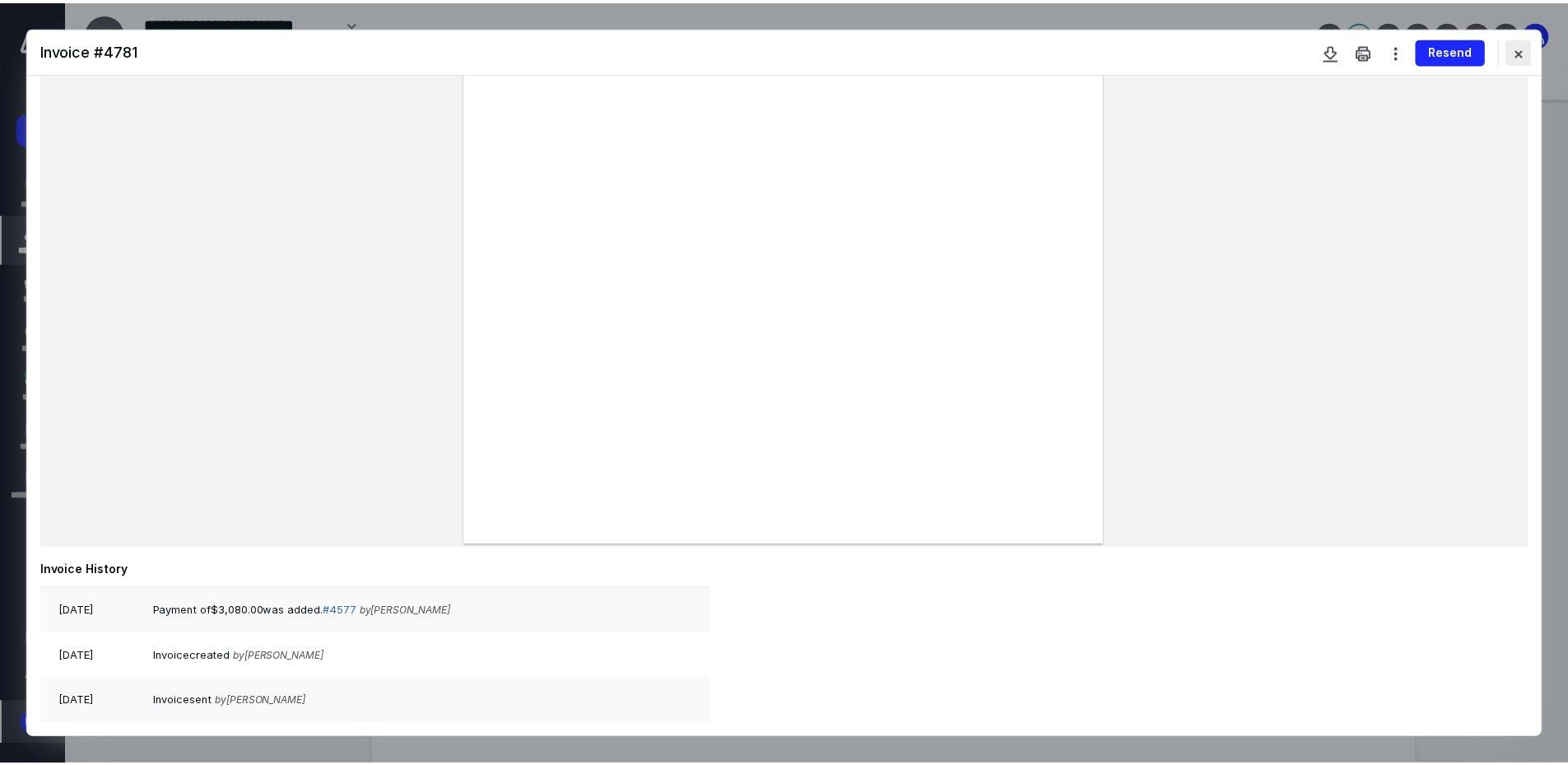 scroll, scrollTop: 205, scrollLeft: 0, axis: vertical 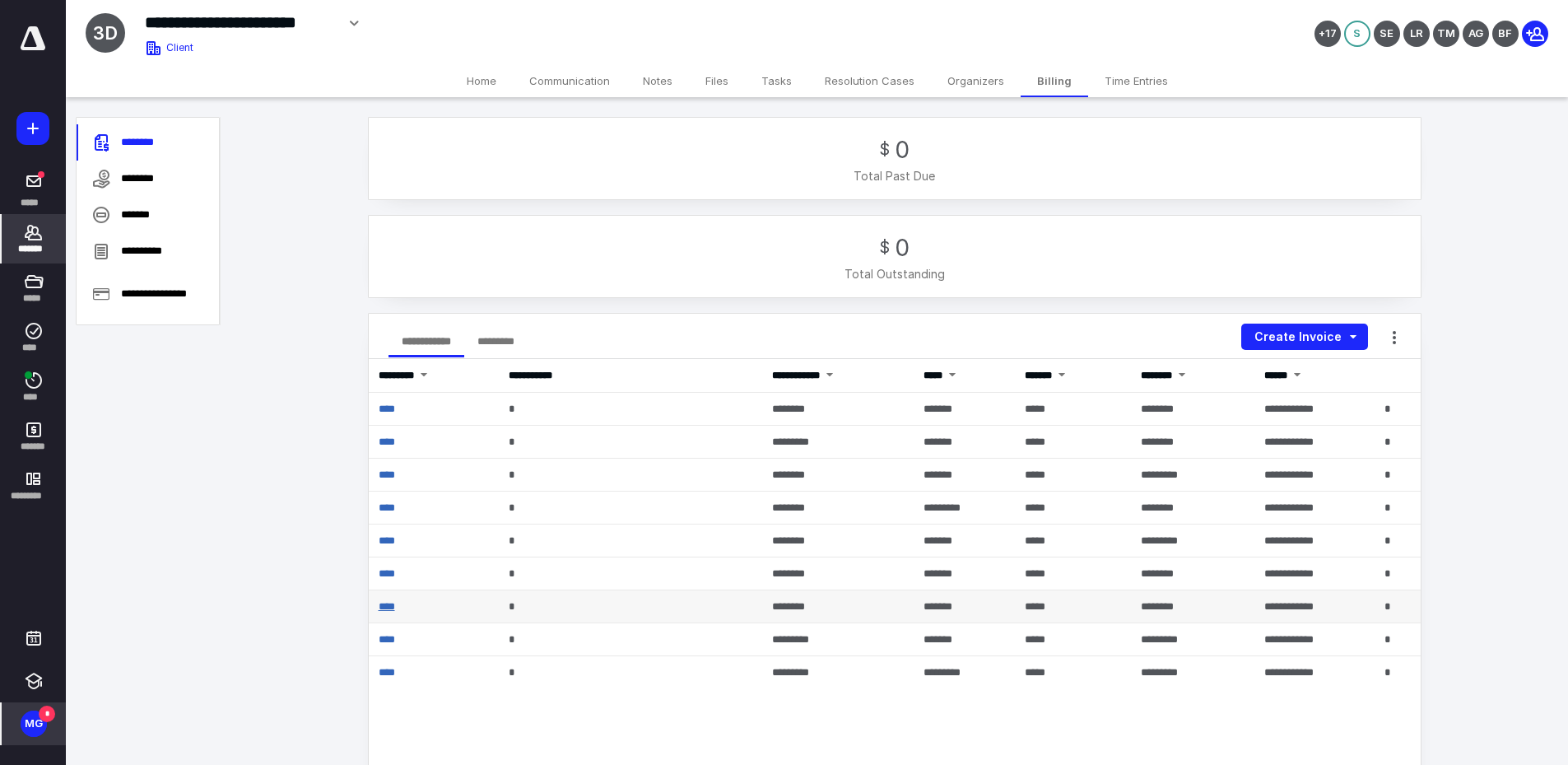 click on "****" at bounding box center (387, 606) 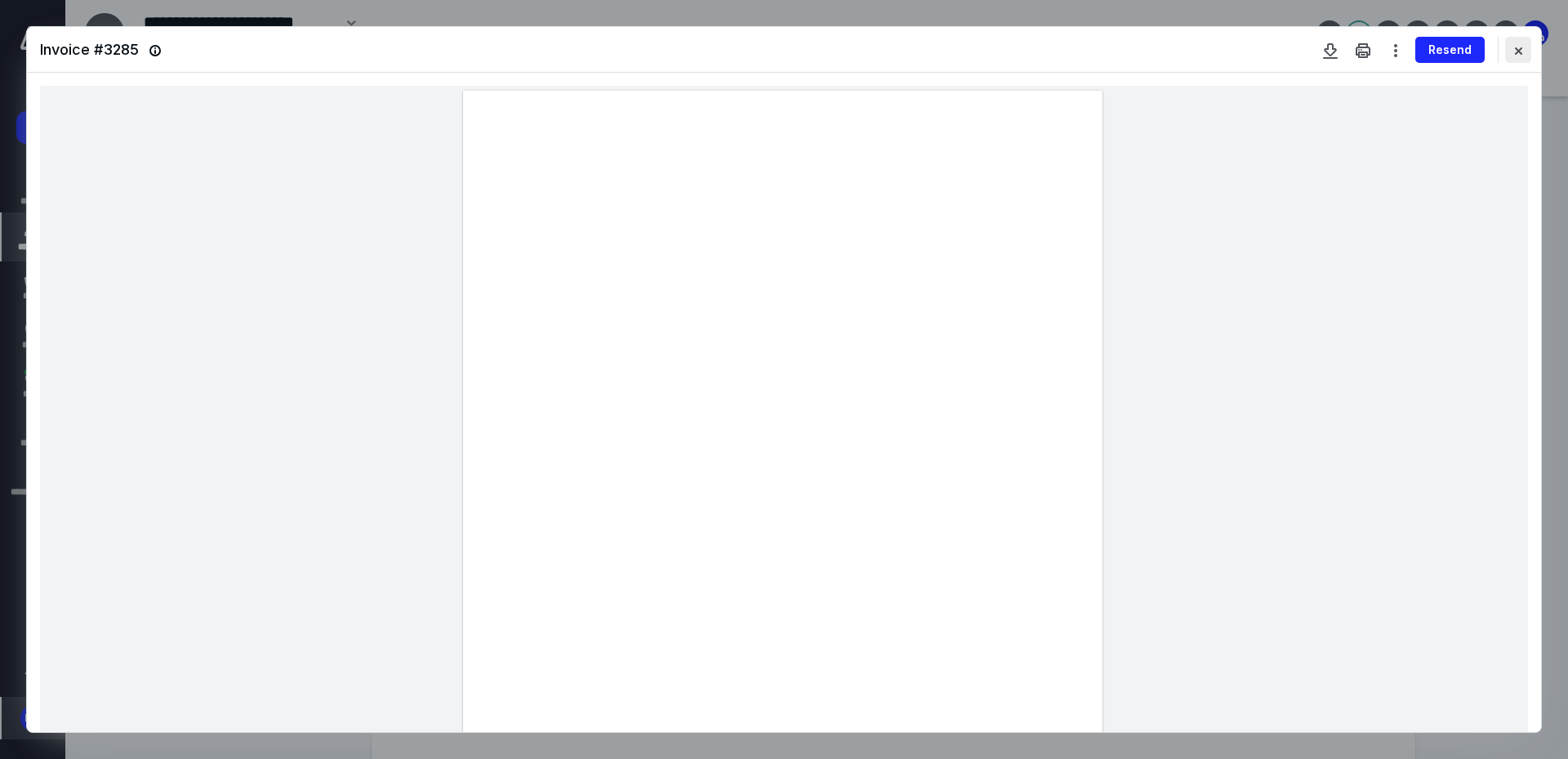 click at bounding box center (1518, 50) 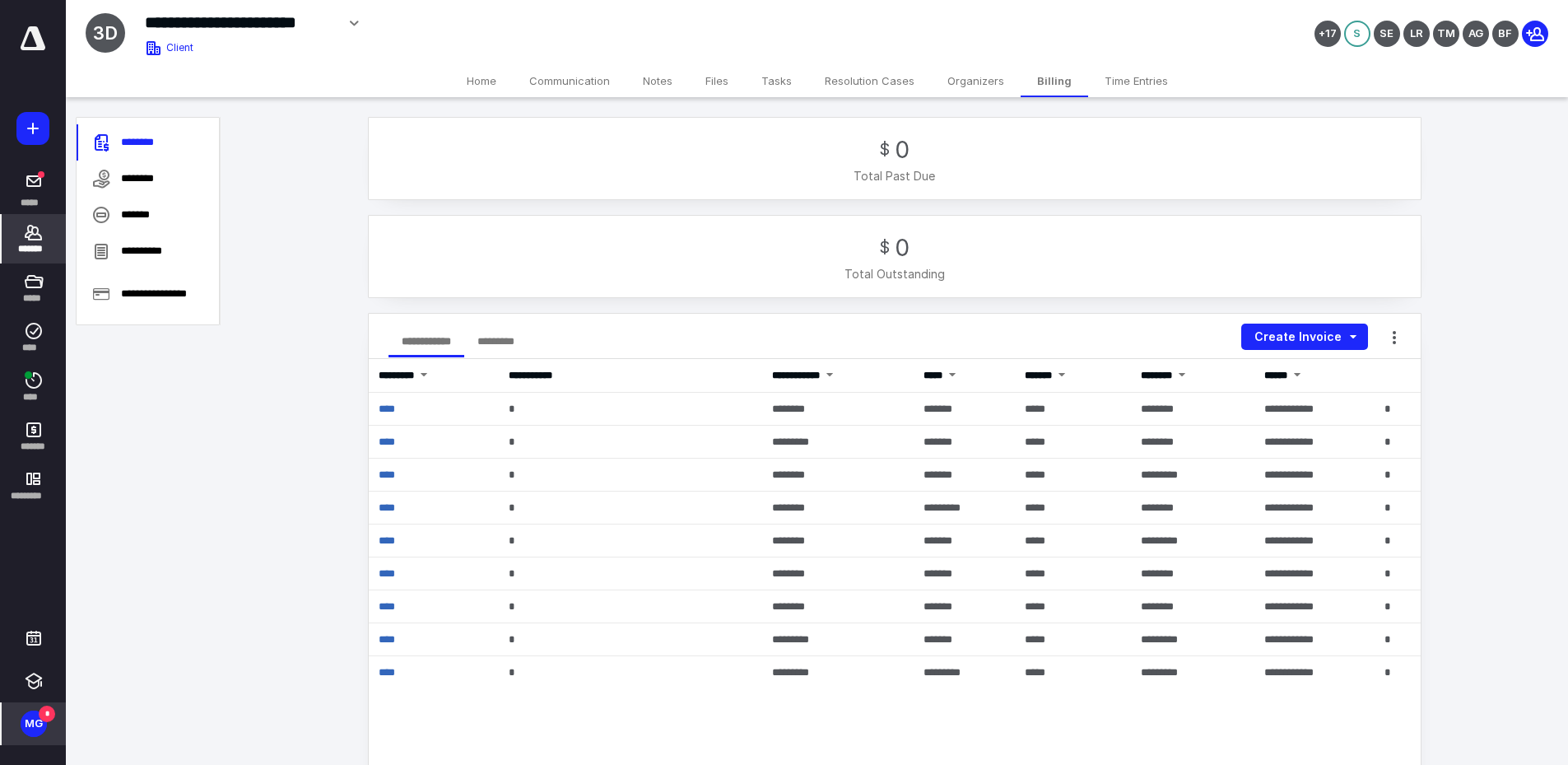 scroll, scrollTop: 0, scrollLeft: 0, axis: both 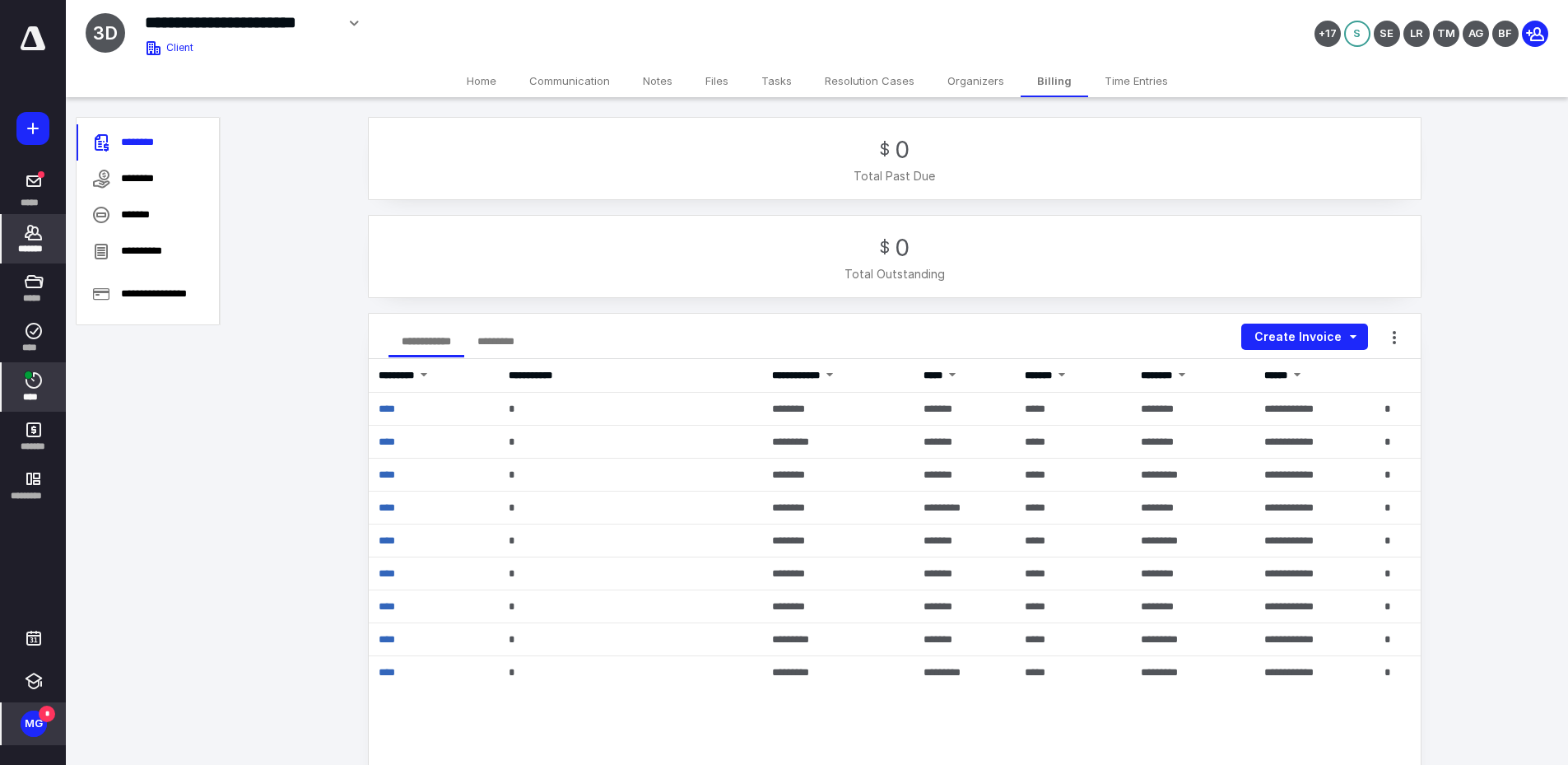 click on "****" at bounding box center [34, 387] 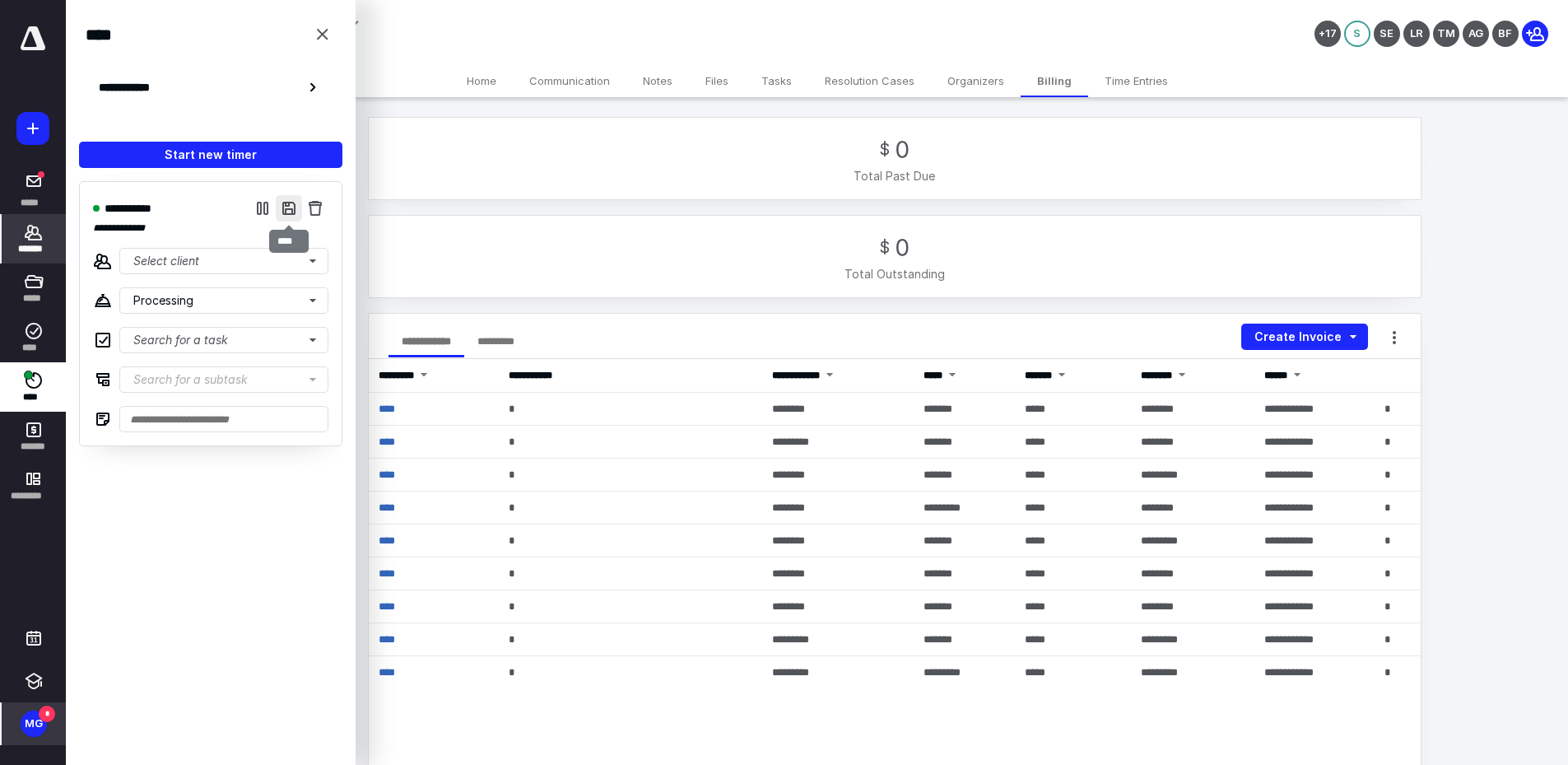 click at bounding box center [289, 208] 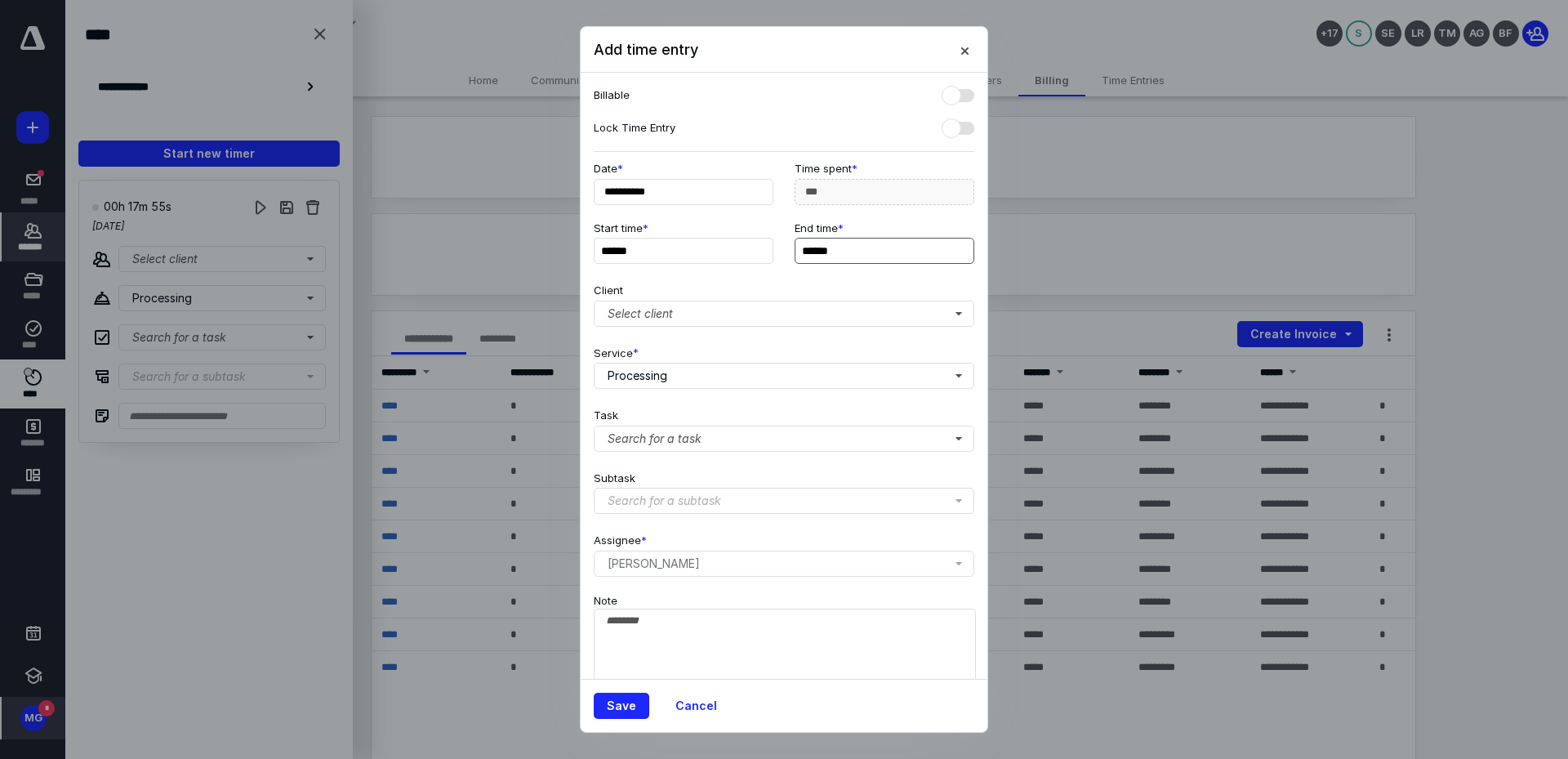 drag, startPoint x: 846, startPoint y: 245, endPoint x: 788, endPoint y: 250, distance: 58.21512 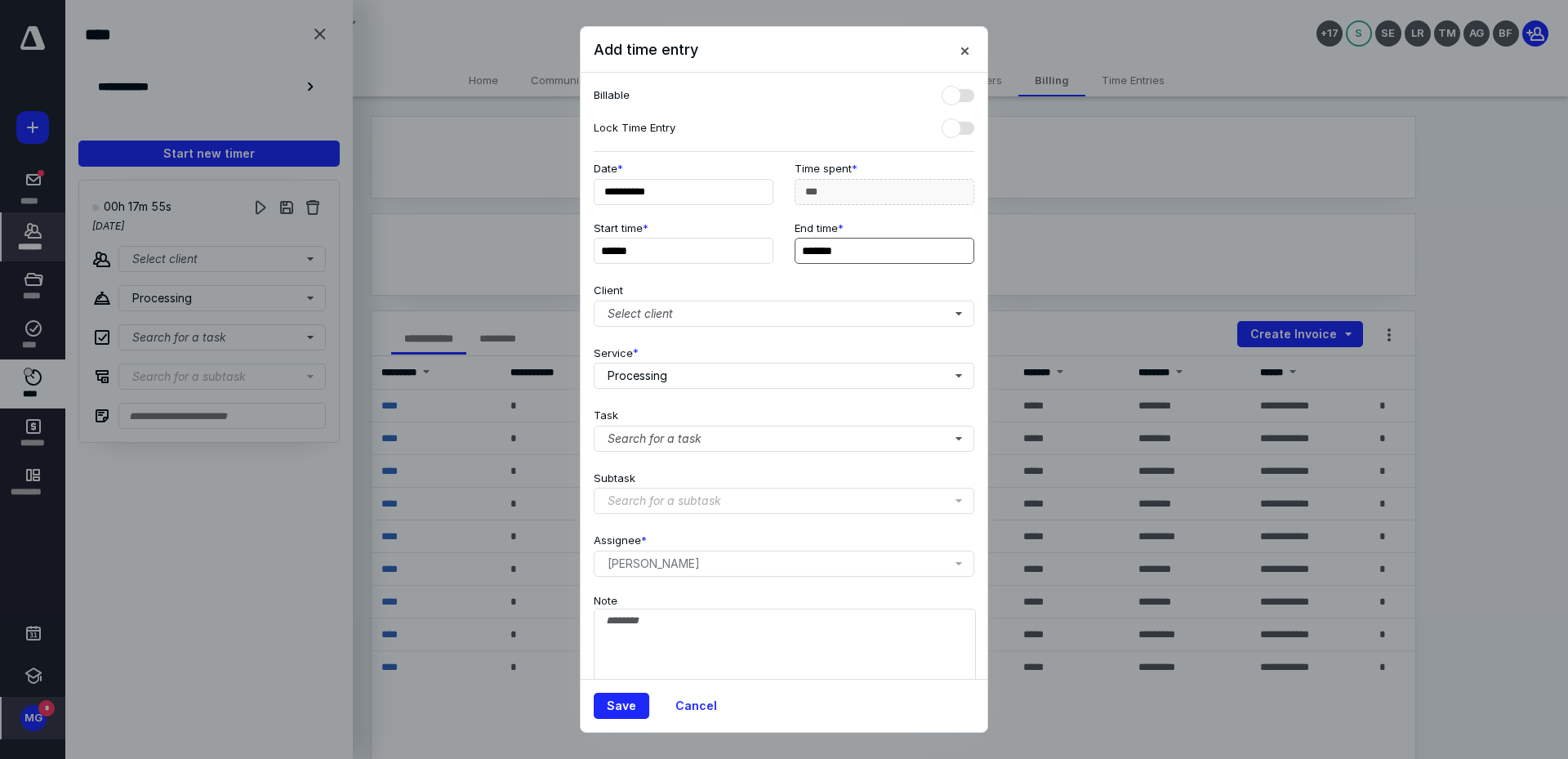 click on "*******" at bounding box center [884, 251] 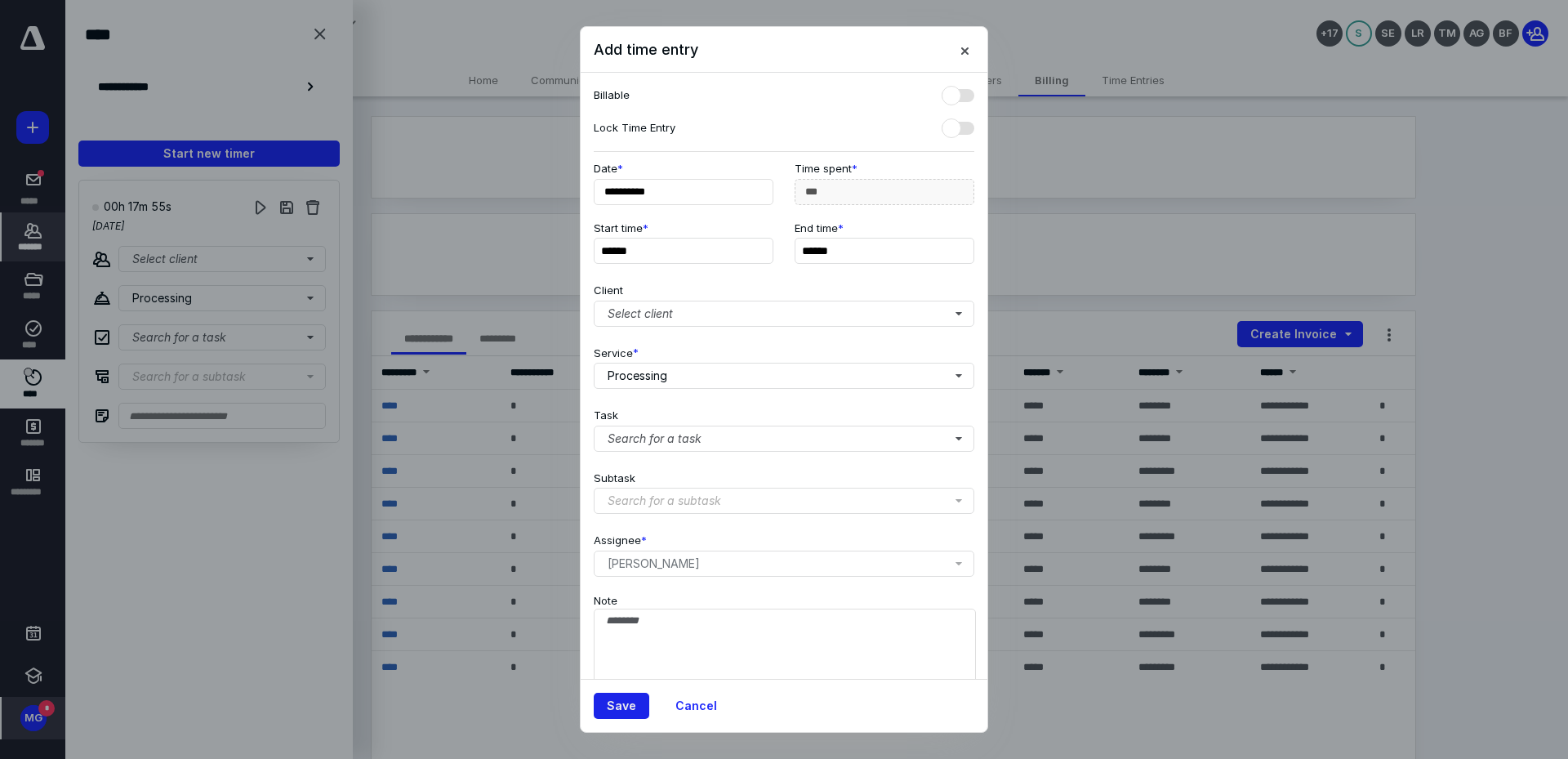 type on "******" 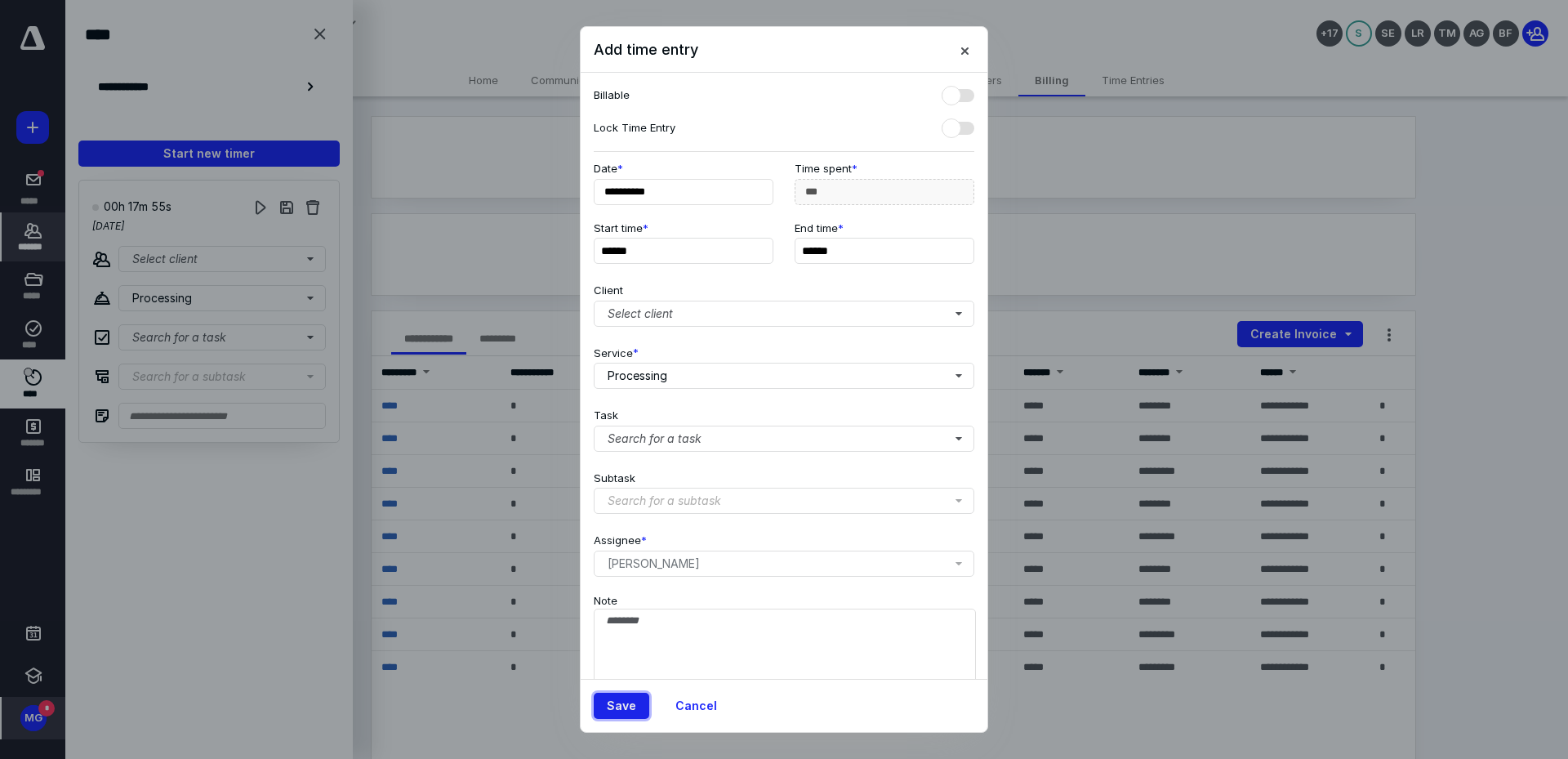 type on "*******" 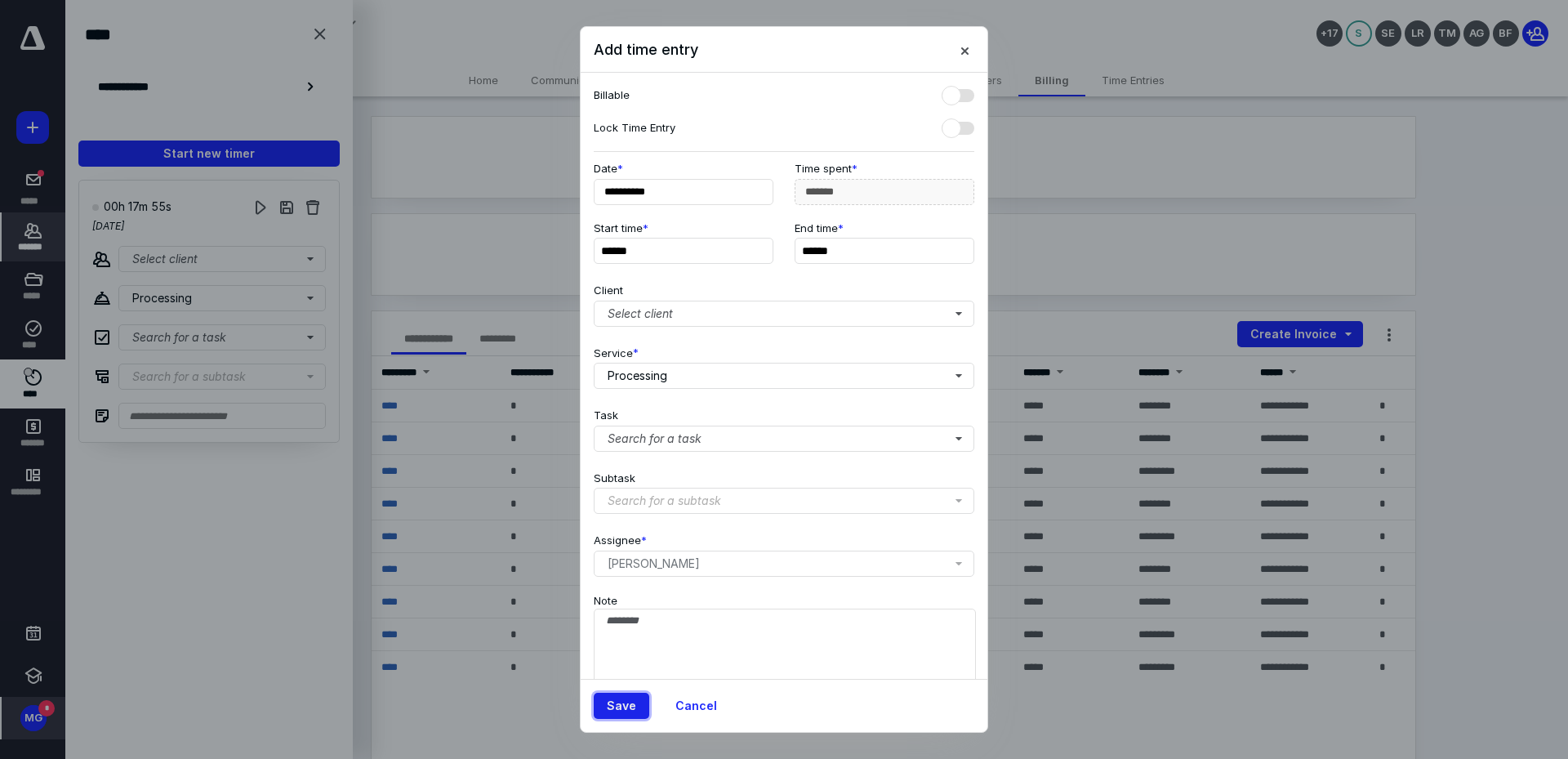 click on "Save" at bounding box center [621, 706] 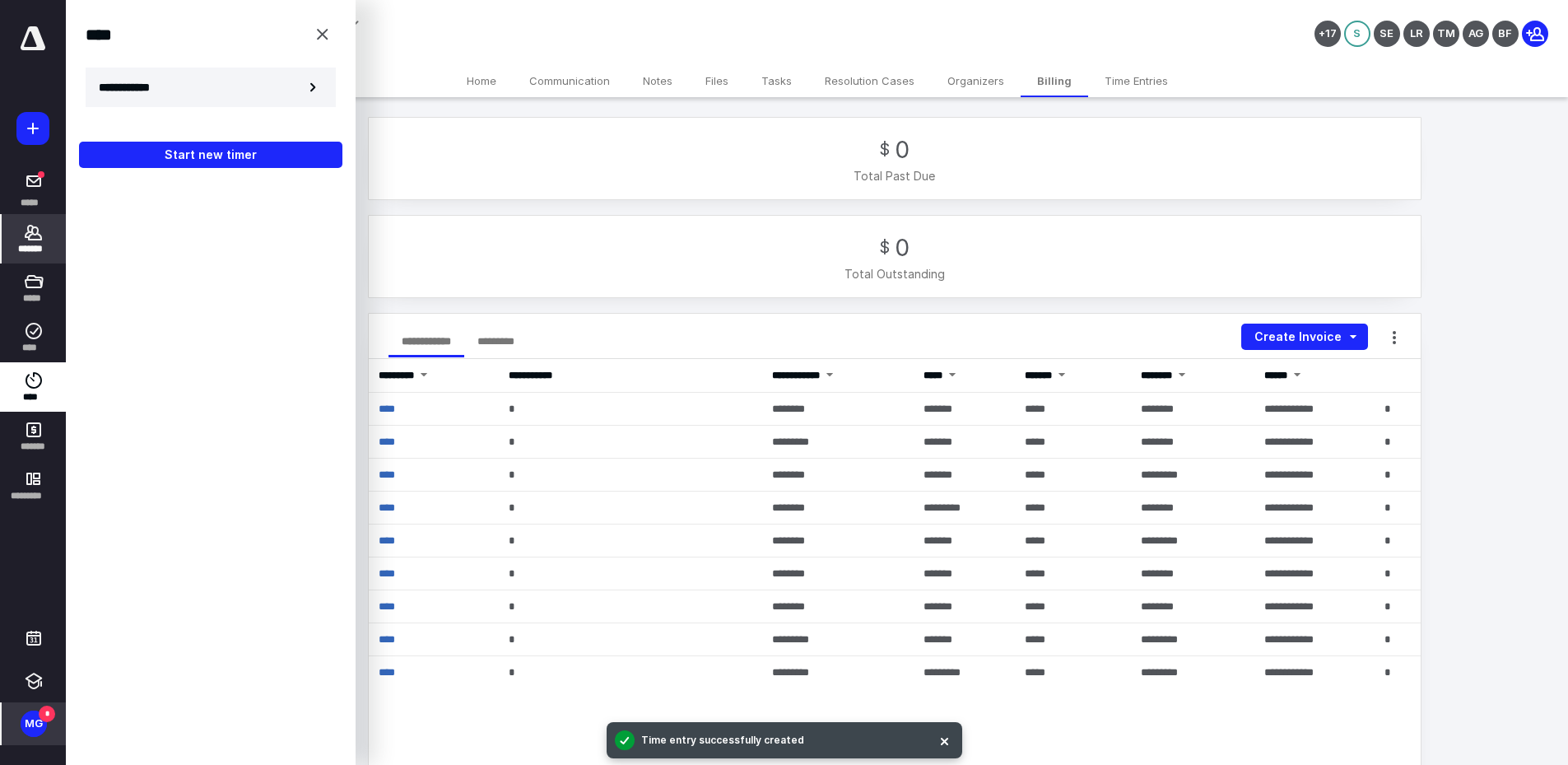 click on "**********" at bounding box center (133, 87) 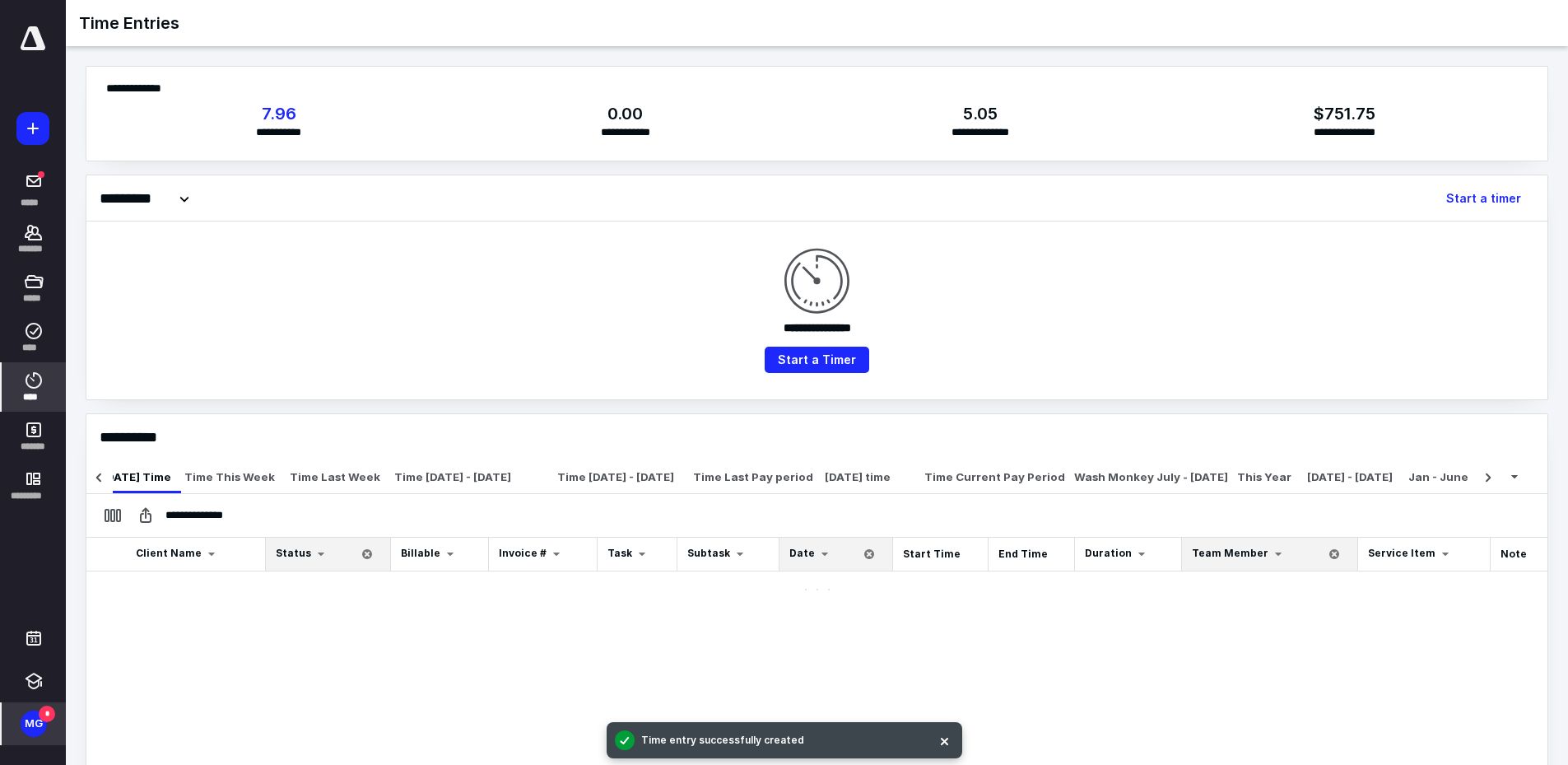 scroll, scrollTop: 0, scrollLeft: 292, axis: horizontal 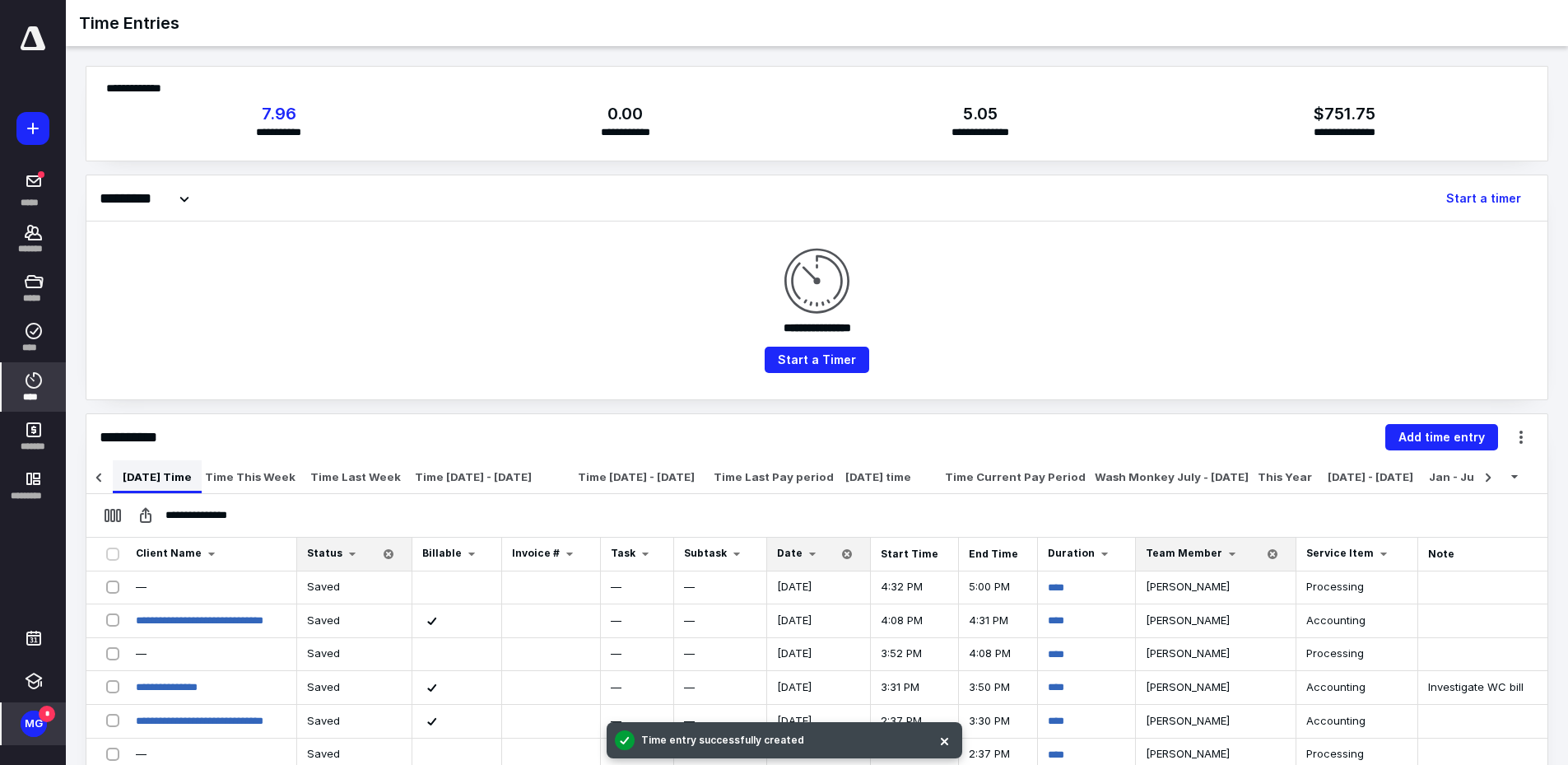 click on "Today Time" at bounding box center (157, 477) 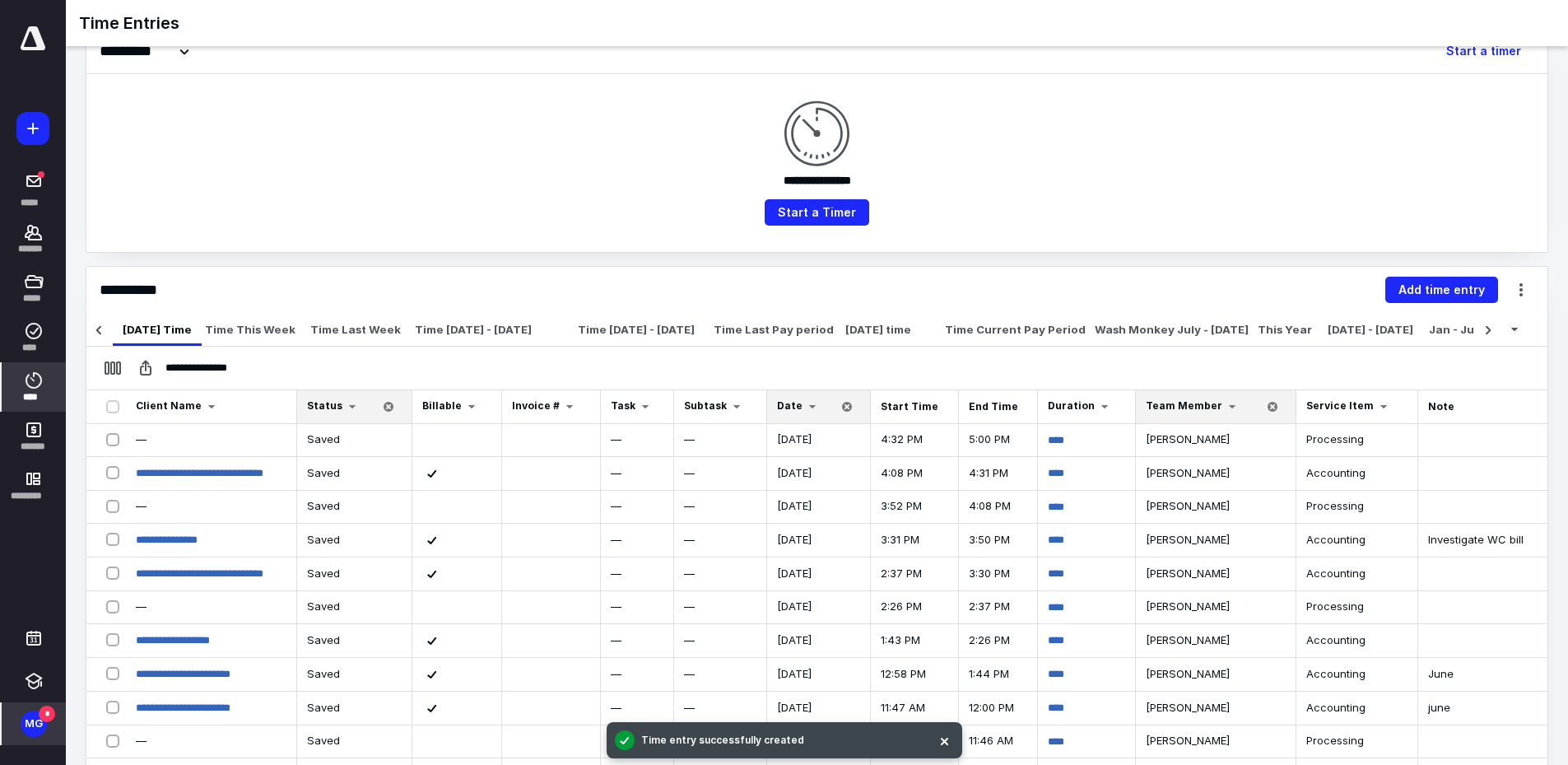 scroll, scrollTop: 165, scrollLeft: 0, axis: vertical 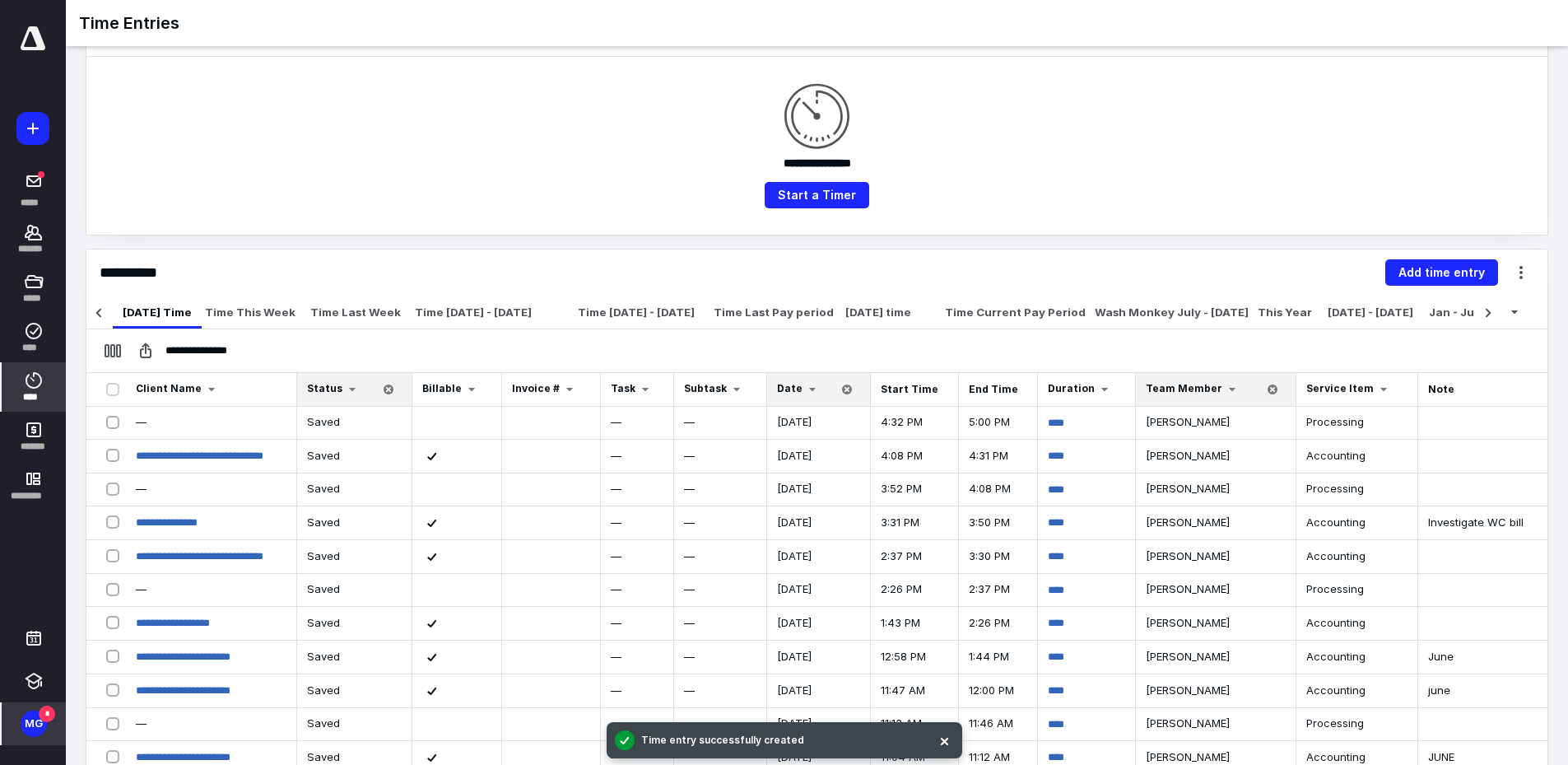 click on "Date" at bounding box center [789, 388] 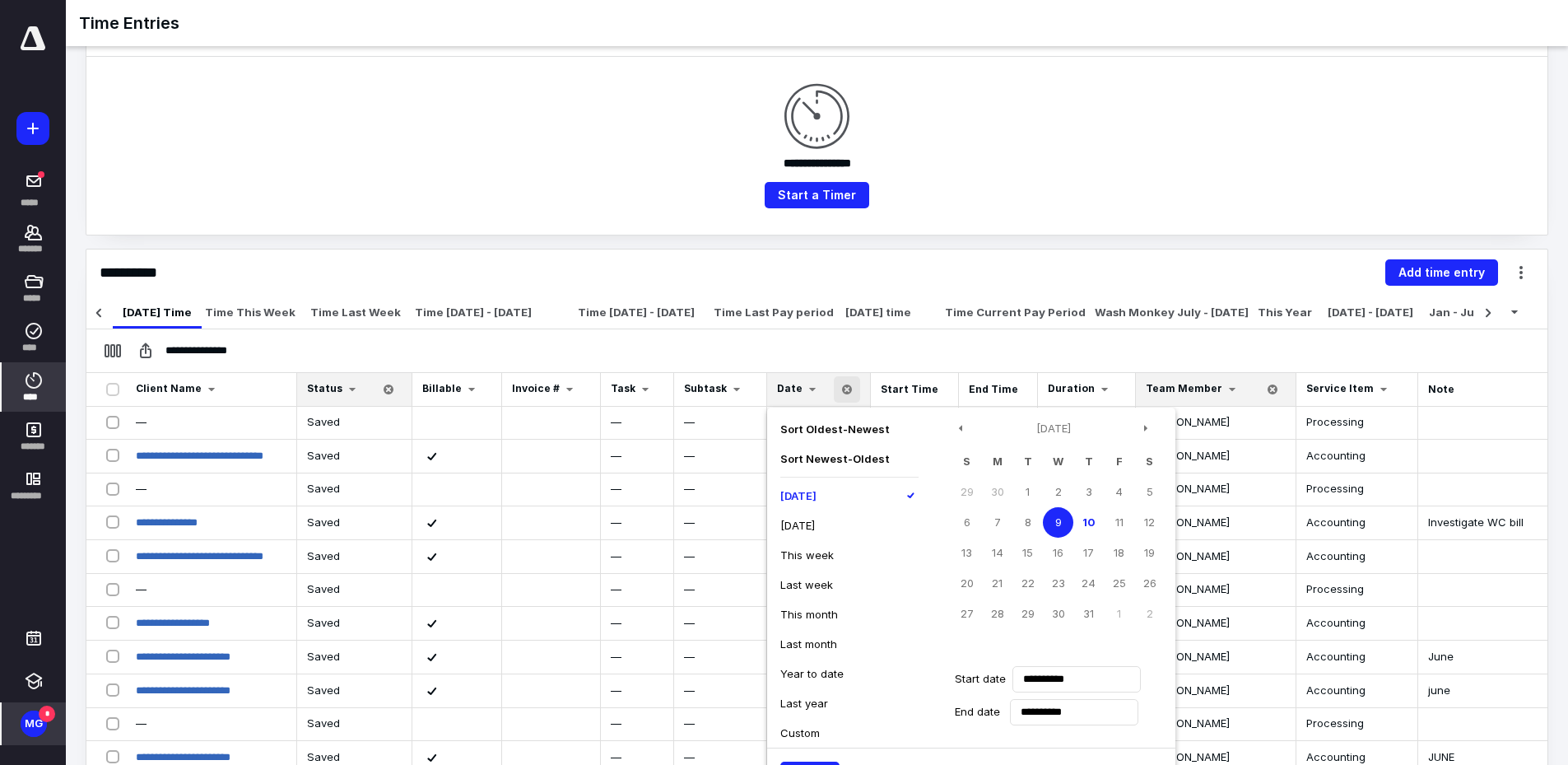 click on "Today" at bounding box center [798, 496] 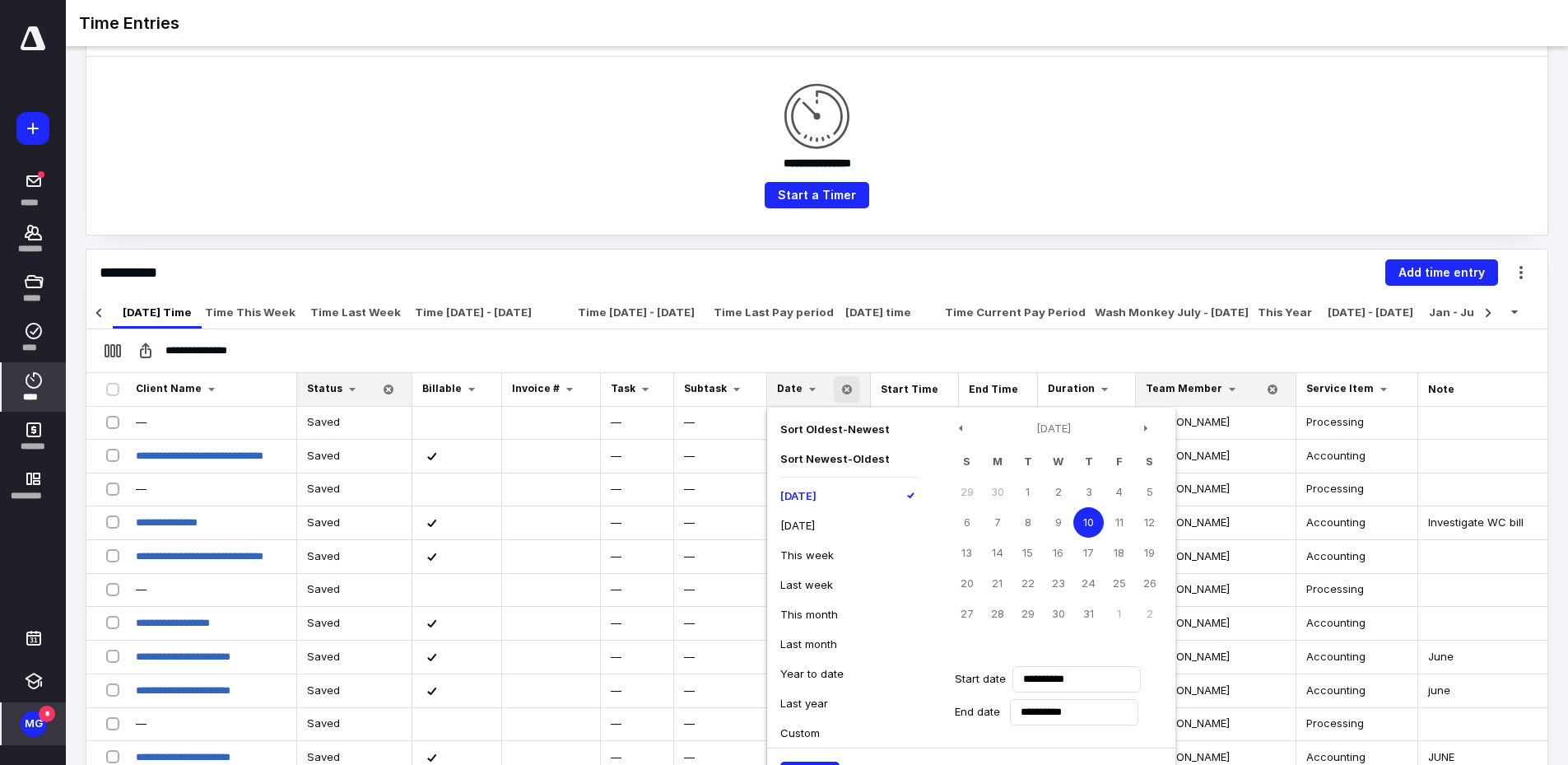 scroll, scrollTop: 43, scrollLeft: 0, axis: vertical 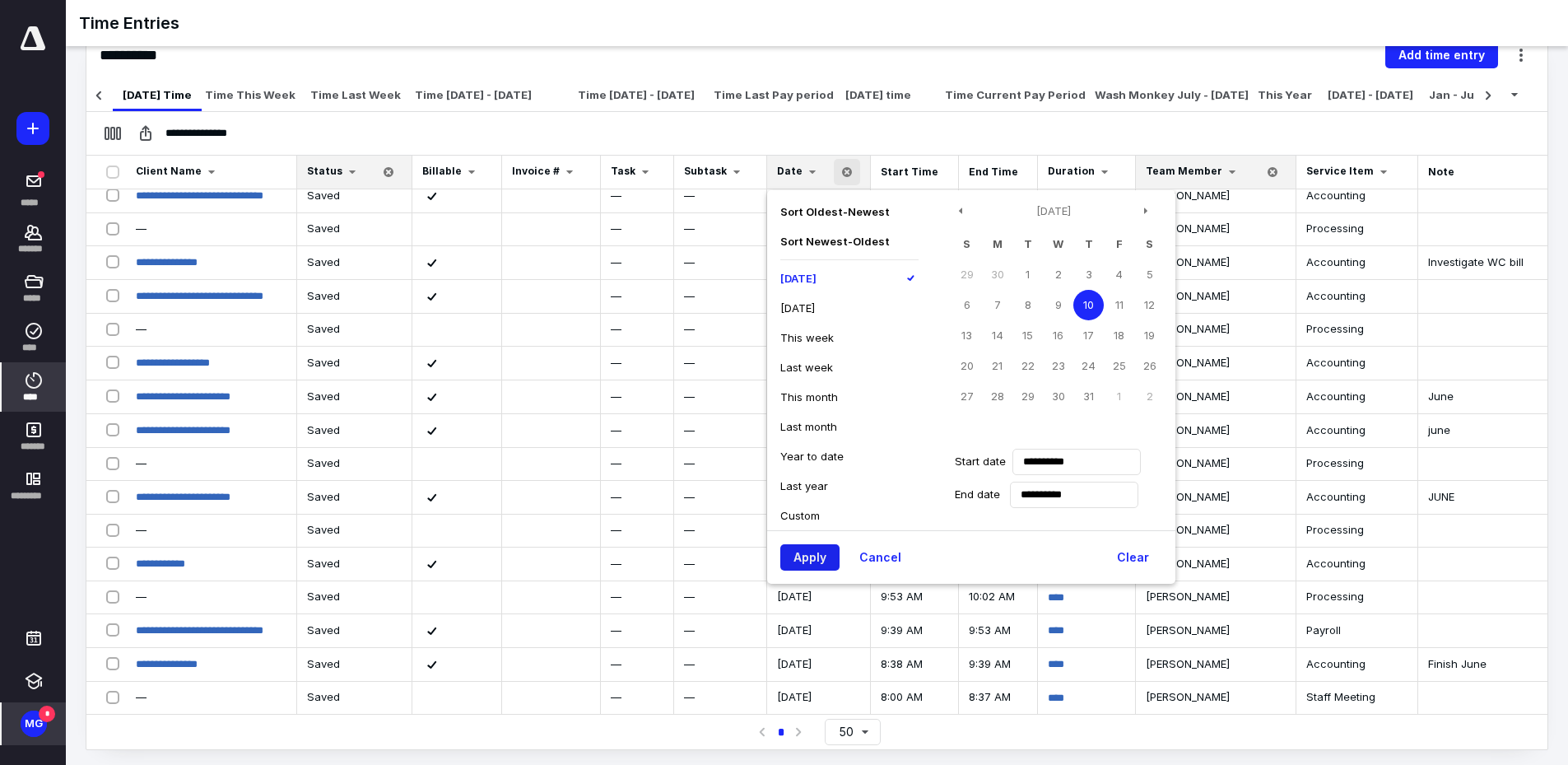 click on "Apply" at bounding box center (810, 557) 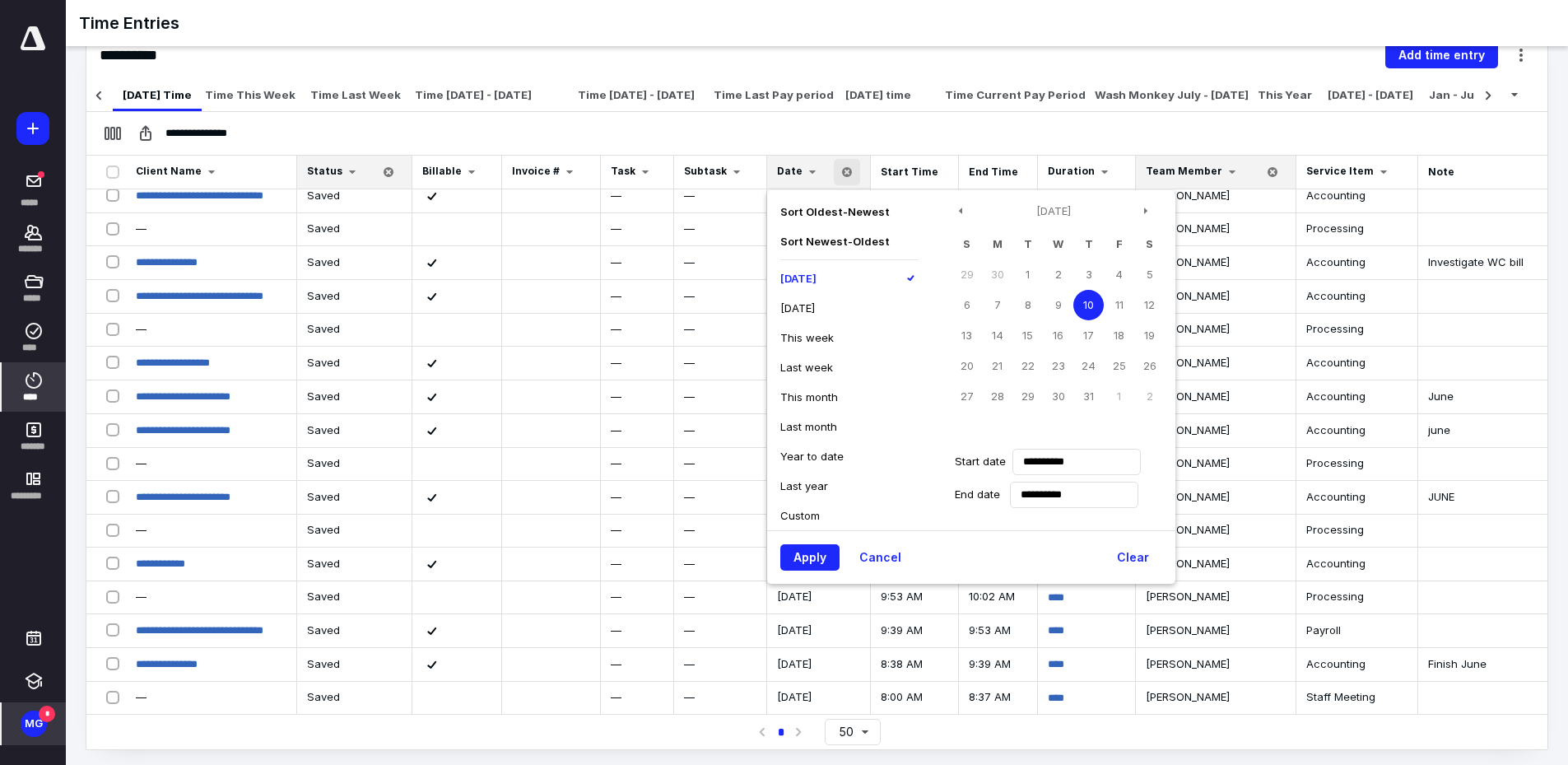 scroll, scrollTop: 0, scrollLeft: 0, axis: both 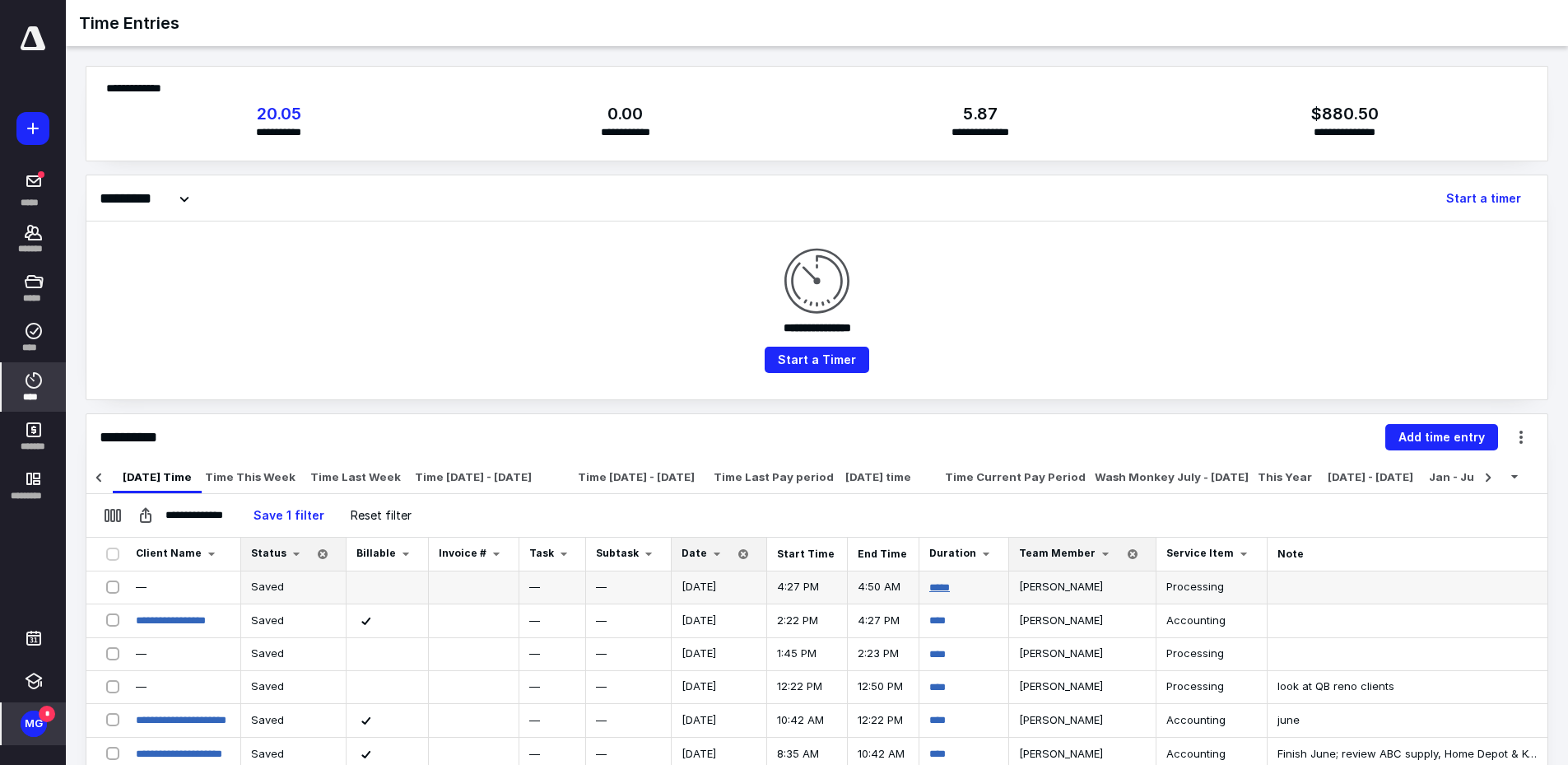 click on "*****" at bounding box center (939, 587) 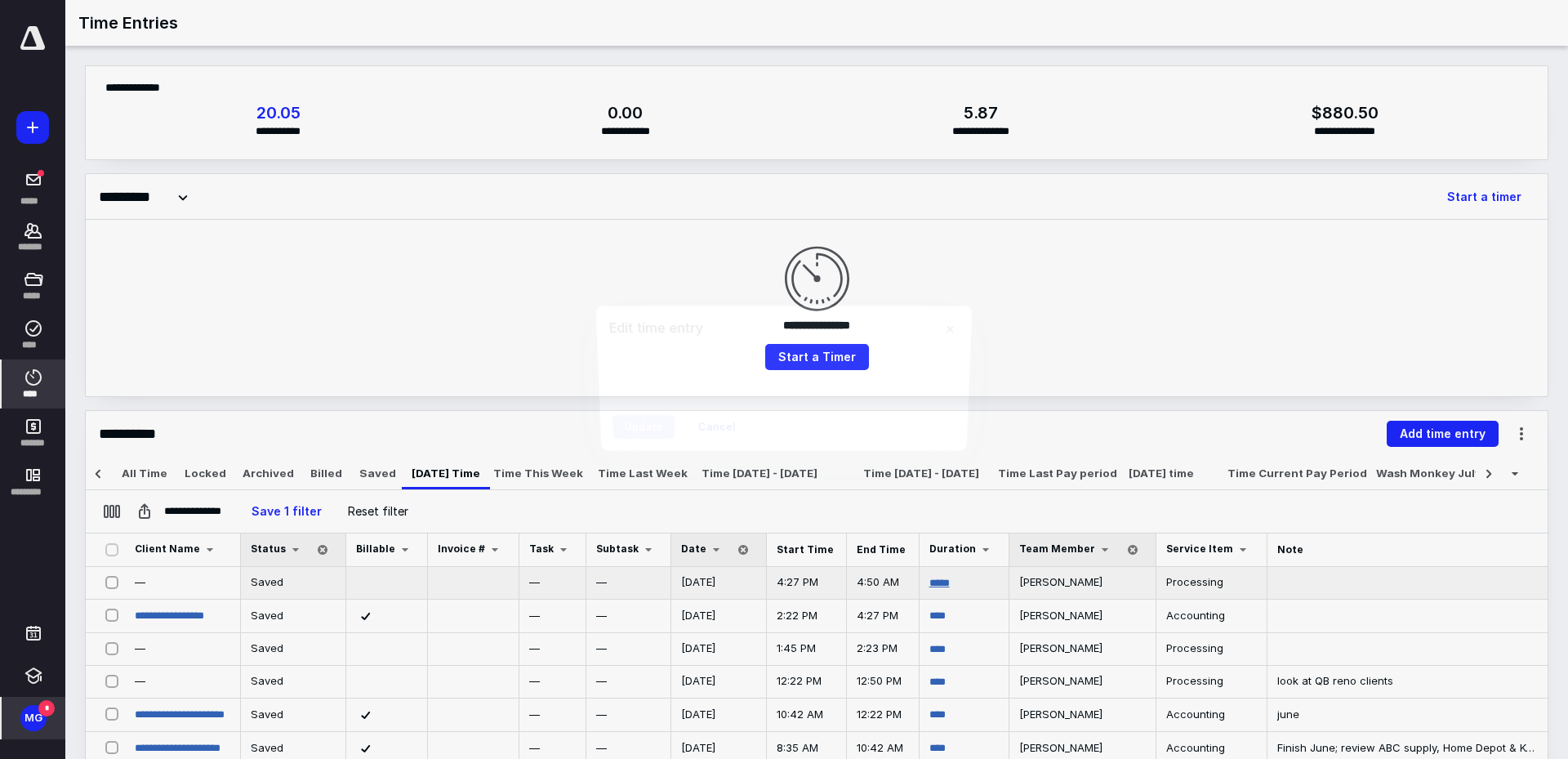 scroll, scrollTop: 0, scrollLeft: 290, axis: horizontal 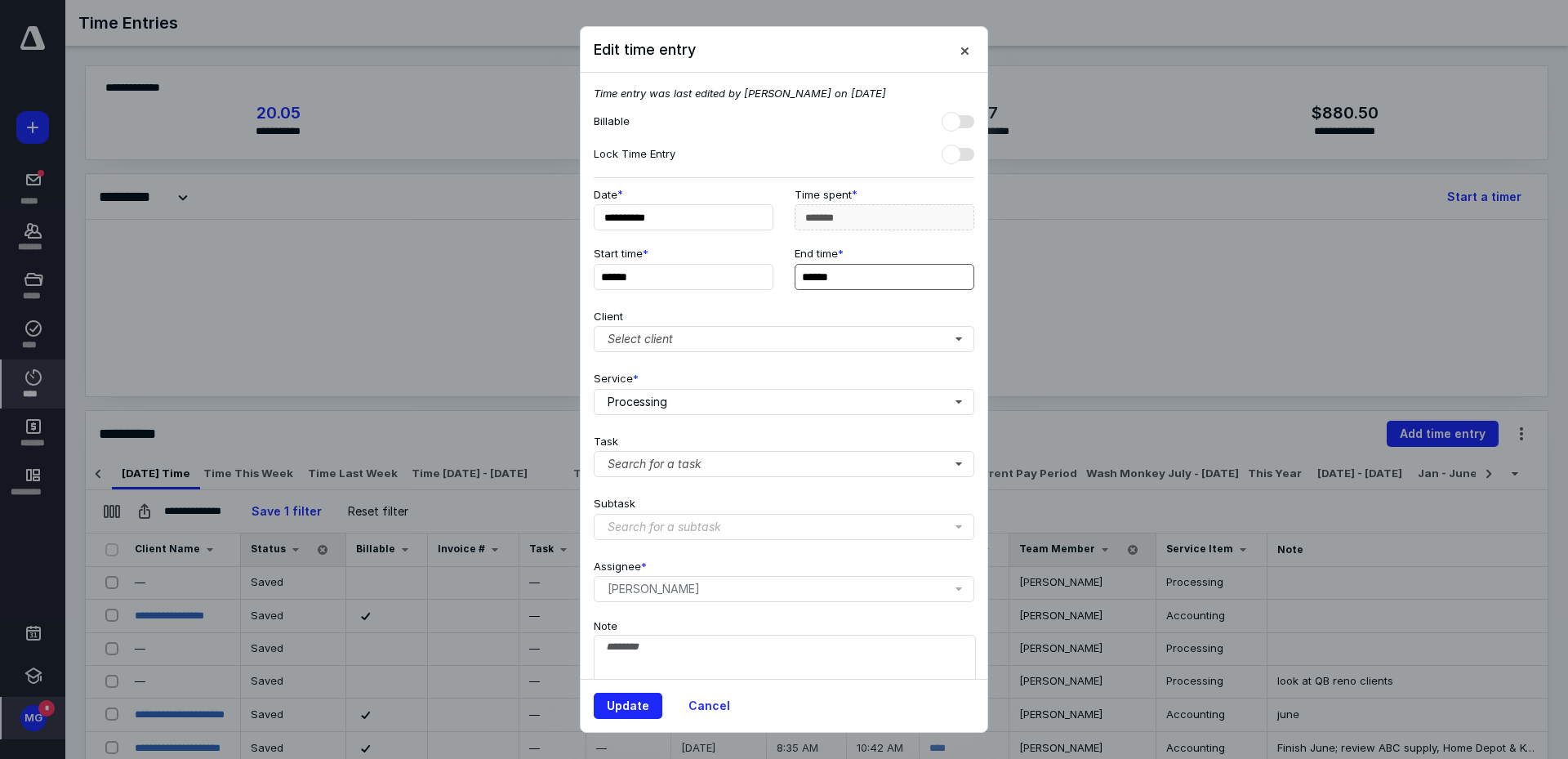 click on "******" at bounding box center [884, 277] 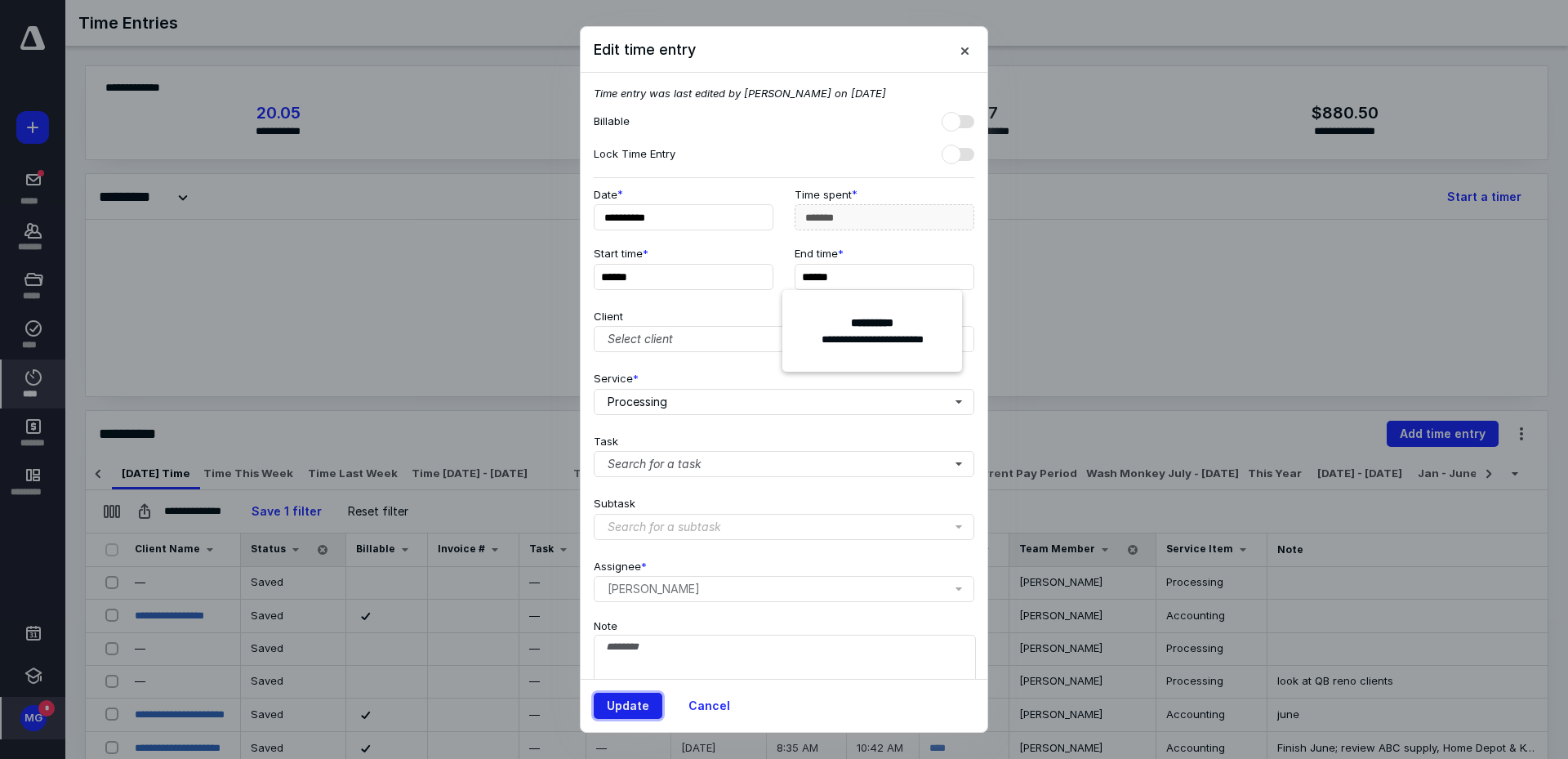 type on "******" 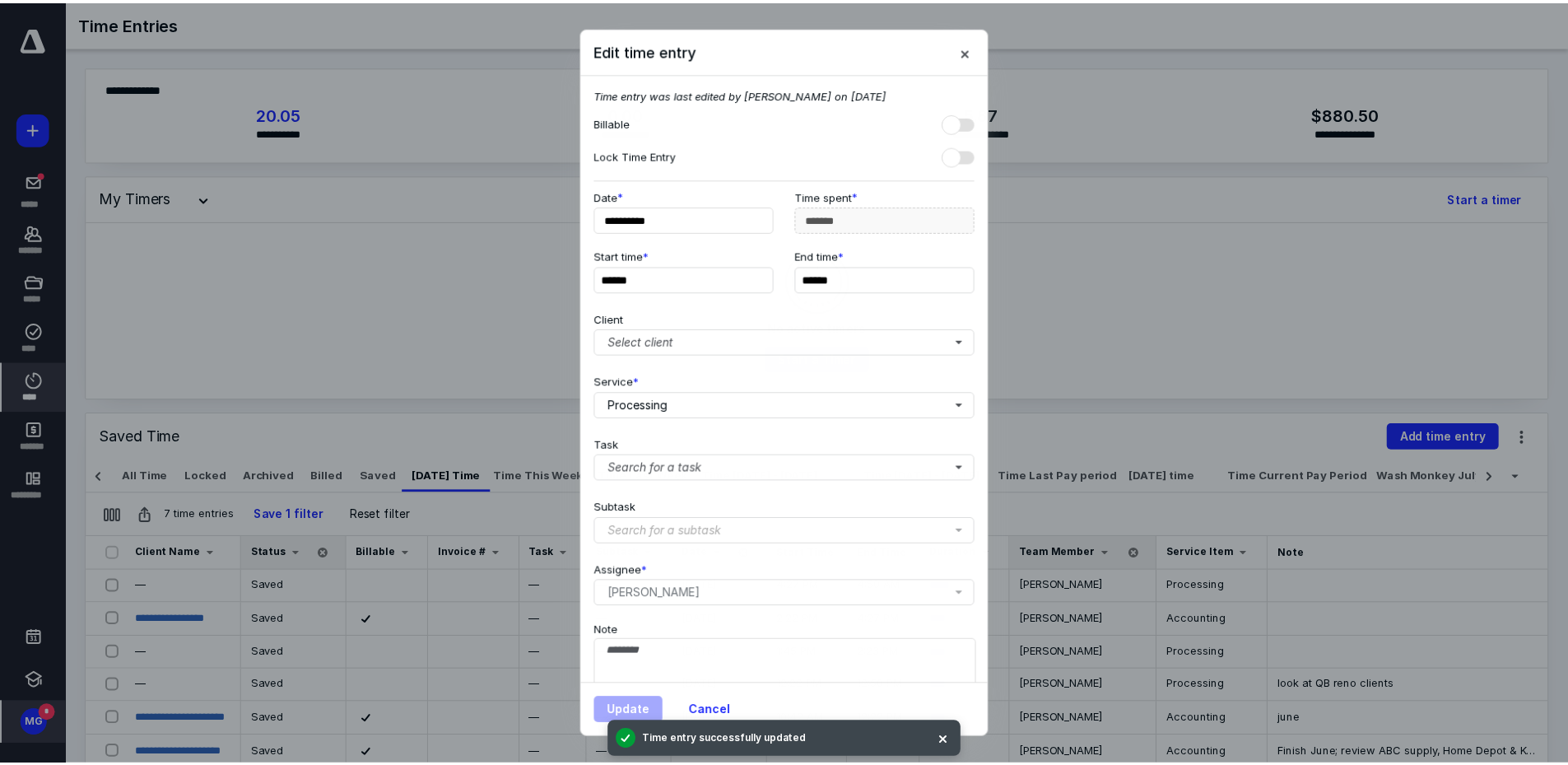 scroll, scrollTop: 0, scrollLeft: 292, axis: horizontal 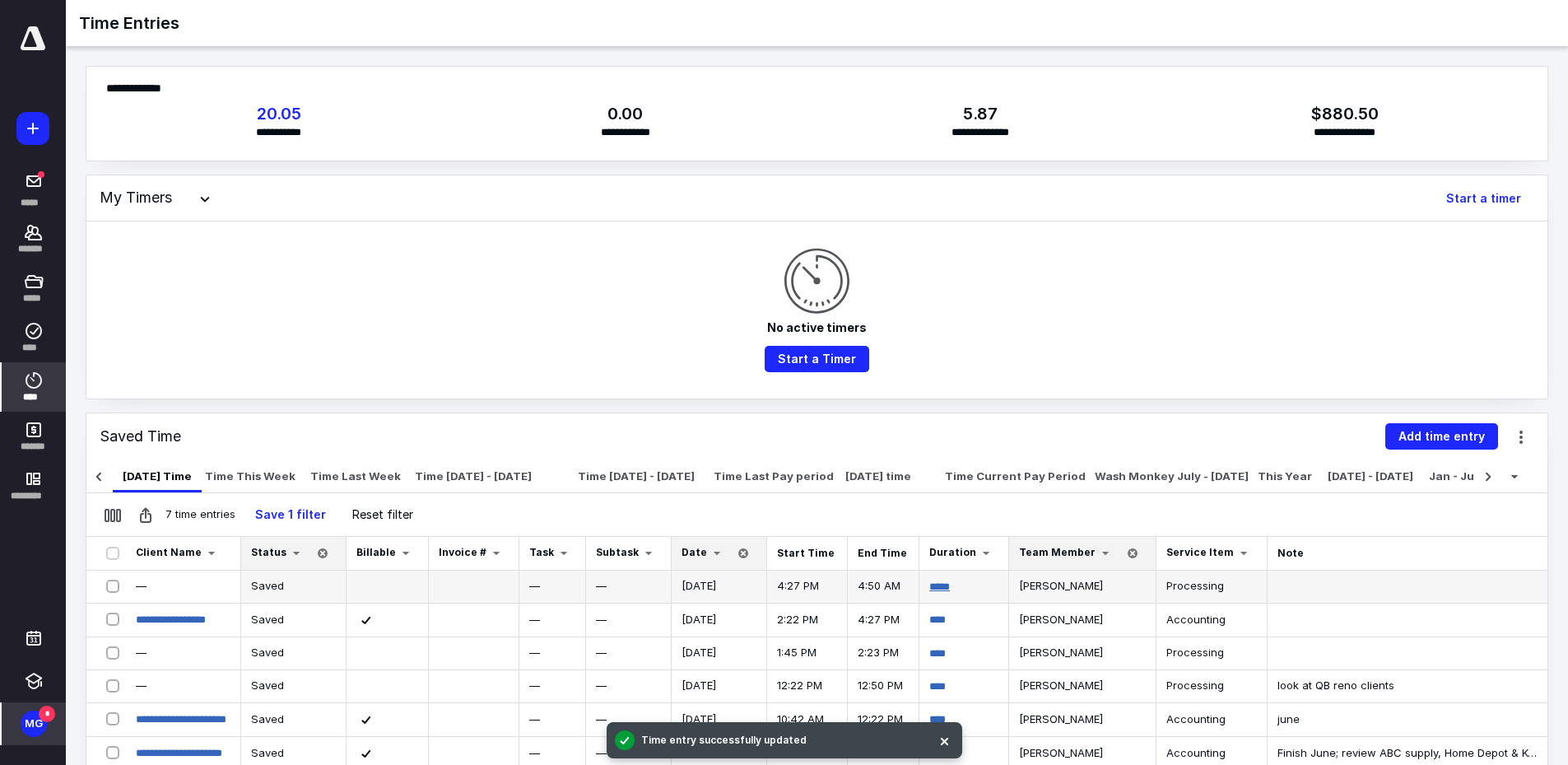 click on "*****" at bounding box center [939, 586] 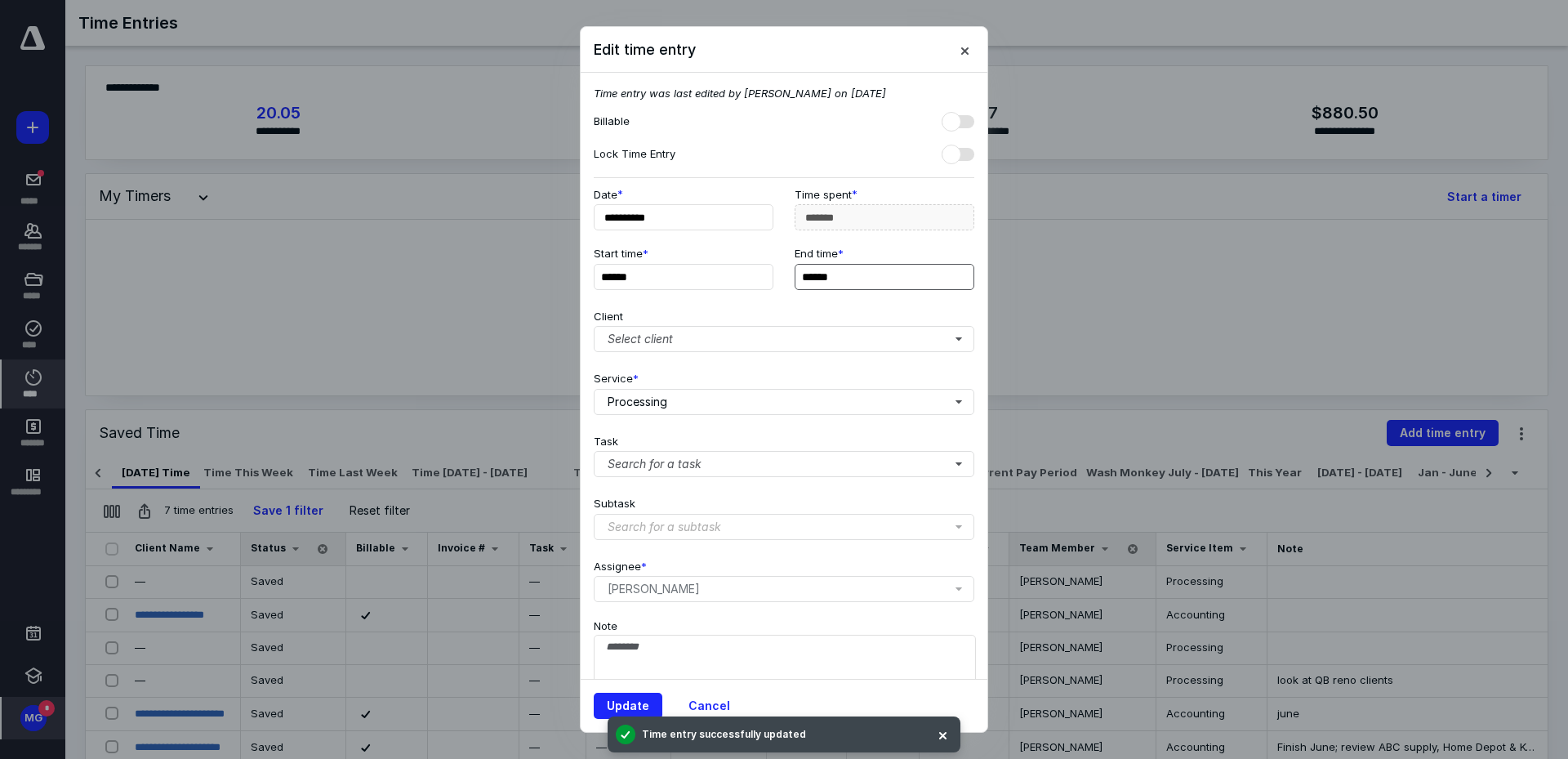click on "******" at bounding box center [884, 277] 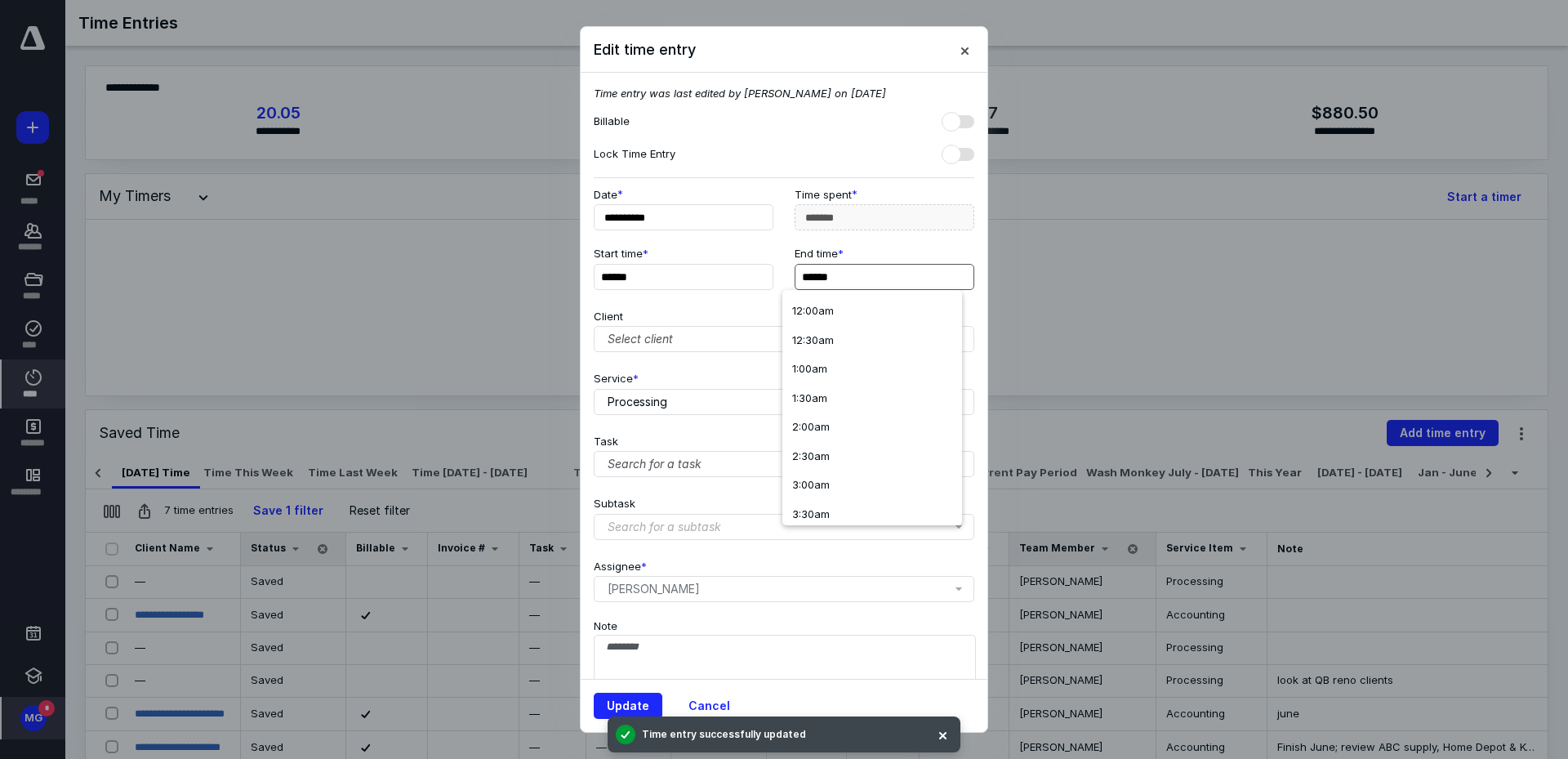click on "******" at bounding box center [884, 277] 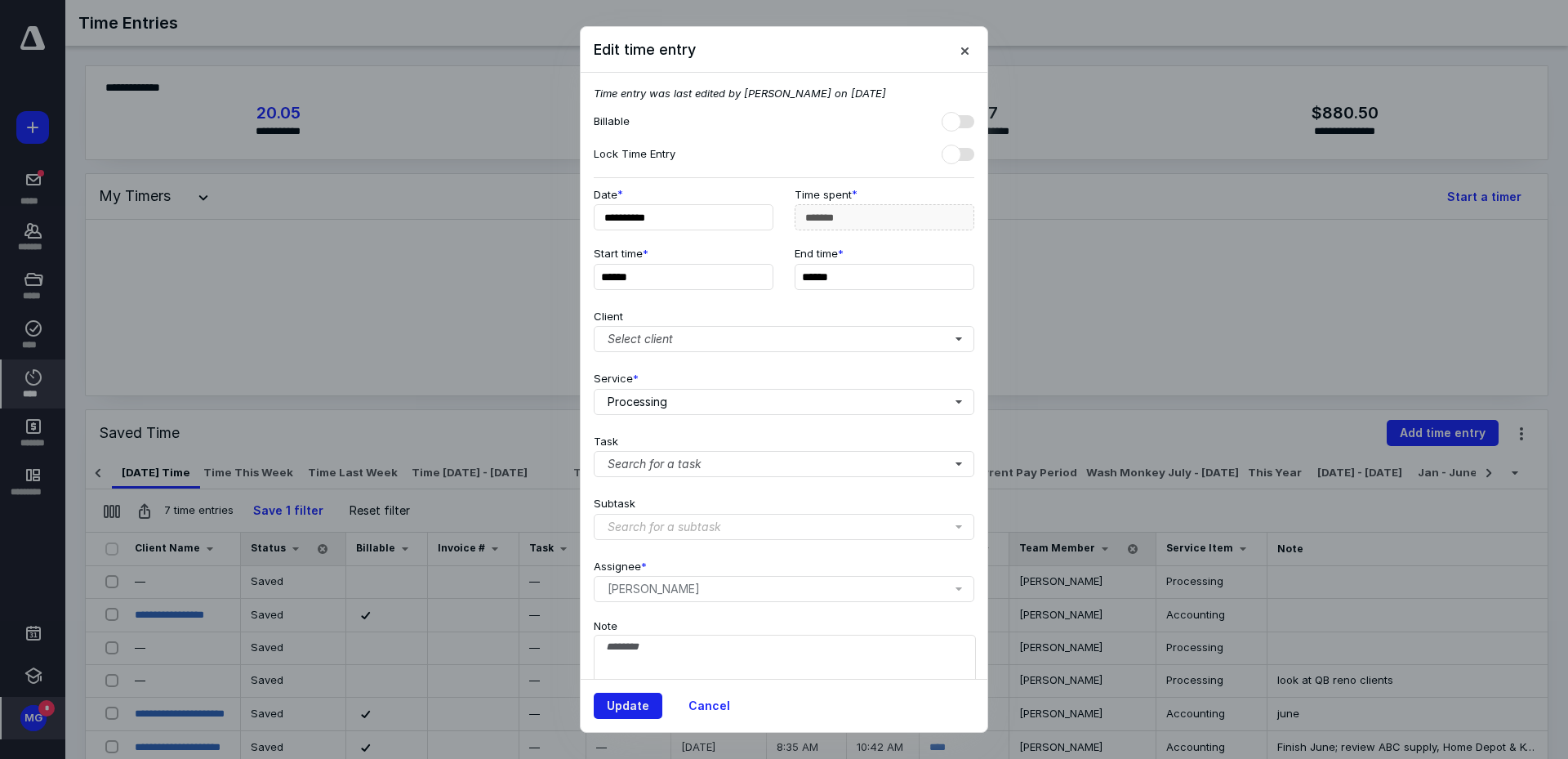 type on "******" 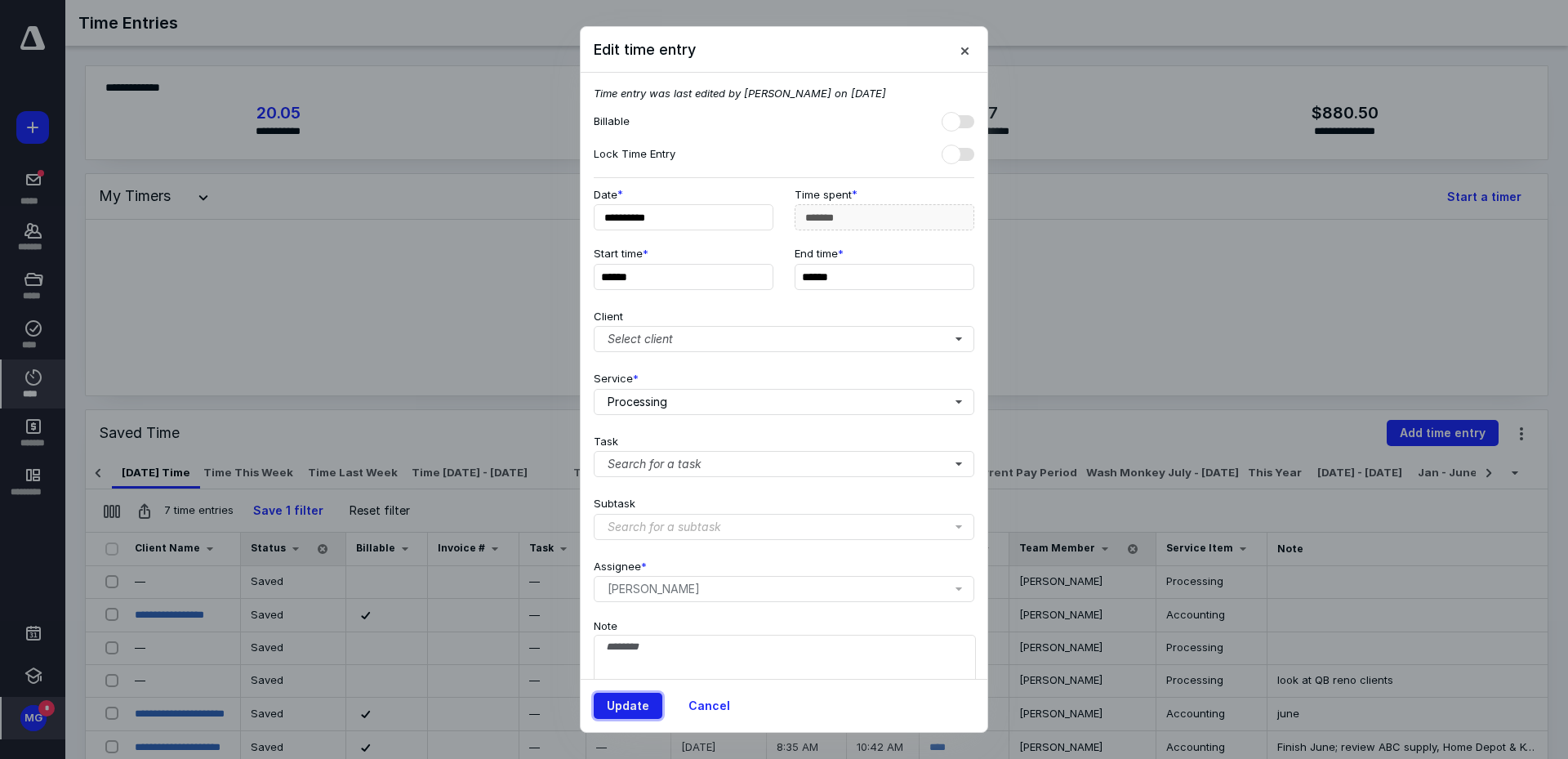 type on "***" 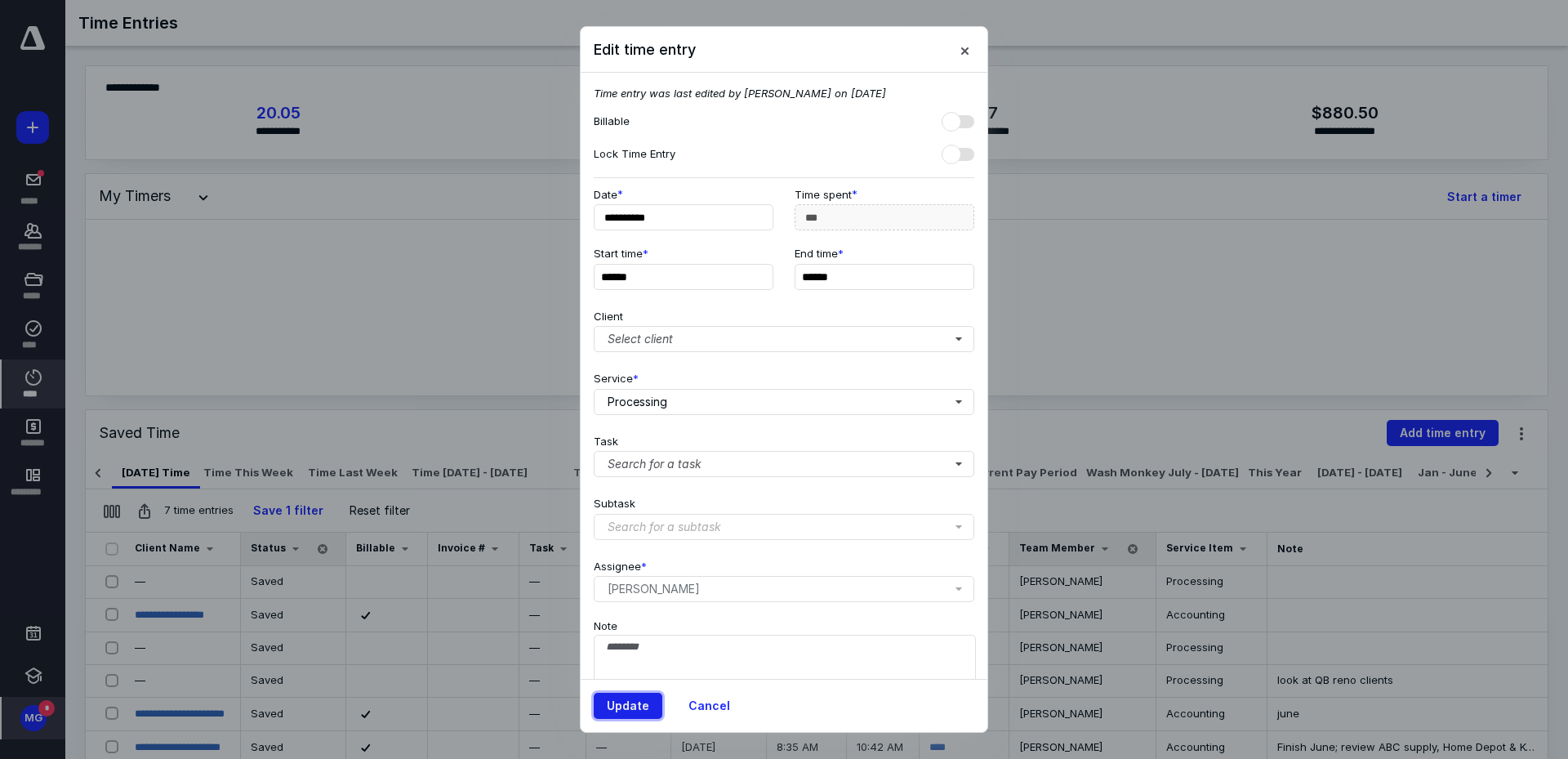 click on "Update" at bounding box center (628, 706) 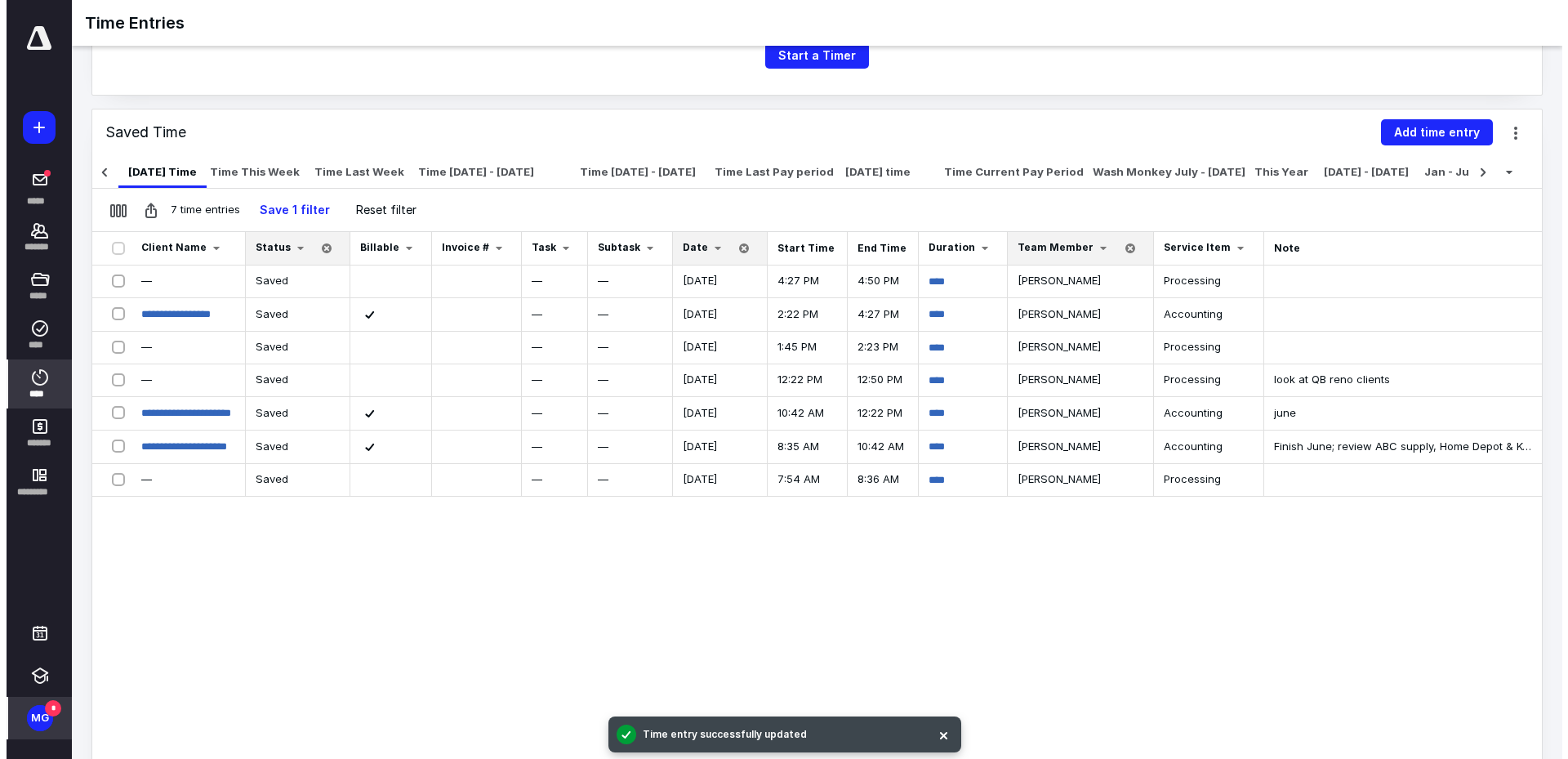 scroll, scrollTop: 327, scrollLeft: 0, axis: vertical 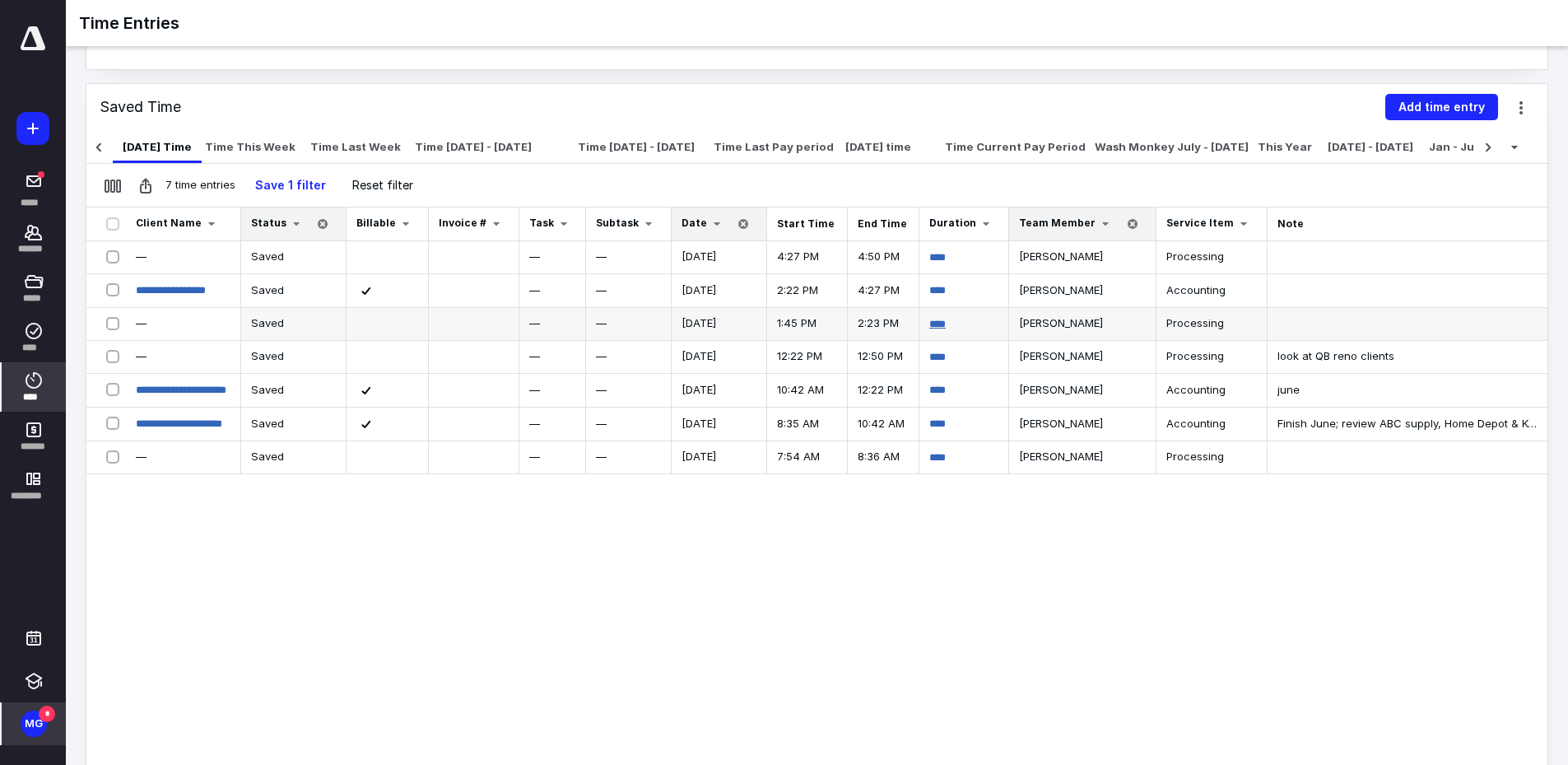 click on "****" at bounding box center (938, 324) 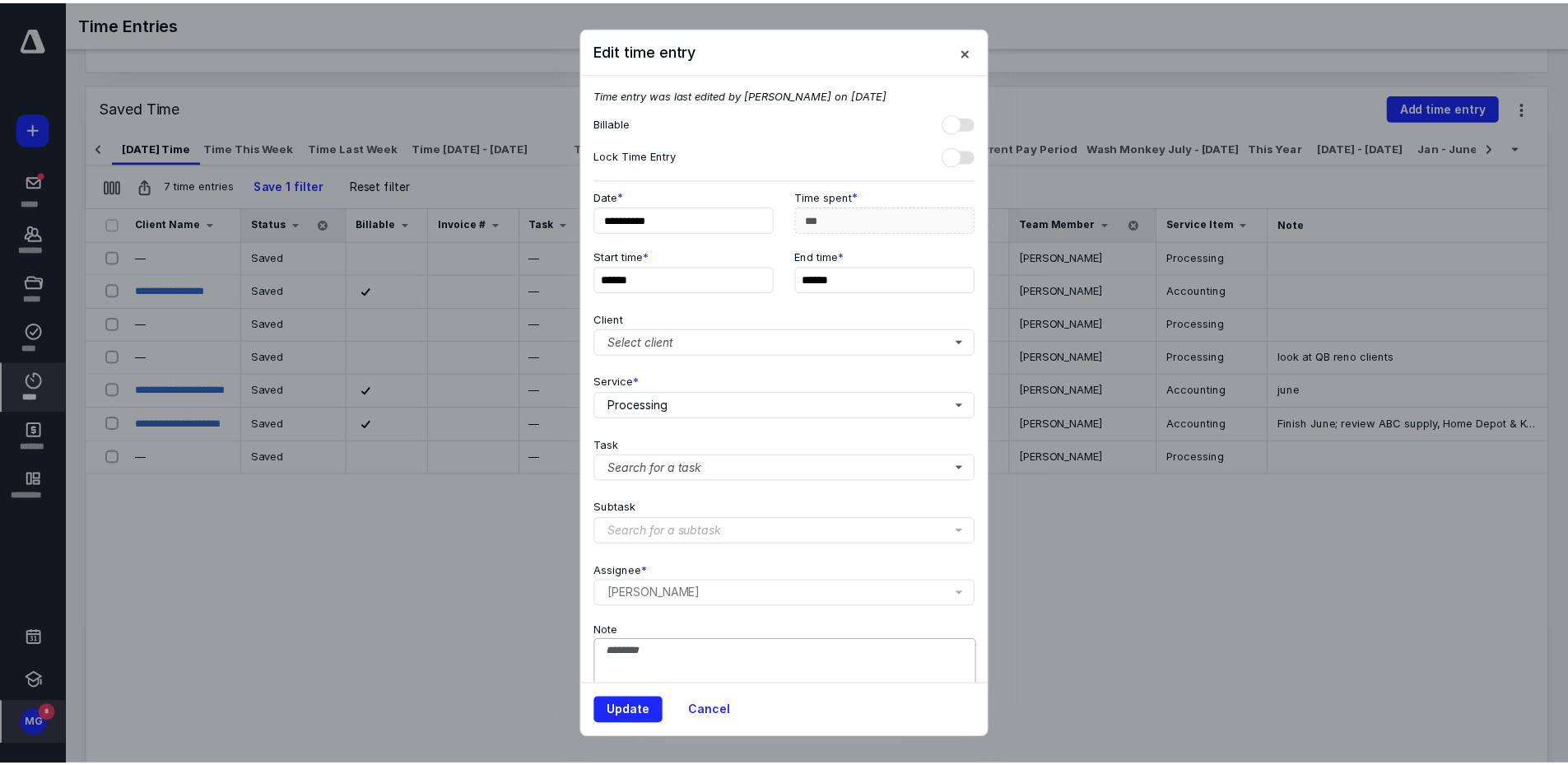 scroll, scrollTop: 63, scrollLeft: 0, axis: vertical 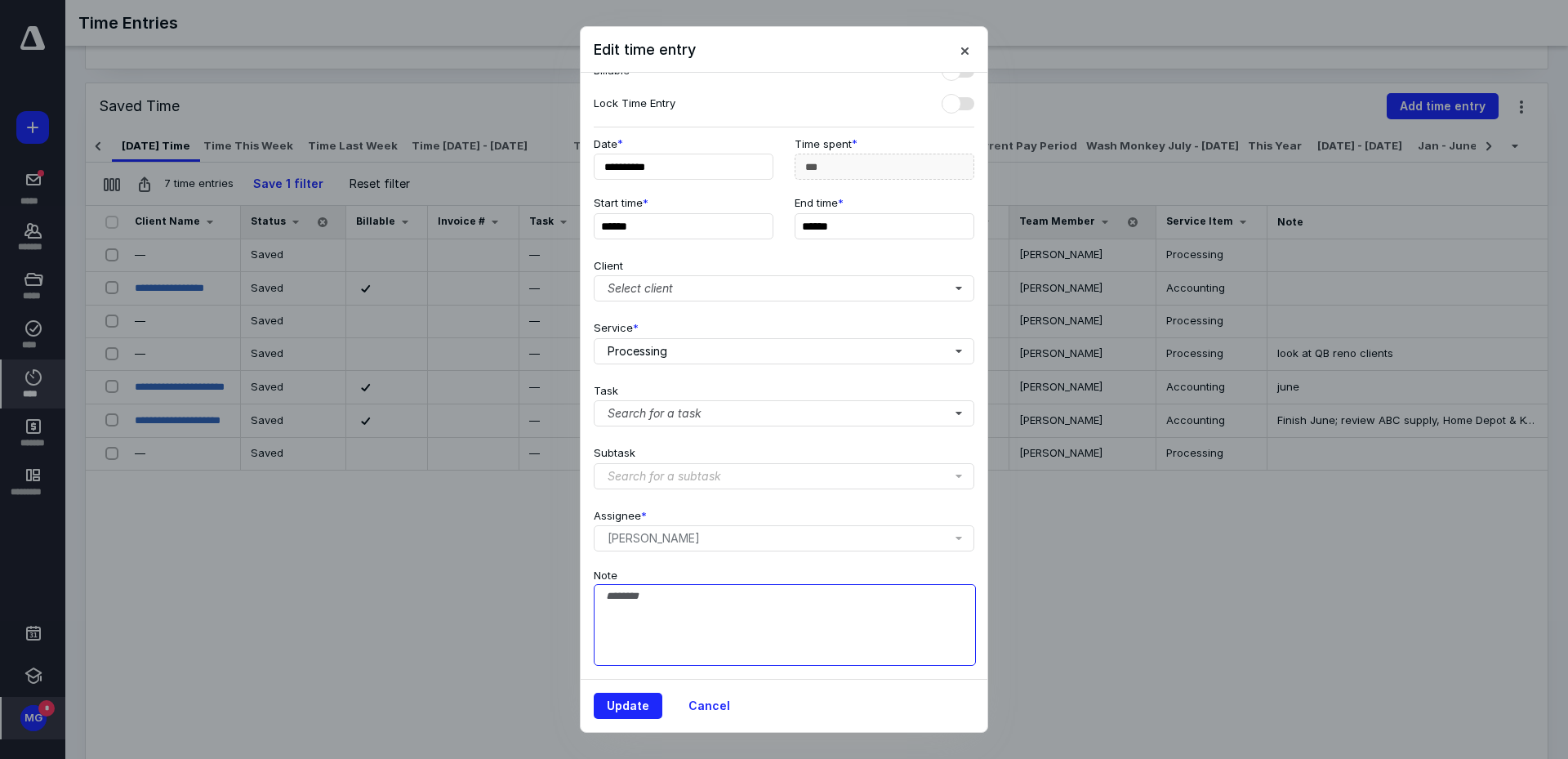 click on "Note" at bounding box center [785, 625] 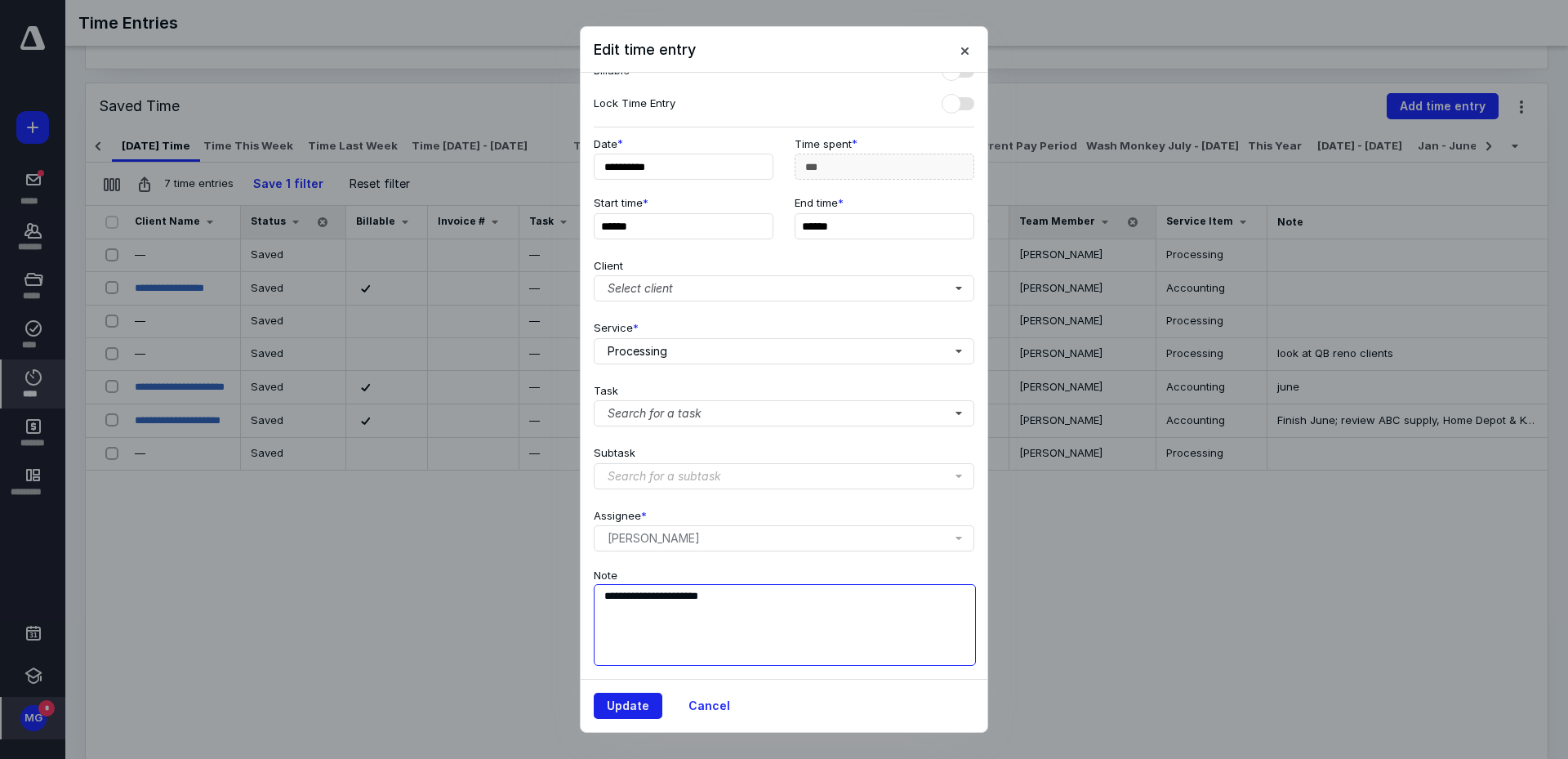 type on "**********" 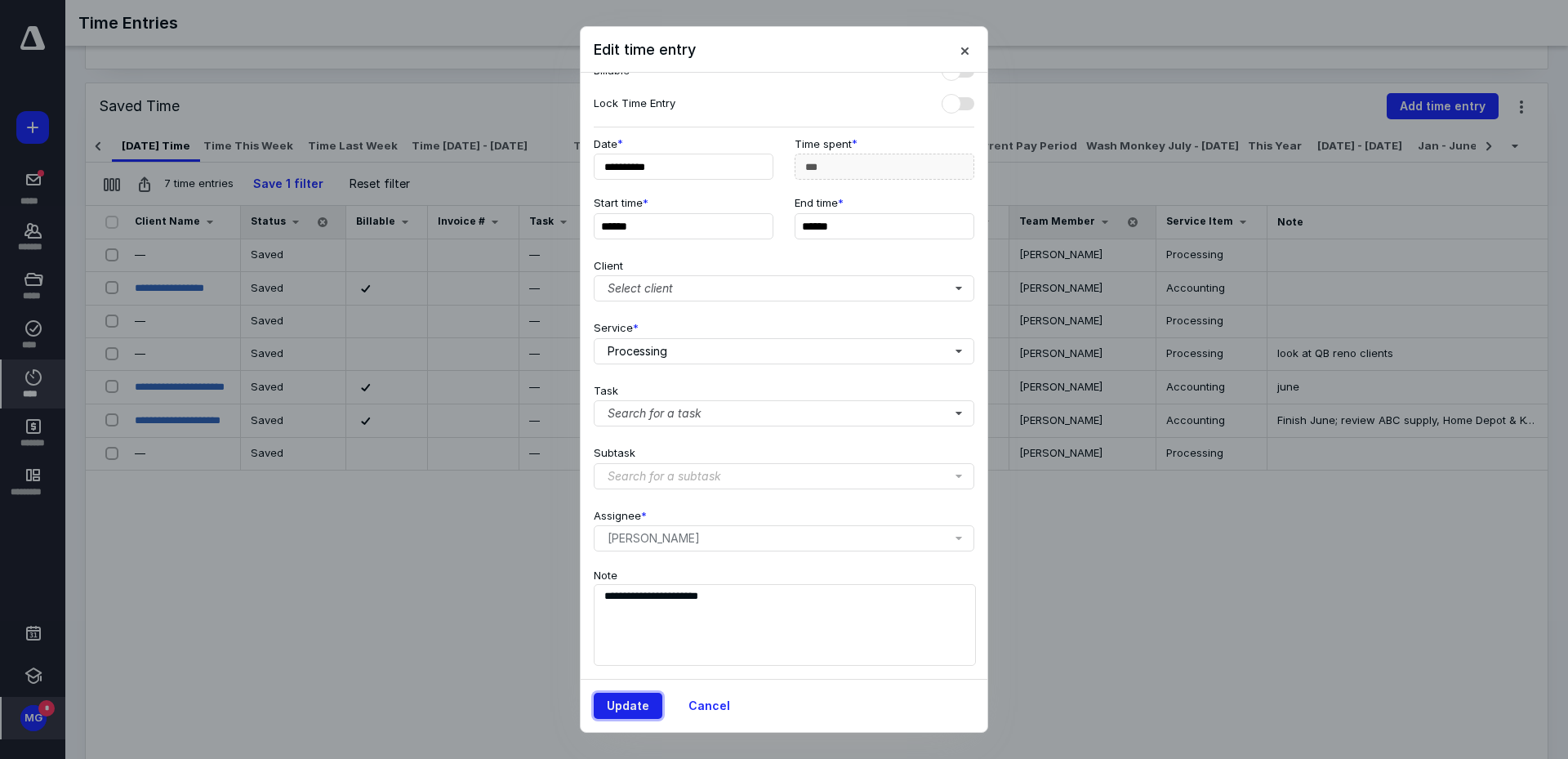 click on "Update" at bounding box center (628, 706) 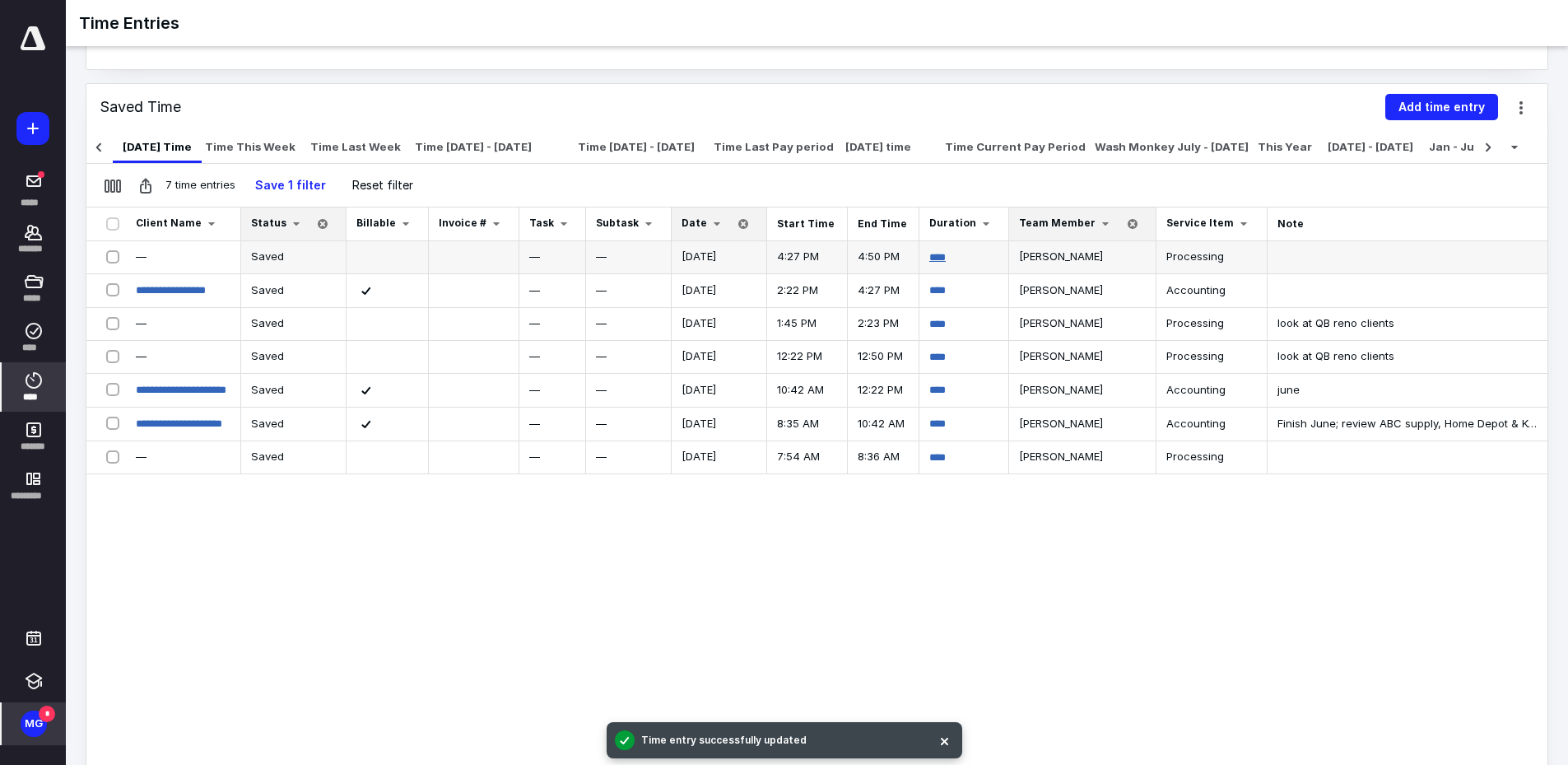 click on "****" at bounding box center (938, 257) 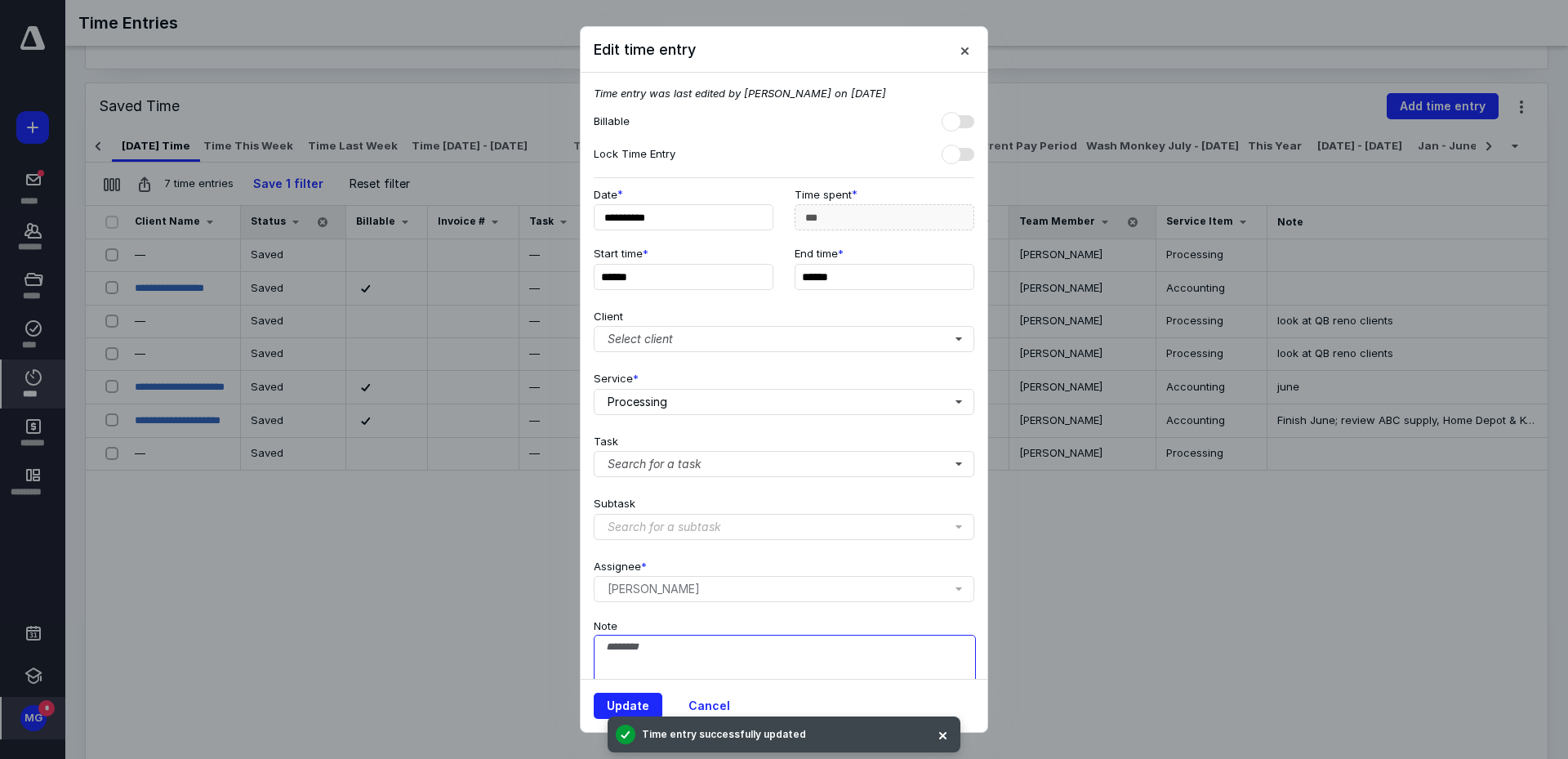 click on "Note" at bounding box center [785, 676] 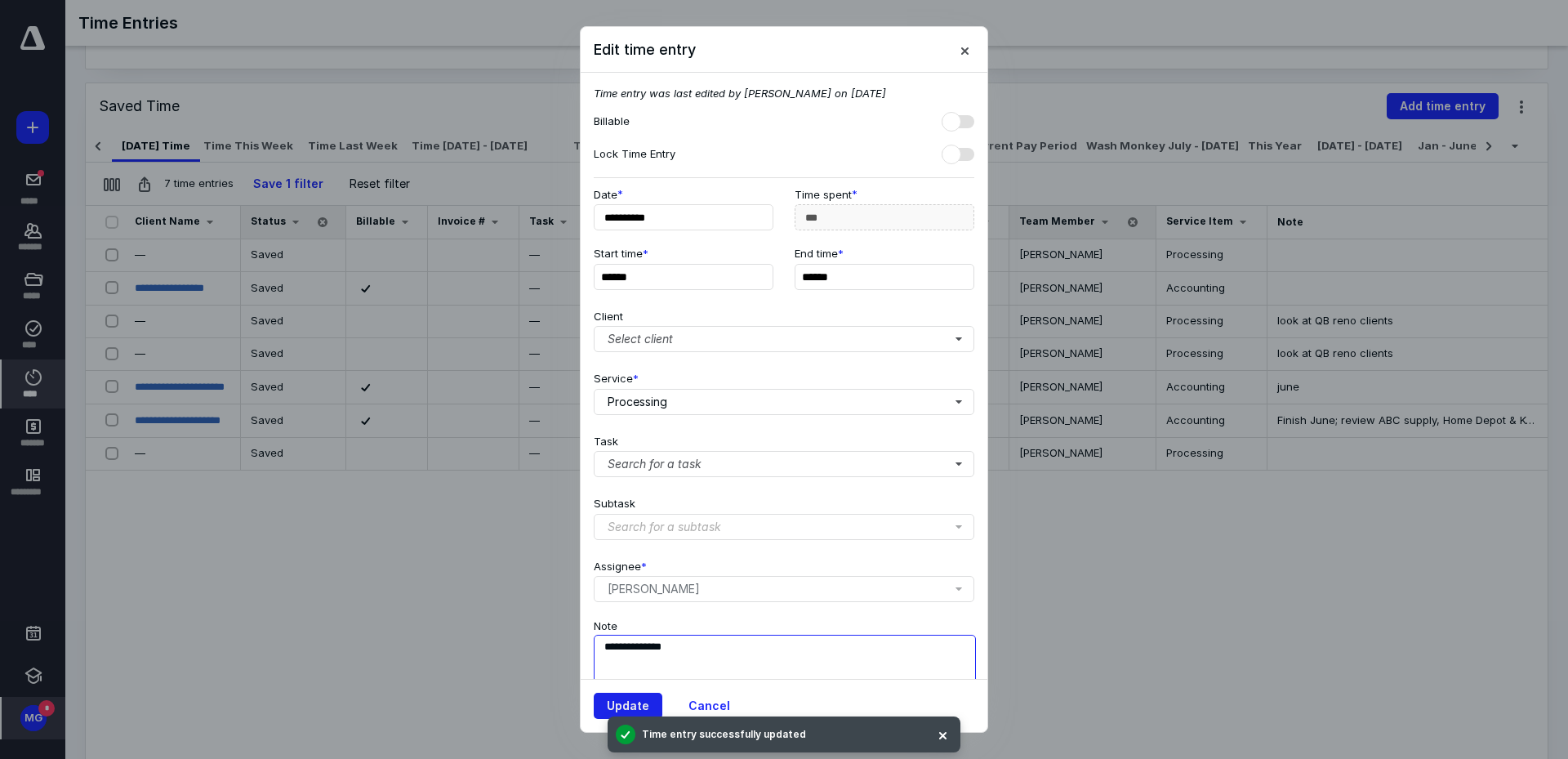 type on "**********" 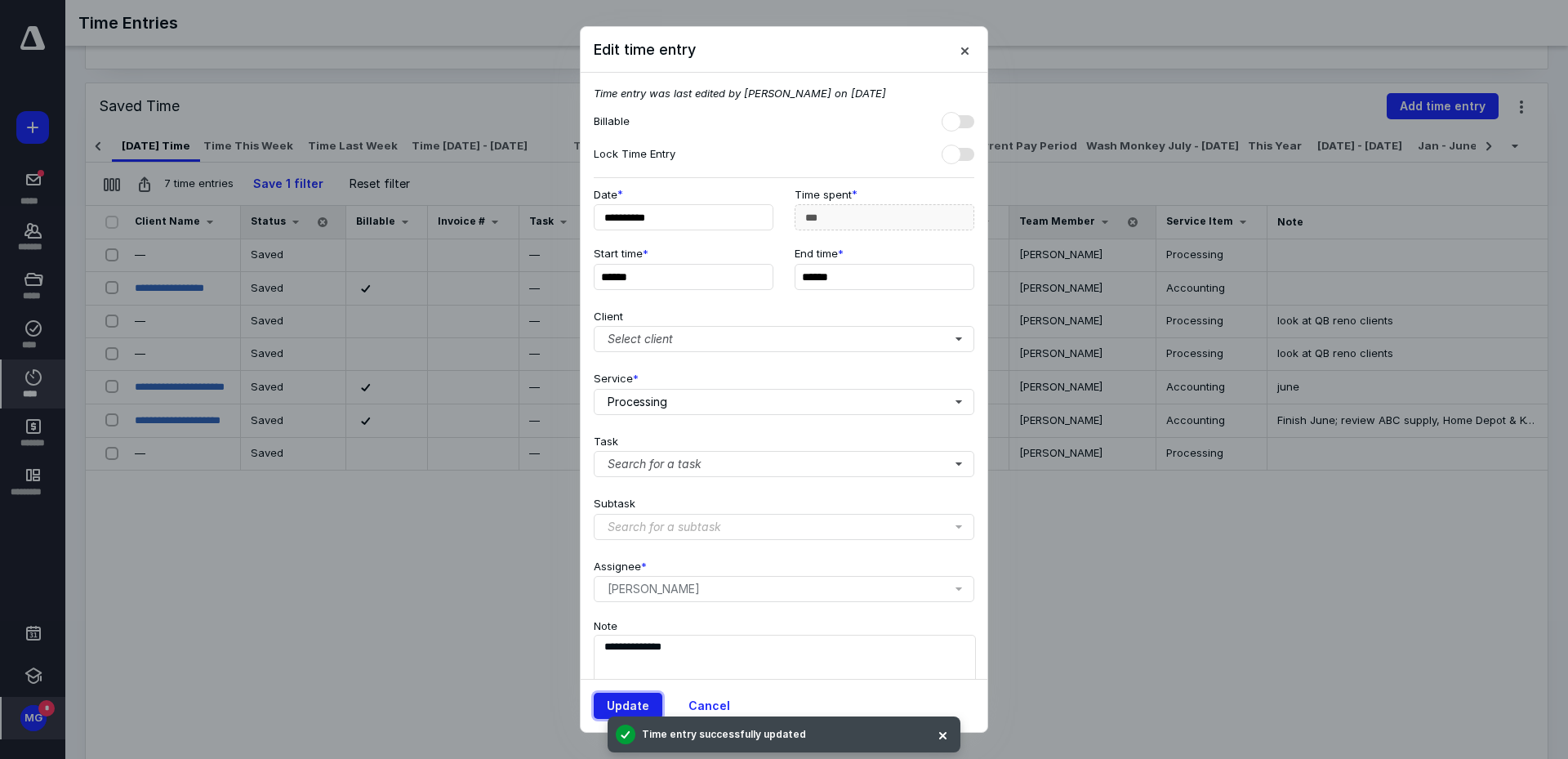 click on "Update" at bounding box center (628, 706) 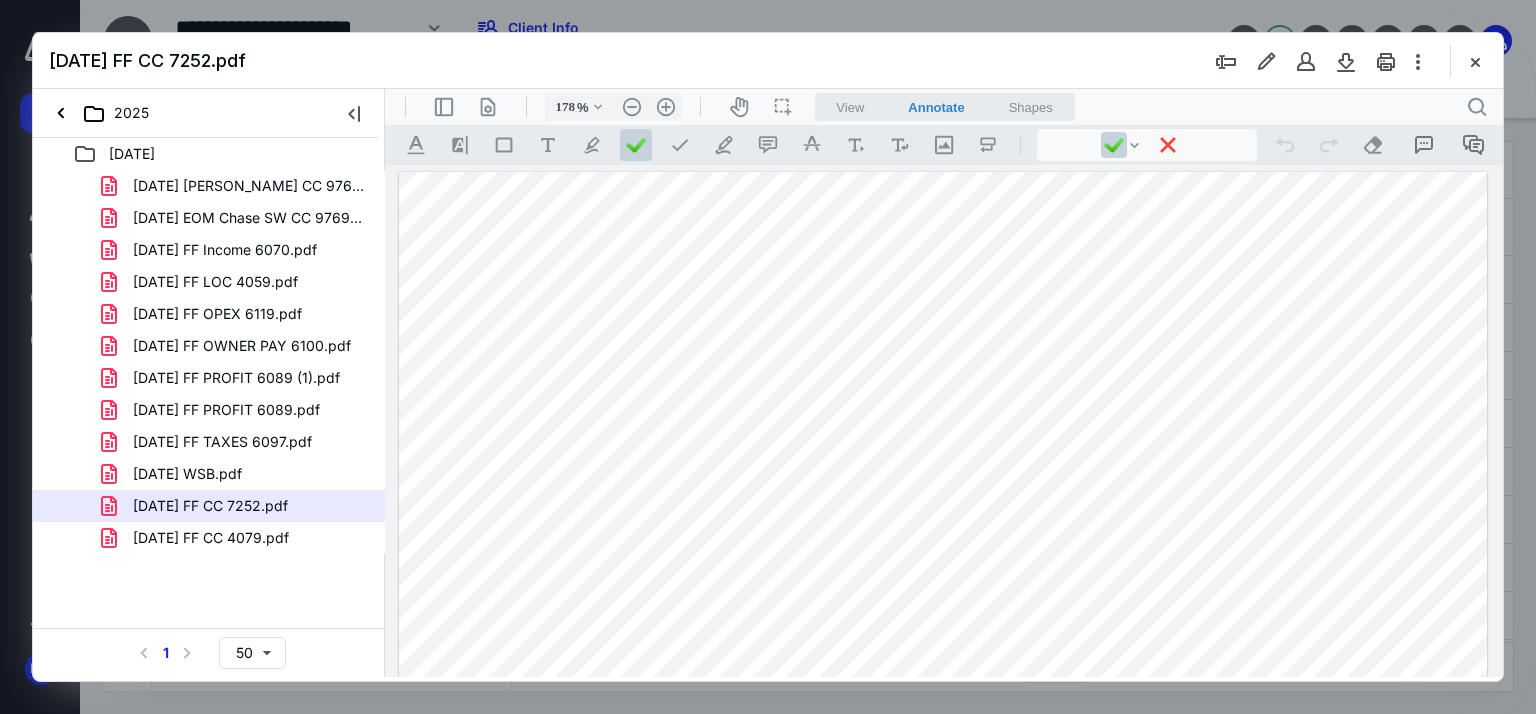 scroll, scrollTop: 0, scrollLeft: 0, axis: both 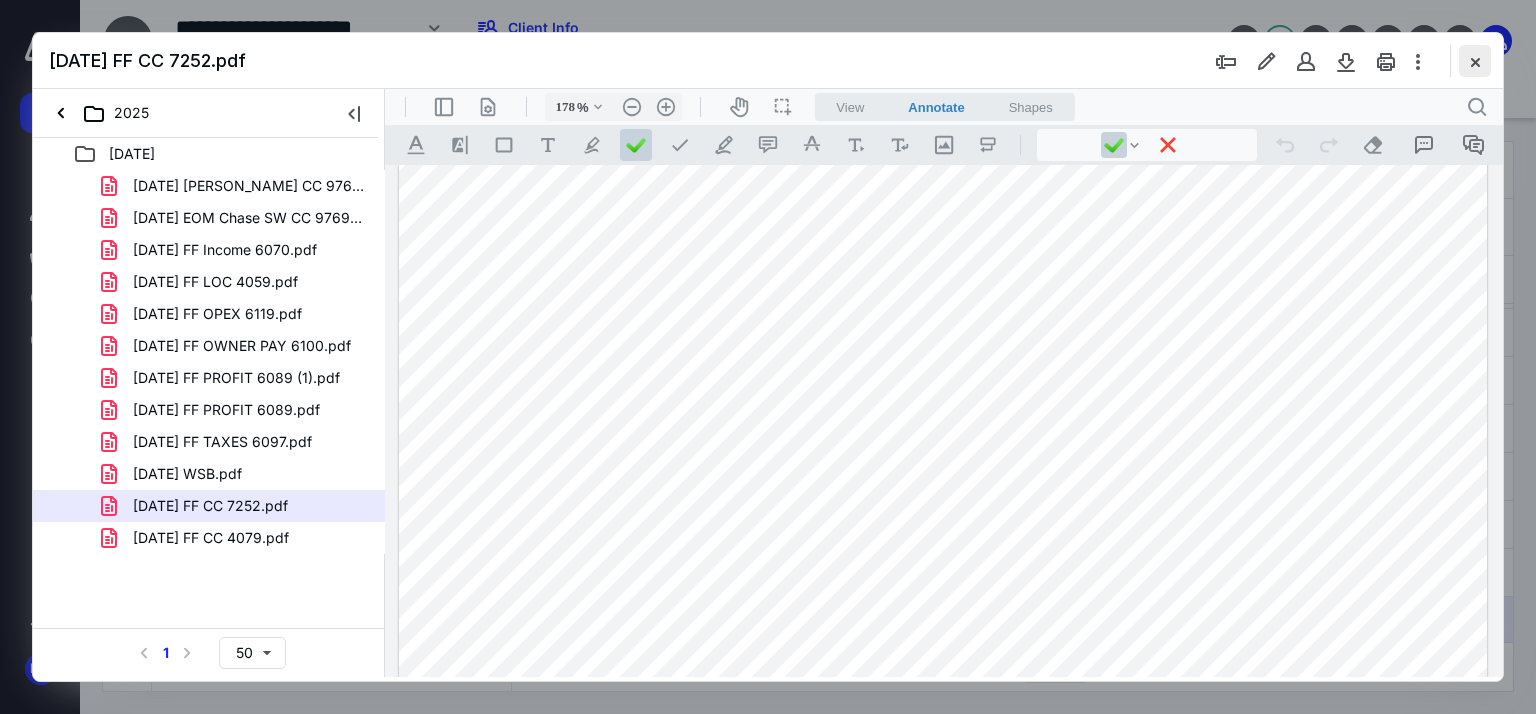 click at bounding box center [1475, 61] 